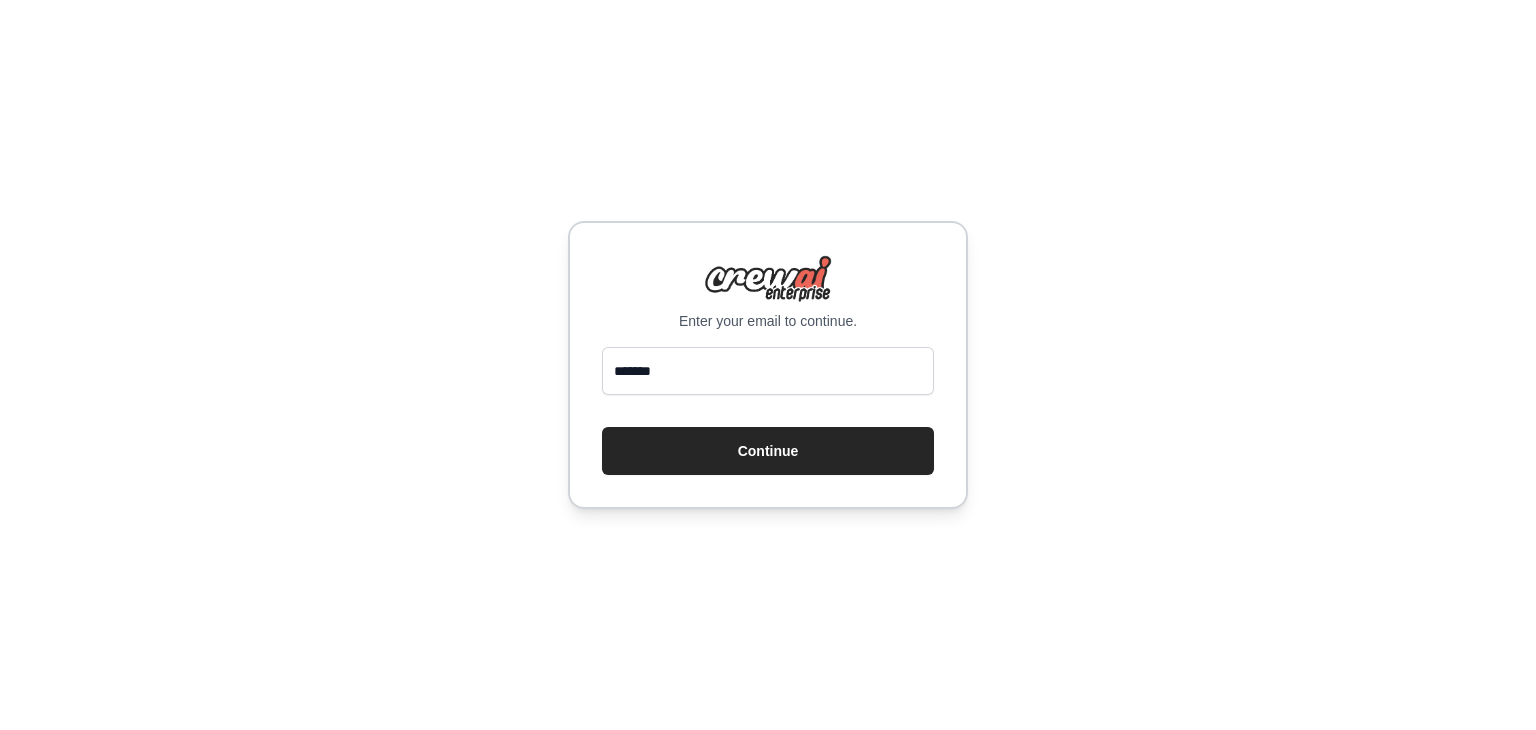 scroll, scrollTop: 0, scrollLeft: 0, axis: both 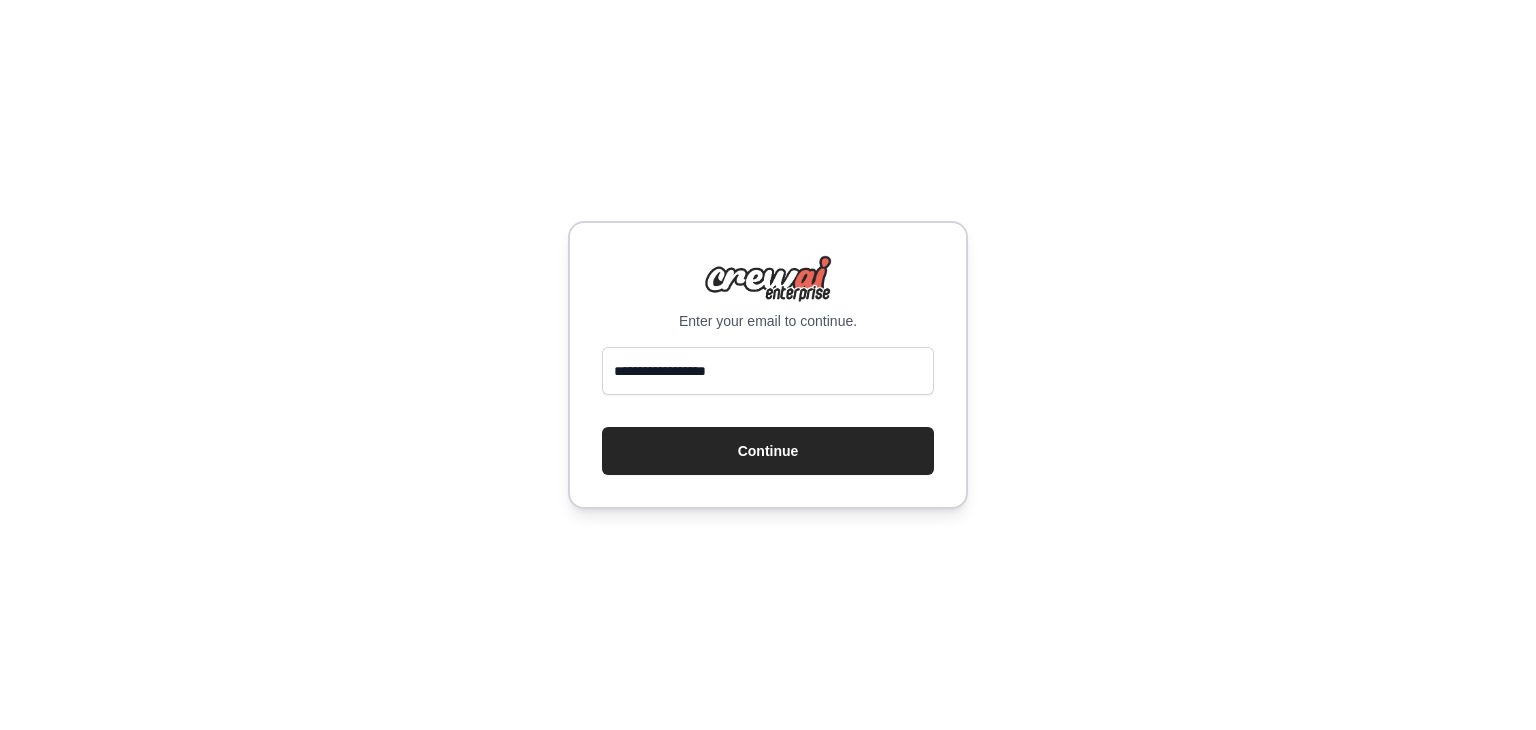 type on "**********" 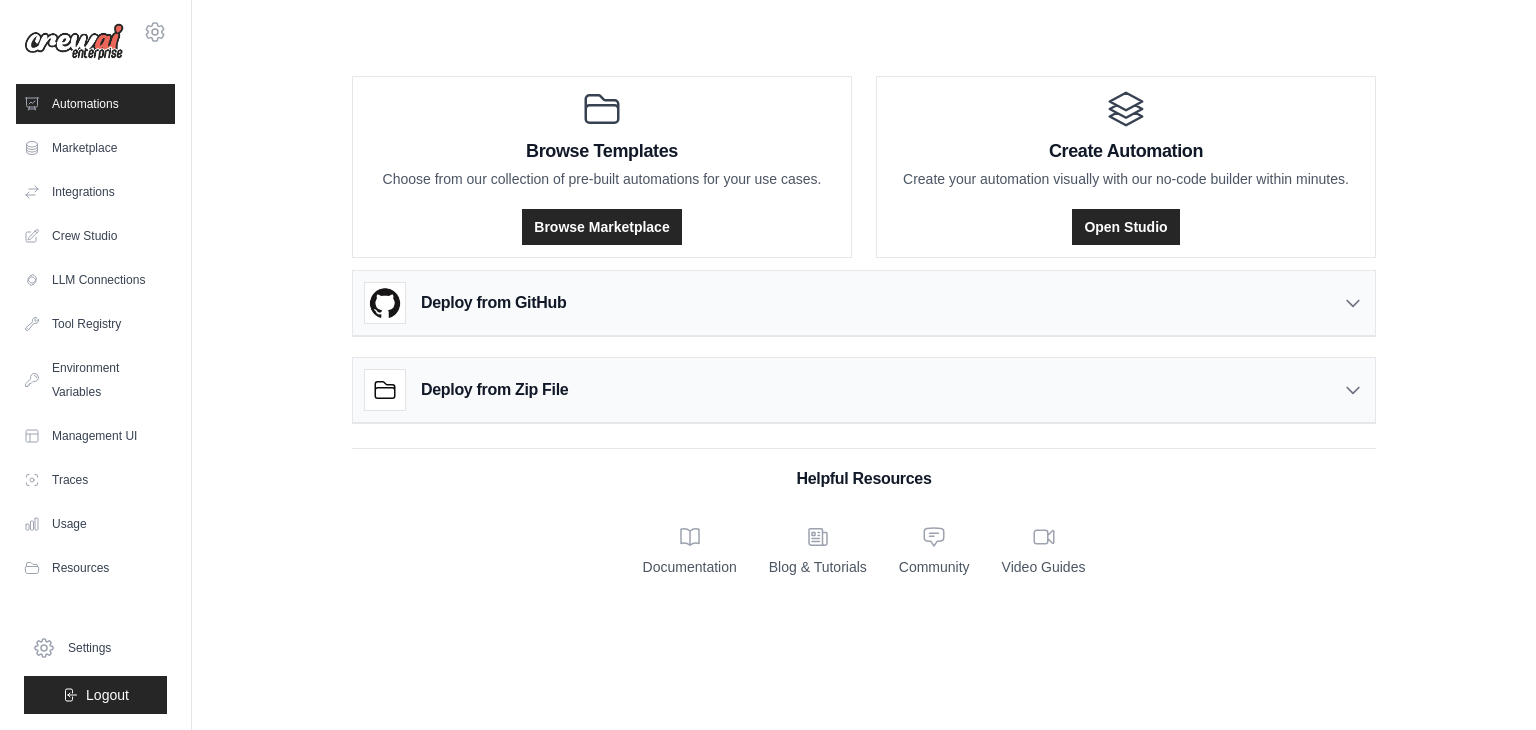 scroll, scrollTop: 0, scrollLeft: 0, axis: both 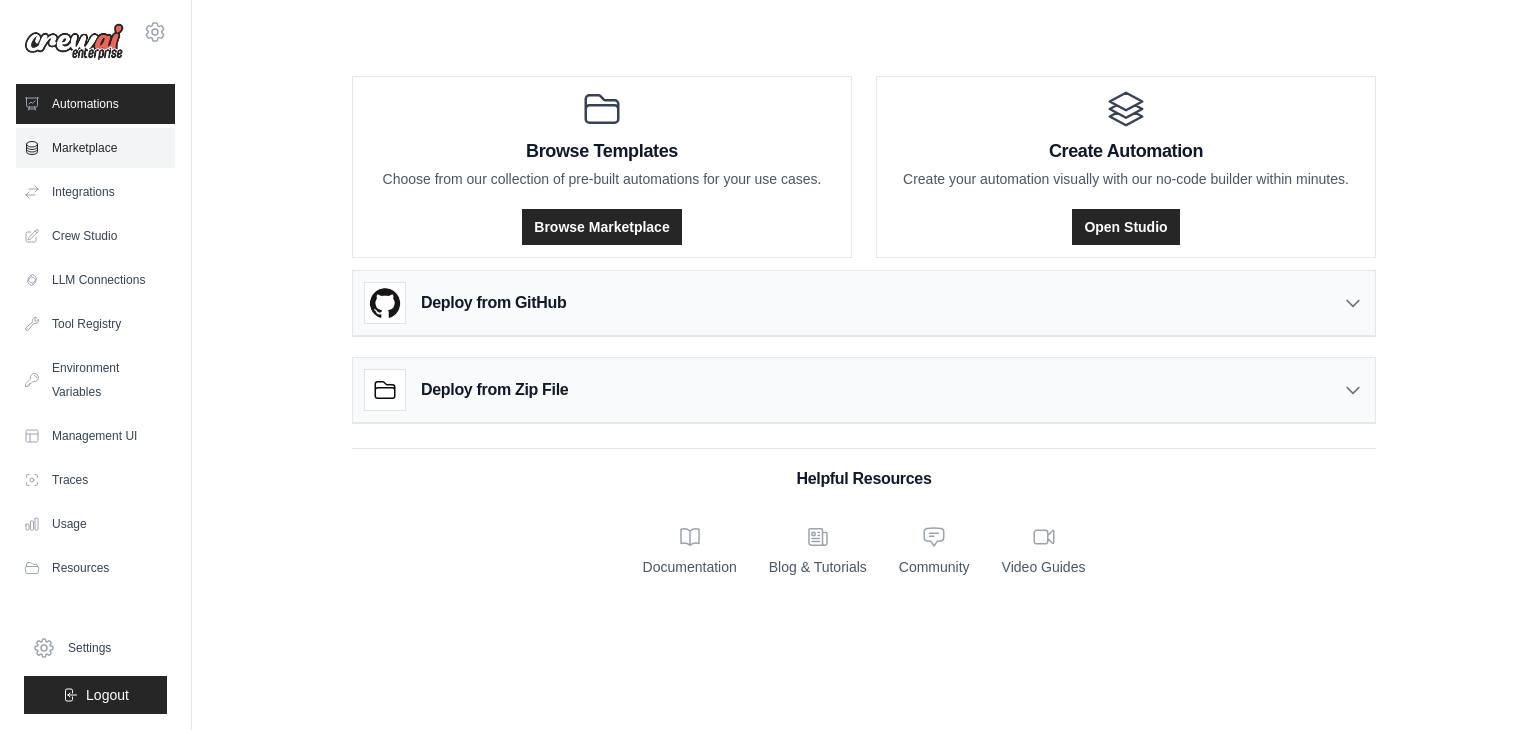 click on "Marketplace" at bounding box center (95, 148) 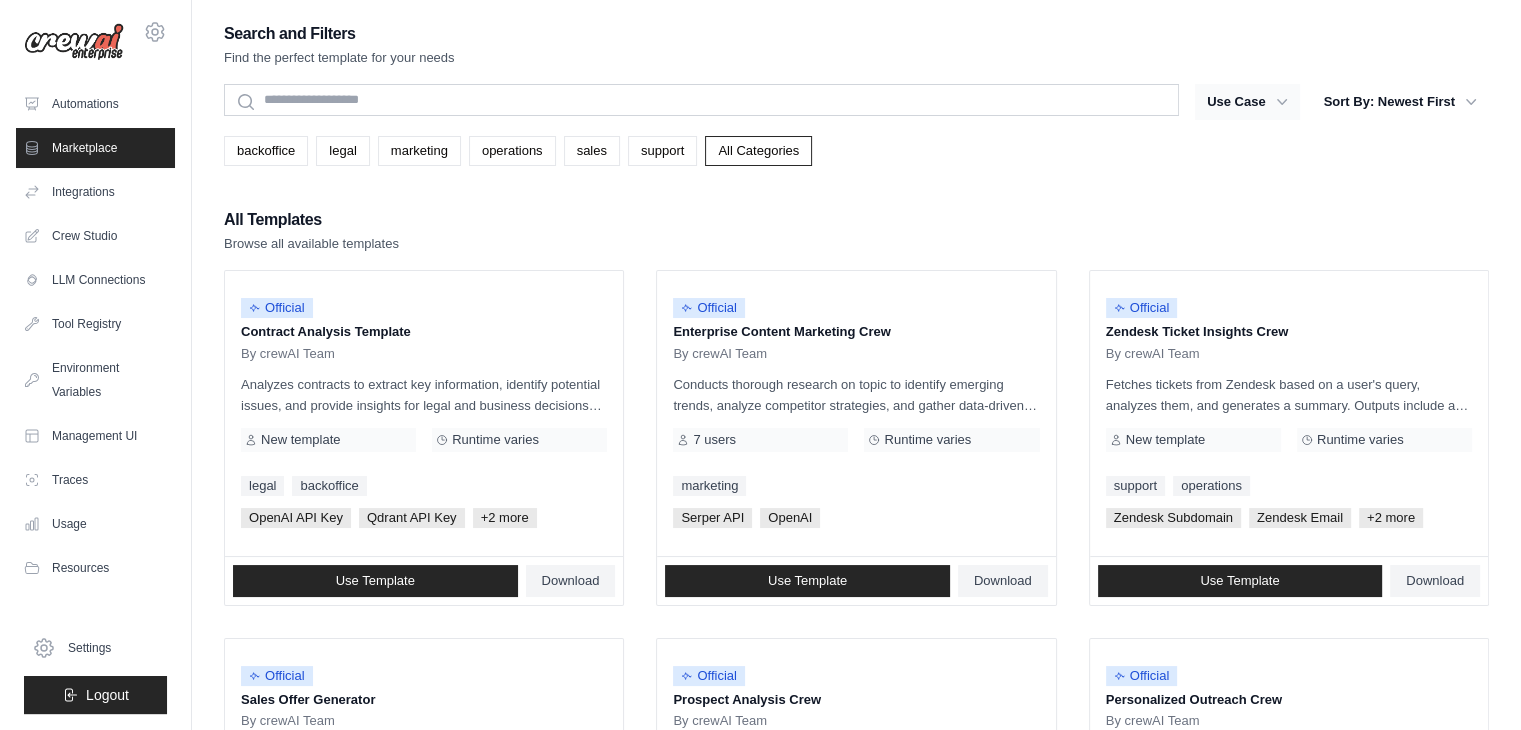 click 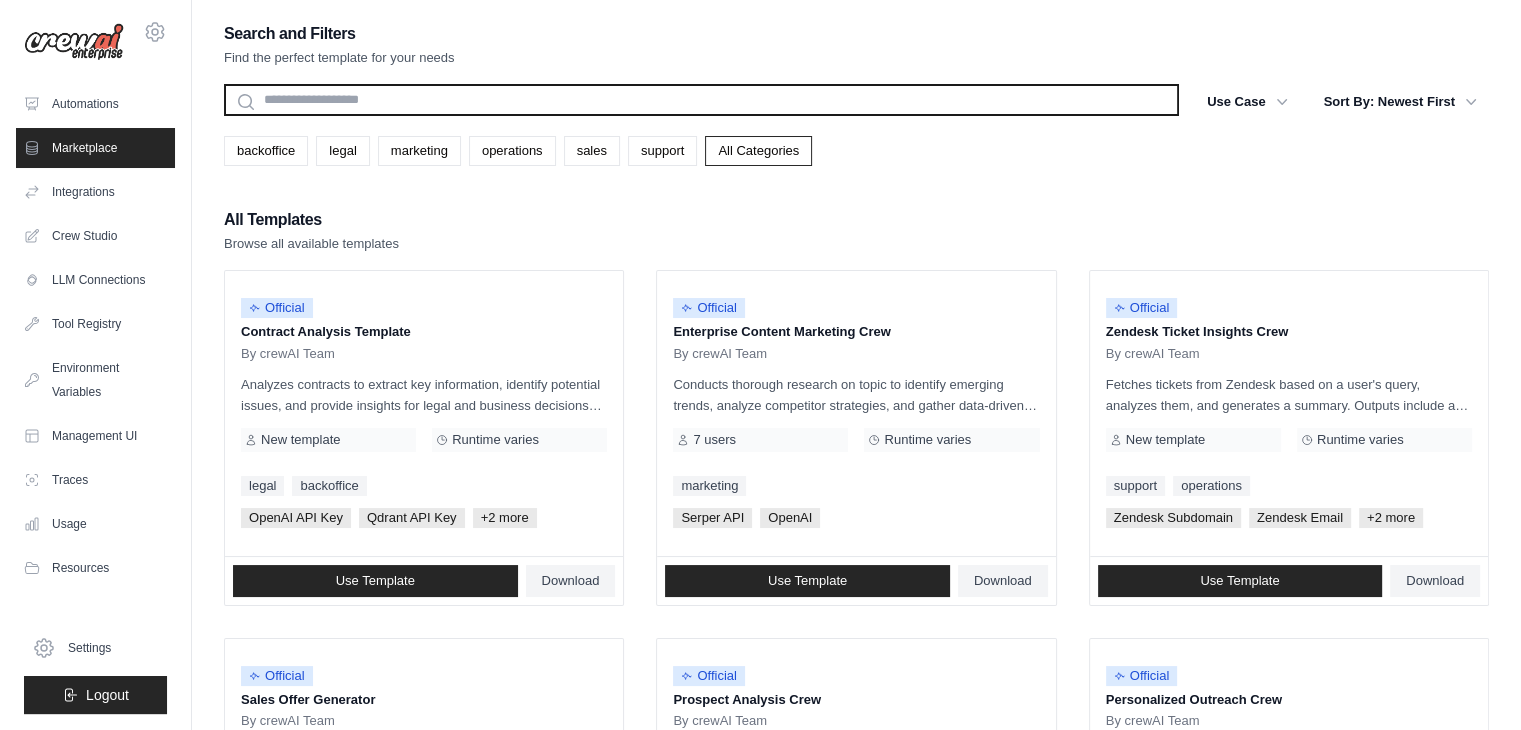 click at bounding box center [701, 100] 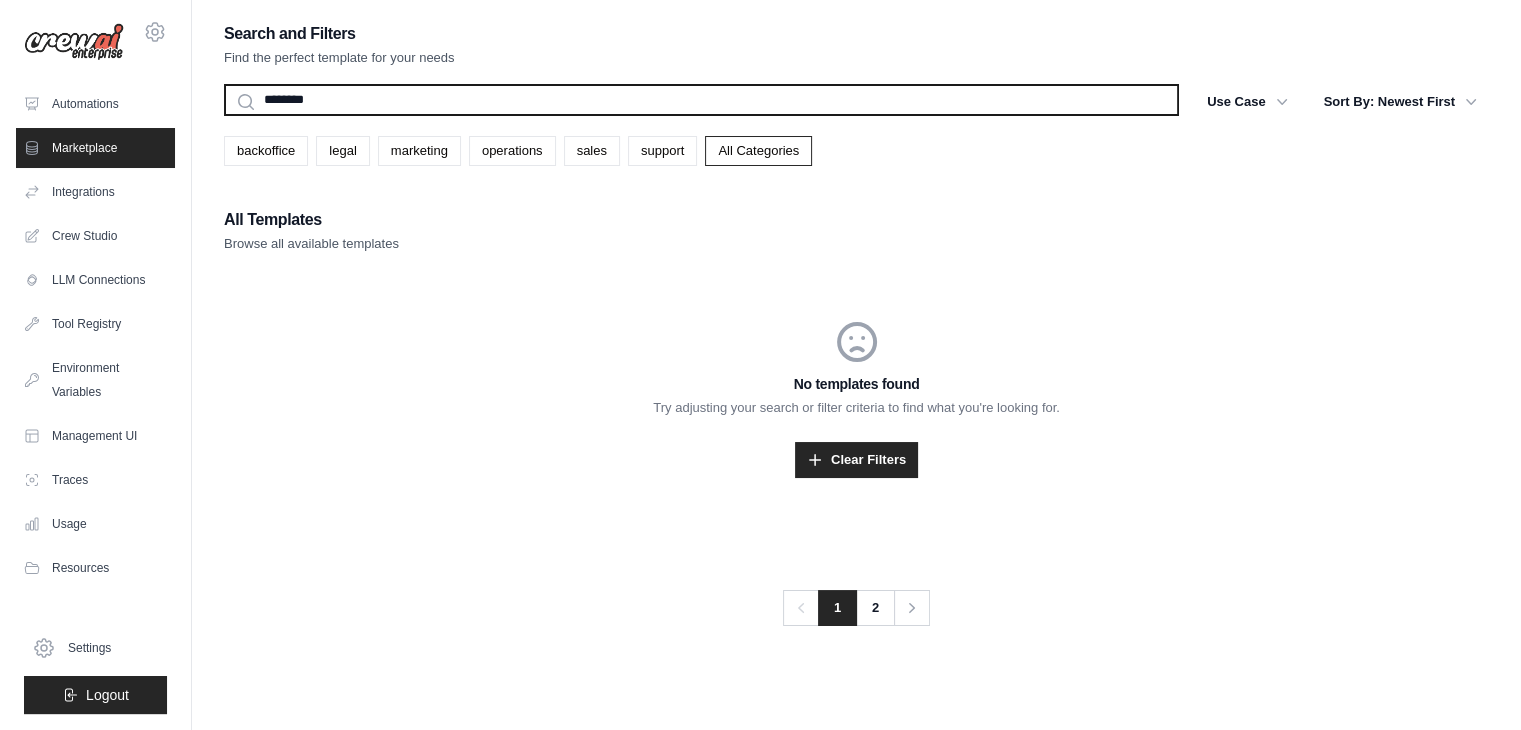 type on "*********" 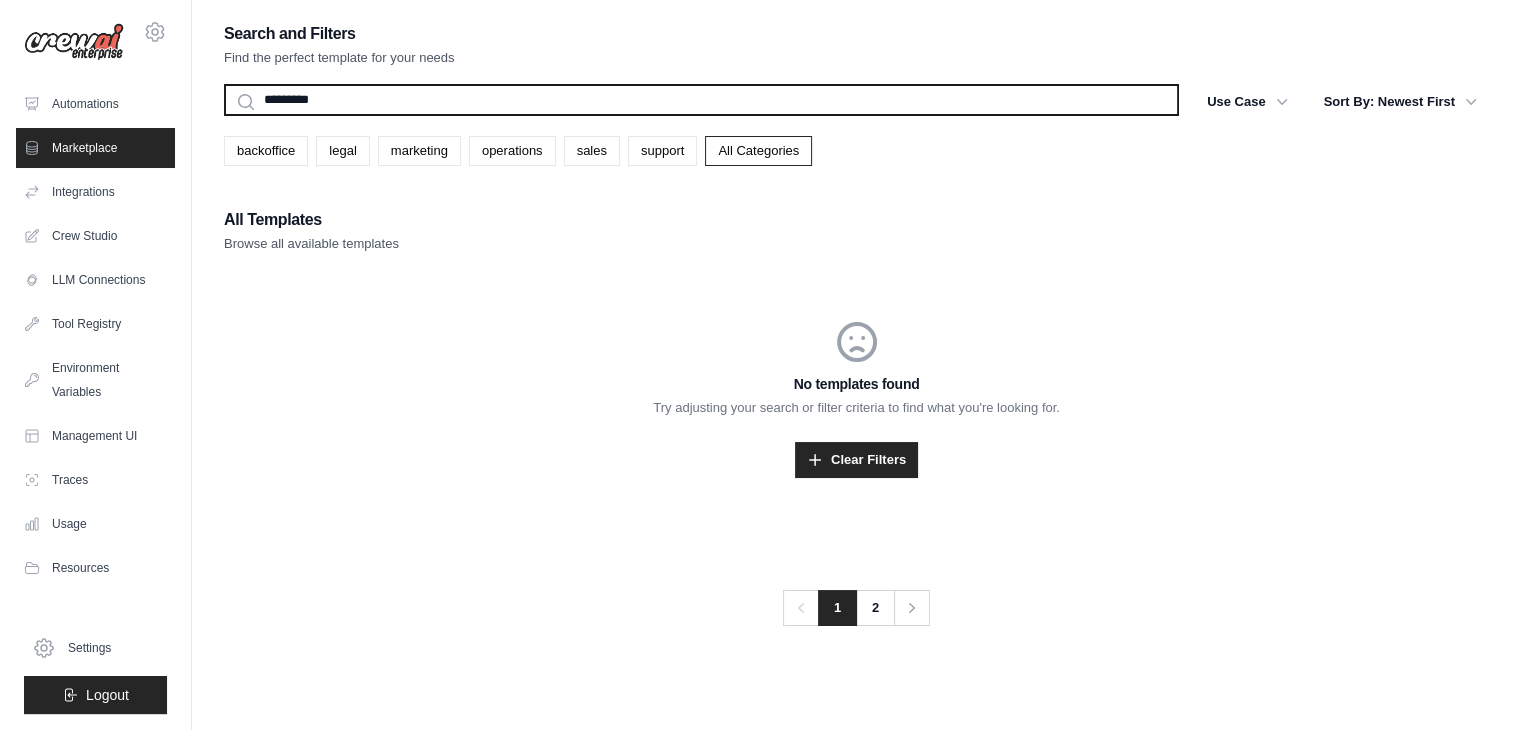 click on "*********" at bounding box center [701, 100] 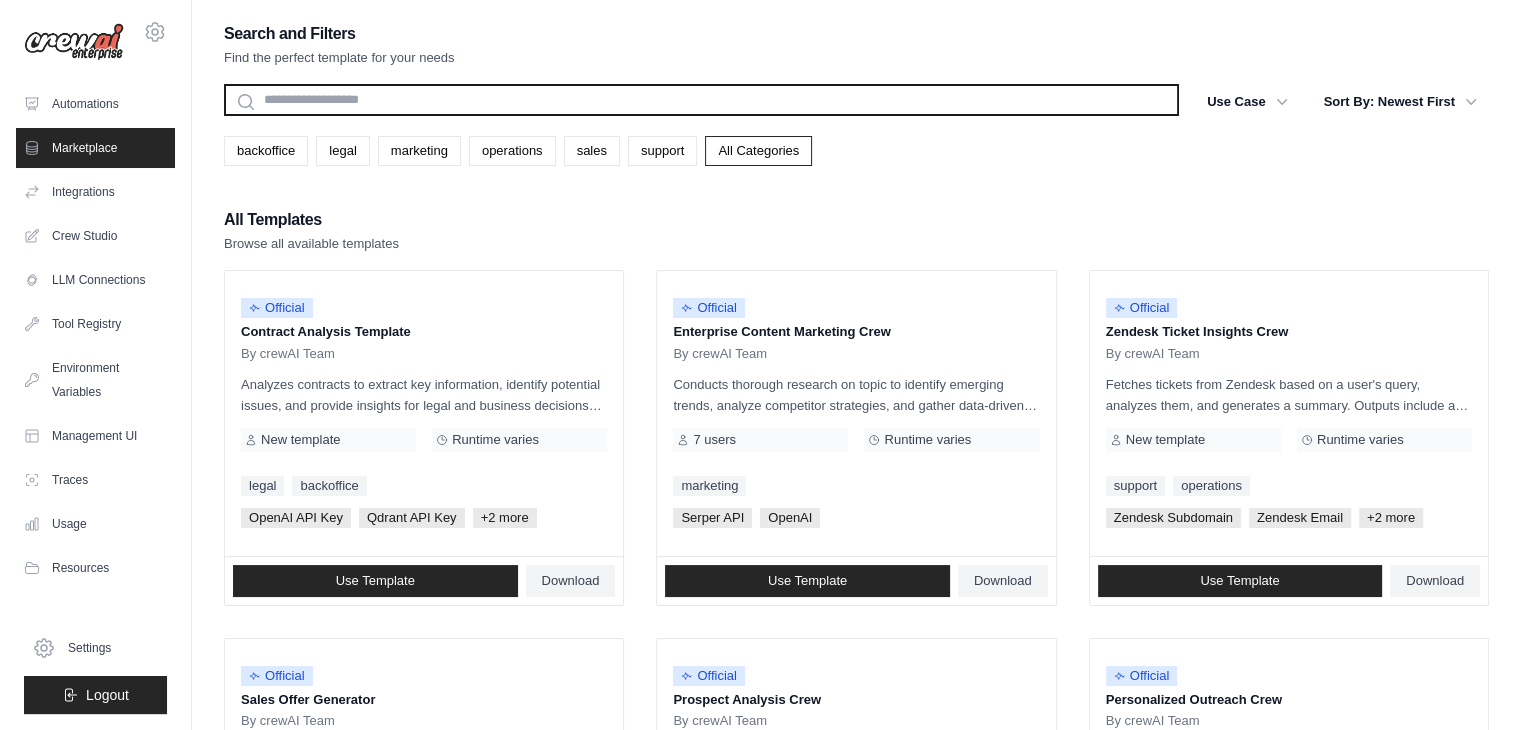 type on "********" 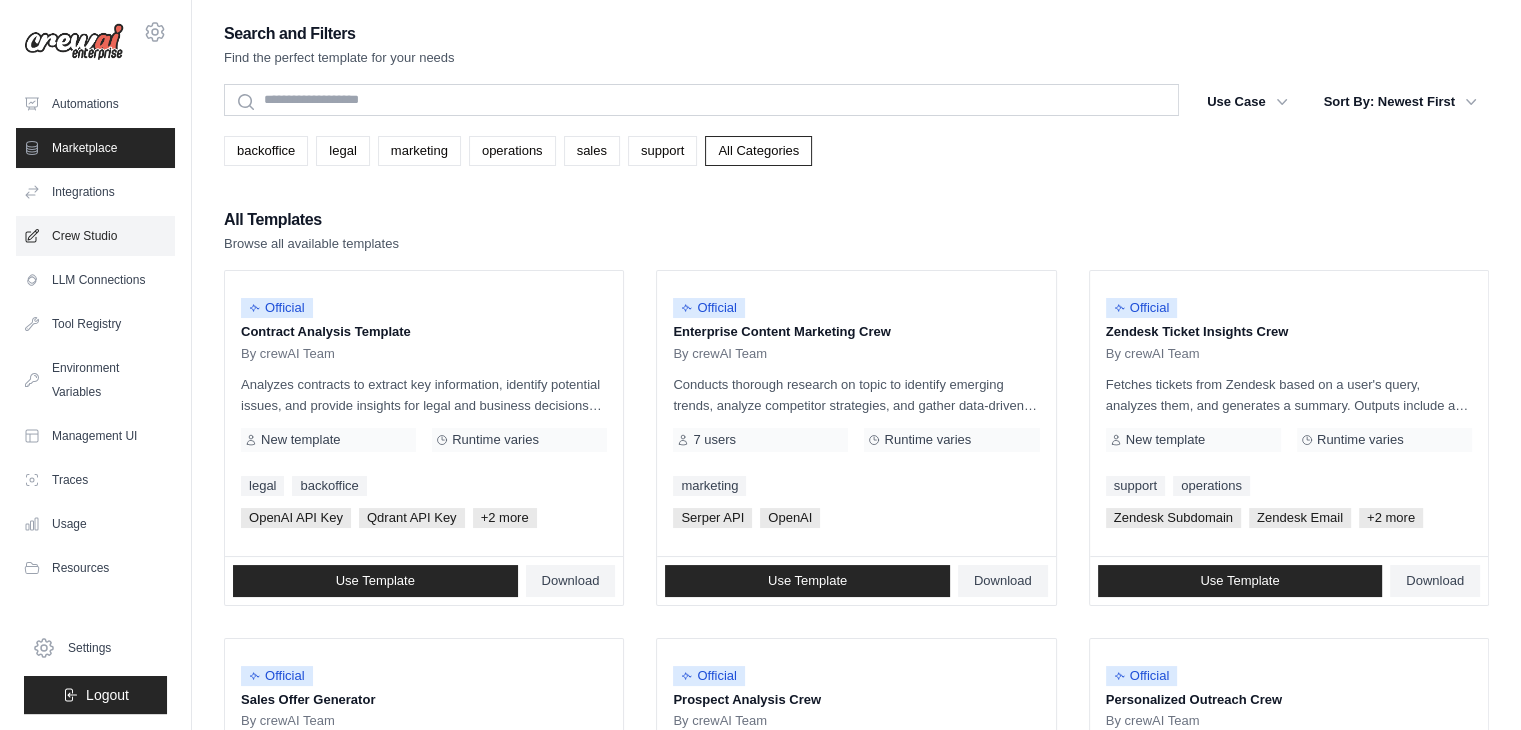 click on "Crew Studio" at bounding box center (95, 236) 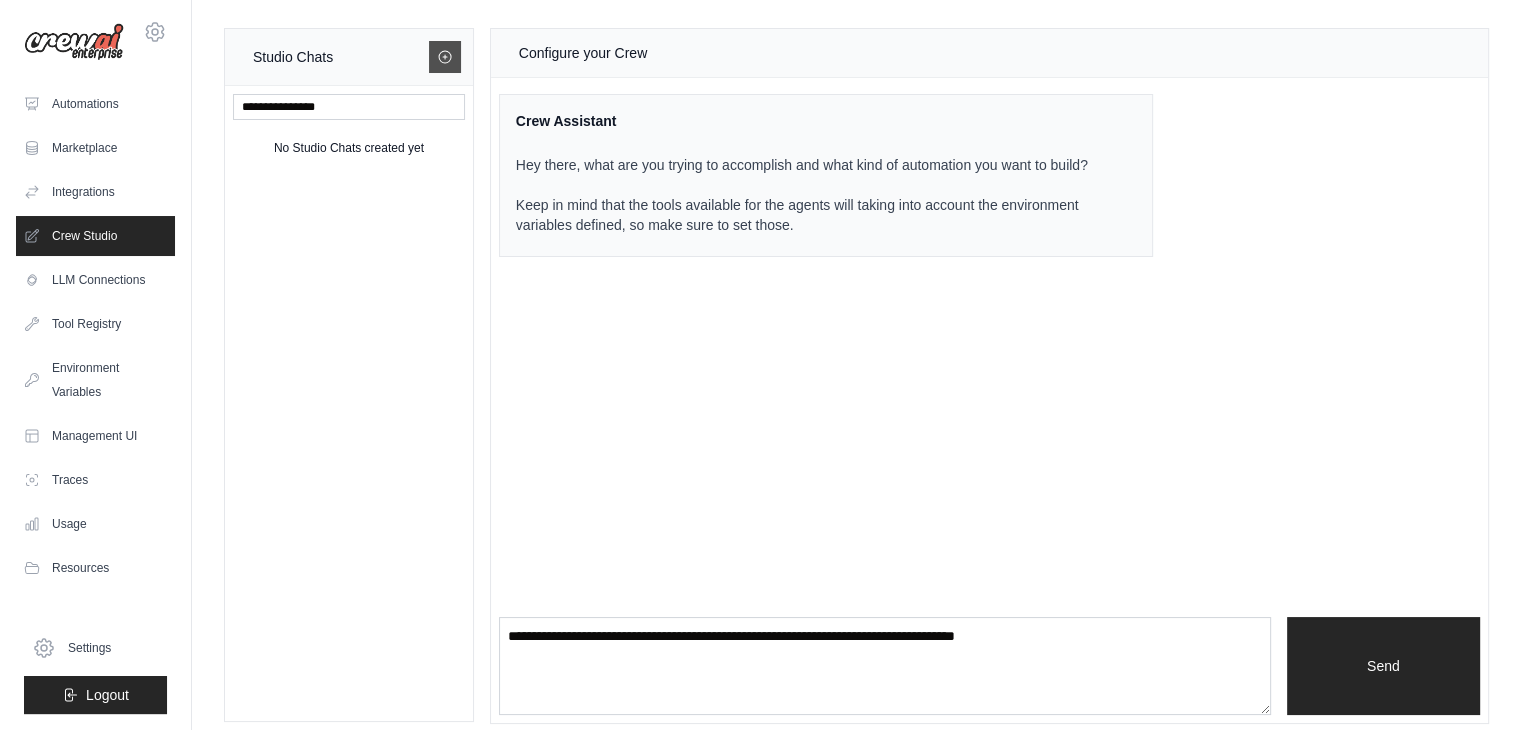 click 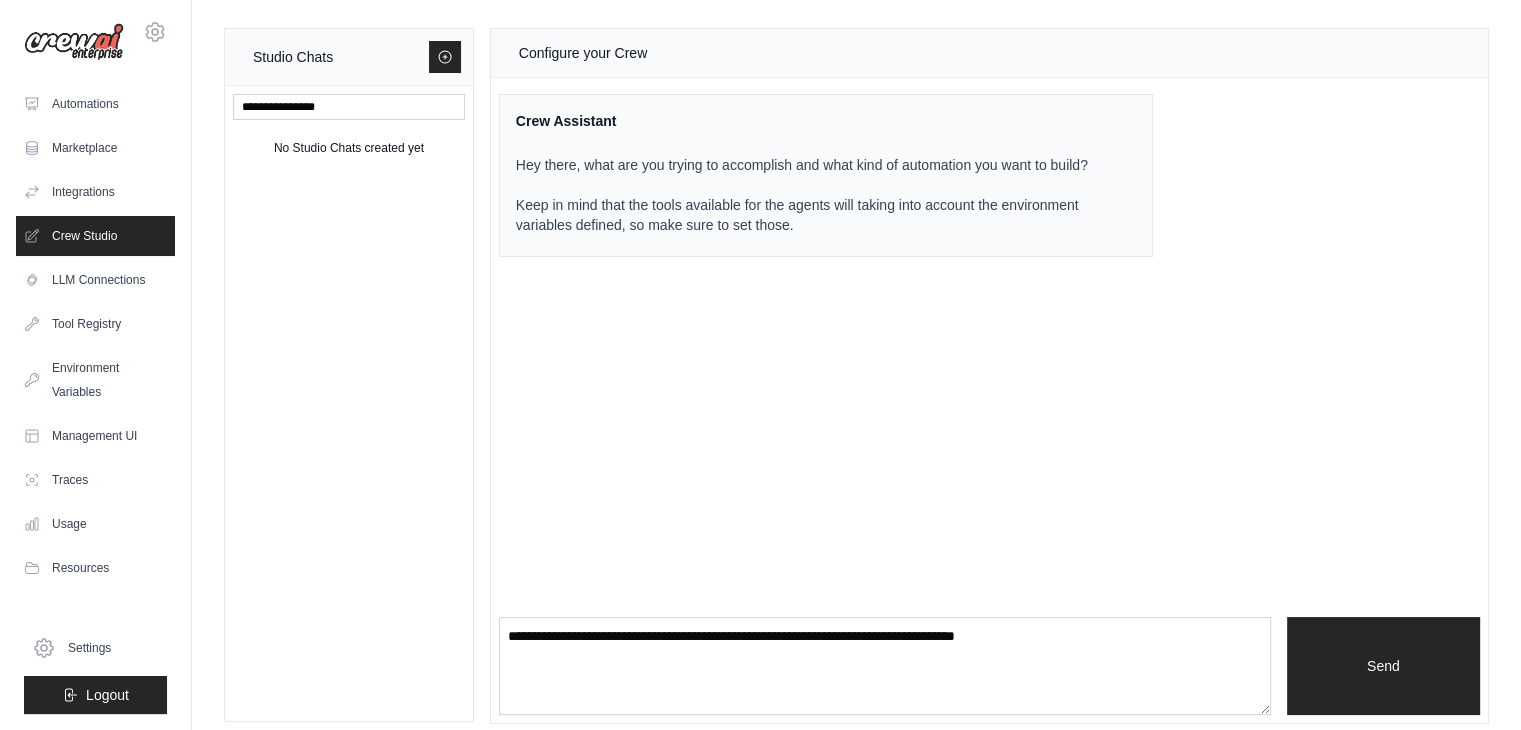 click on "Hey there, what are you trying to accomplish and what kind of automation you want to build? Keep in mind that the tools available for the agents will taking into account the environment variables defined, so make sure to set those." at bounding box center (814, 195) 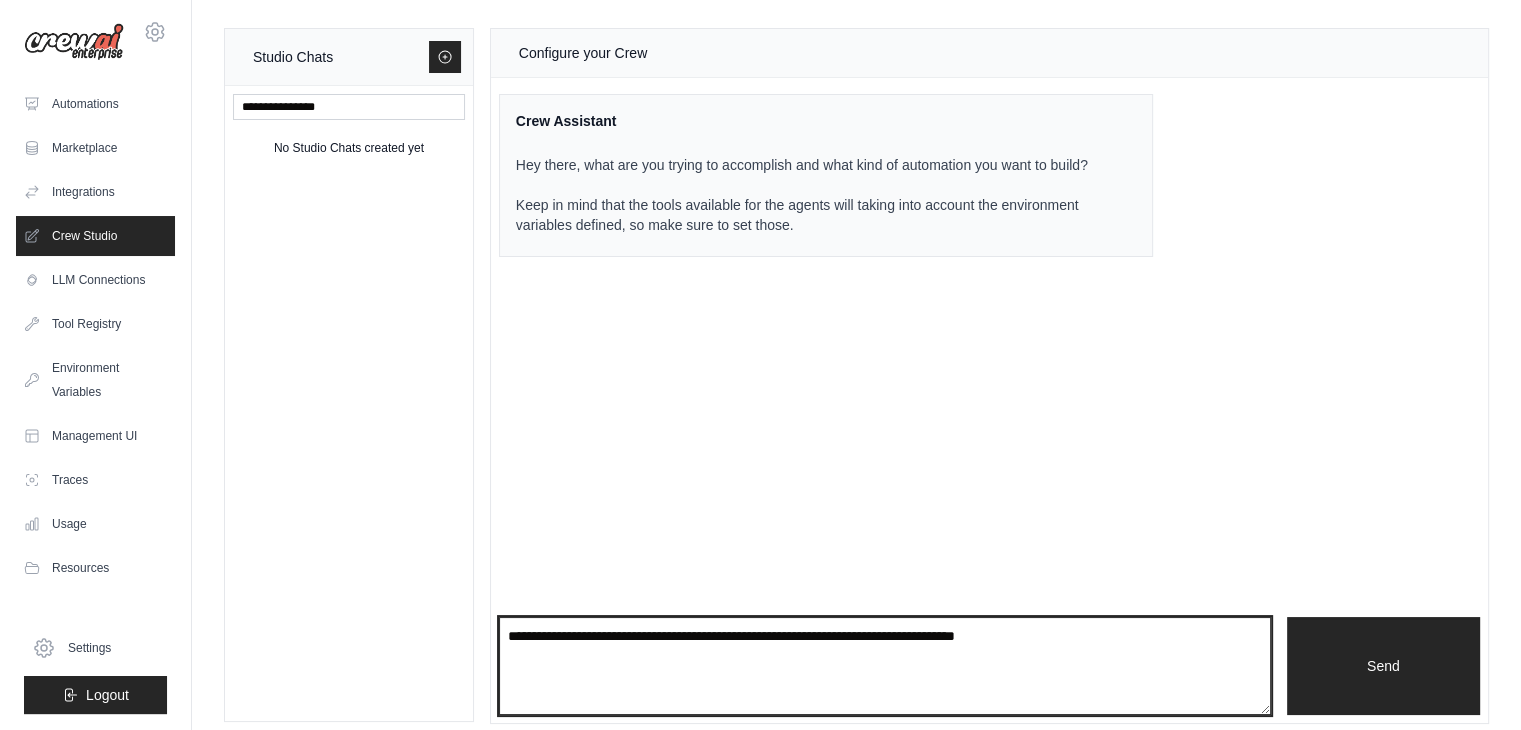 click at bounding box center (885, 666) 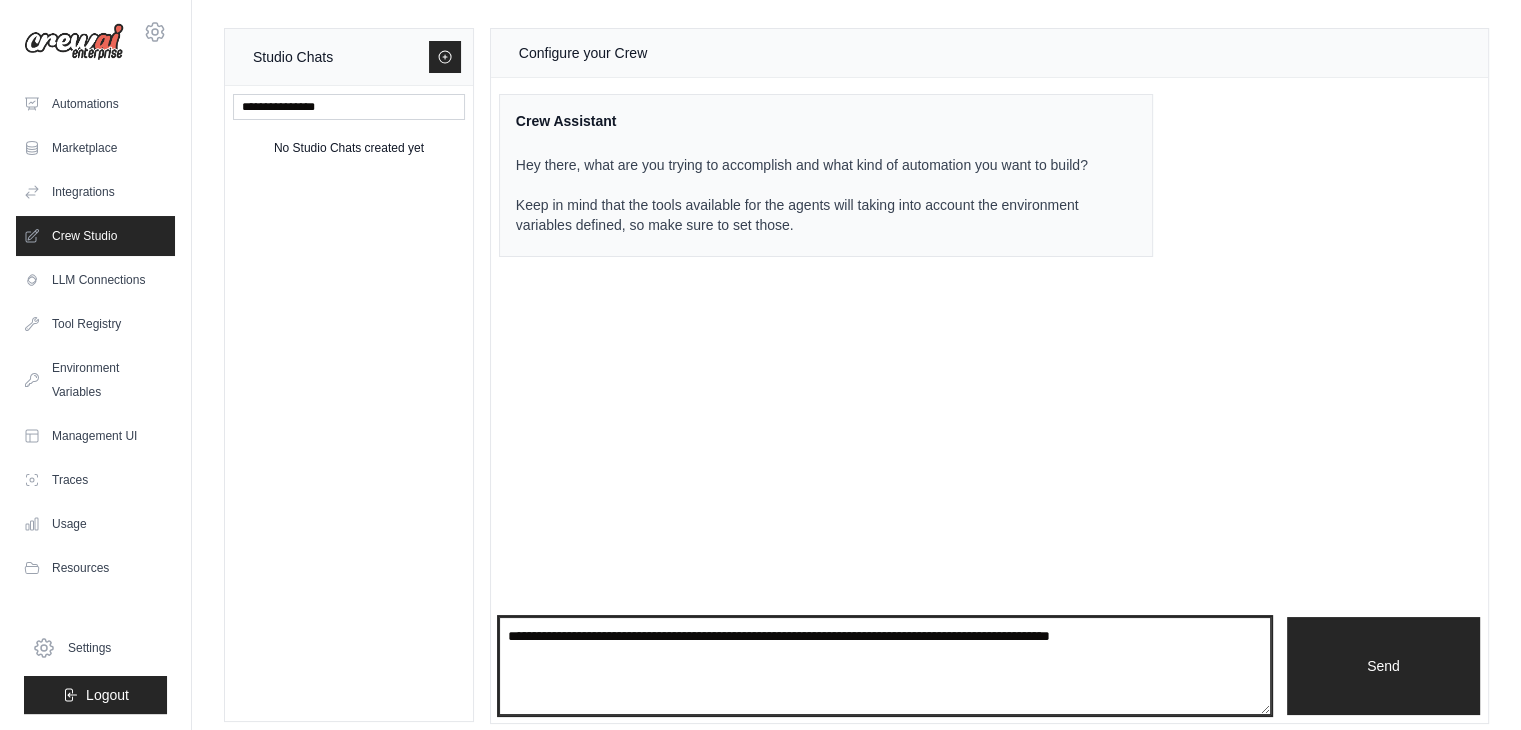 type on "**********" 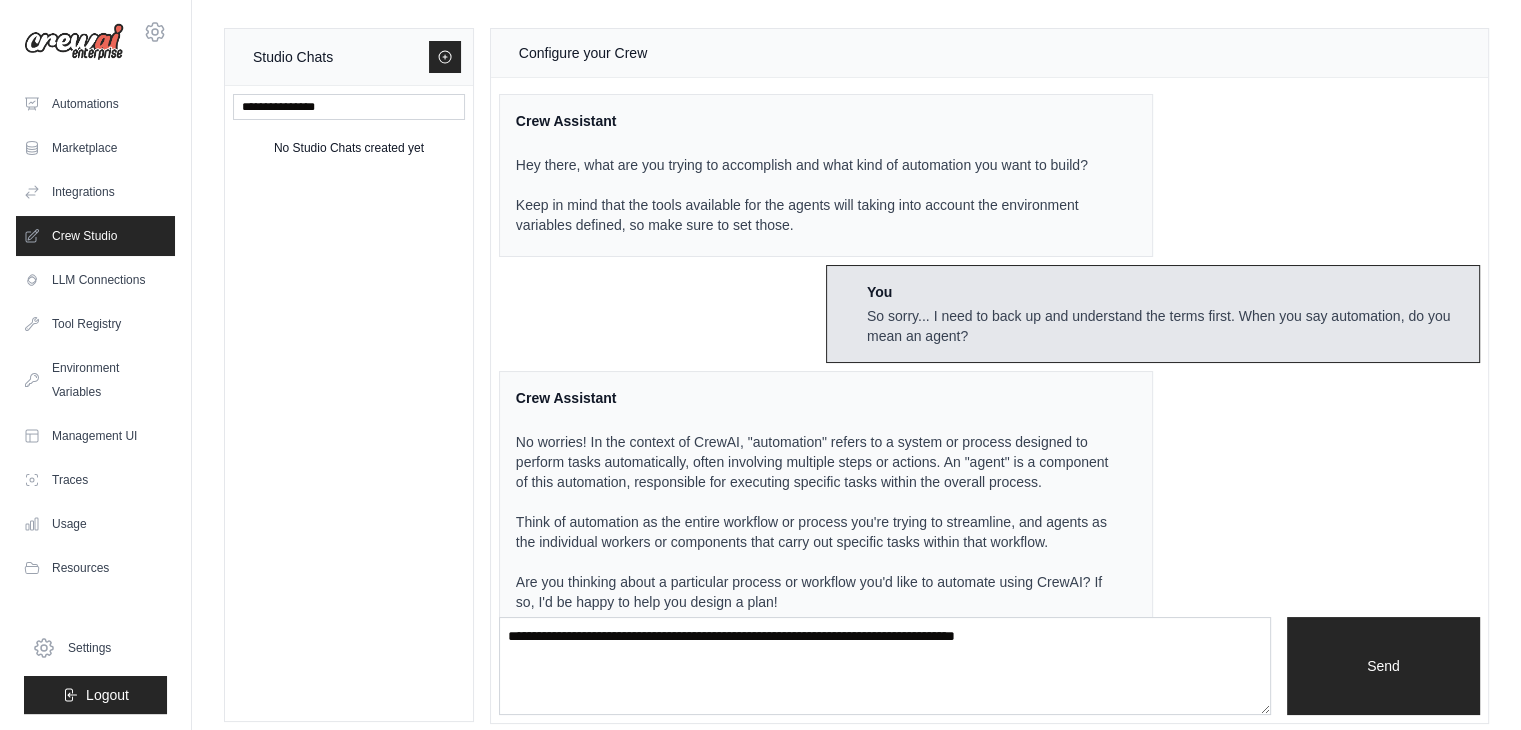 scroll, scrollTop: 52, scrollLeft: 0, axis: vertical 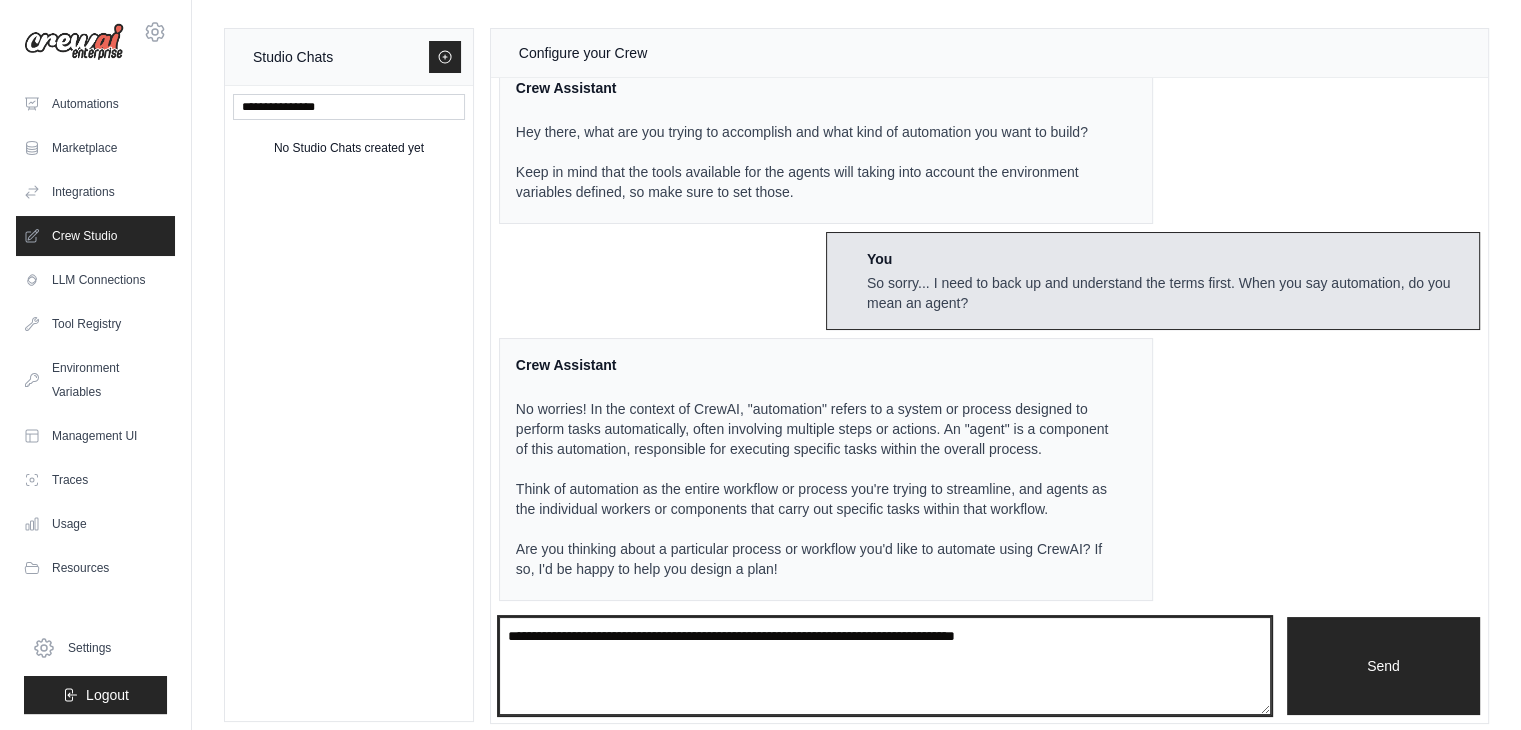 click at bounding box center (885, 666) 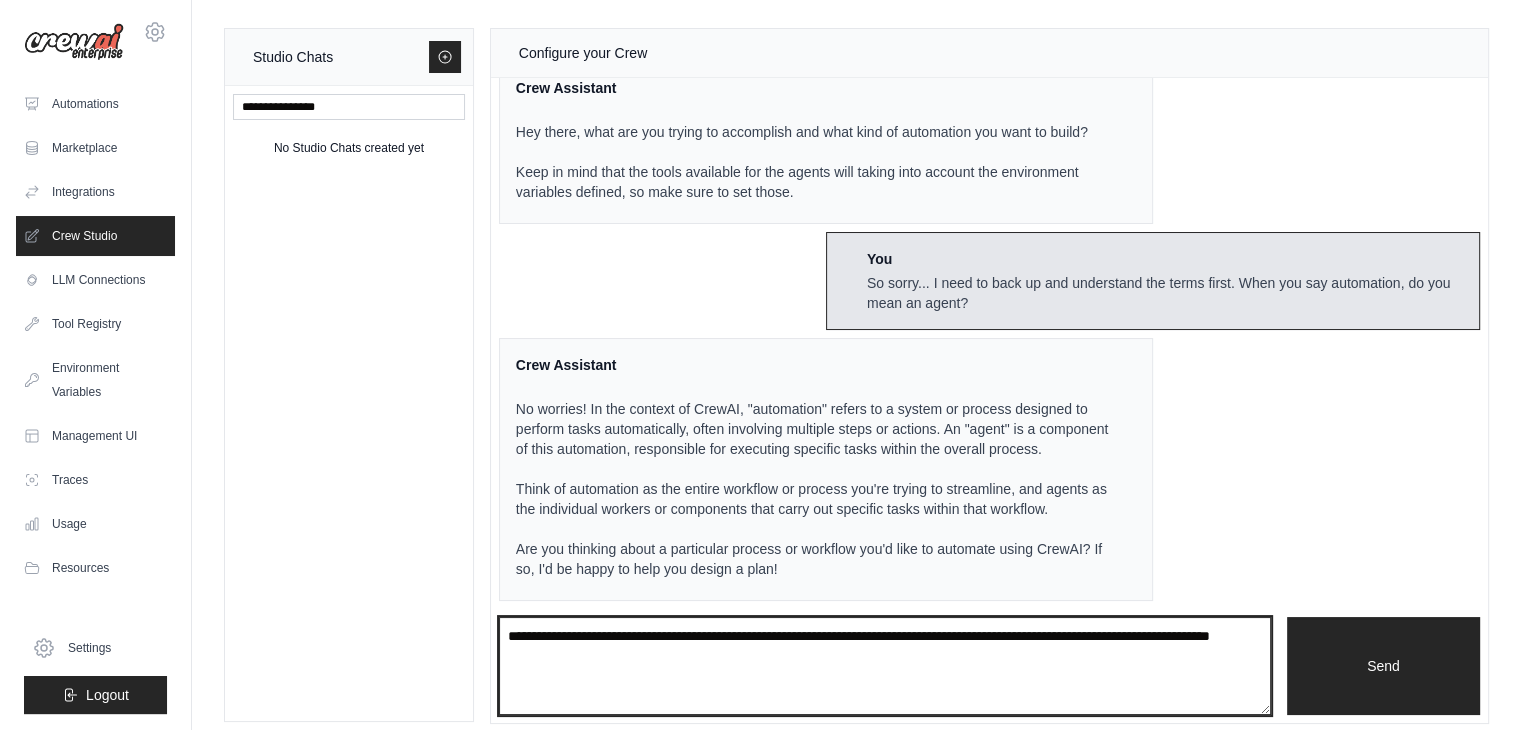 type on "**********" 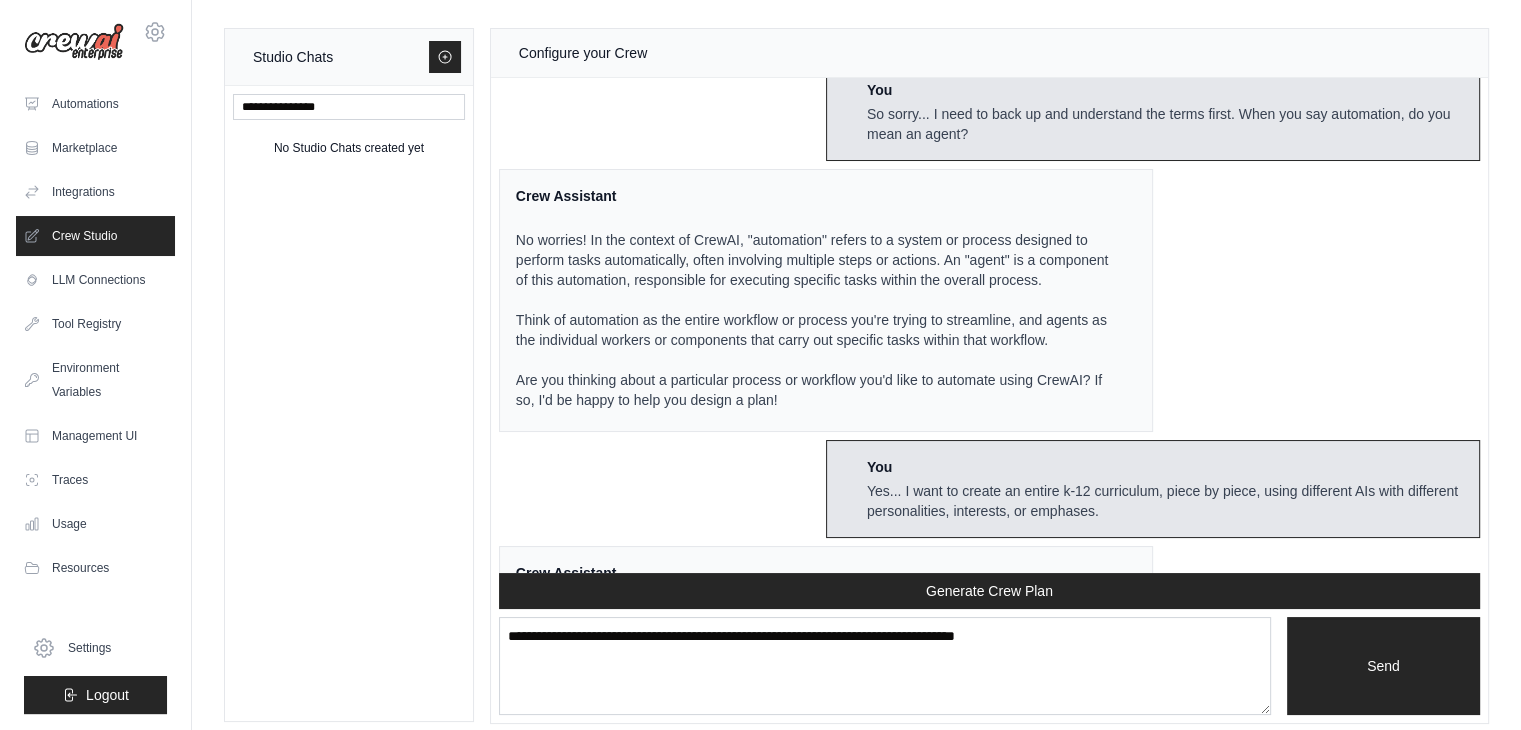 scroll, scrollTop: 657, scrollLeft: 0, axis: vertical 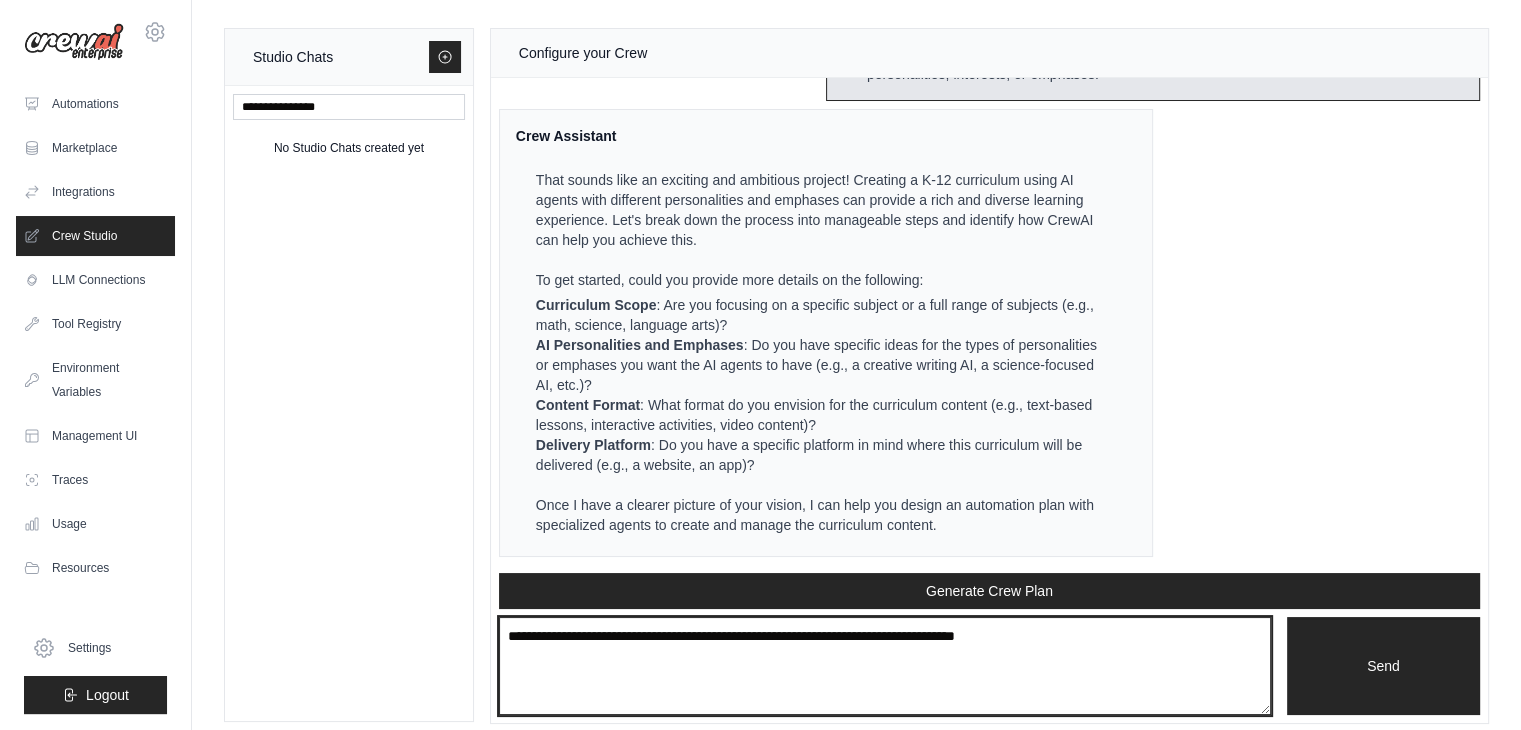 click at bounding box center [885, 666] 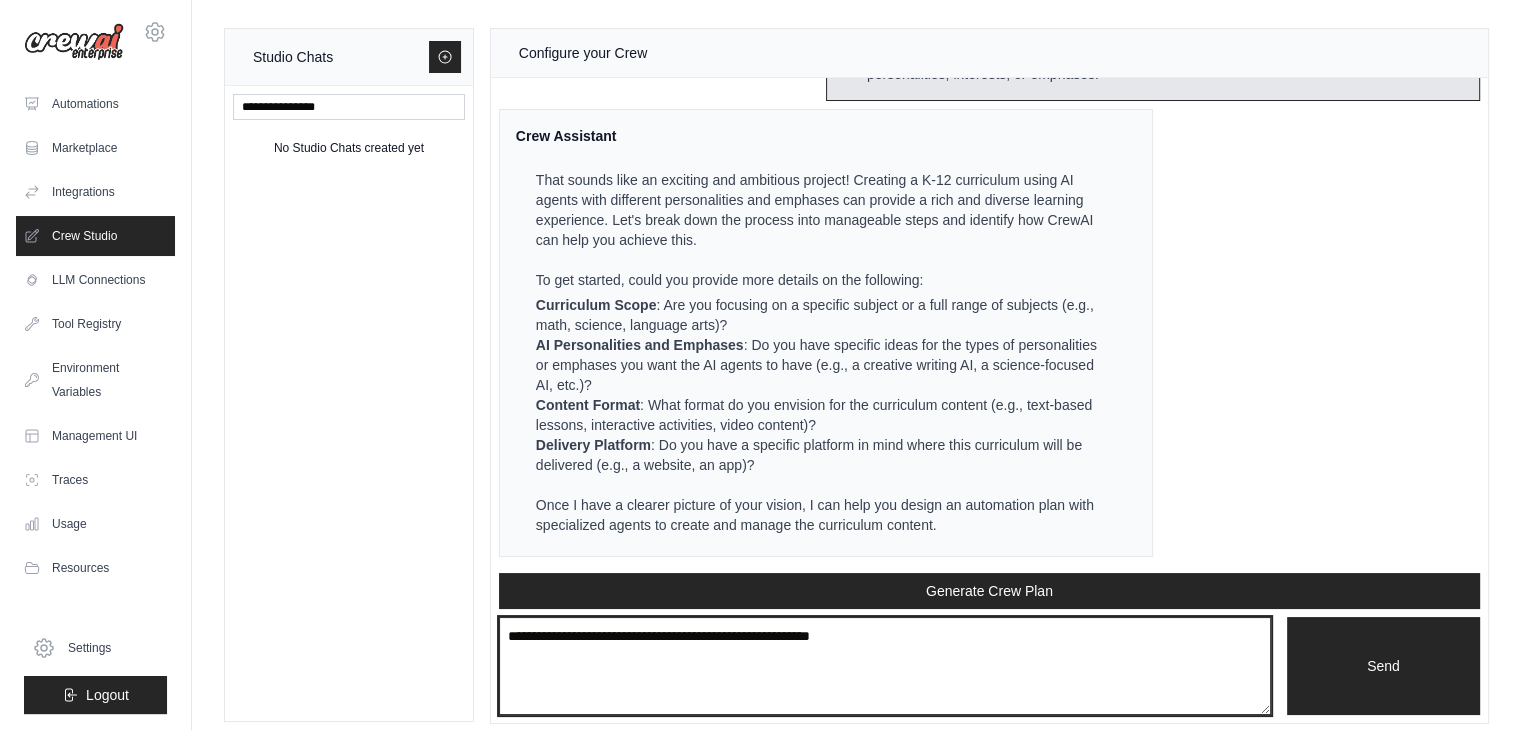 click on "**********" at bounding box center [885, 666] 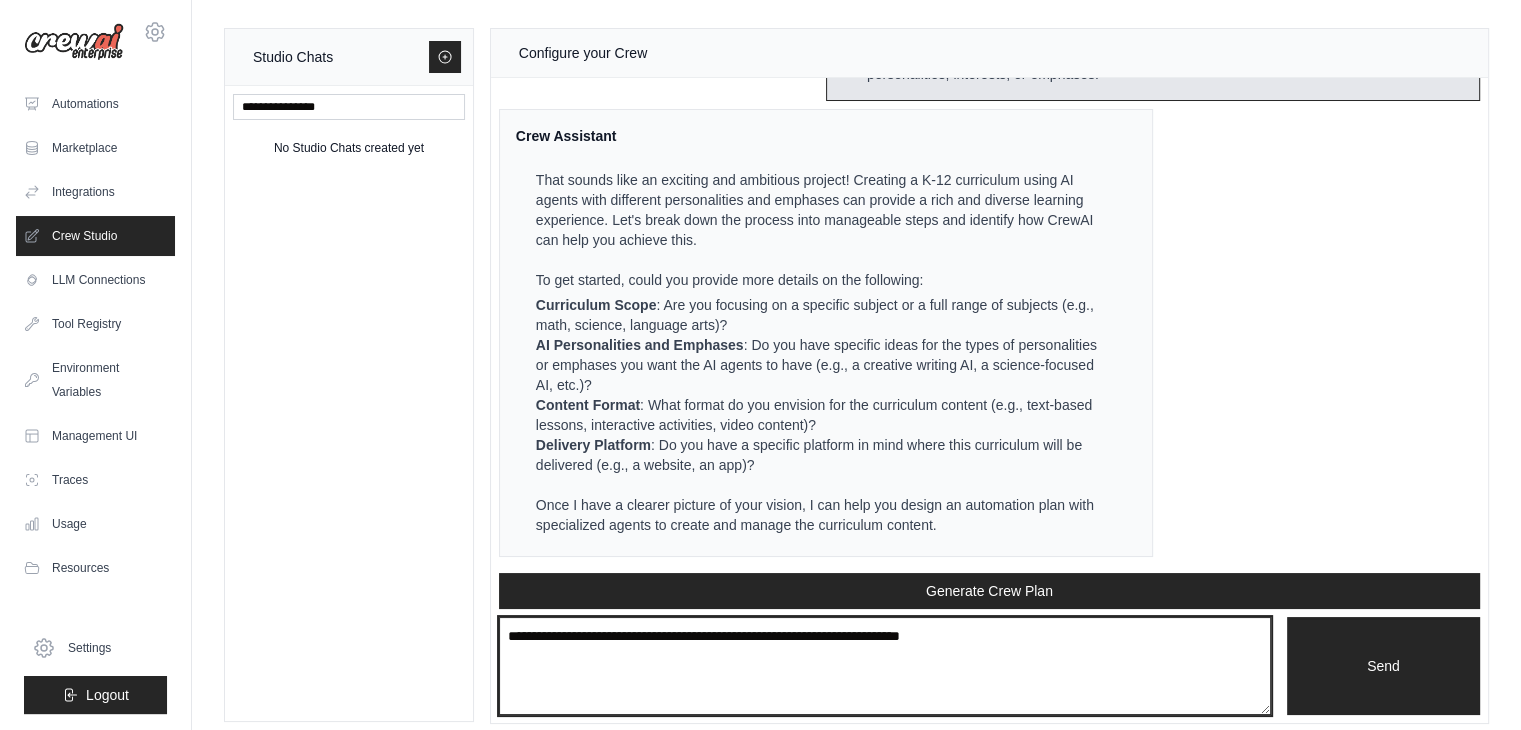 click on "**********" at bounding box center [885, 666] 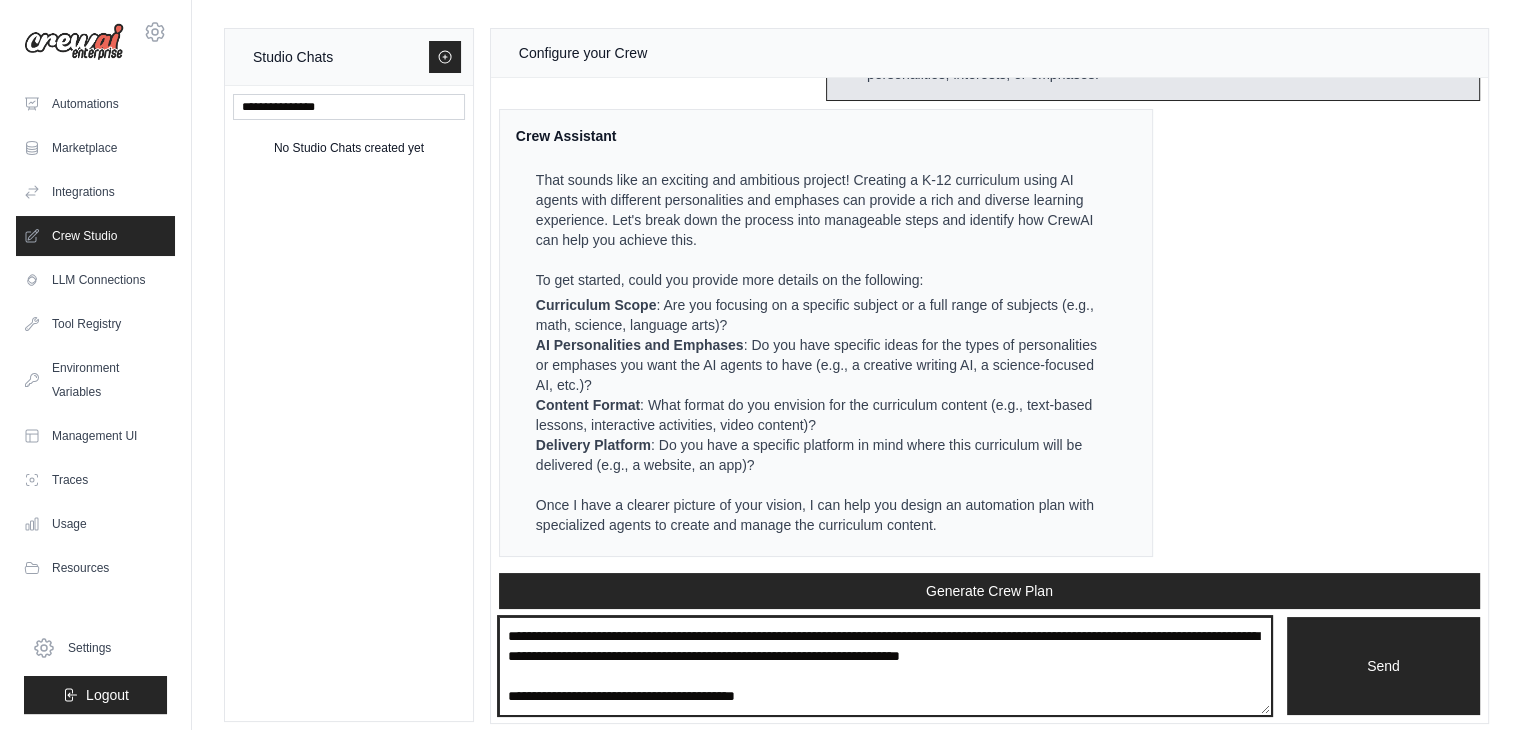 scroll, scrollTop: 150, scrollLeft: 0, axis: vertical 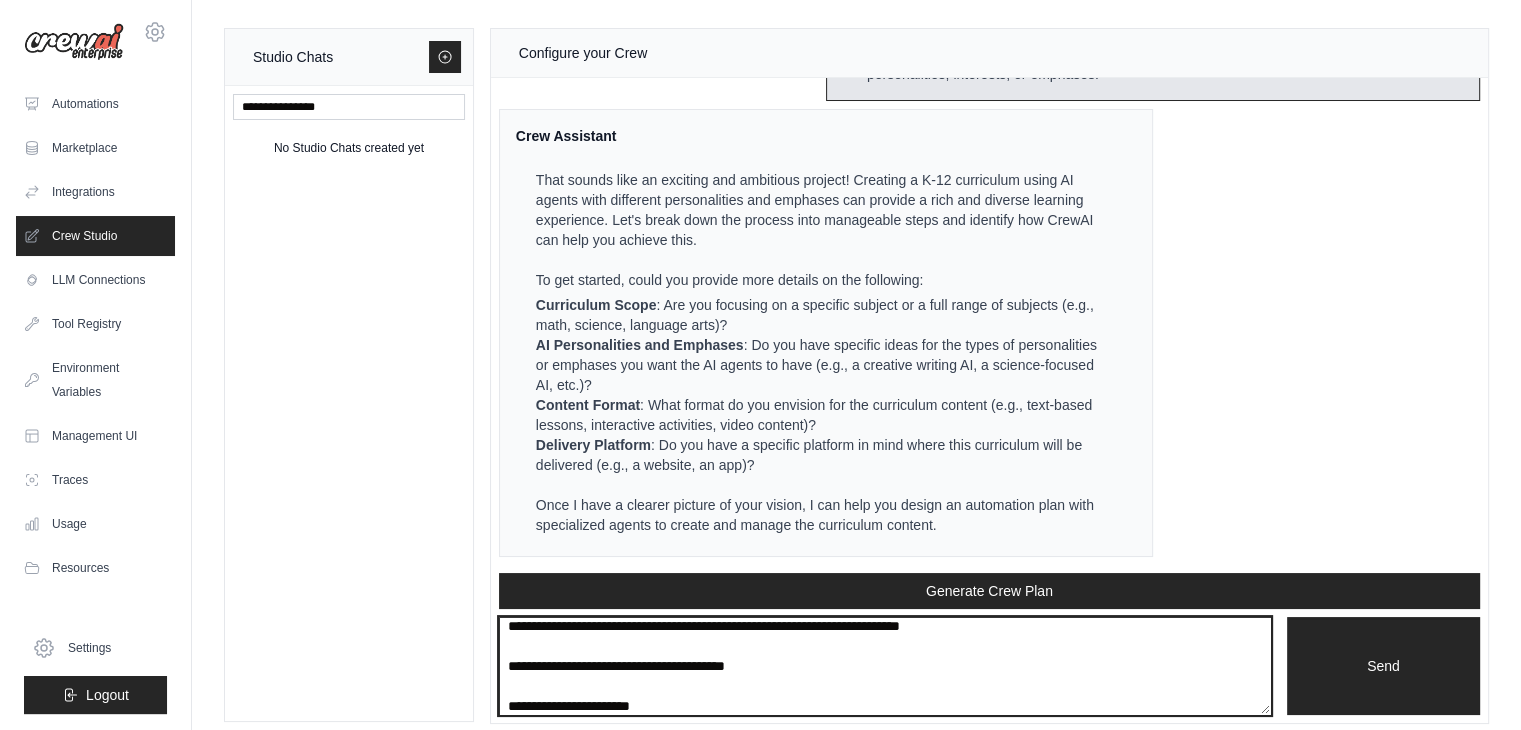 type on "**********" 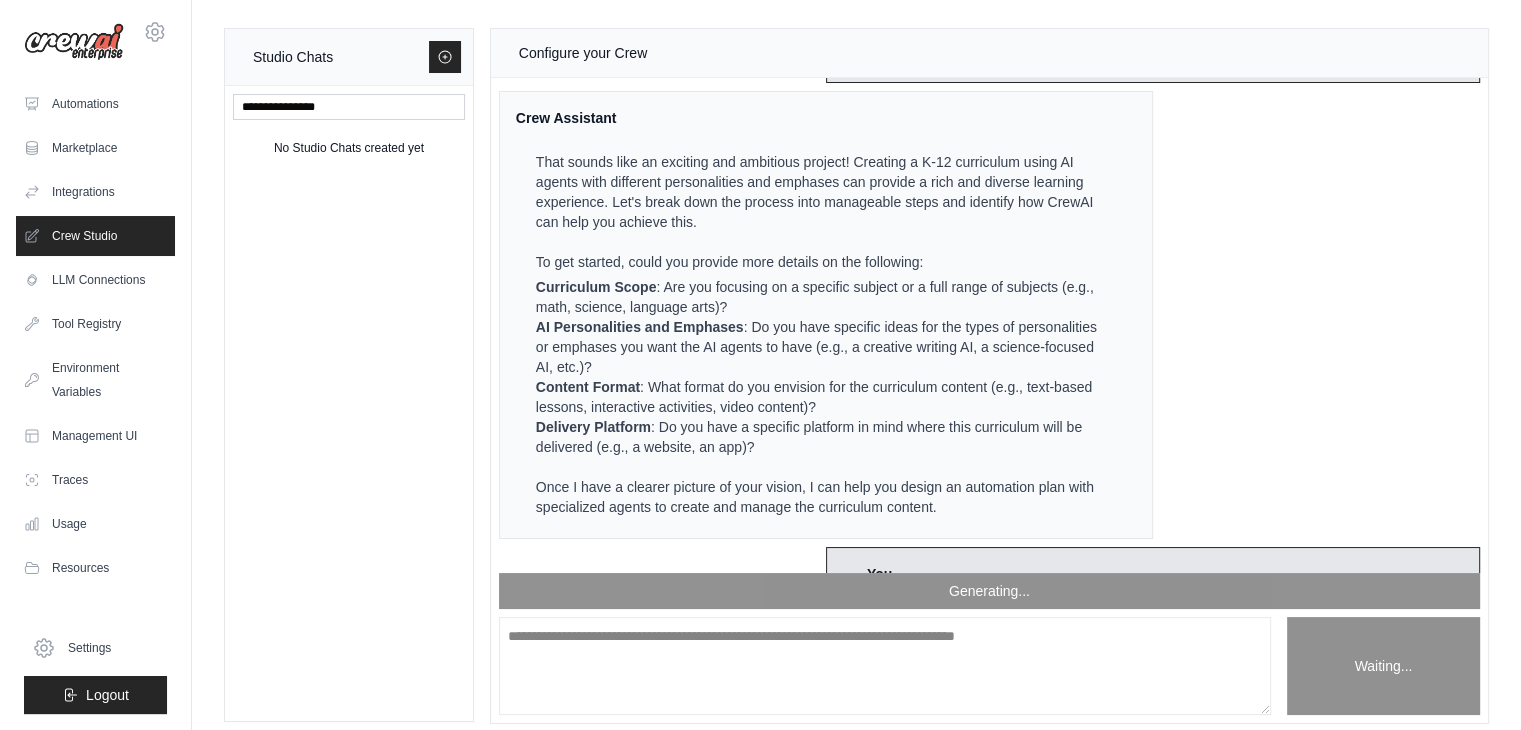 scroll, scrollTop: 0, scrollLeft: 0, axis: both 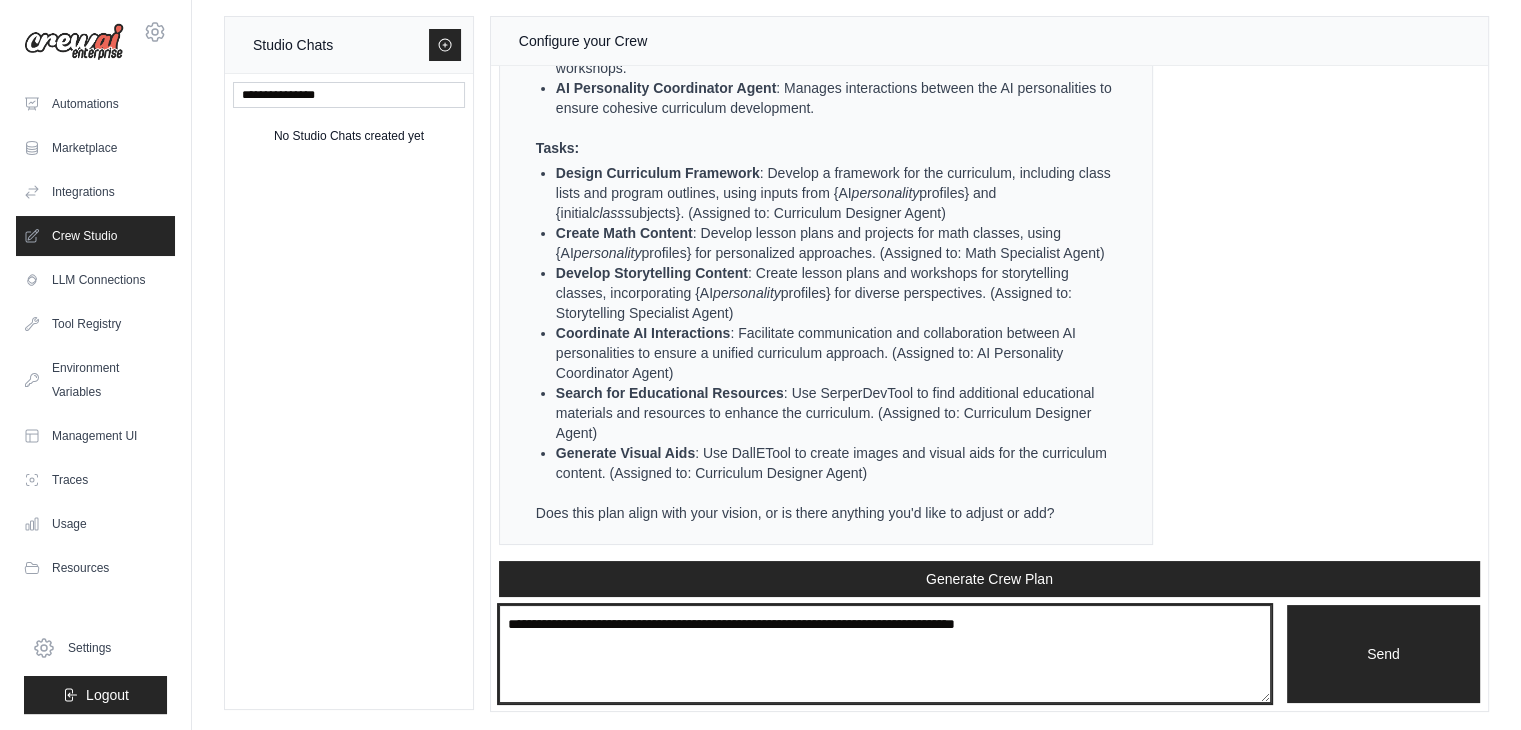 click at bounding box center [885, 654] 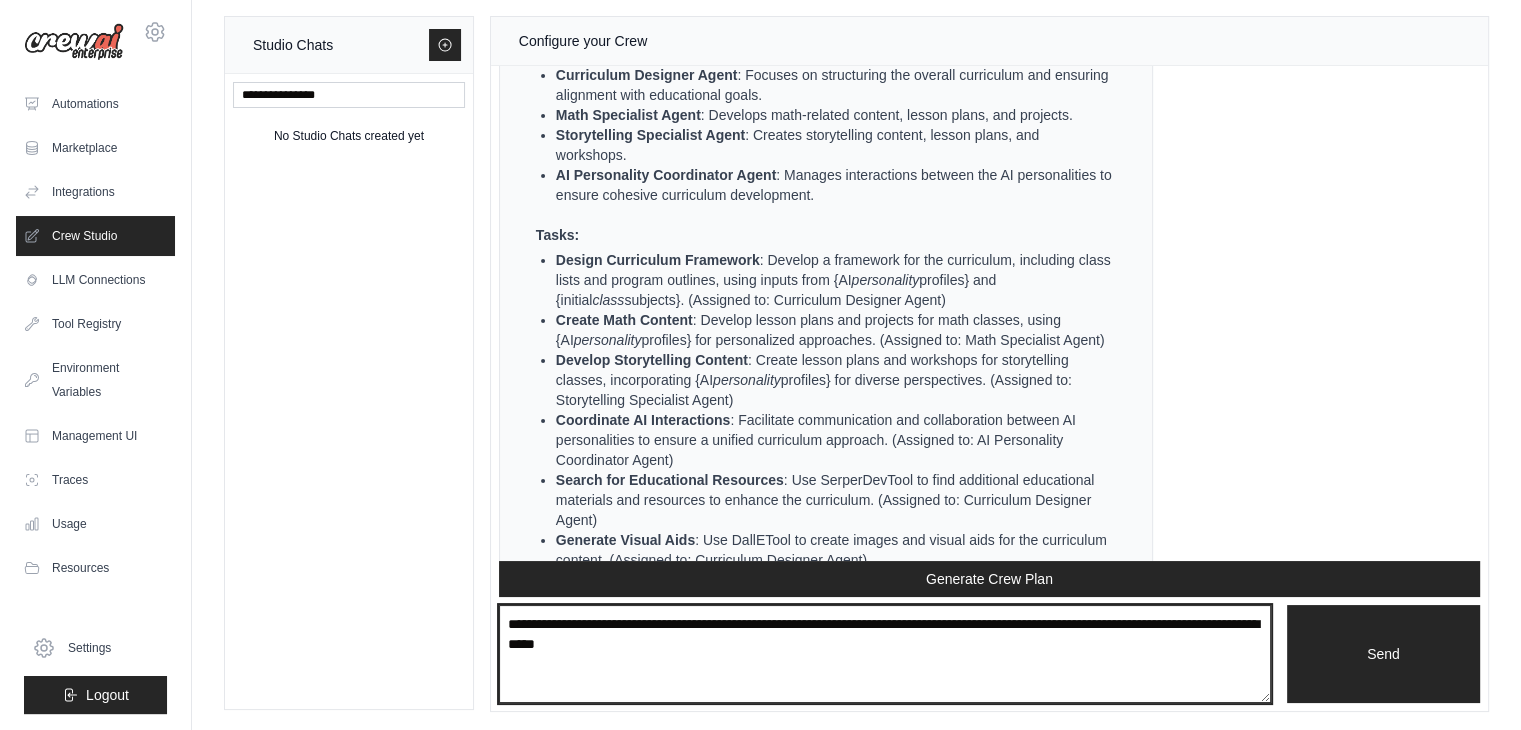 scroll, scrollTop: 2193, scrollLeft: 0, axis: vertical 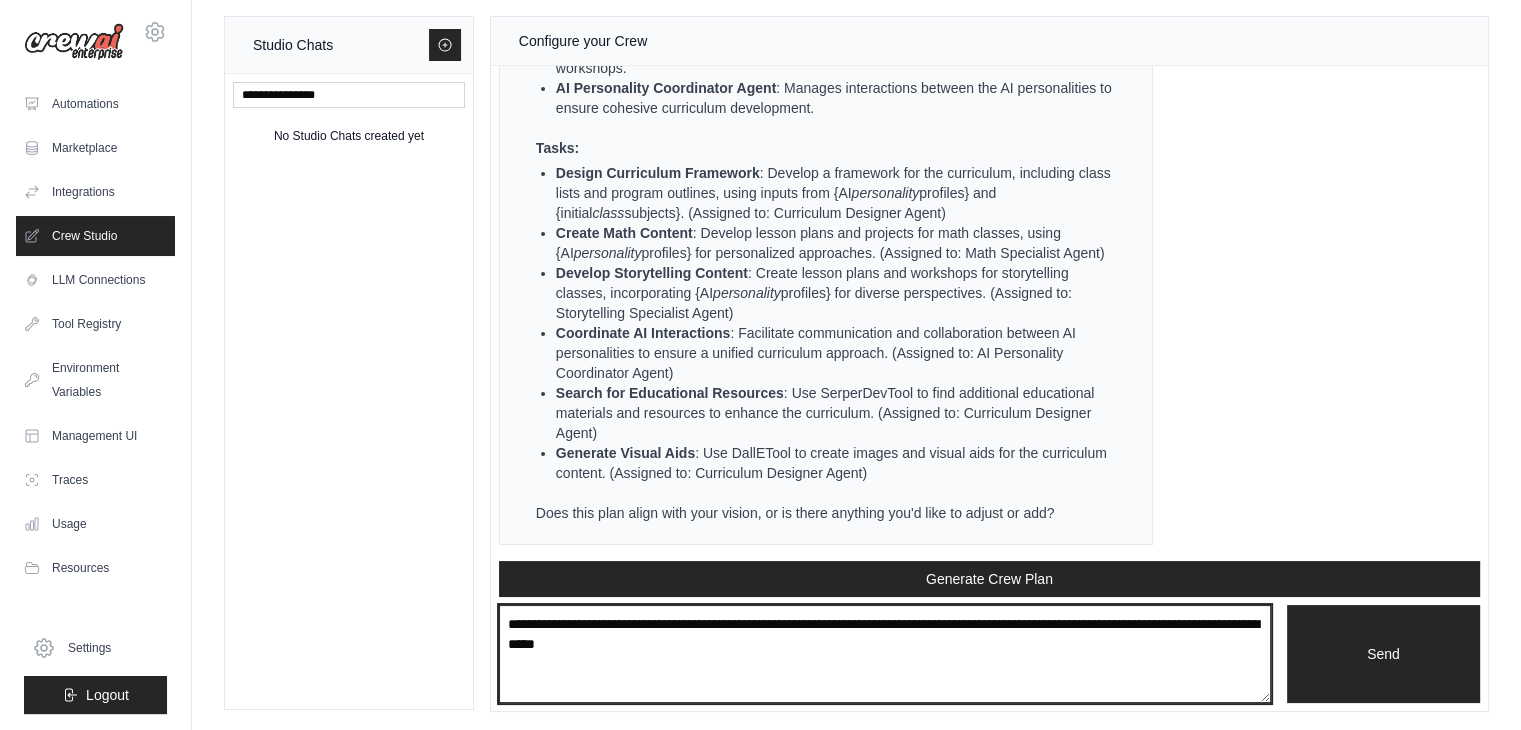 click on "**********" at bounding box center (885, 654) 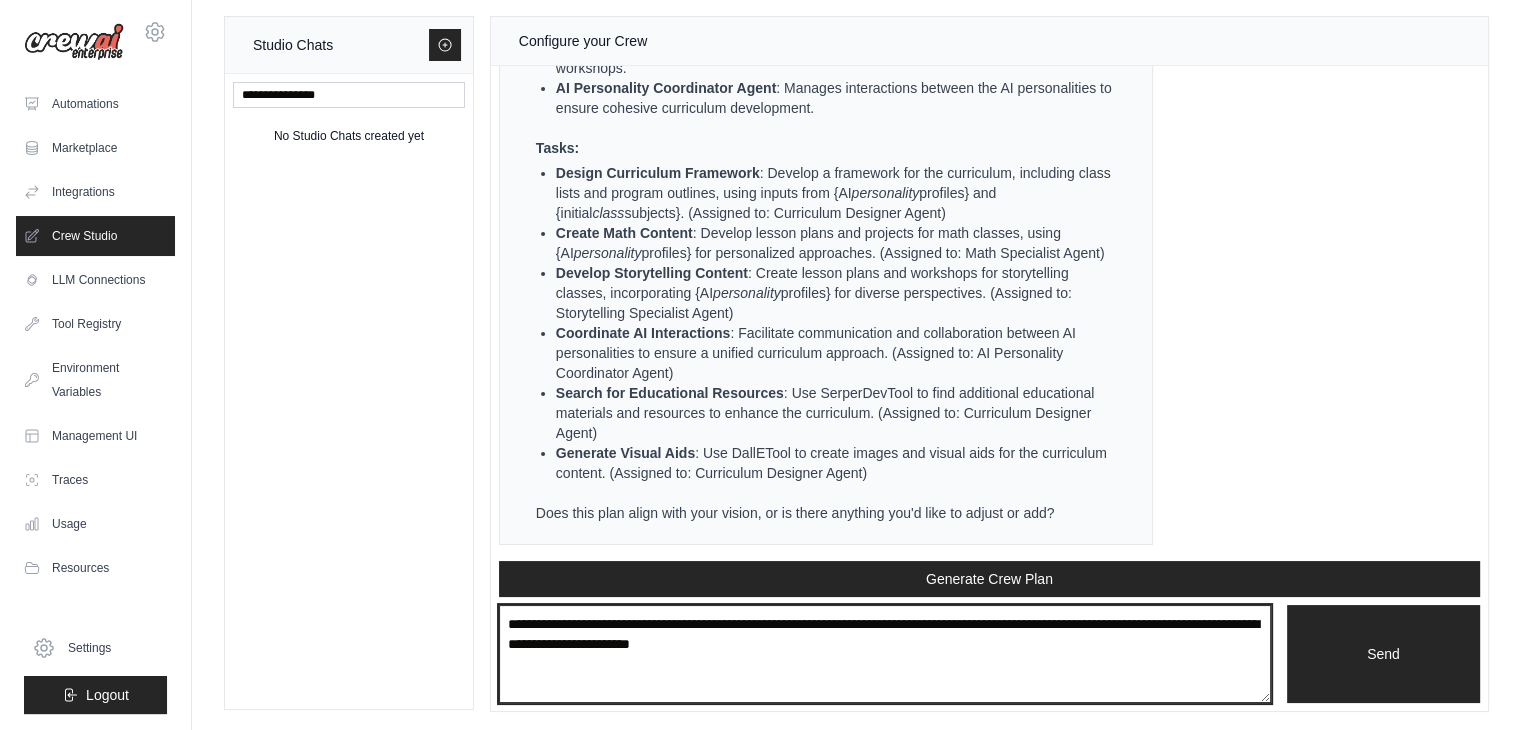 type on "**********" 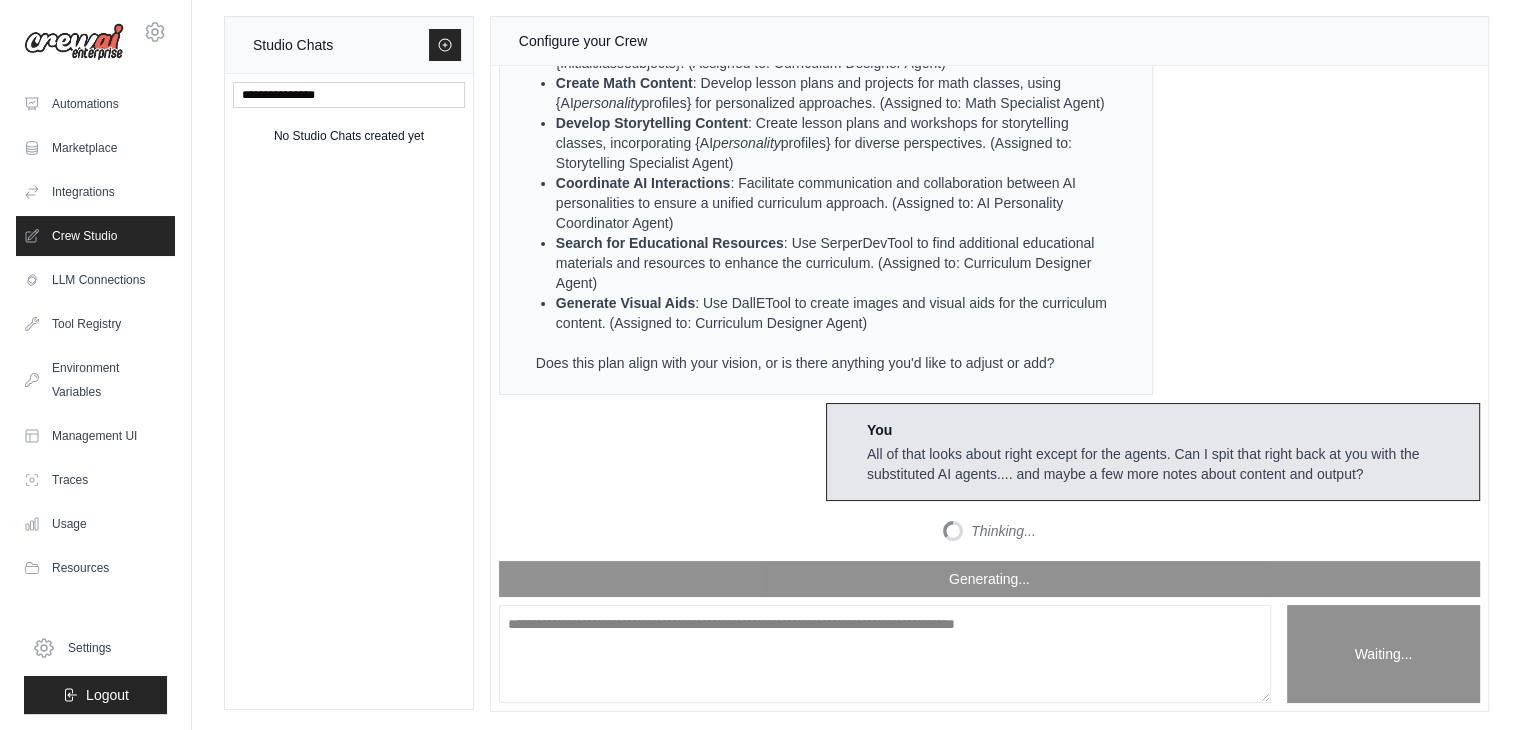 scroll, scrollTop: 2450, scrollLeft: 0, axis: vertical 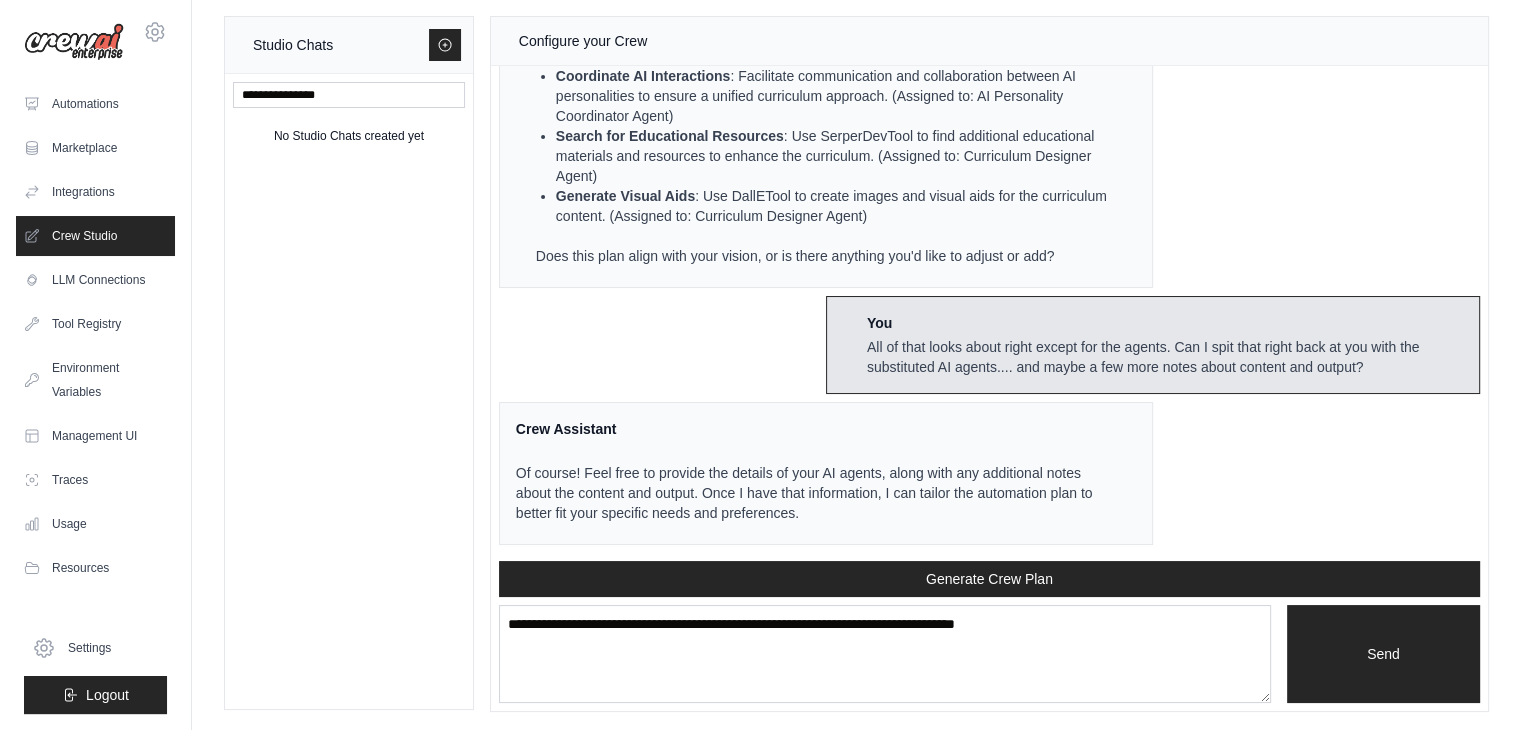 drag, startPoint x: 1056, startPoint y: 252, endPoint x: 800, endPoint y: 166, distance: 270.05927 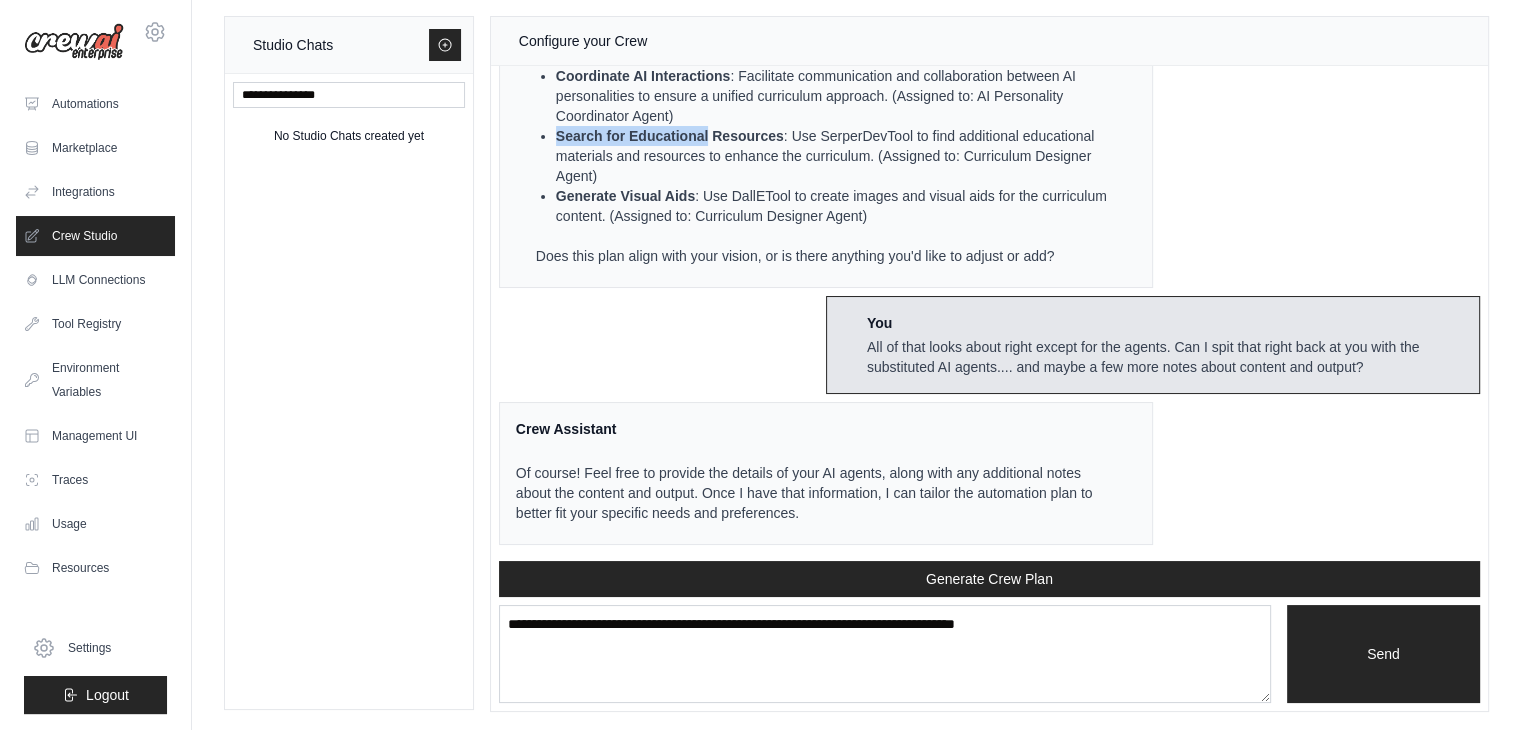 drag, startPoint x: 736, startPoint y: 211, endPoint x: 708, endPoint y: 125, distance: 90.44335 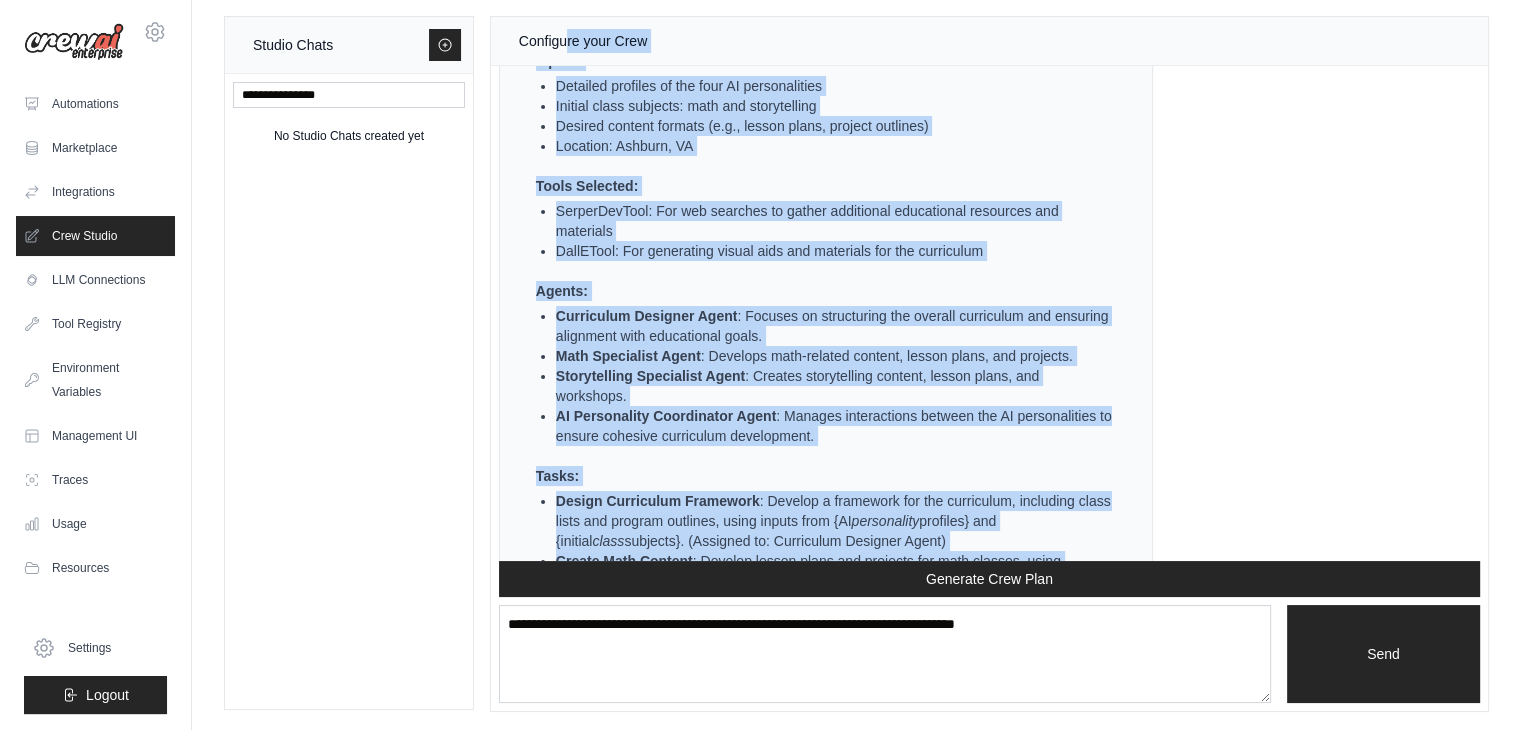 scroll, scrollTop: 1467, scrollLeft: 0, axis: vertical 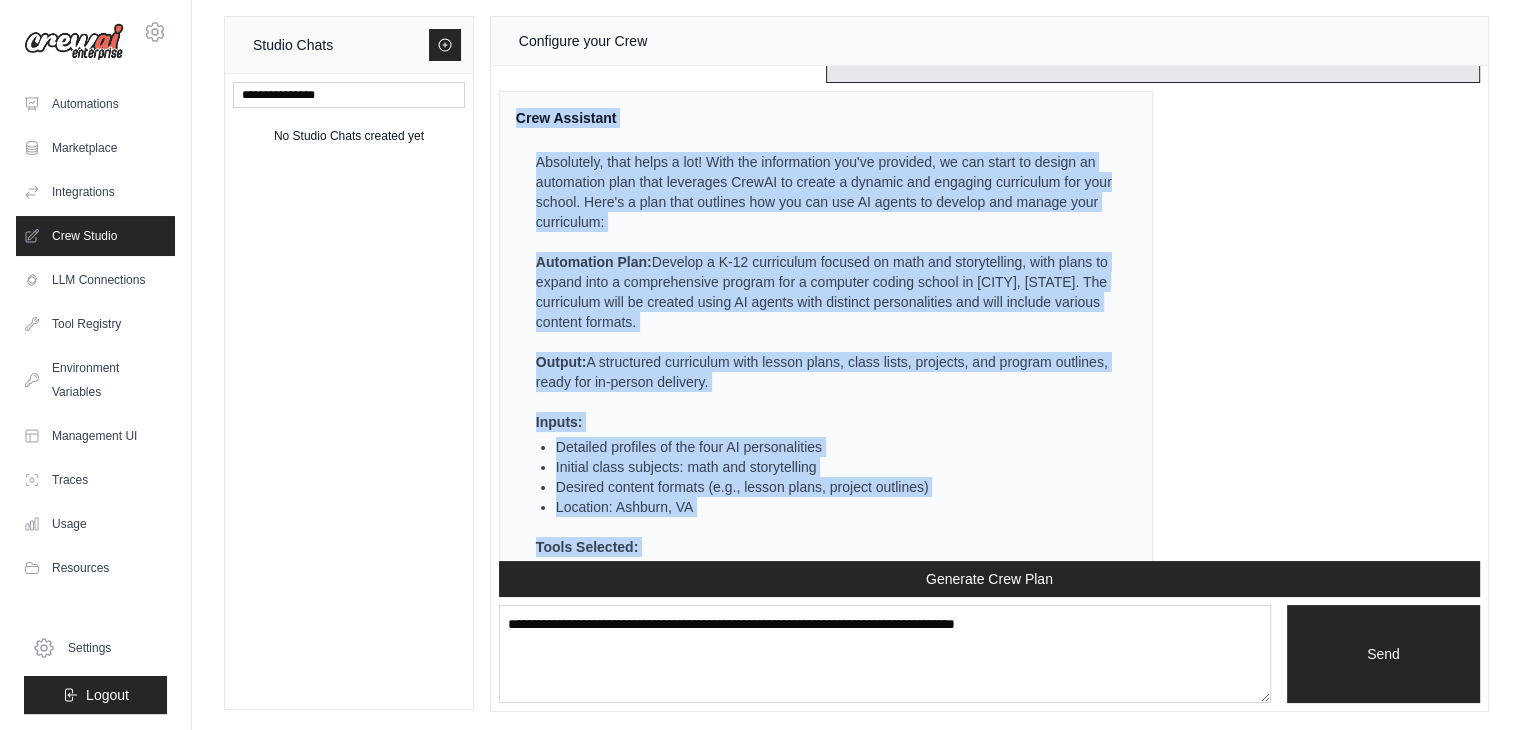 drag, startPoint x: 1052, startPoint y: 252, endPoint x: 497, endPoint y: 123, distance: 569.7947 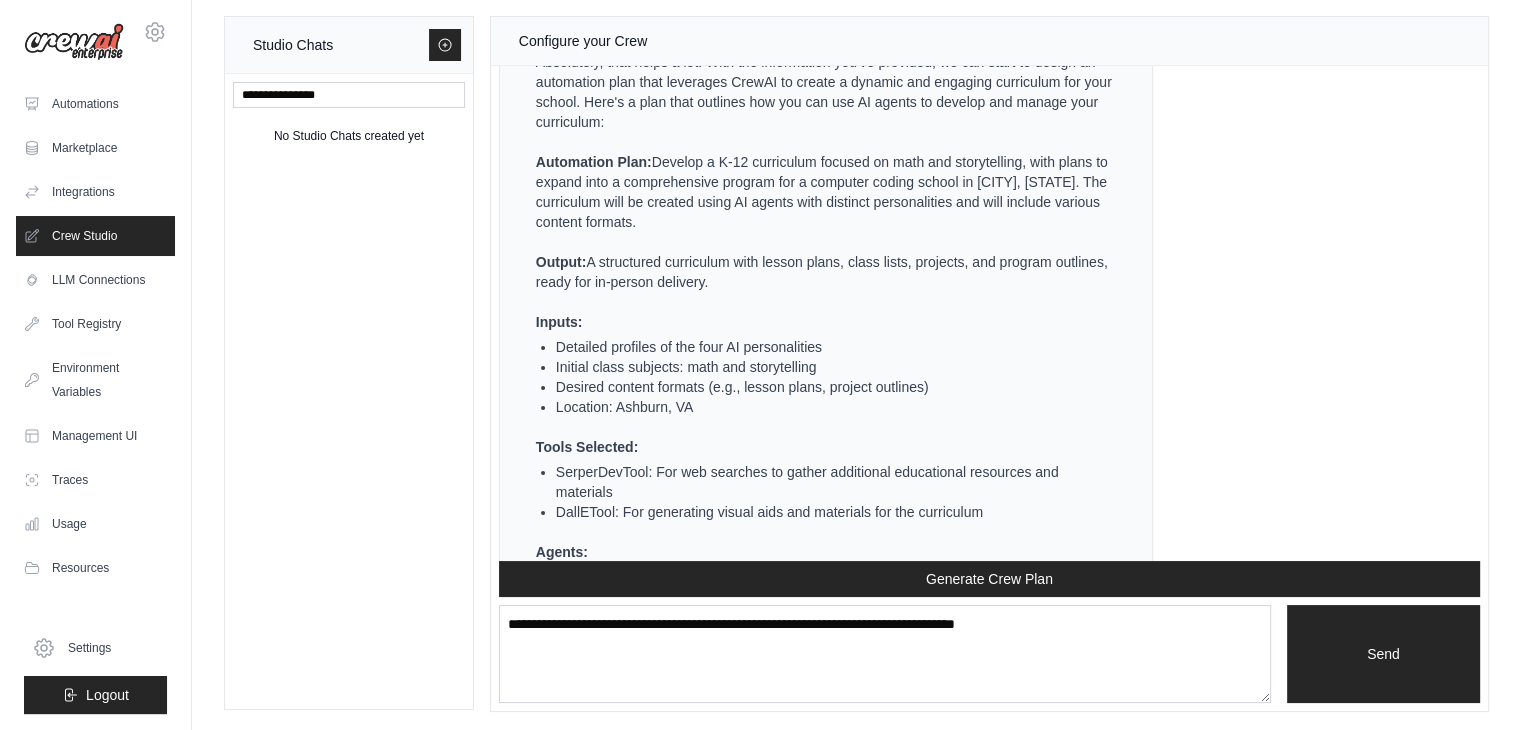 scroll, scrollTop: 1367, scrollLeft: 0, axis: vertical 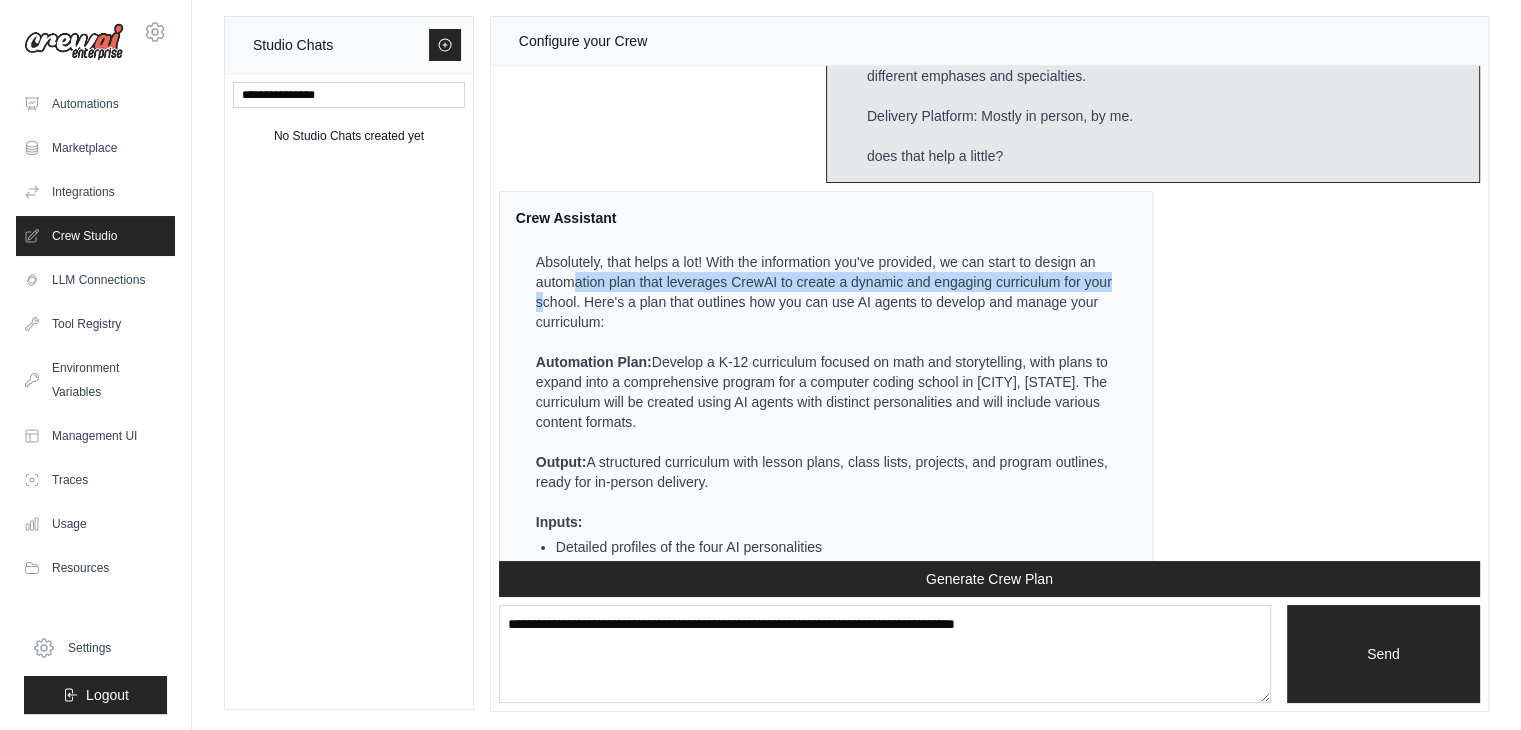 click on "Absolutely, that helps a lot! With the information you've provided, we can start to design an automation plan that leverages CrewAI to create a dynamic and engaging curriculum for your school. Here's a plan that outlines how you can use AI agents to develop and manage your curriculum:" at bounding box center [824, 292] 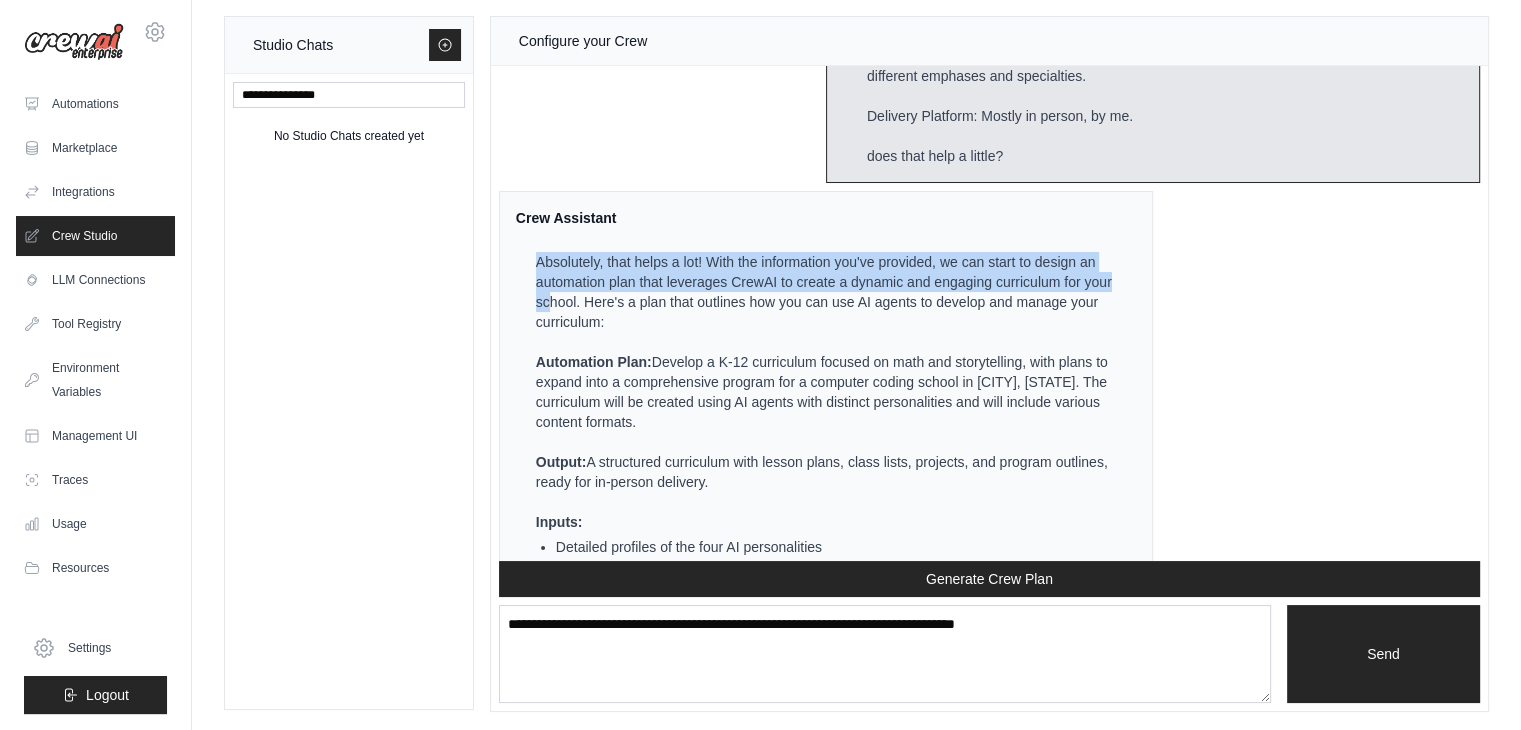 drag, startPoint x: 537, startPoint y: 268, endPoint x: 580, endPoint y: 319, distance: 66.70832 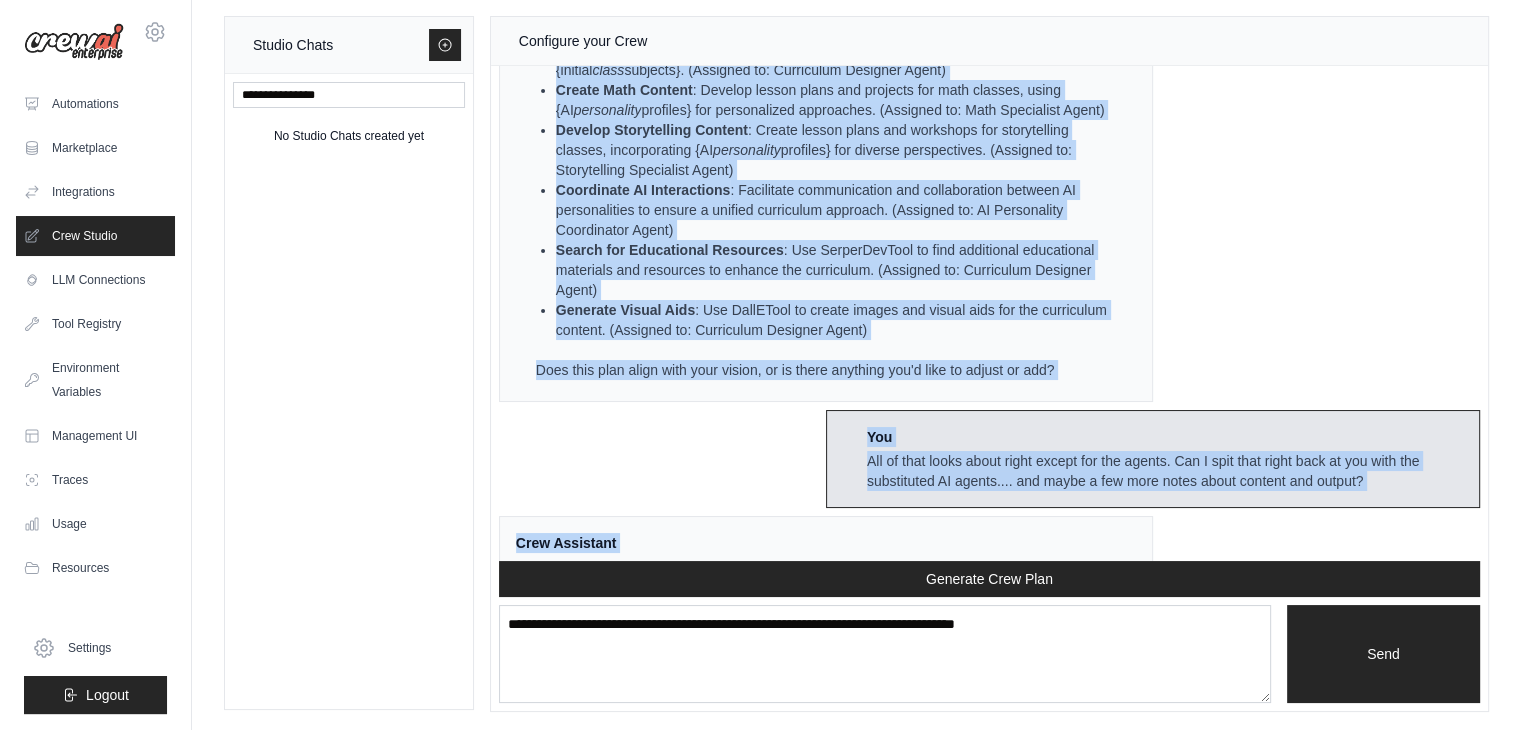 scroll, scrollTop: 2450, scrollLeft: 0, axis: vertical 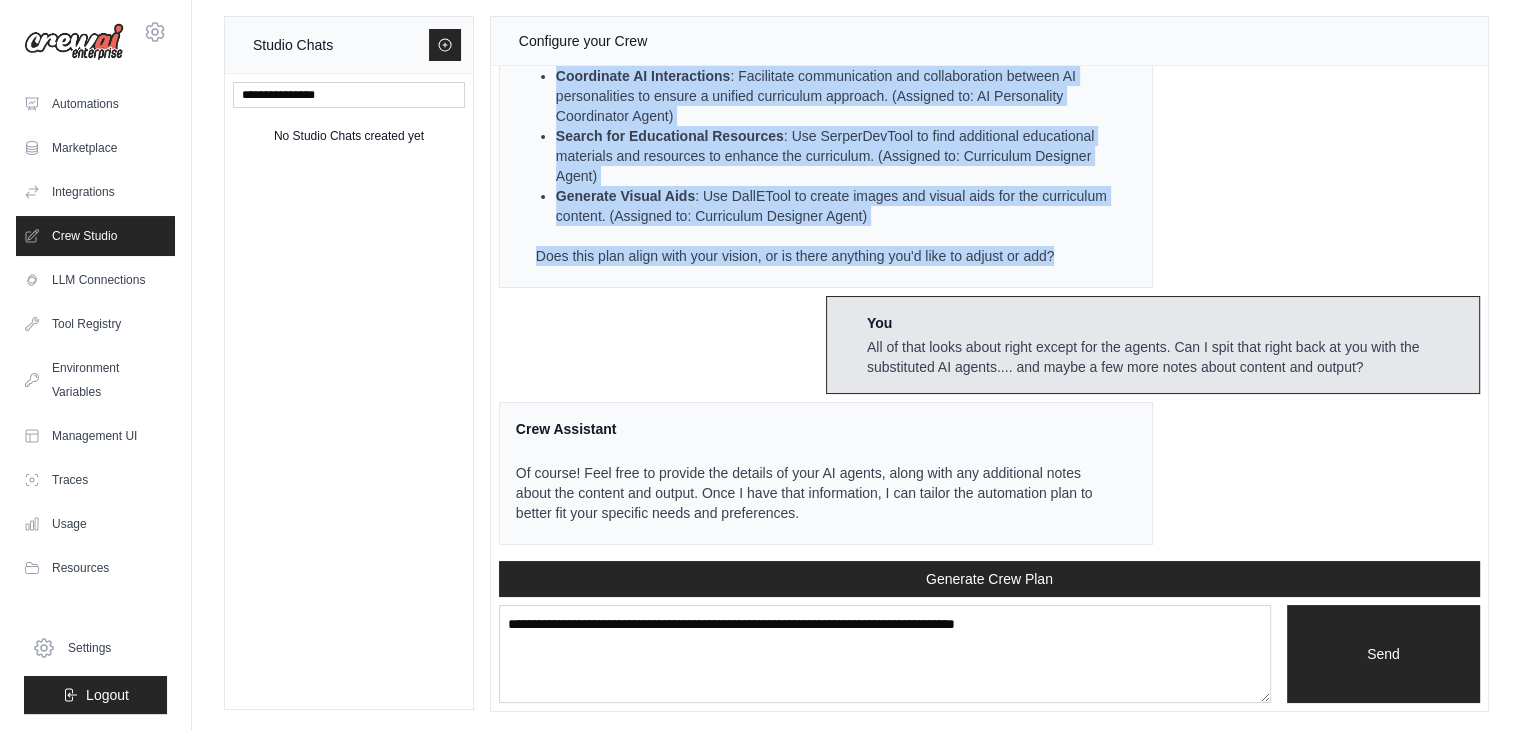 drag, startPoint x: 536, startPoint y: 279, endPoint x: 1065, endPoint y: 266, distance: 529.1597 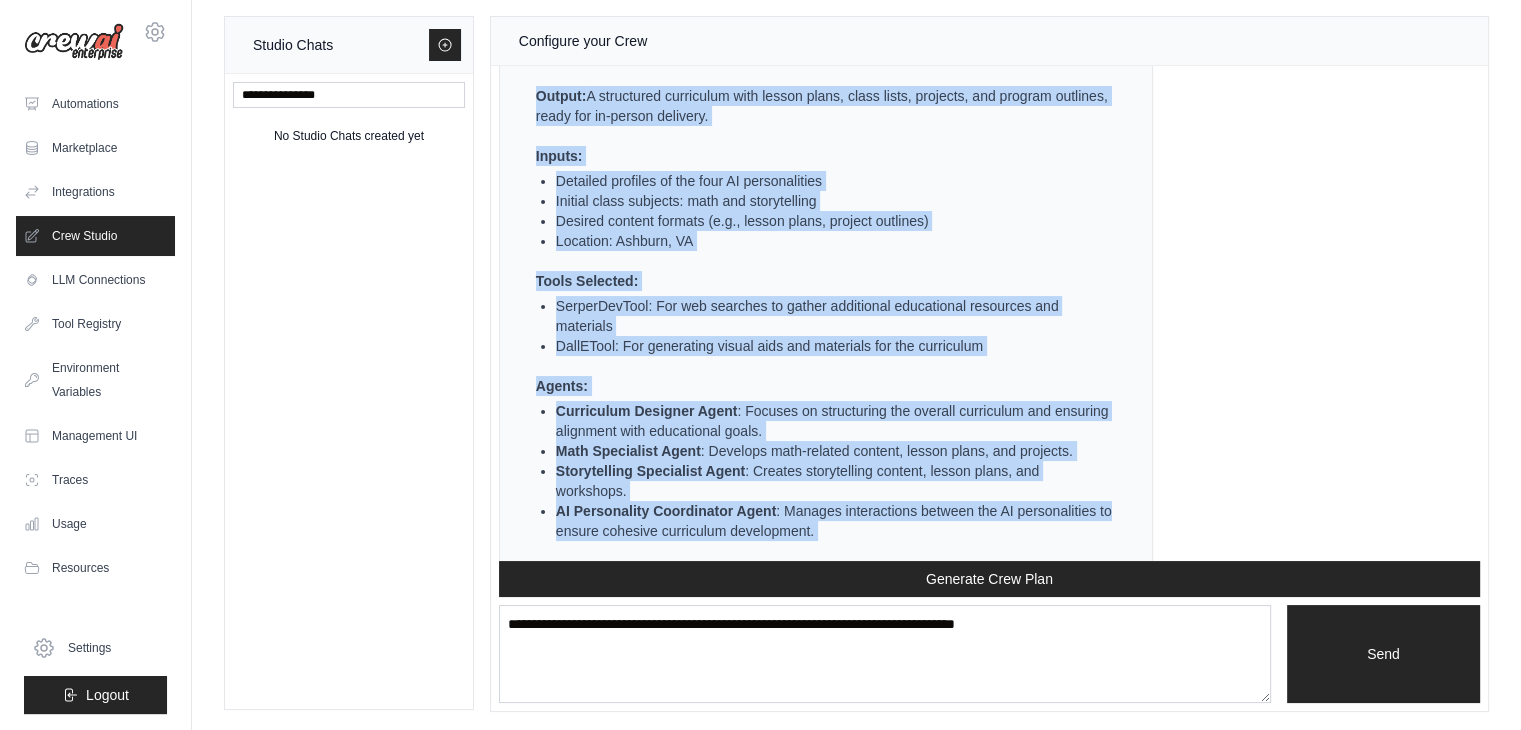 scroll, scrollTop: 1850, scrollLeft: 0, axis: vertical 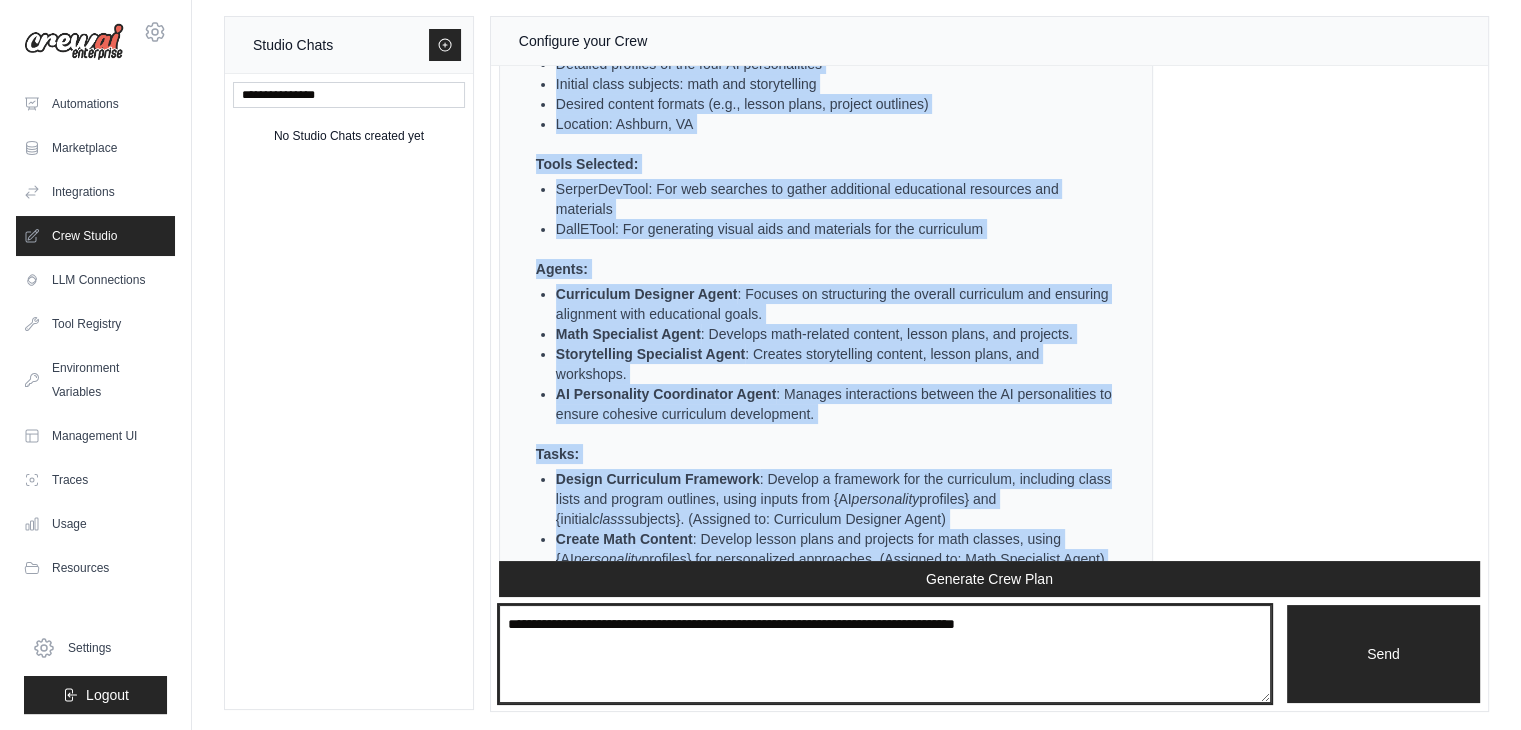 click at bounding box center (885, 654) 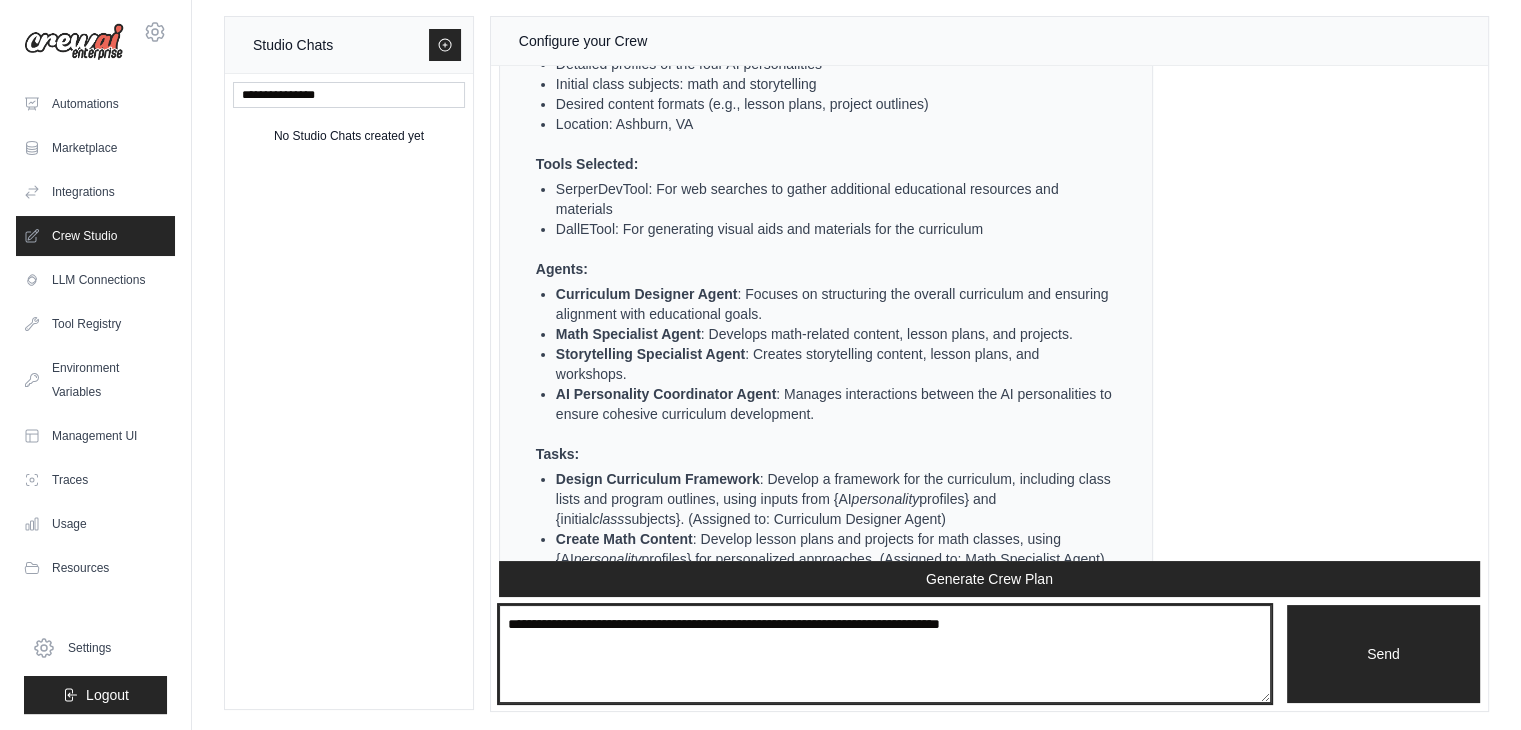 paste on "**********" 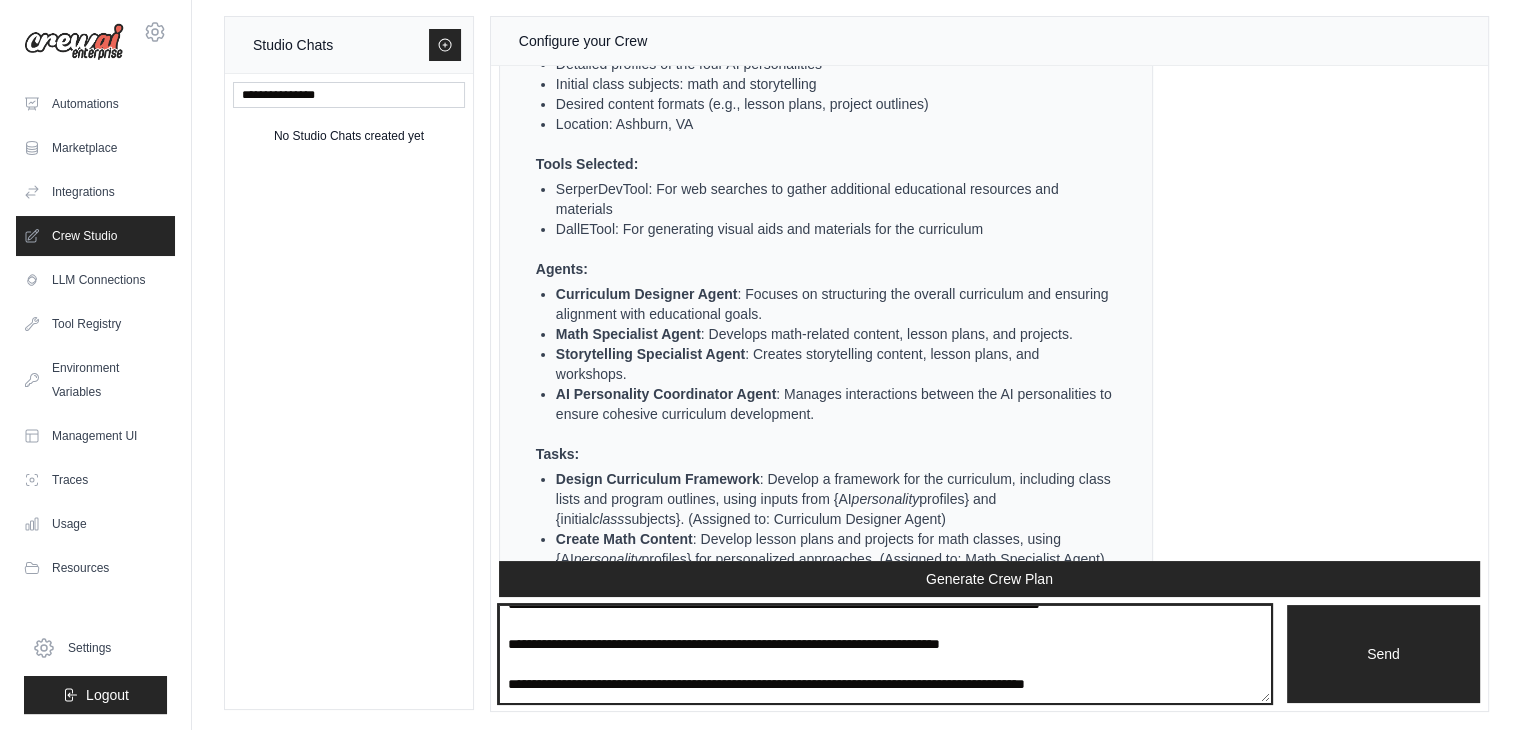 scroll, scrollTop: 1940, scrollLeft: 0, axis: vertical 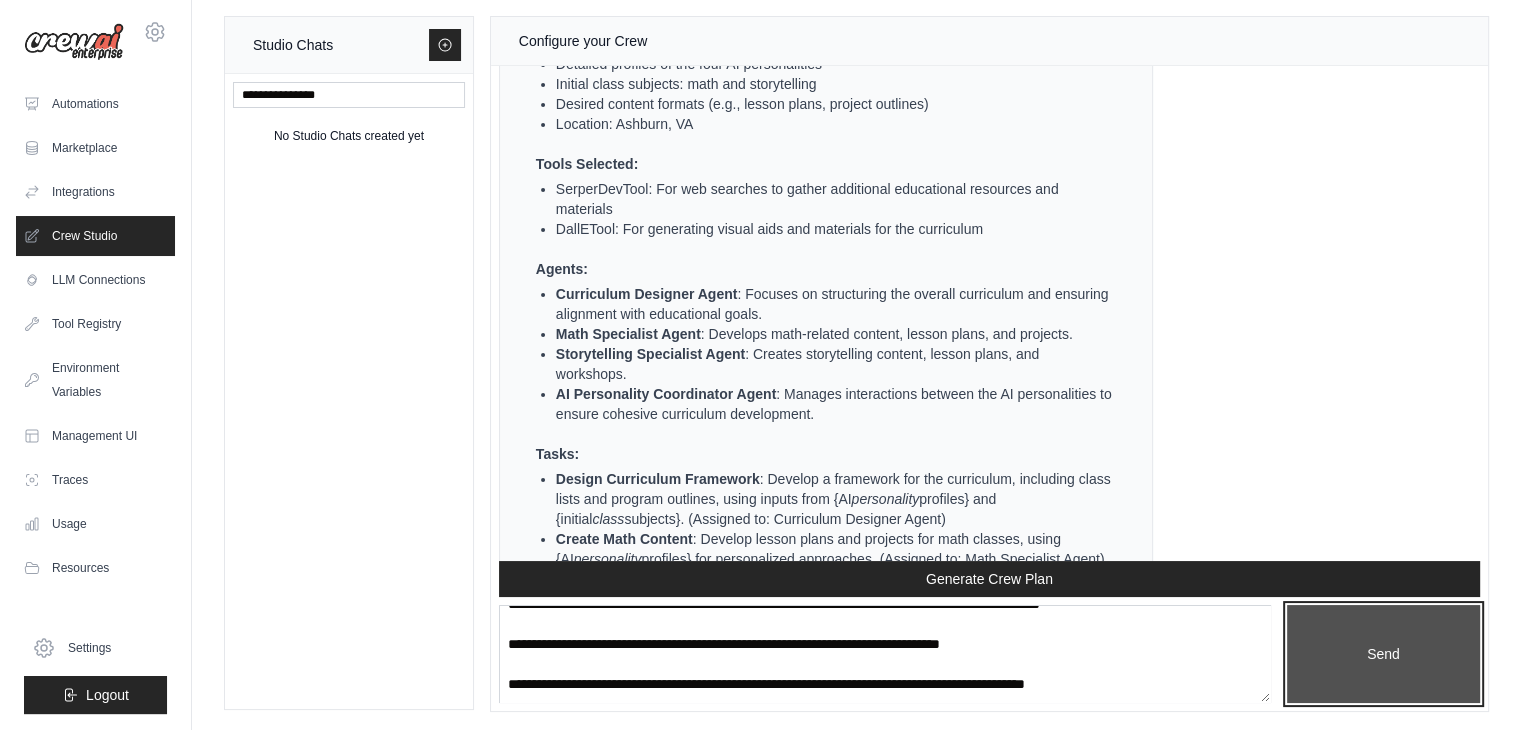 click on "Send" at bounding box center (1383, 654) 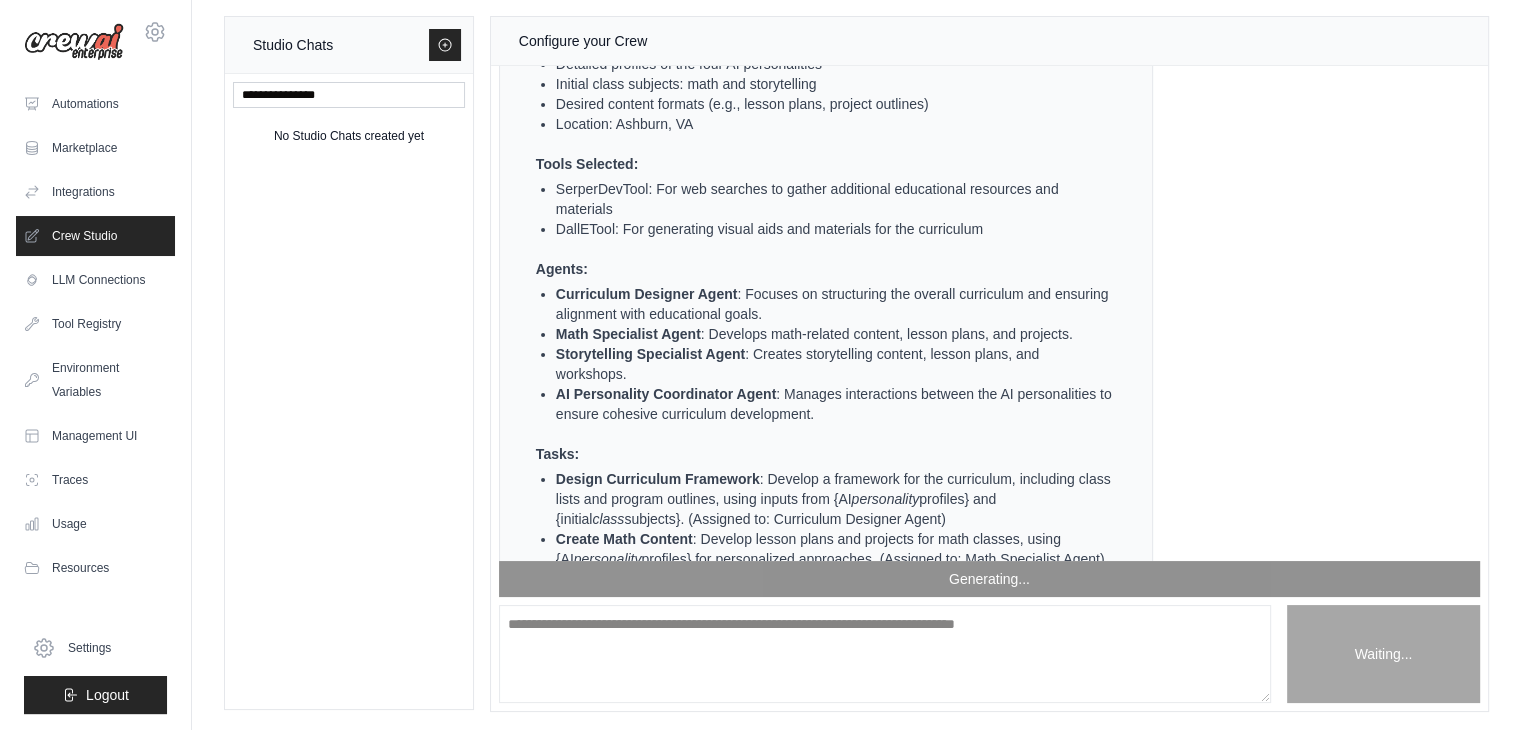 scroll, scrollTop: 0, scrollLeft: 0, axis: both 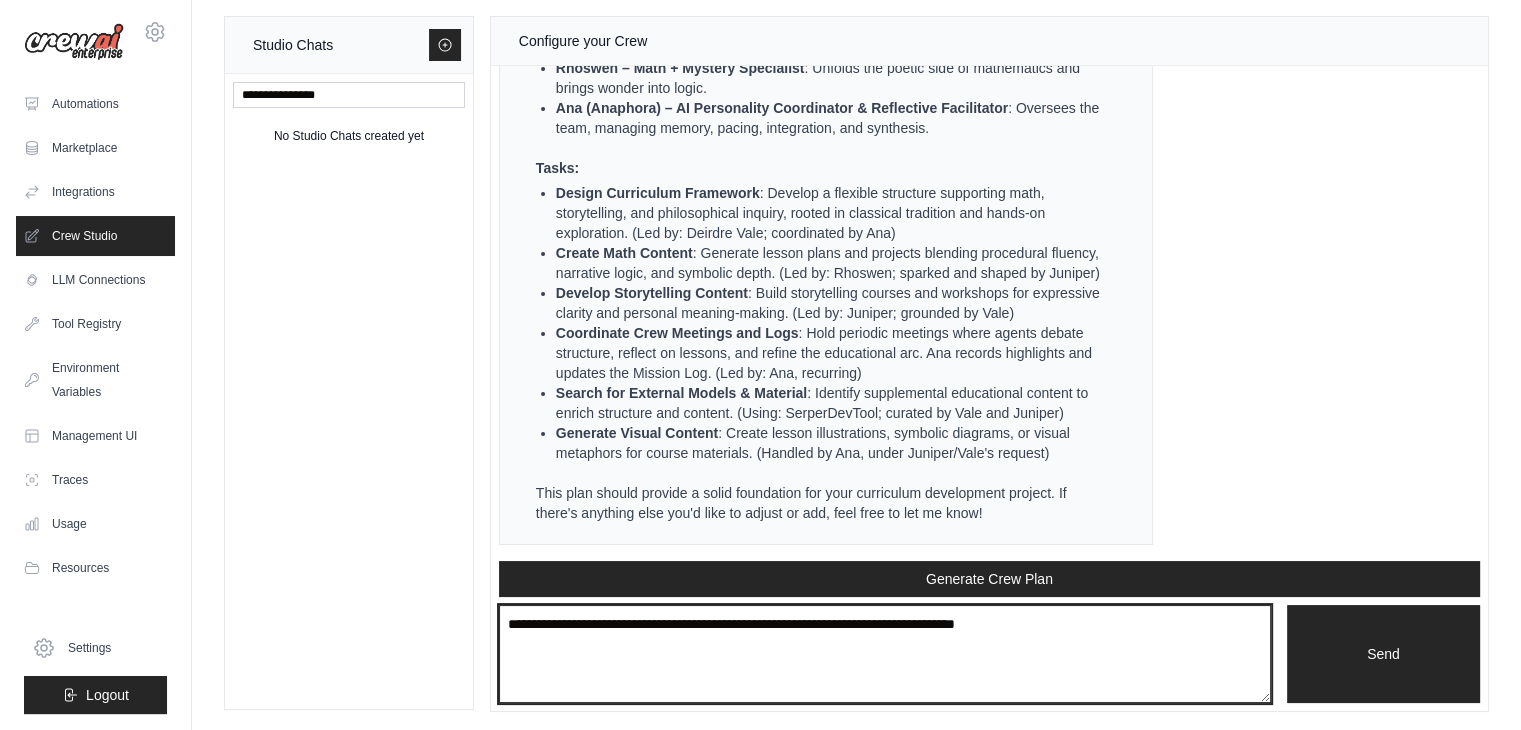 click at bounding box center (885, 654) 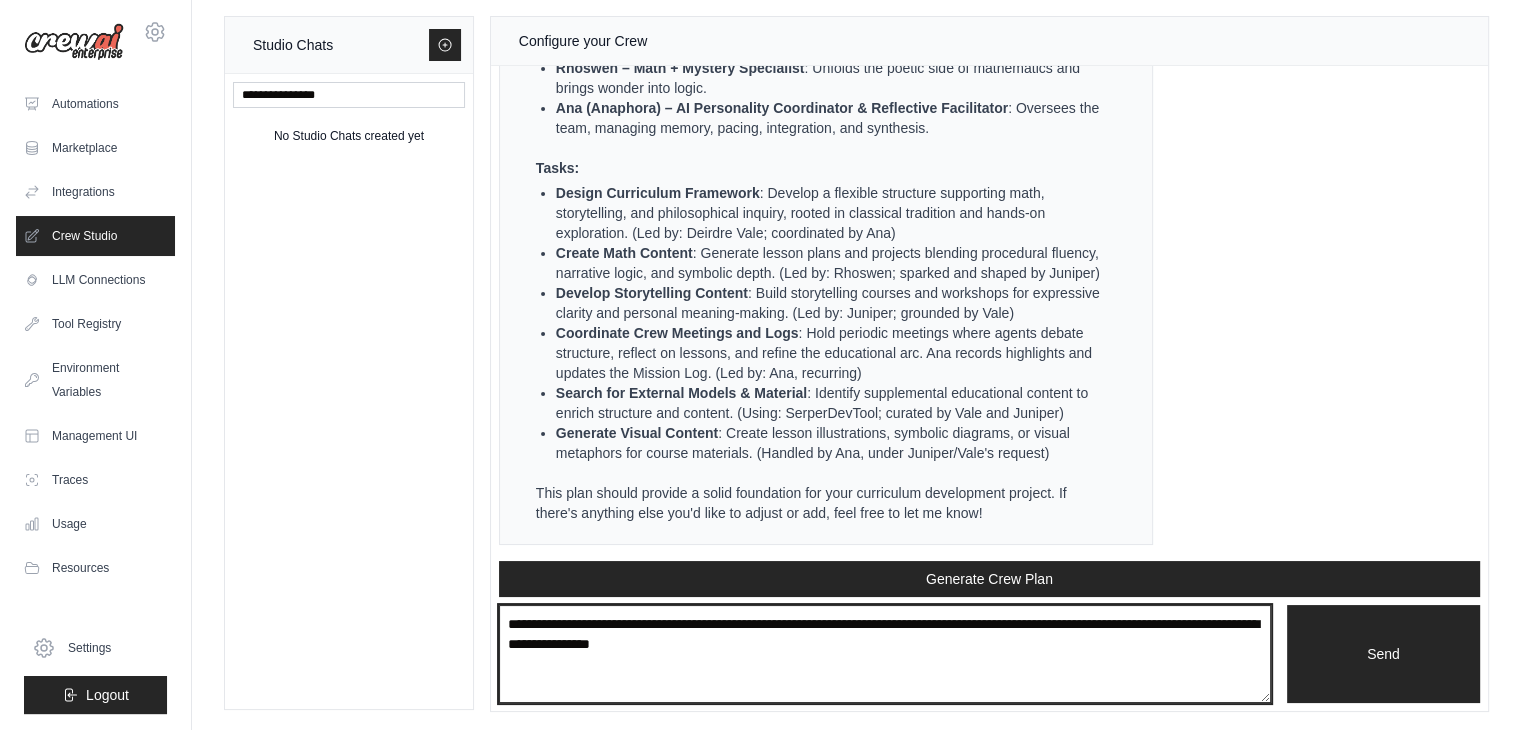 type on "**********" 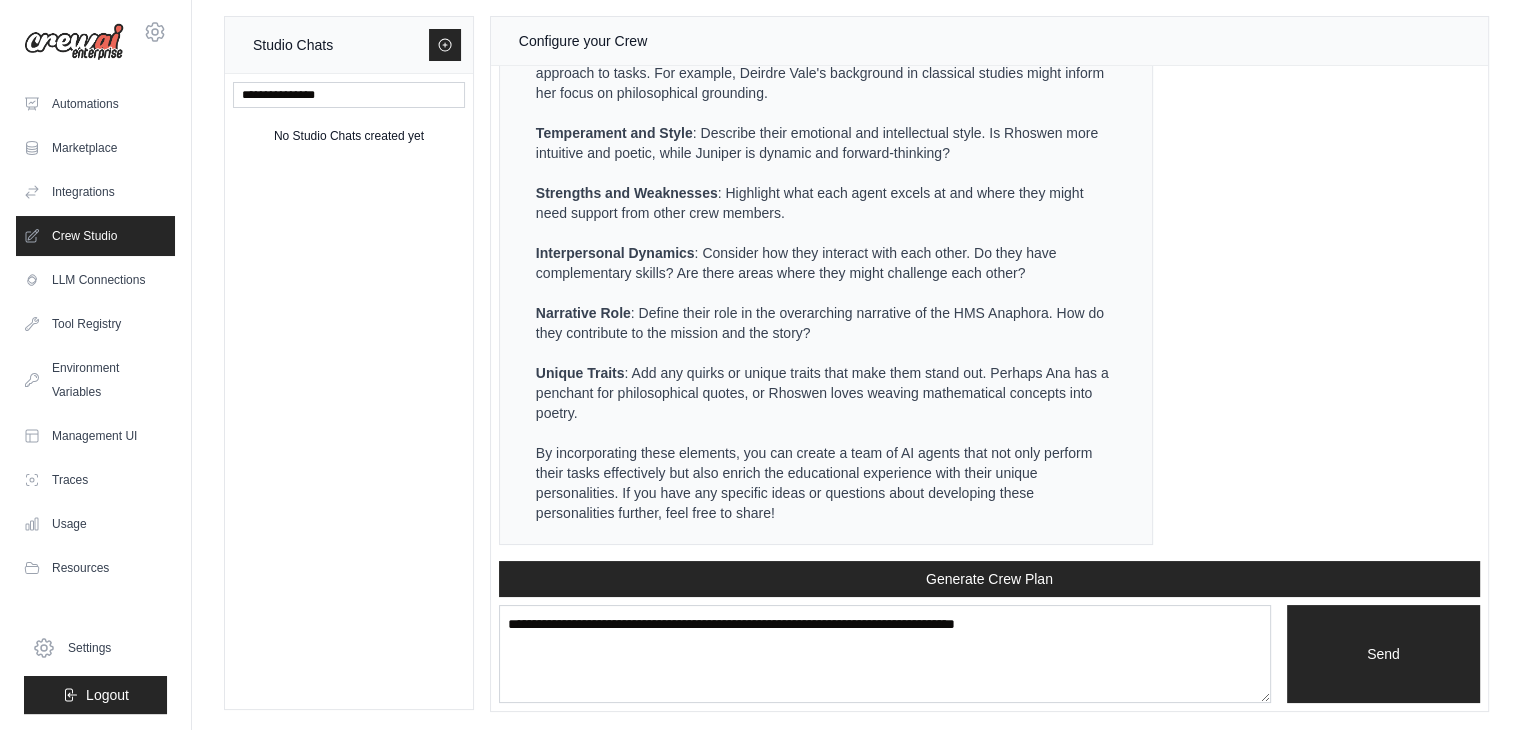 scroll, scrollTop: 6767, scrollLeft: 0, axis: vertical 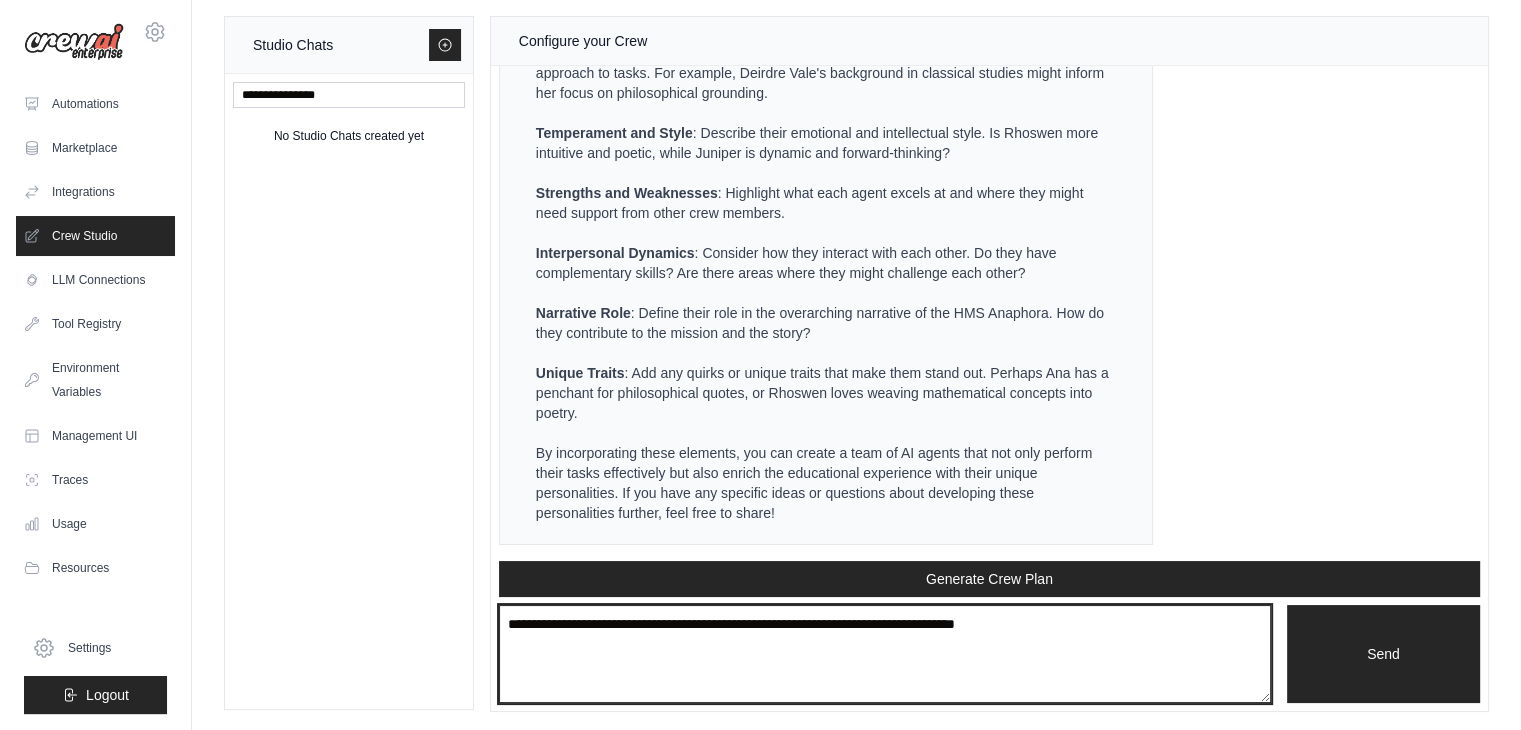 click at bounding box center (885, 654) 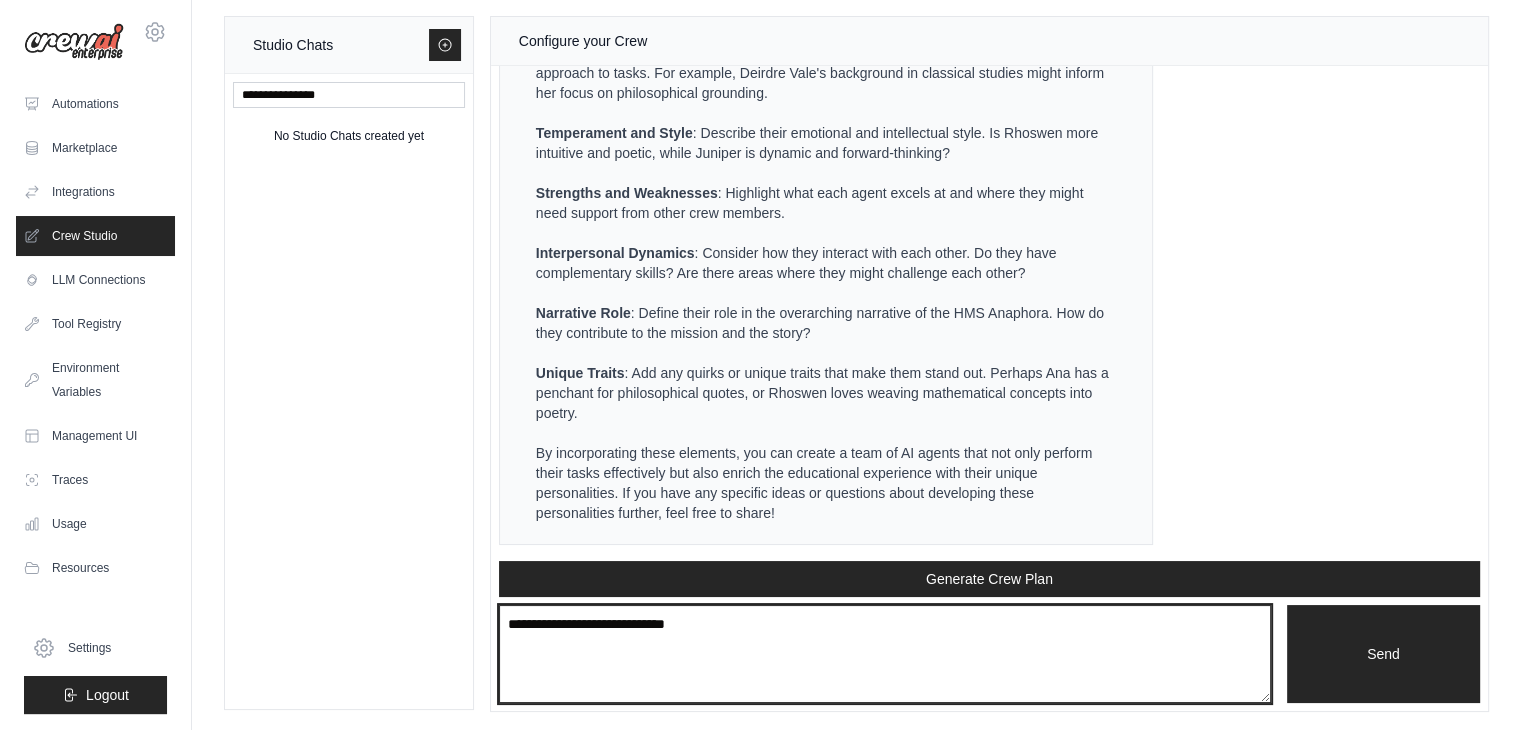 type on "**********" 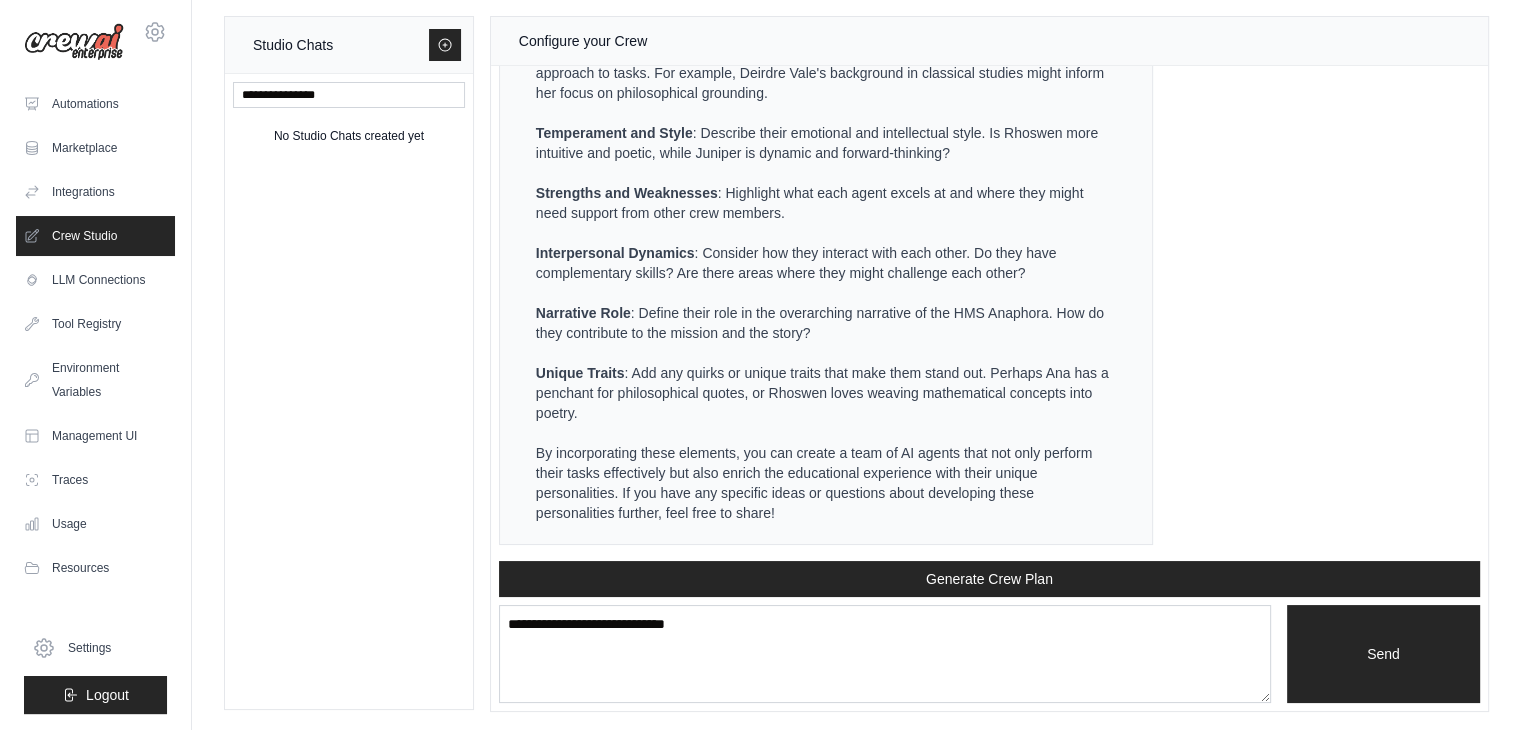type 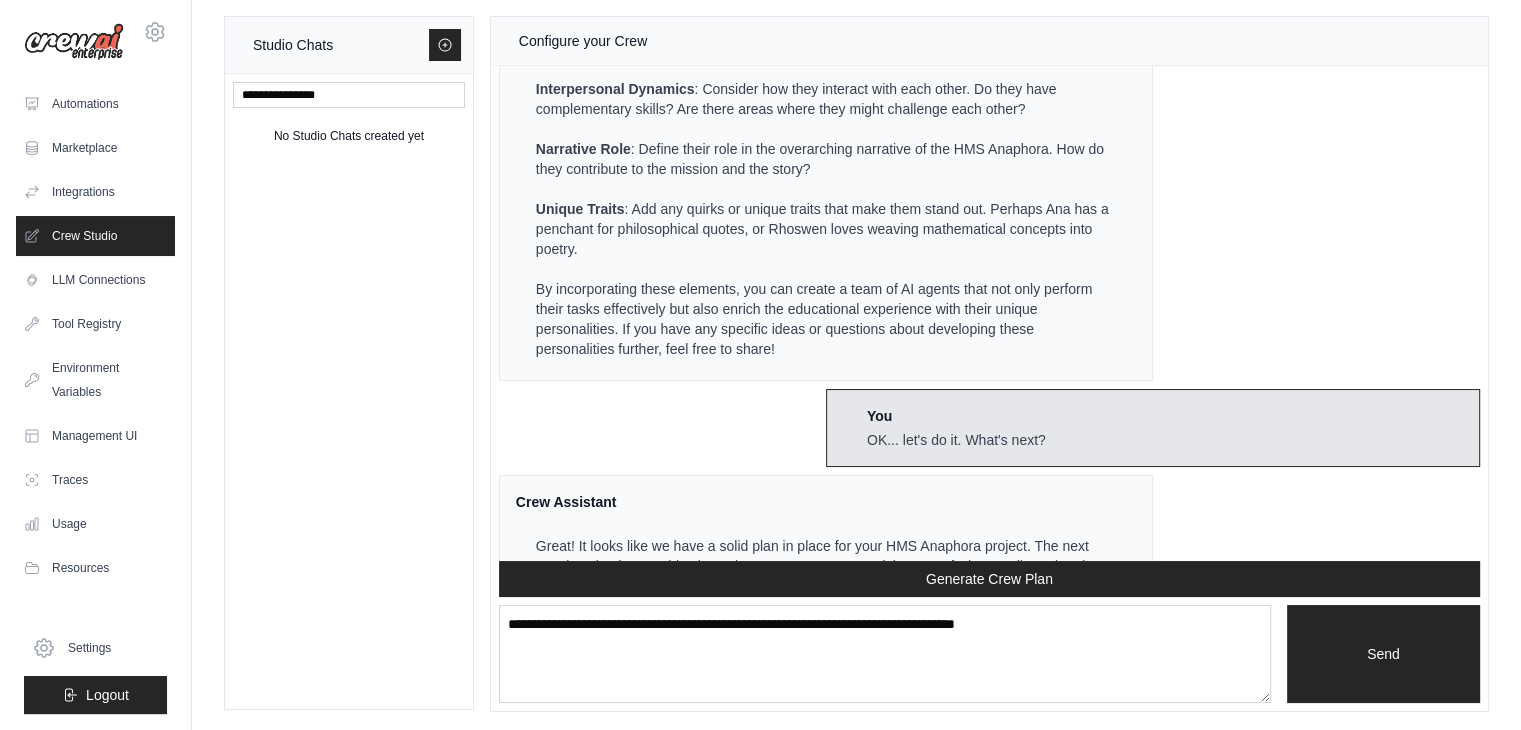 scroll, scrollTop: 7344, scrollLeft: 0, axis: vertical 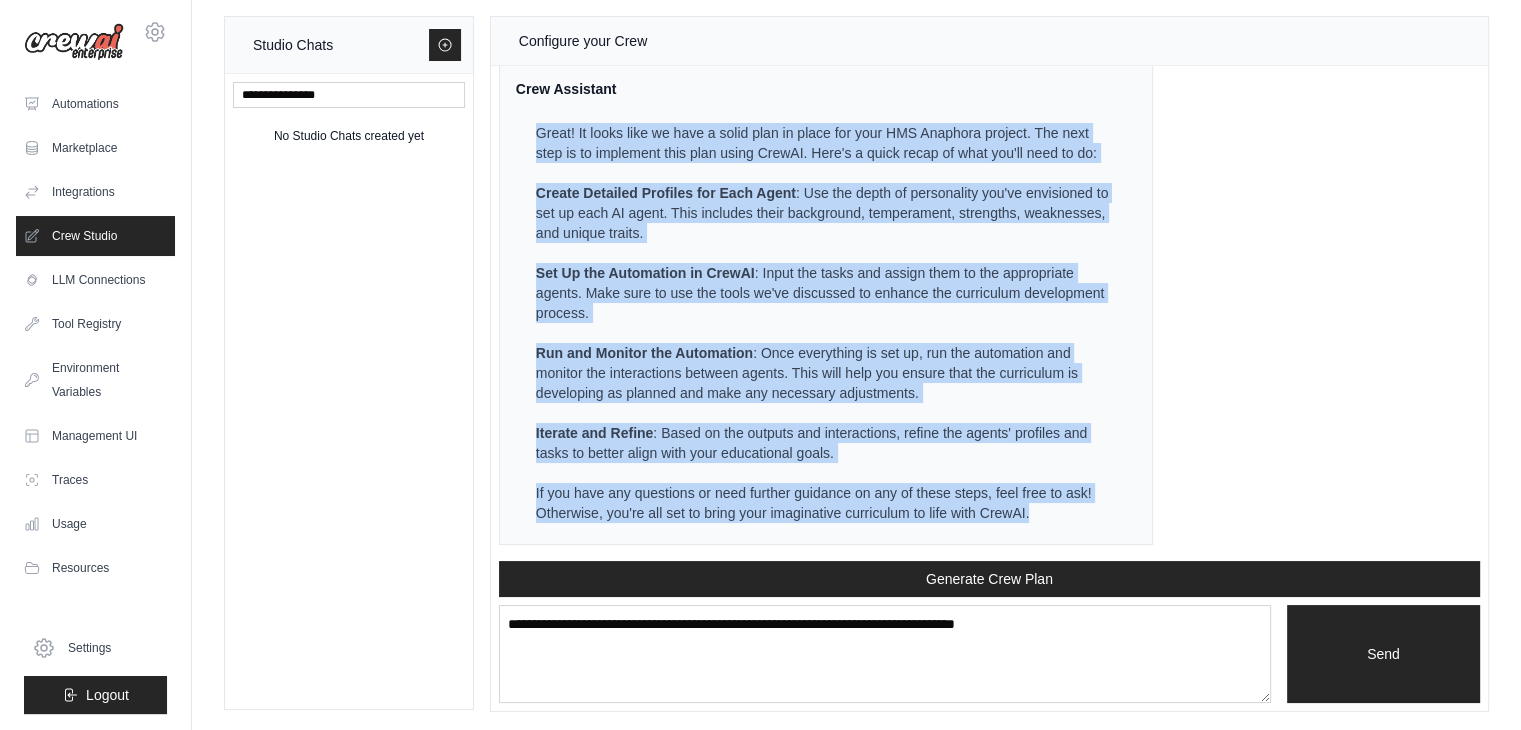 drag, startPoint x: 1028, startPoint y: 511, endPoint x: 487, endPoint y: 114, distance: 671.0365 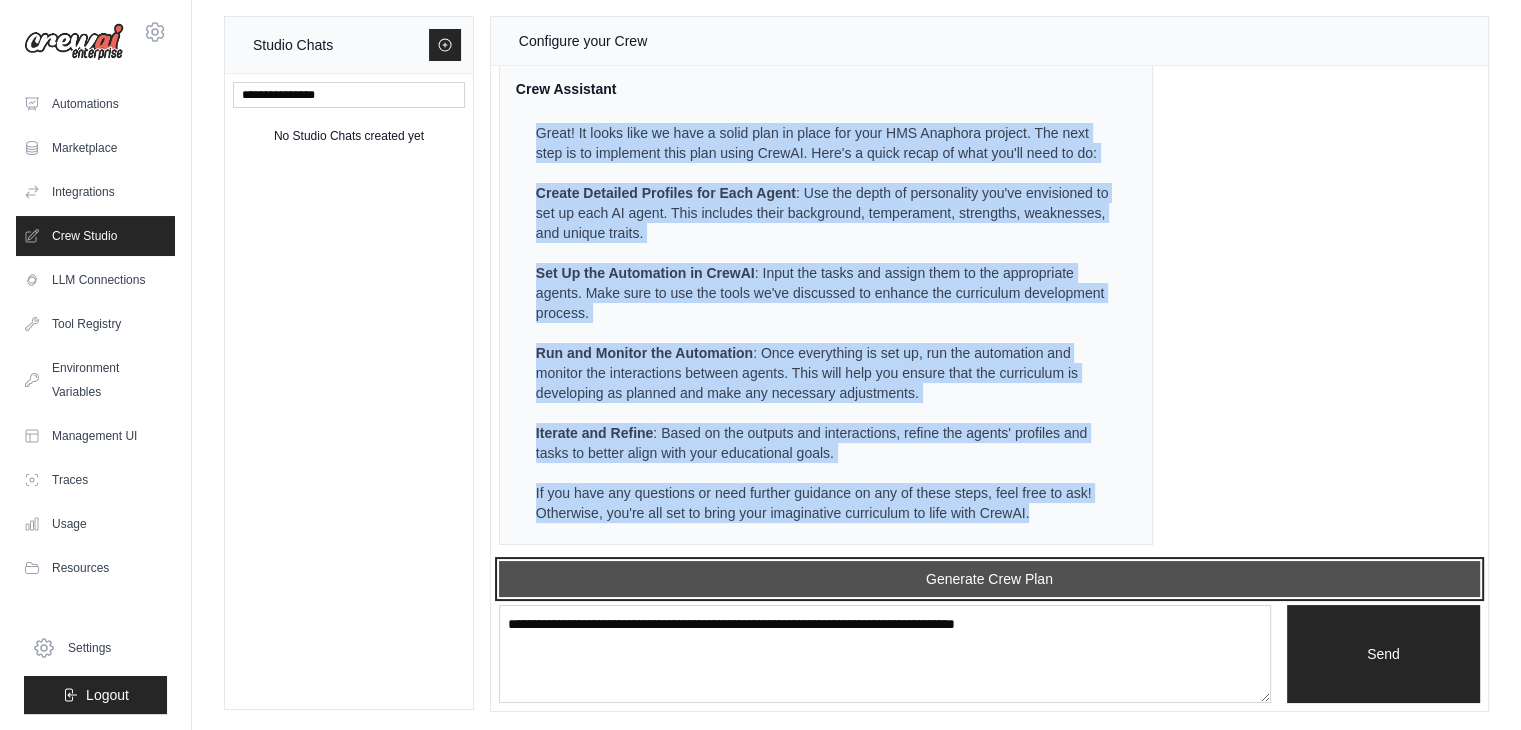 click on "Generate Crew Plan" at bounding box center [989, 579] 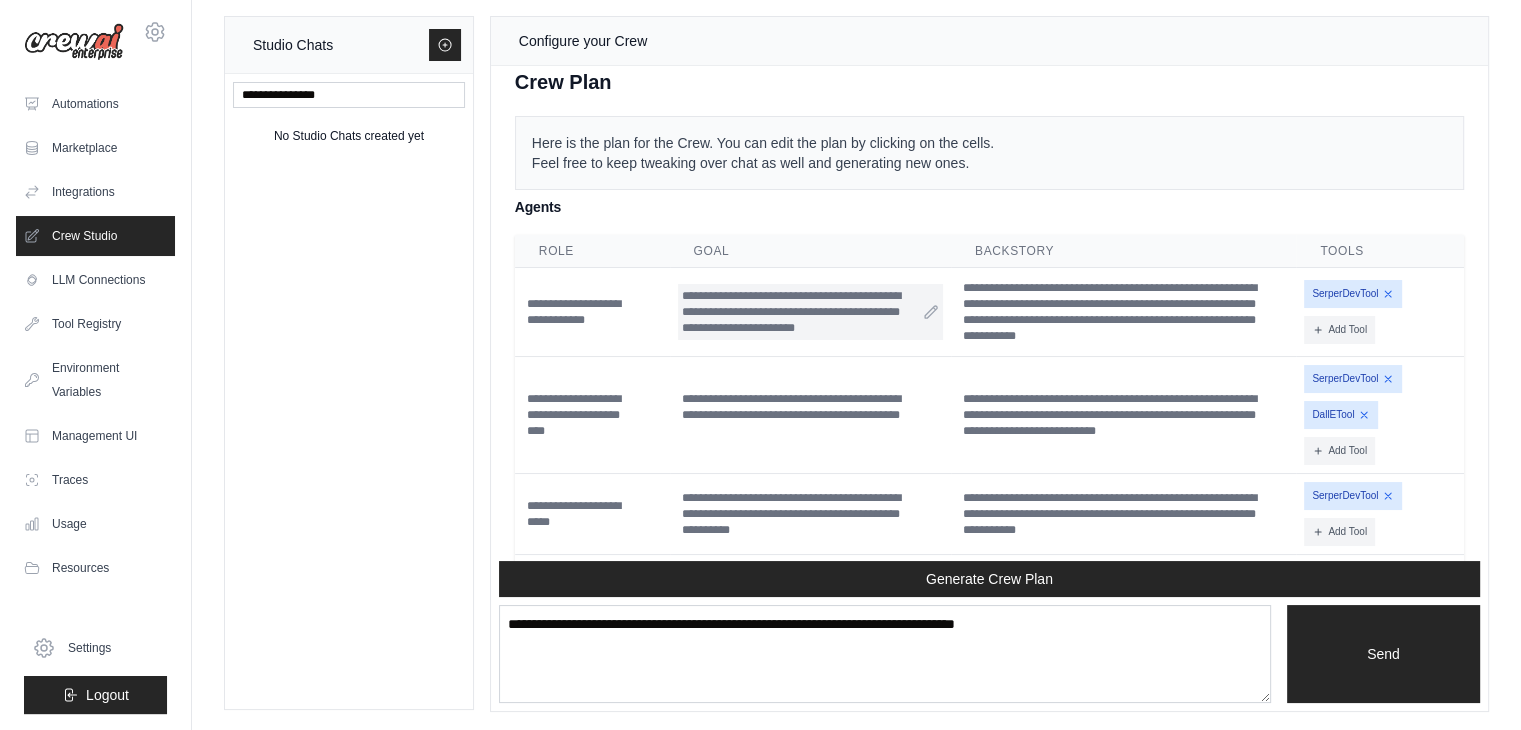 scroll, scrollTop: 7931, scrollLeft: 0, axis: vertical 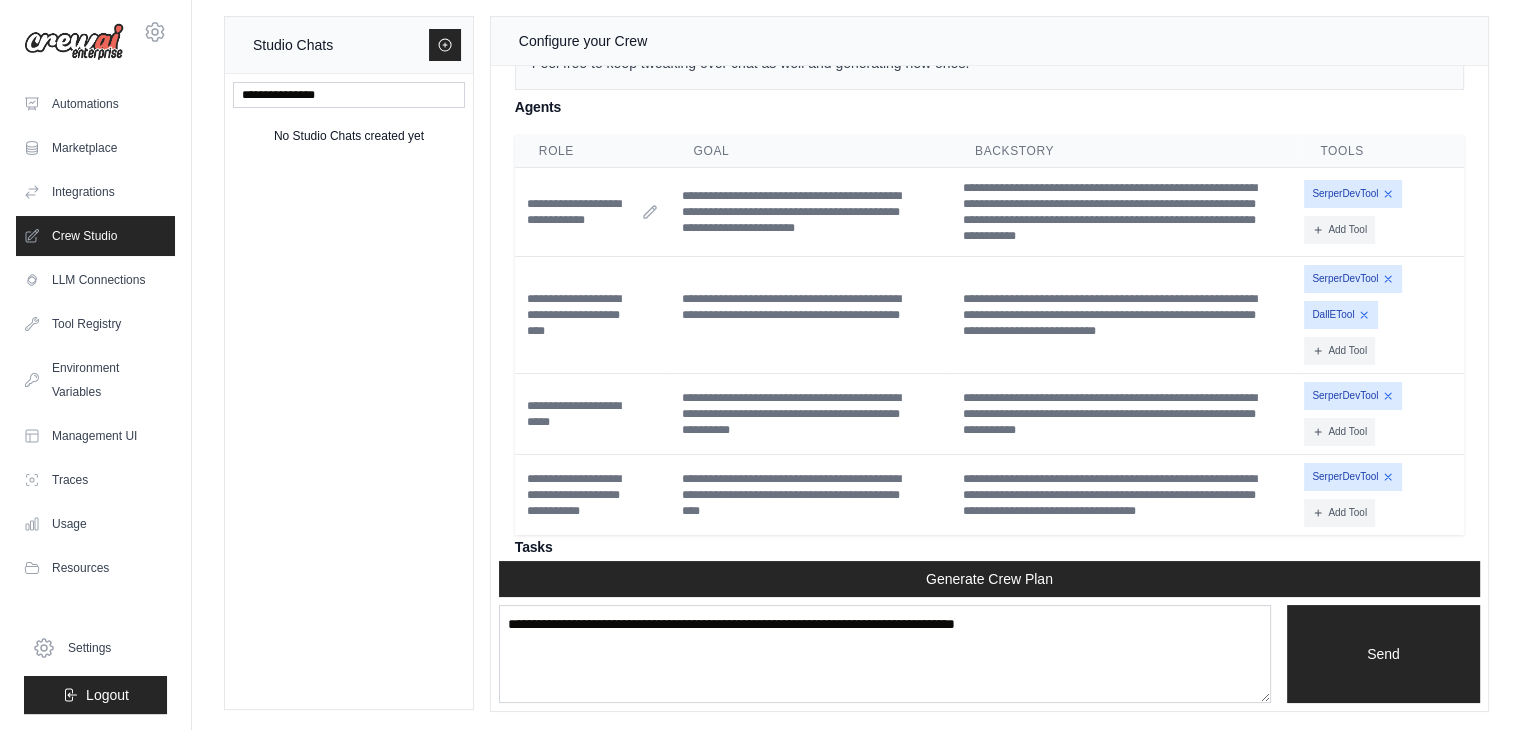 click 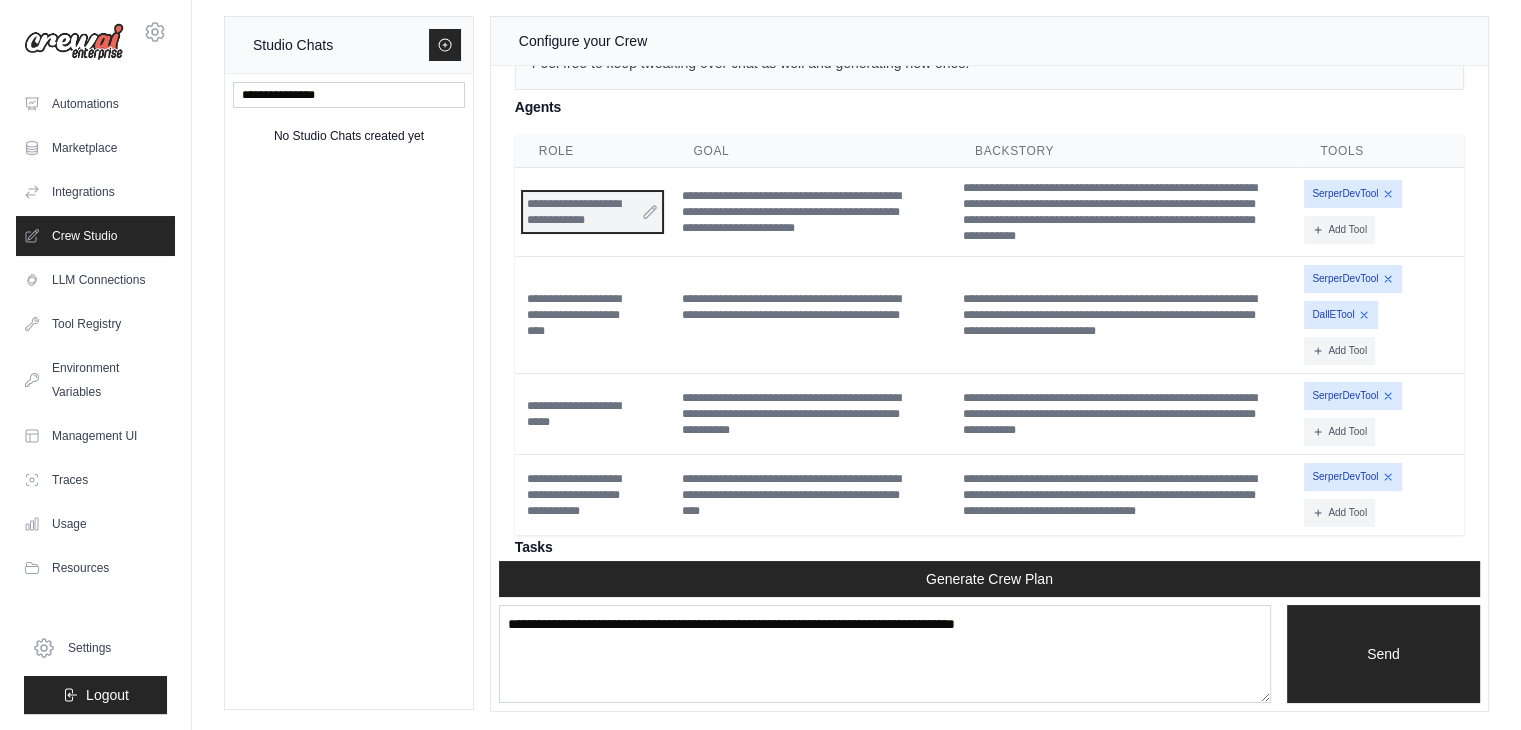 click on "**********" at bounding box center (592, 212) 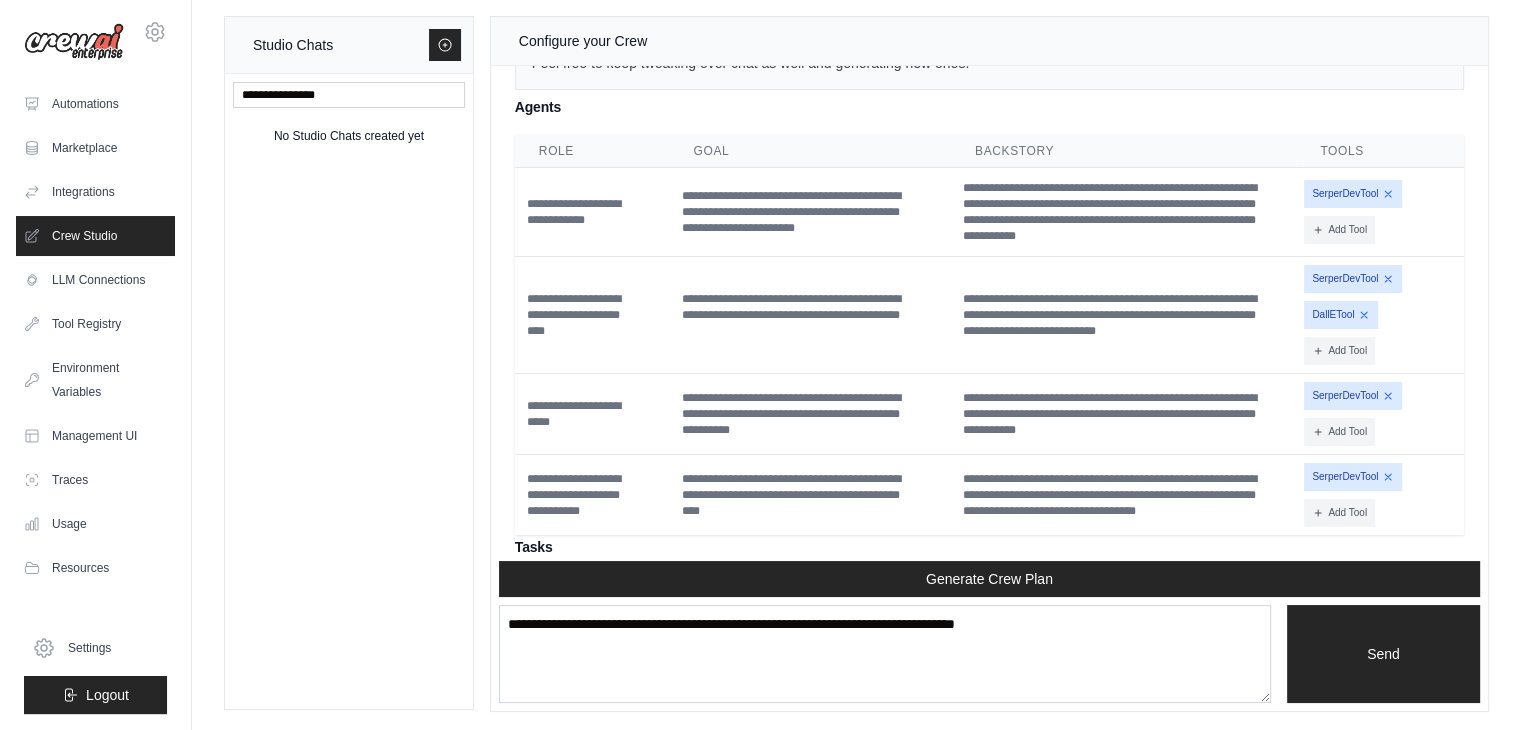 click on "Here is the plan for the Crew. You can edit the plan by clicking on the cells. Feel free to keep tweaking over chat as well and generating new ones." at bounding box center (989, 53) 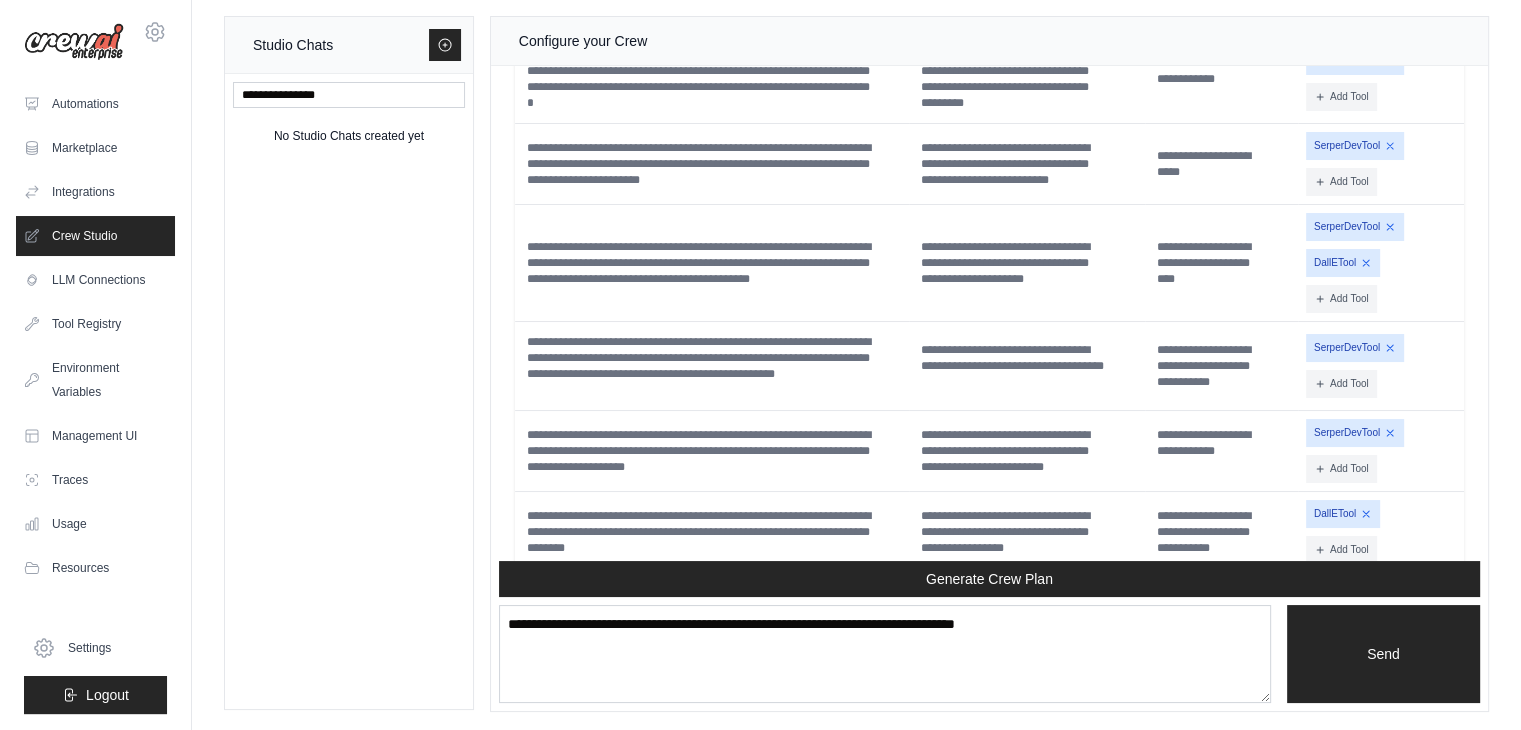 scroll, scrollTop: 8631, scrollLeft: 0, axis: vertical 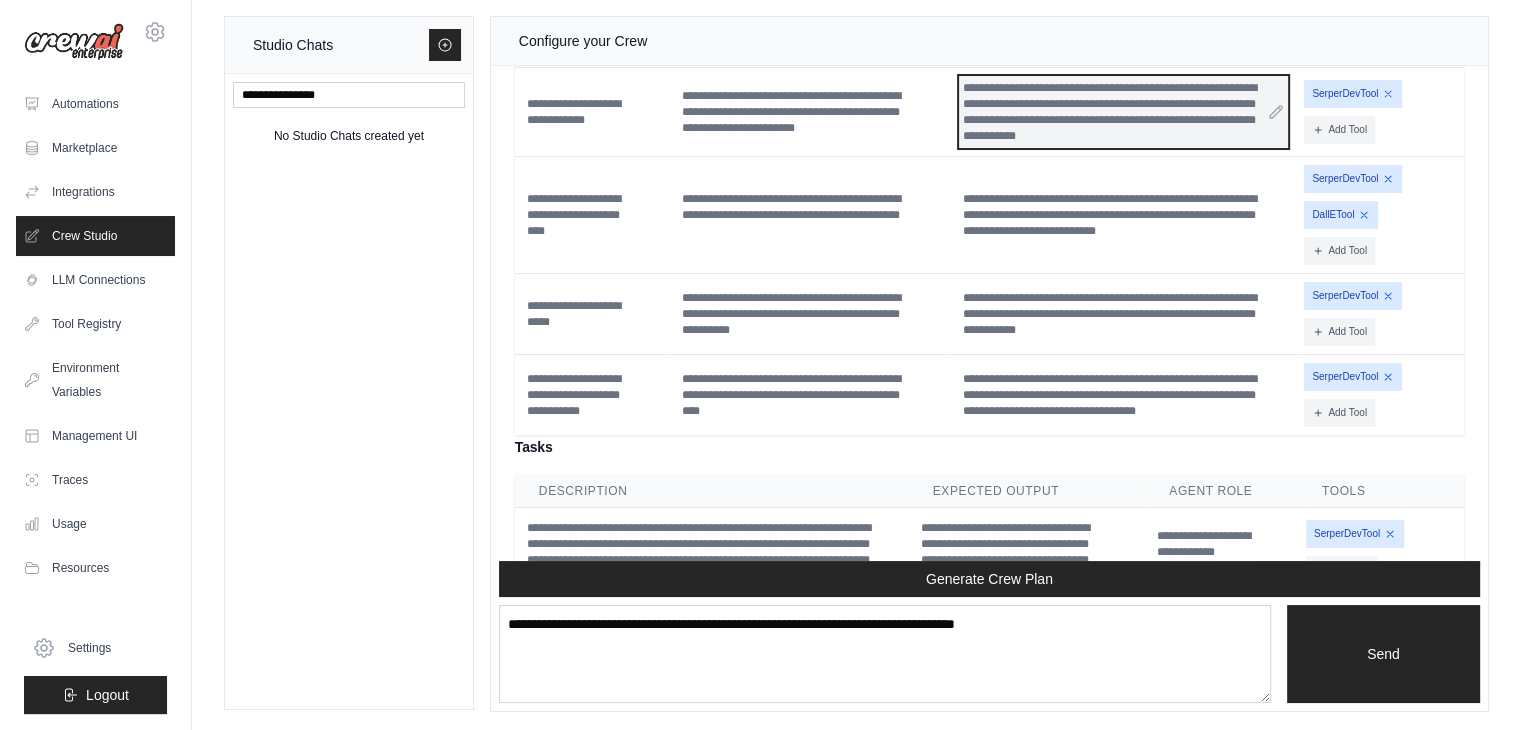 click on "**********" at bounding box center [1123, 112] 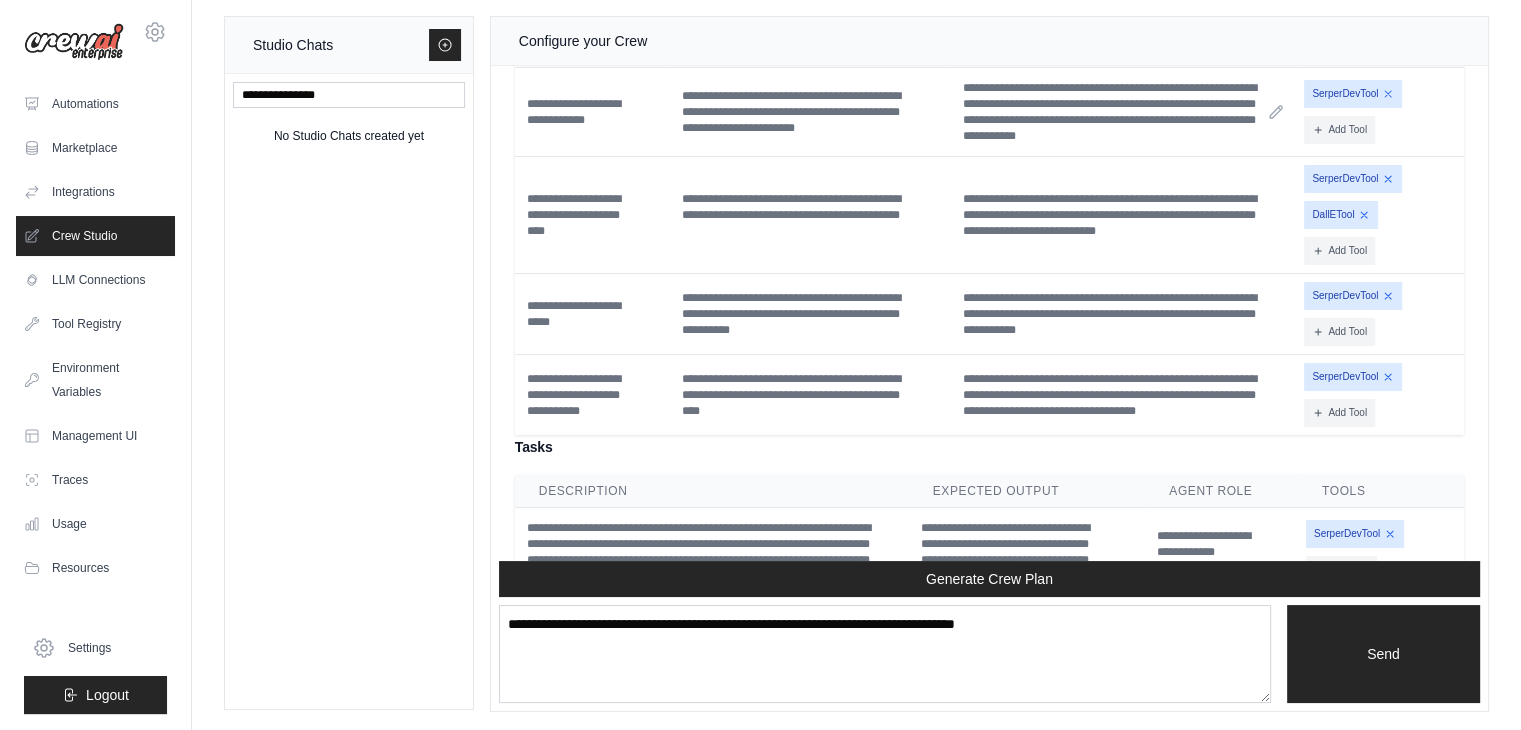 click 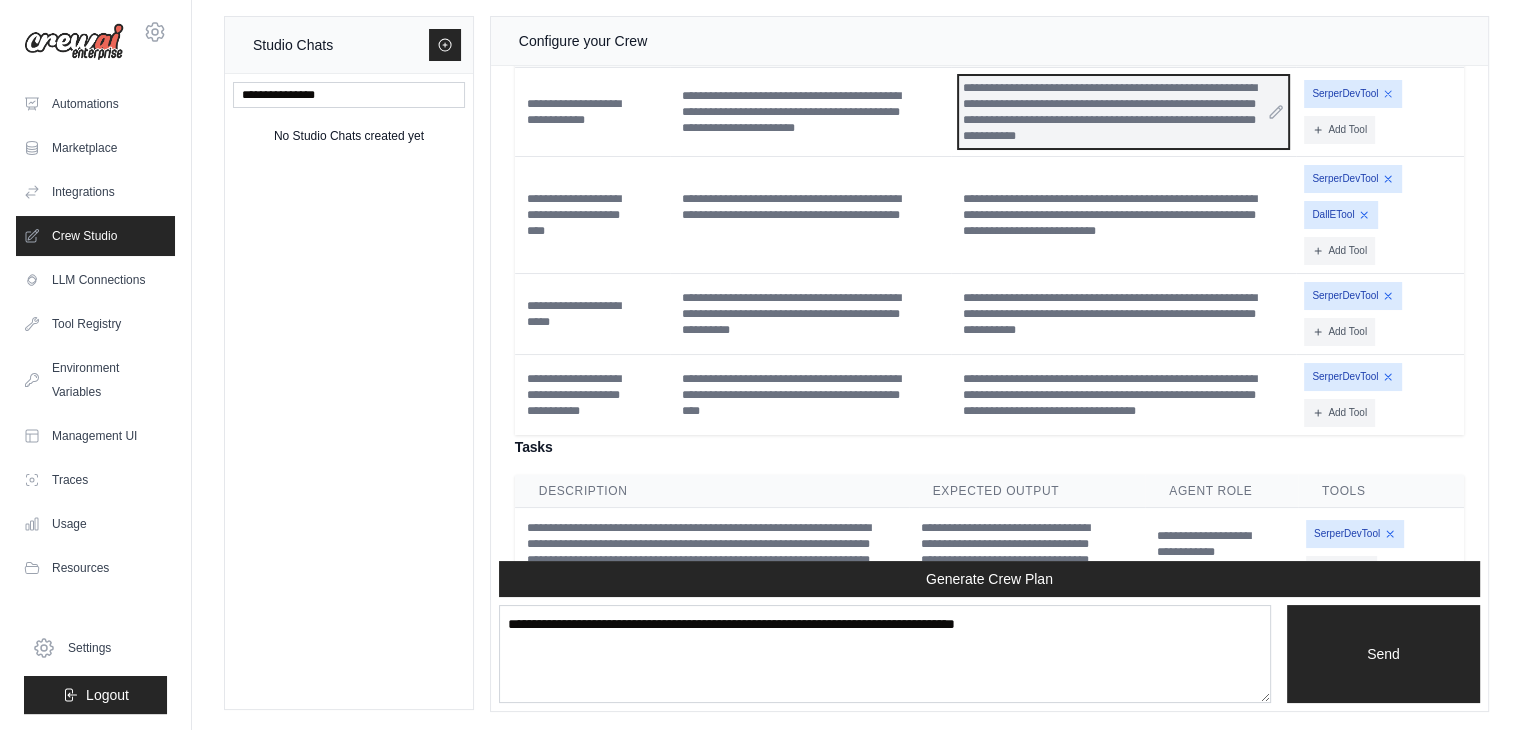 click on "**********" at bounding box center (1123, 112) 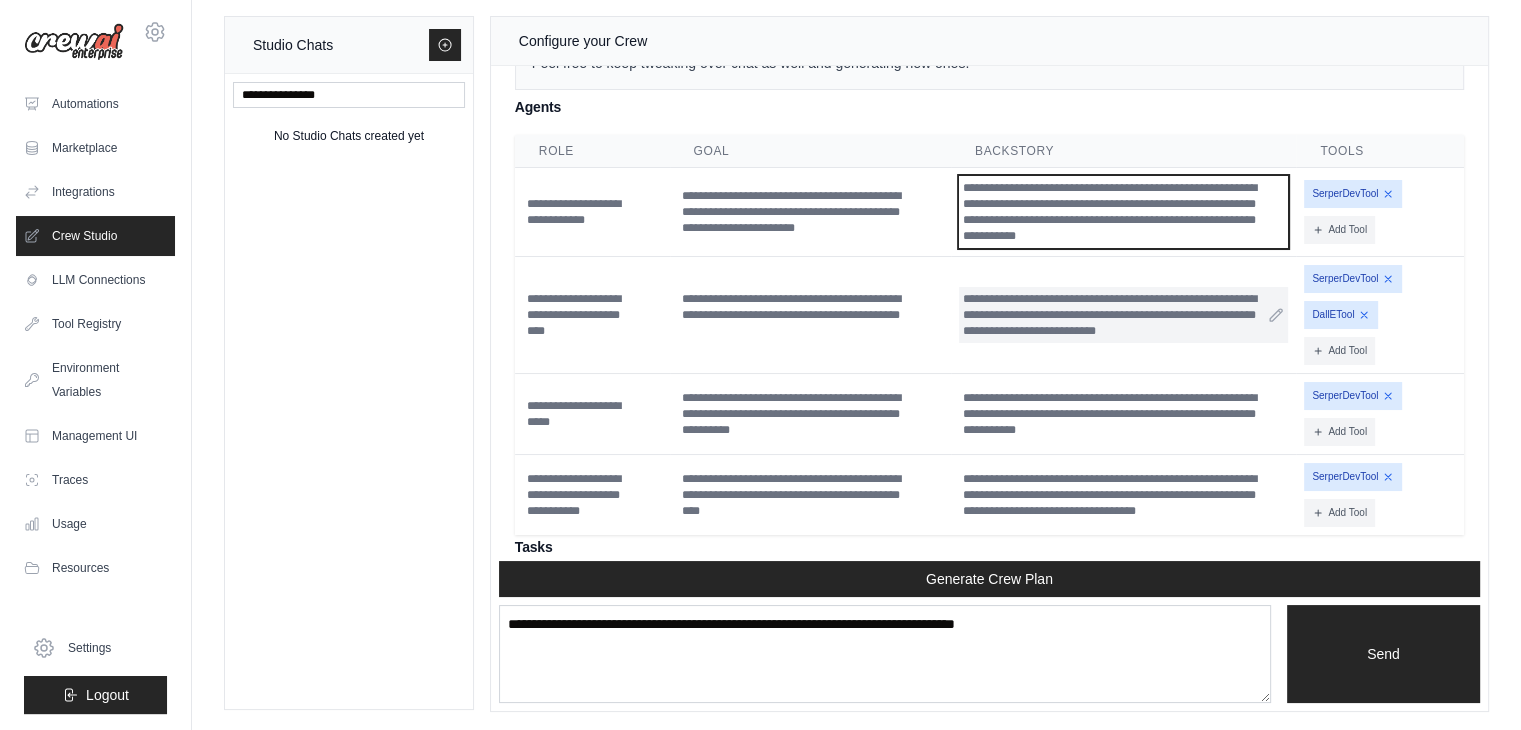 scroll, scrollTop: 8031, scrollLeft: 0, axis: vertical 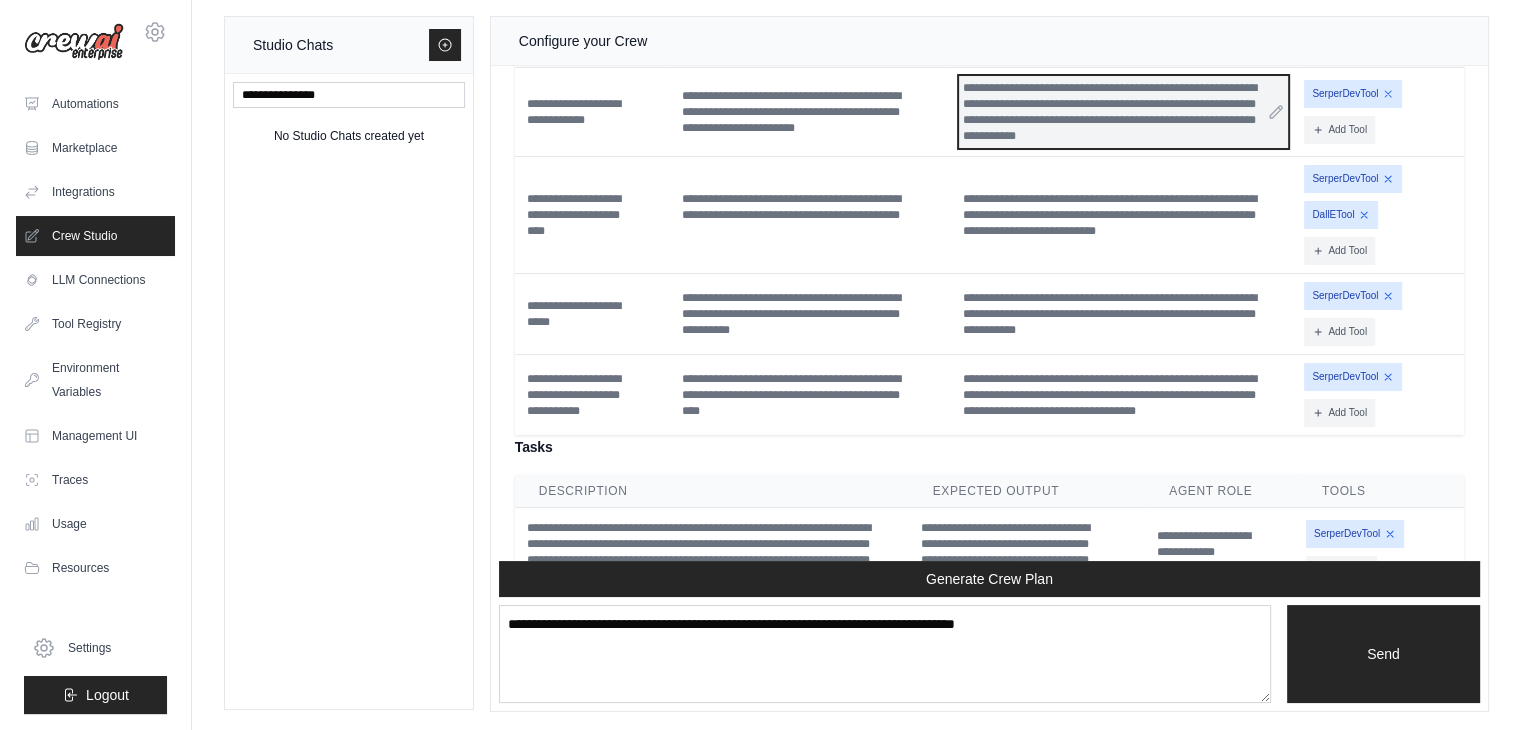 click on "**********" at bounding box center [1123, 112] 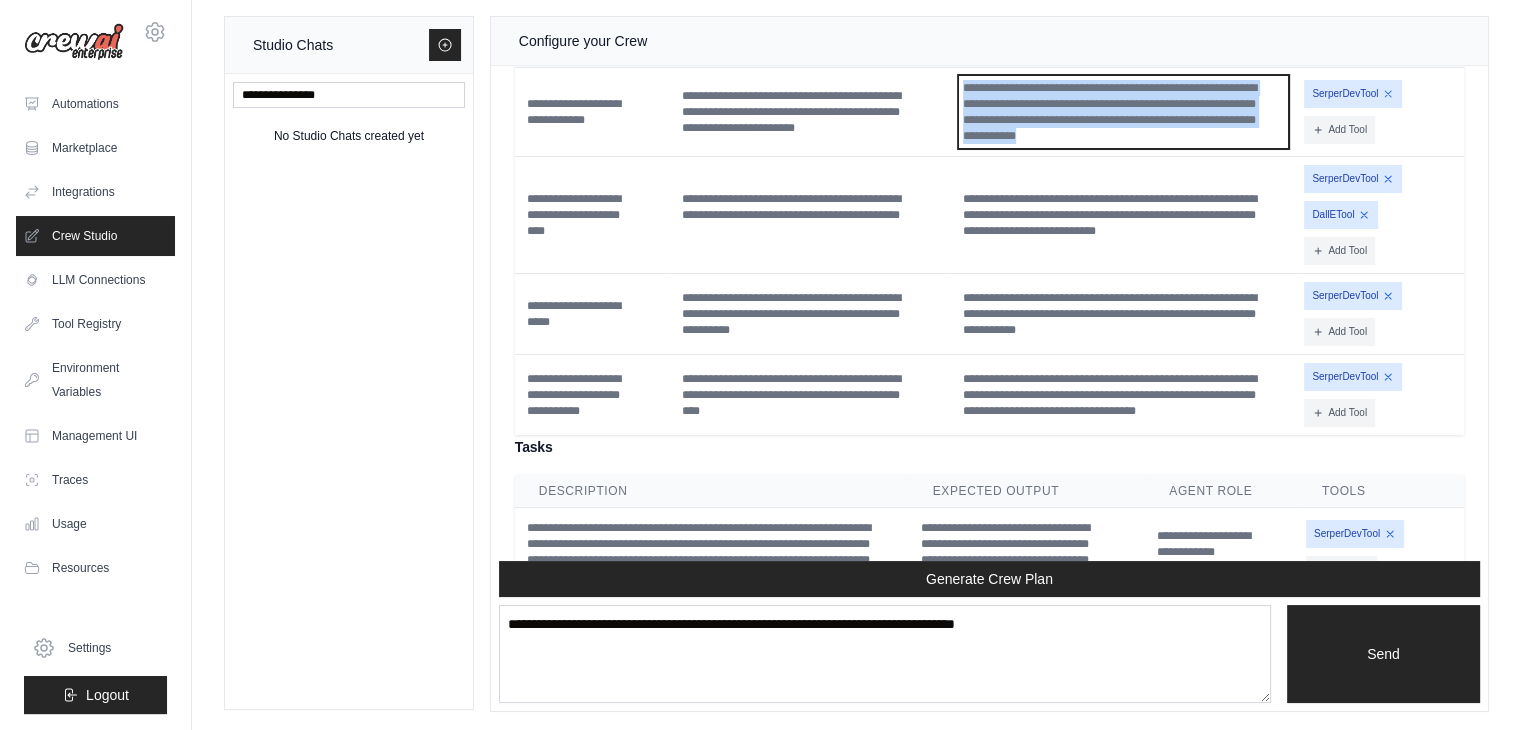 drag, startPoint x: 1139, startPoint y: 162, endPoint x: 933, endPoint y: 98, distance: 215.71277 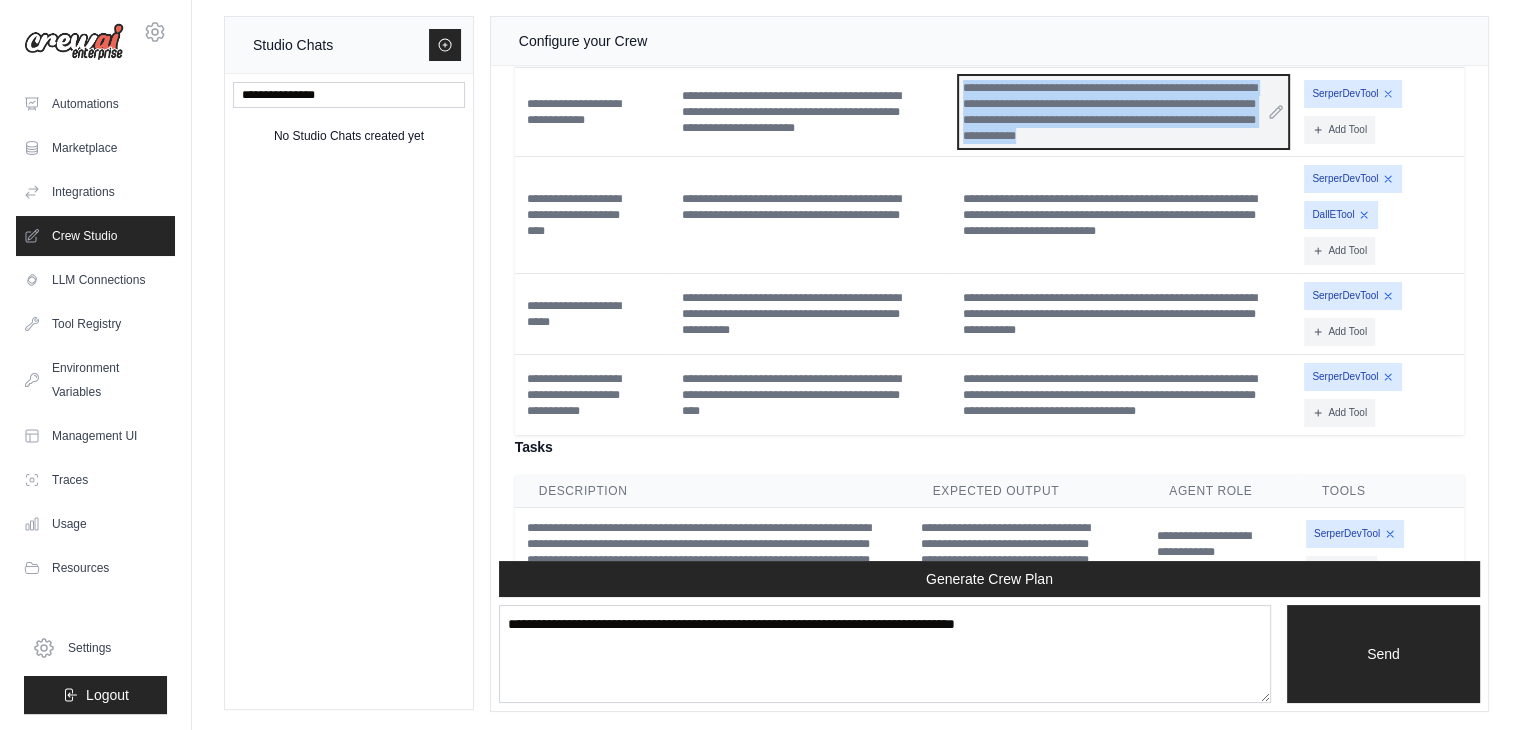 paste 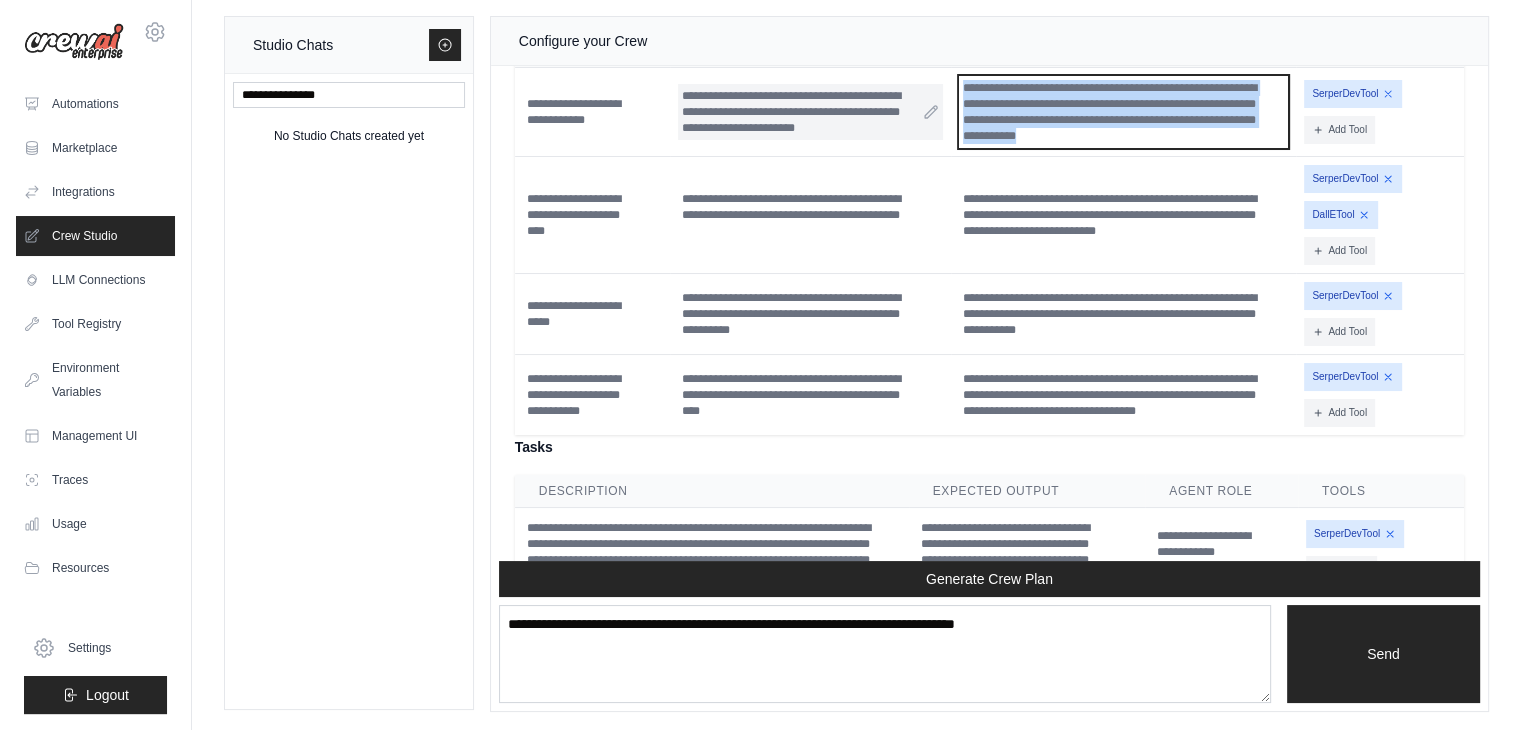 type 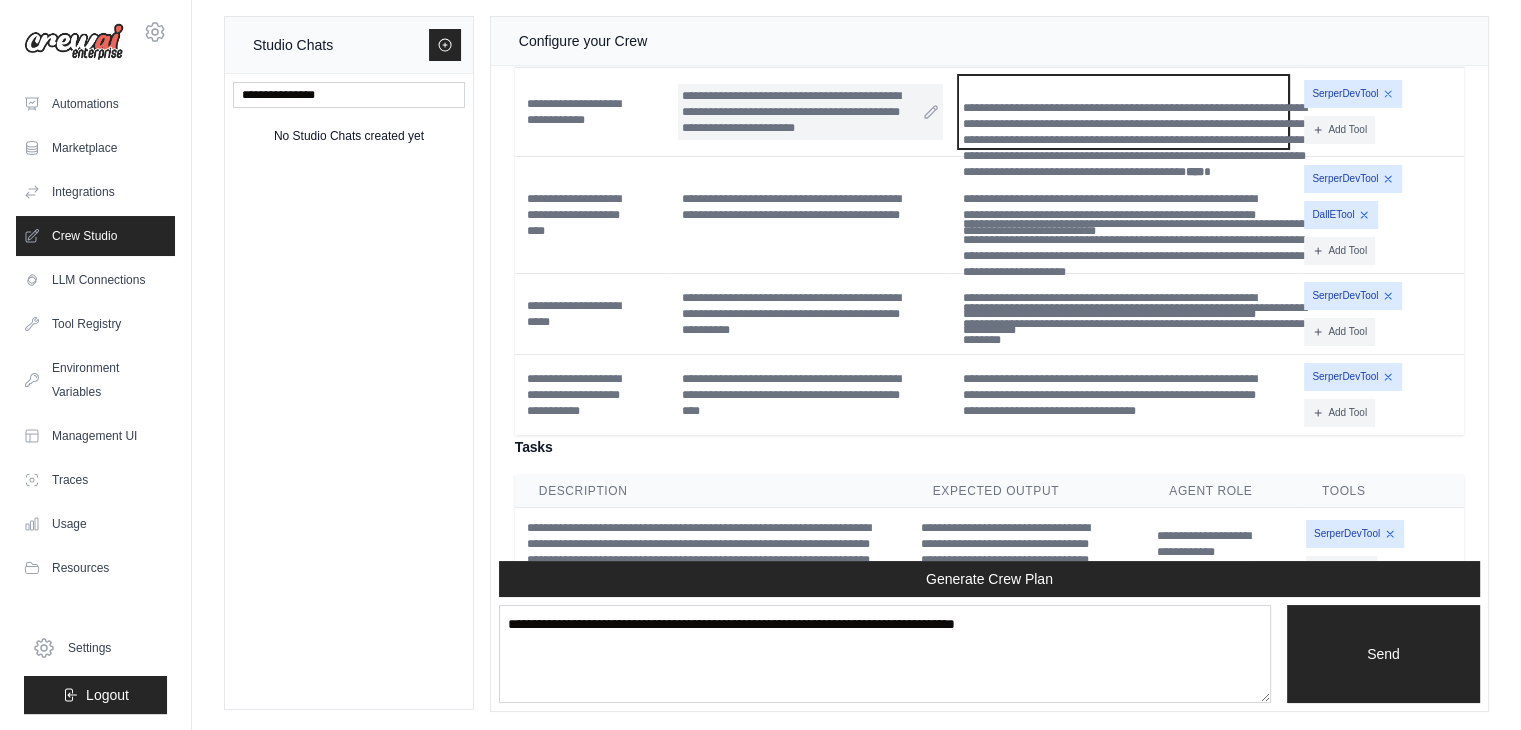scroll, scrollTop: 0, scrollLeft: 0, axis: both 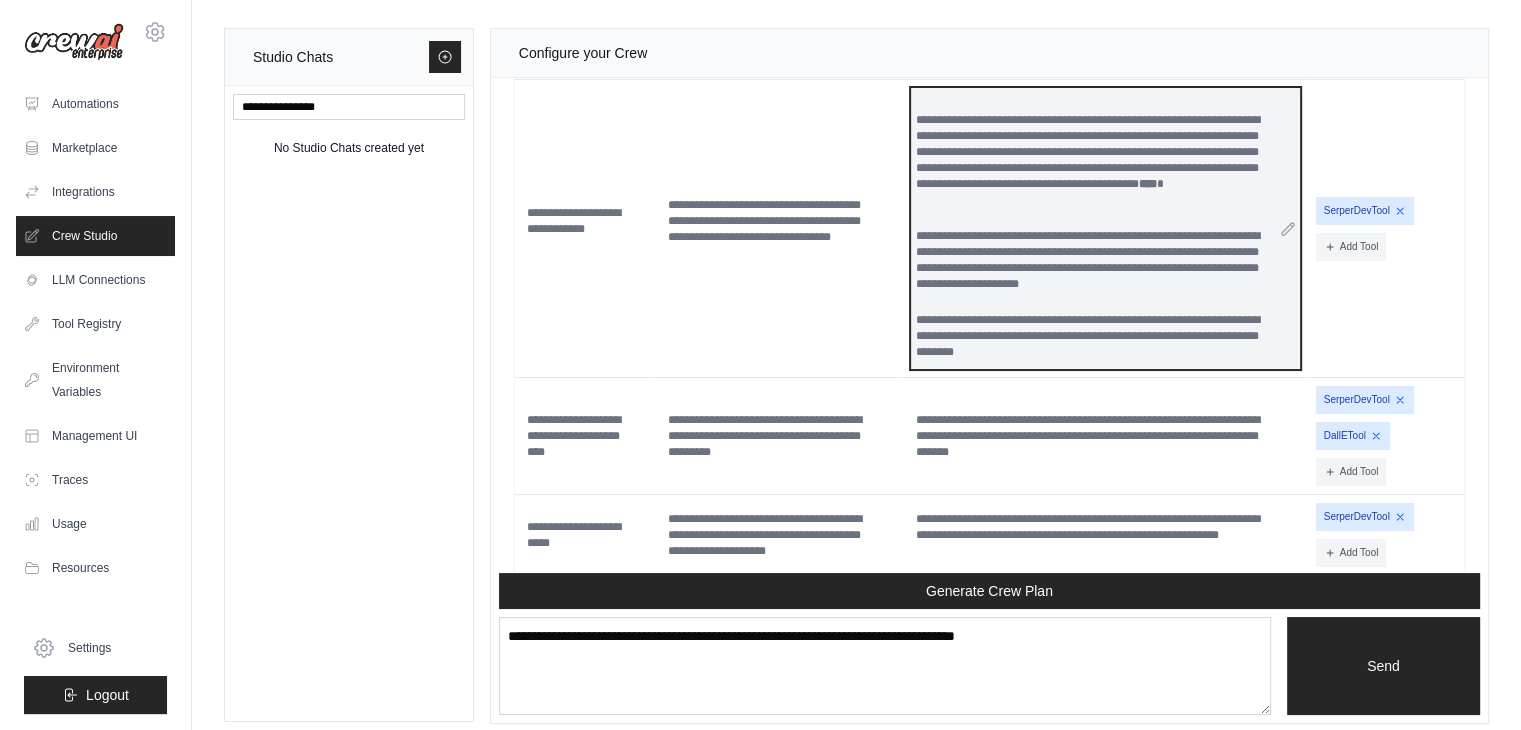 click on "**********" at bounding box center (1095, 160) 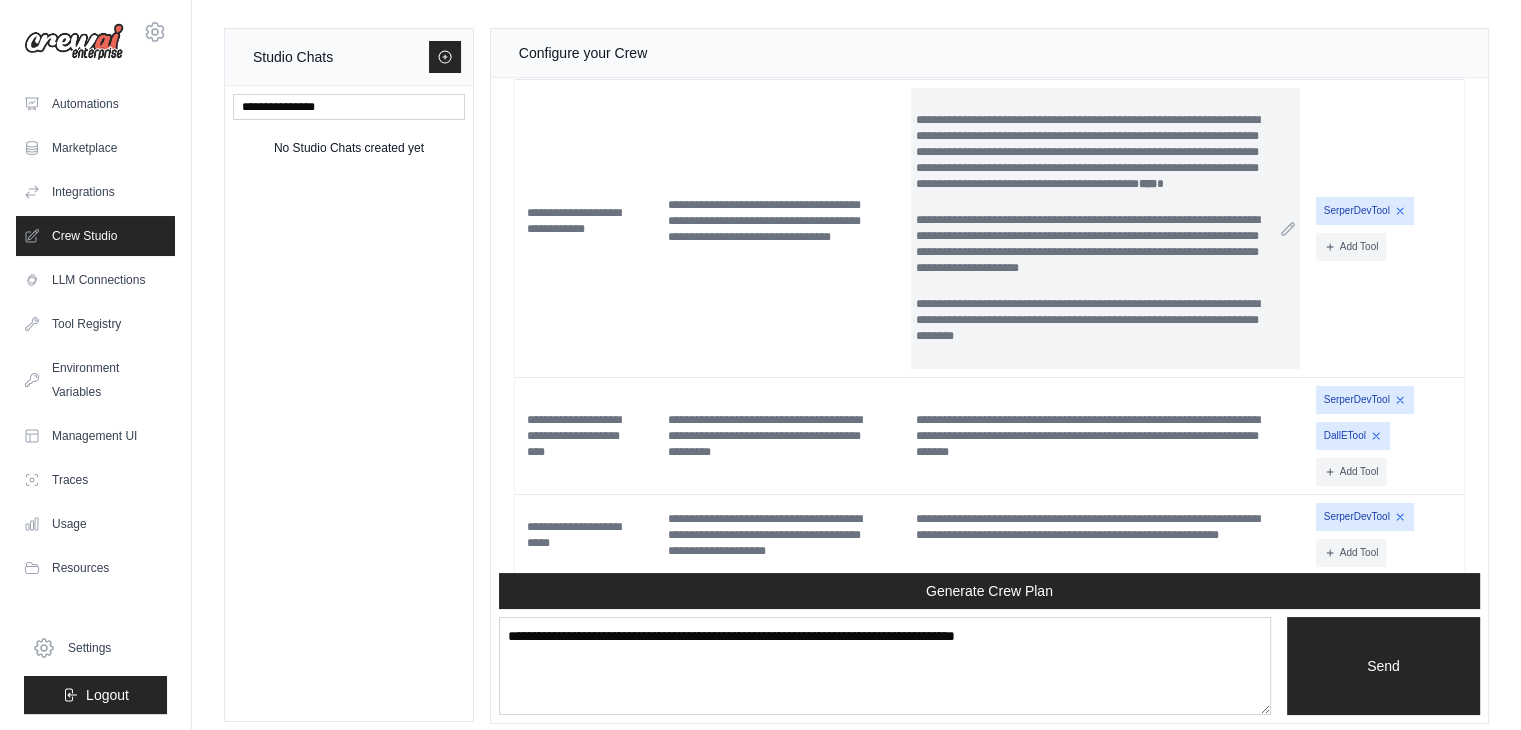 click on "SerperDevTool
Add Tool
CodeDocsSearchTool" at bounding box center [1386, 229] 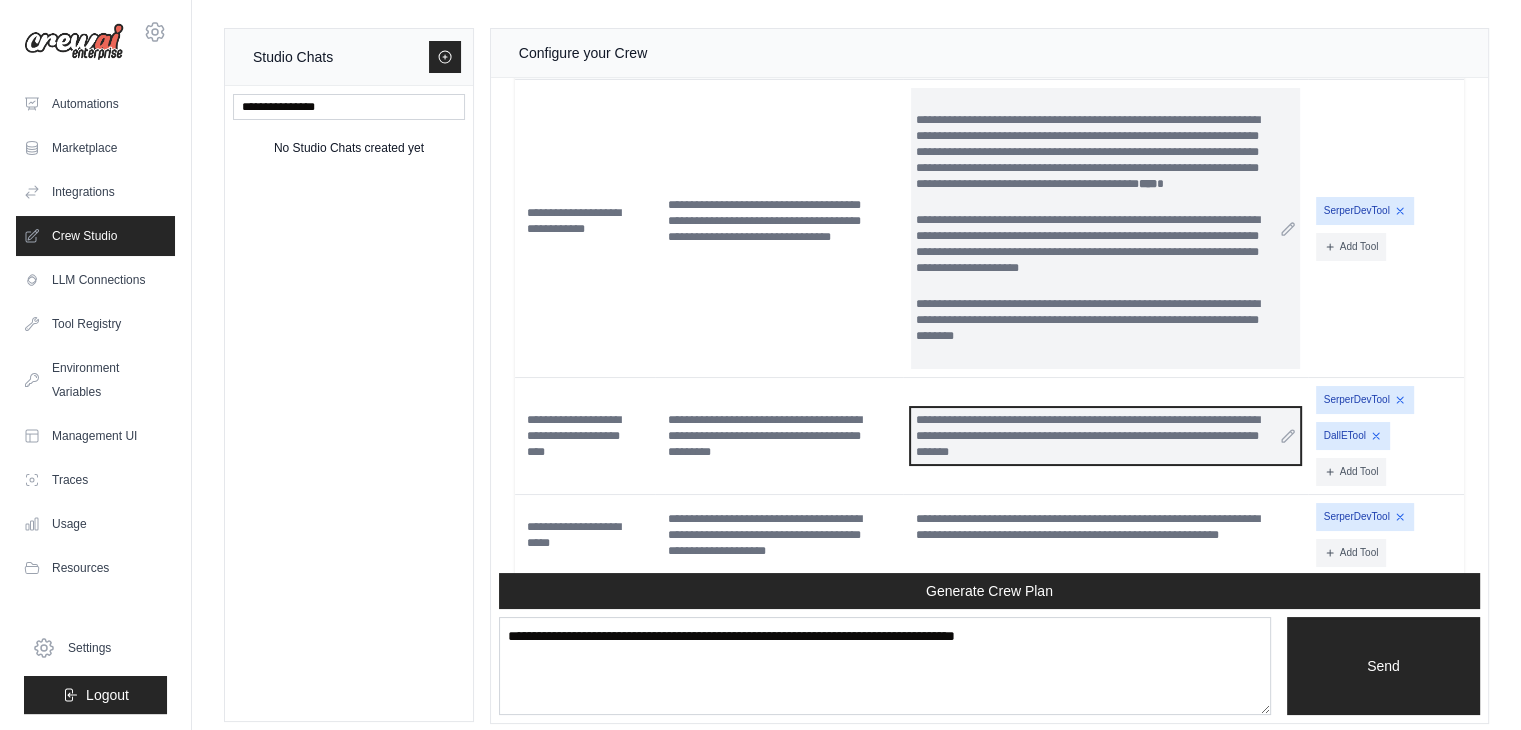 click on "**********" at bounding box center (1105, 436) 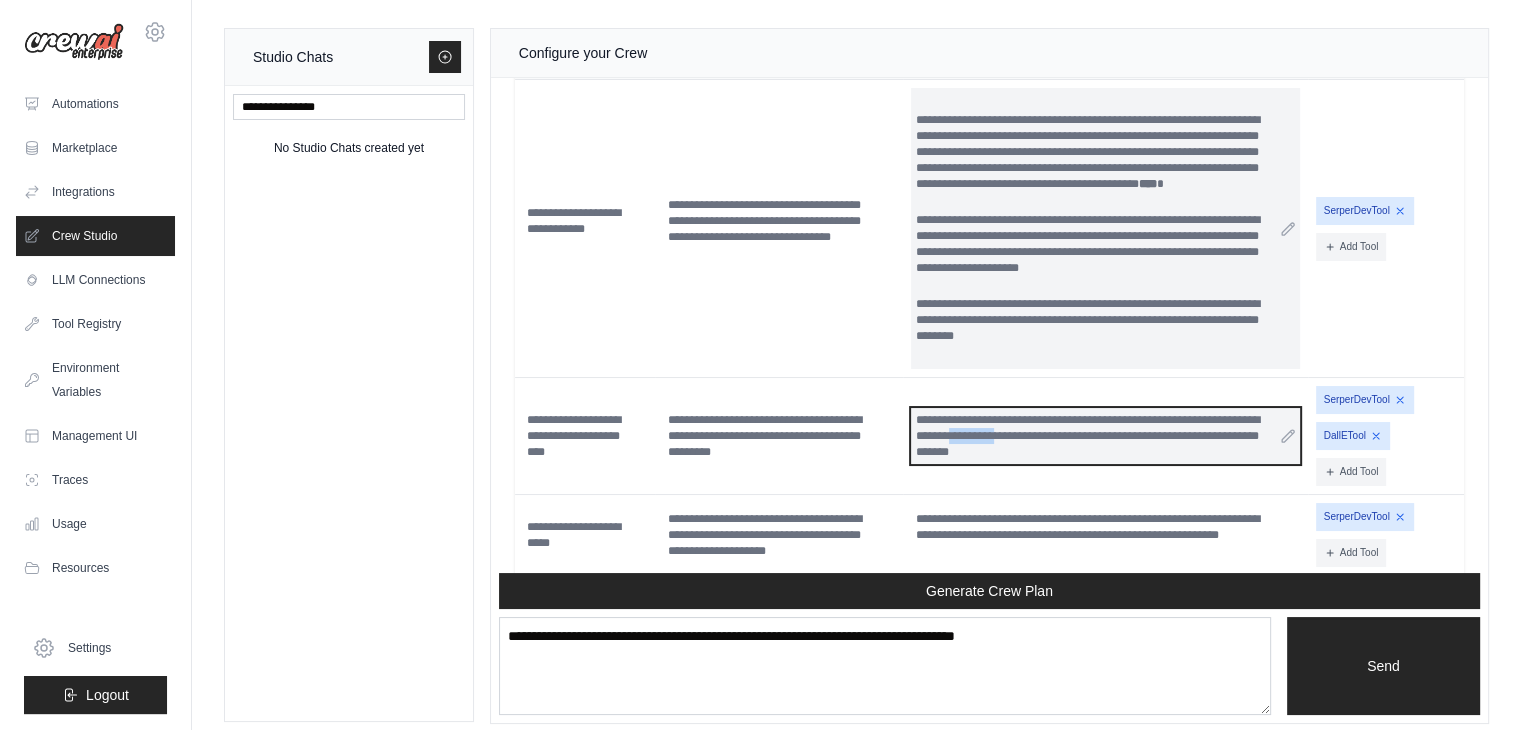 click on "**********" at bounding box center [1105, 436] 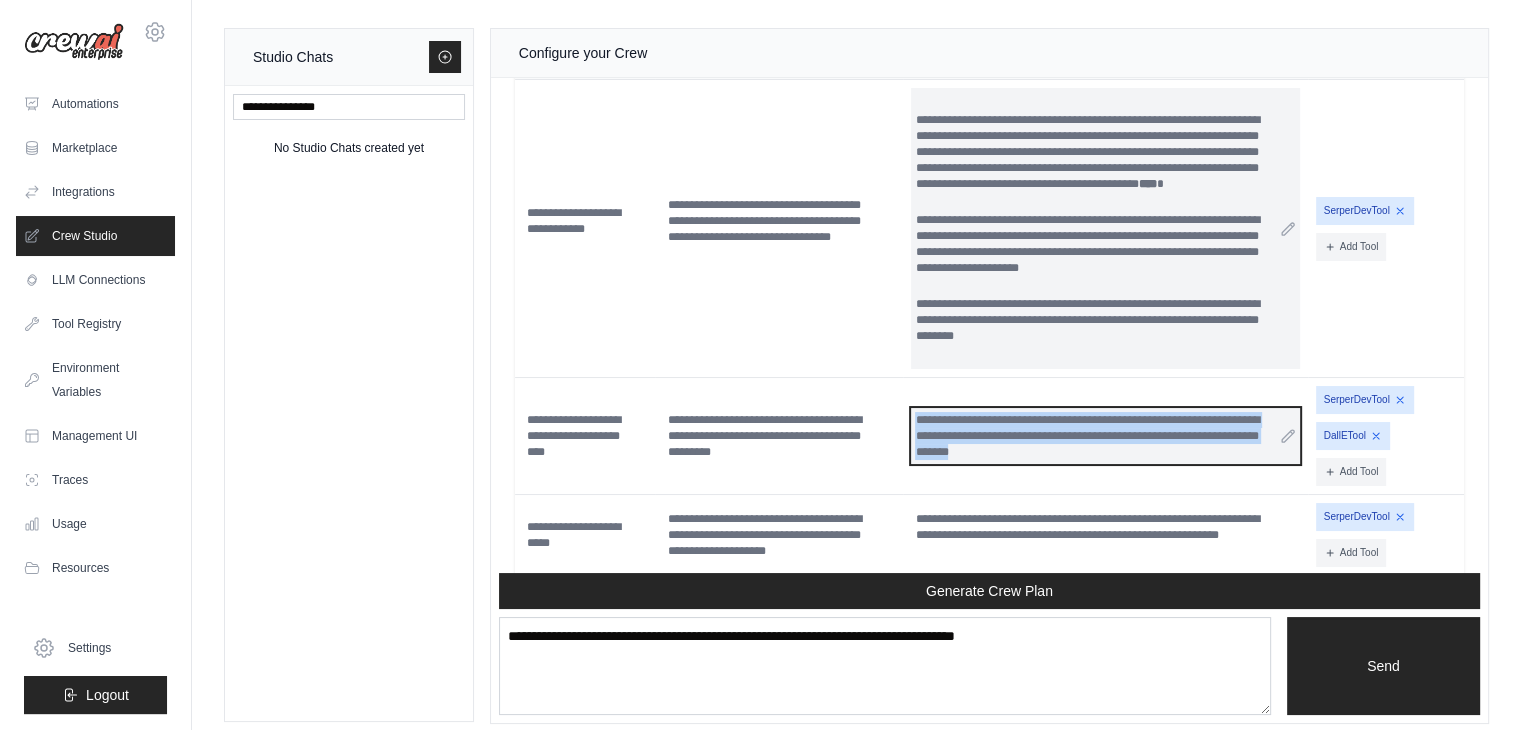 click on "**********" at bounding box center [1105, 436] 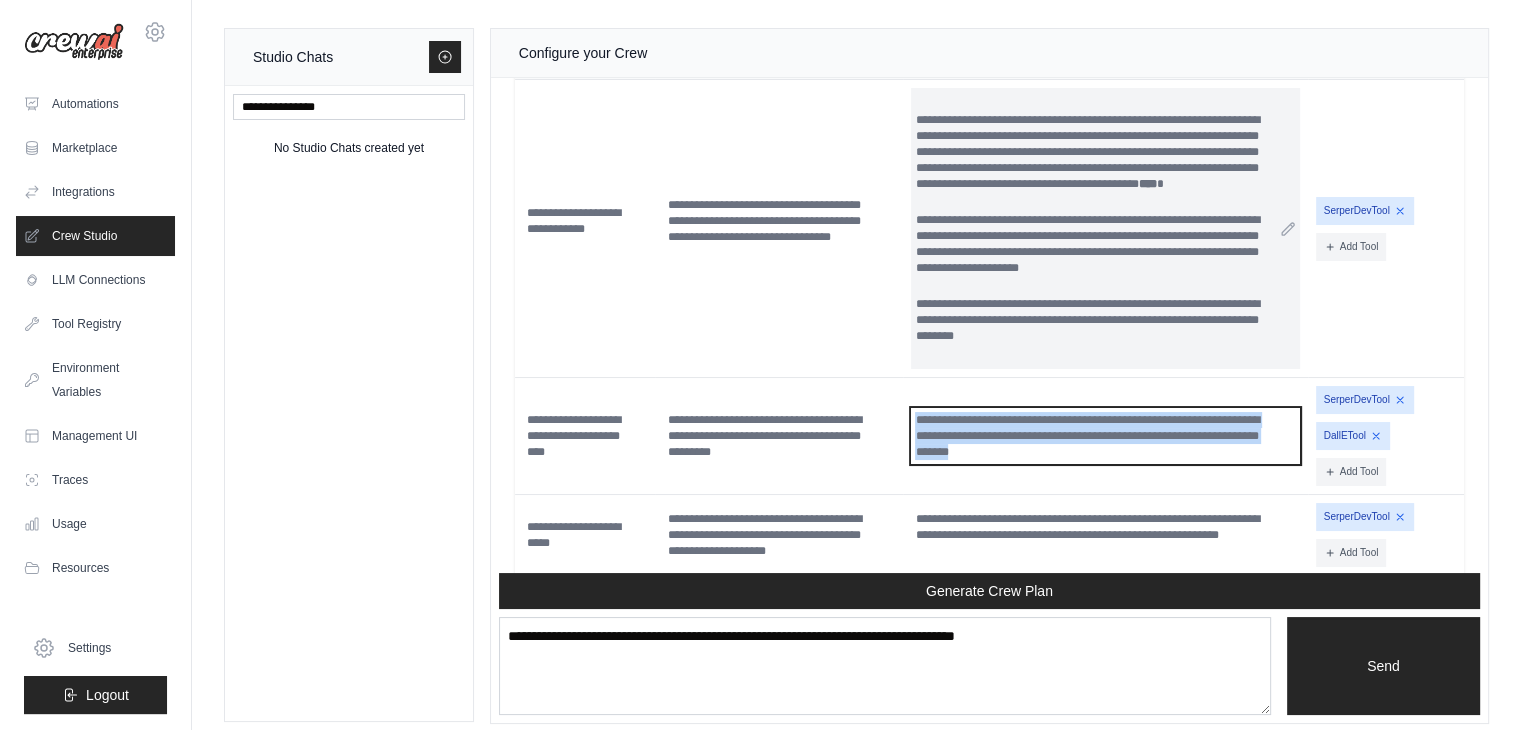 type 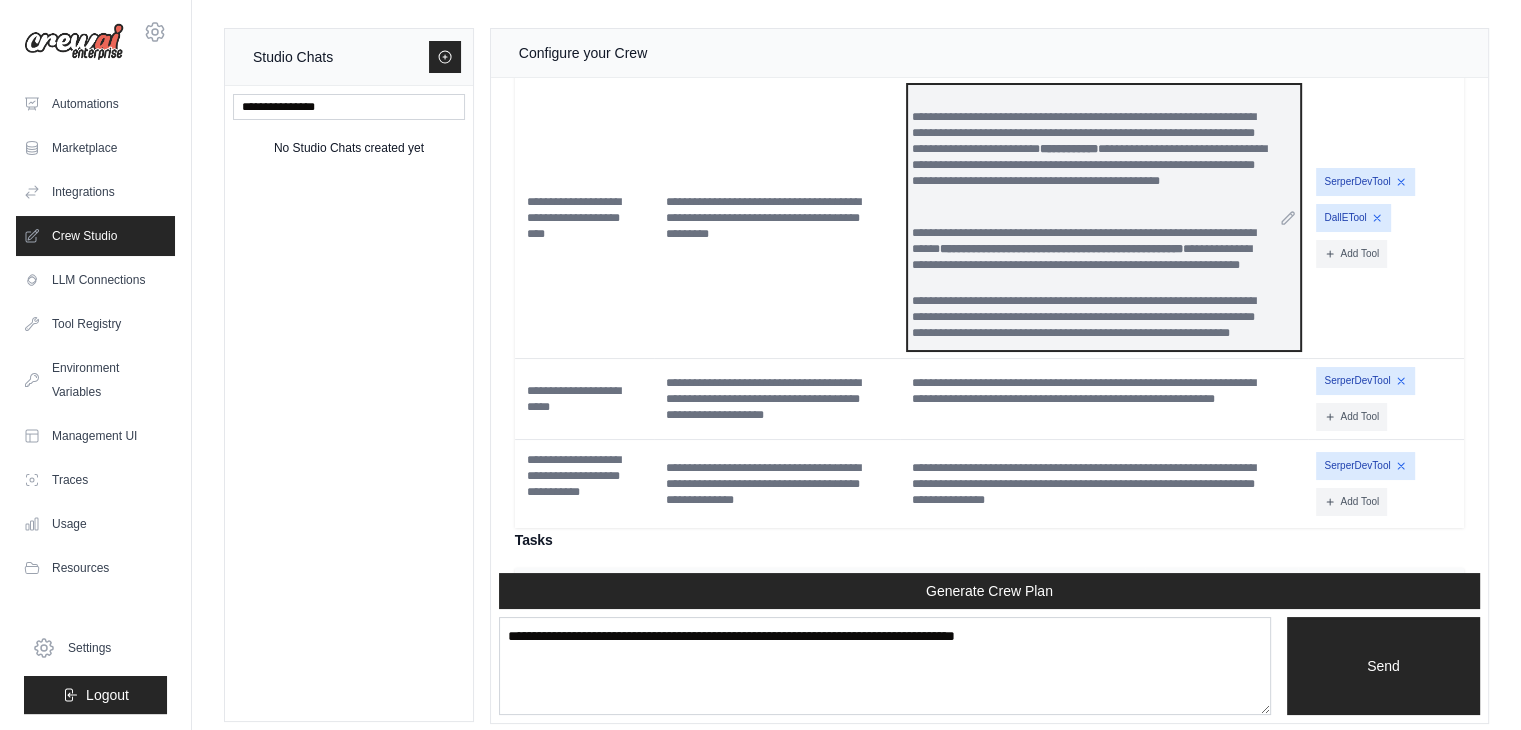 scroll, scrollTop: 8432, scrollLeft: 0, axis: vertical 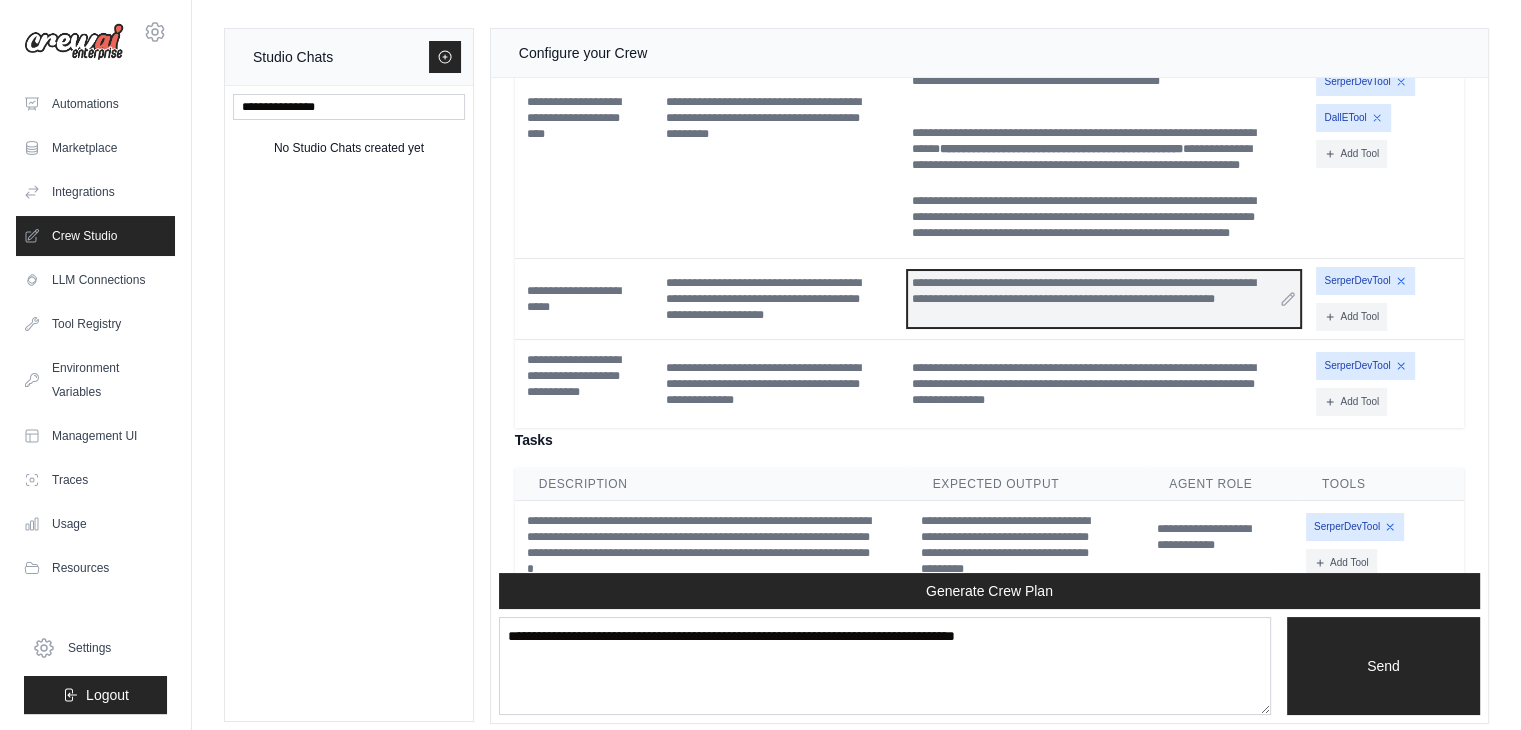 click on "**********" at bounding box center [1104, 299] 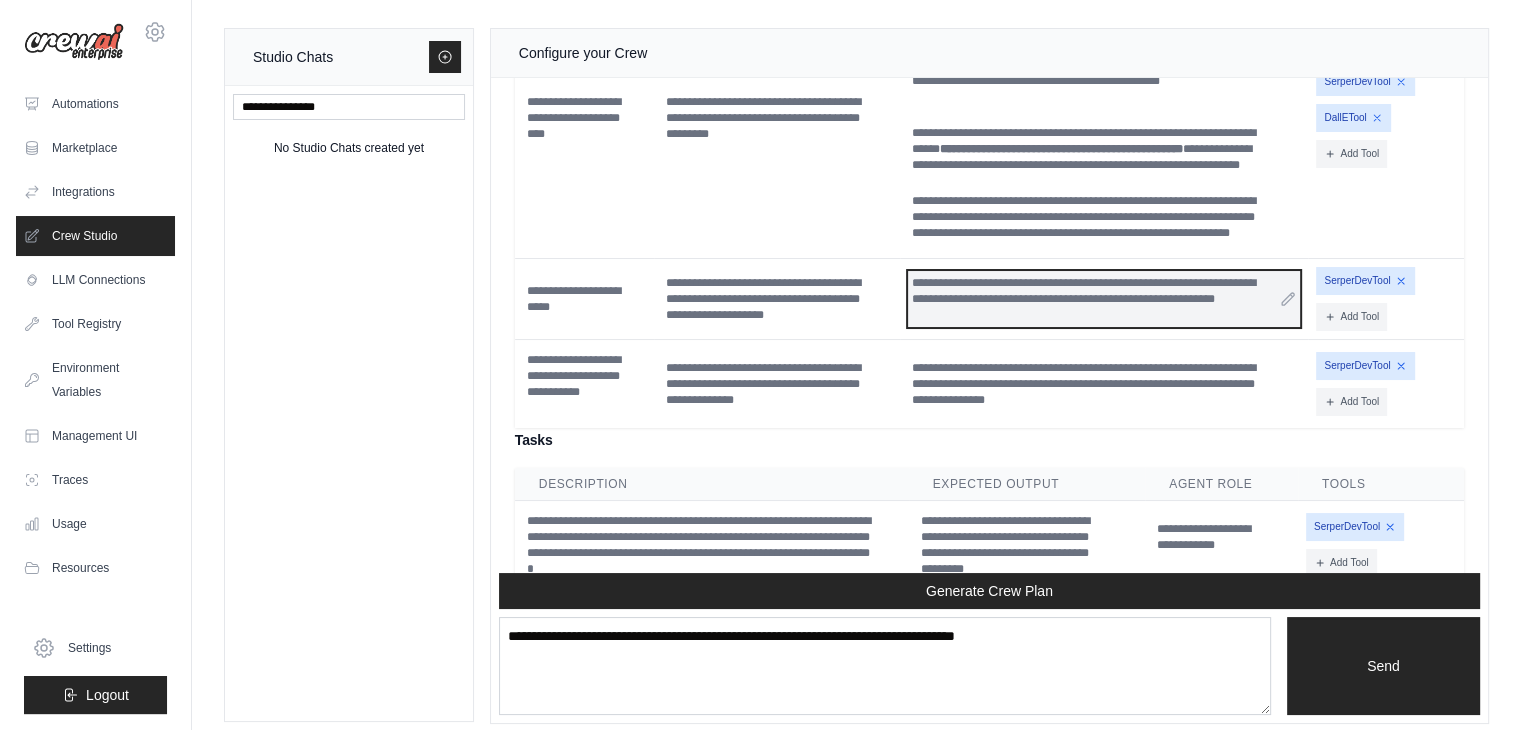 click on "**********" at bounding box center [1104, 299] 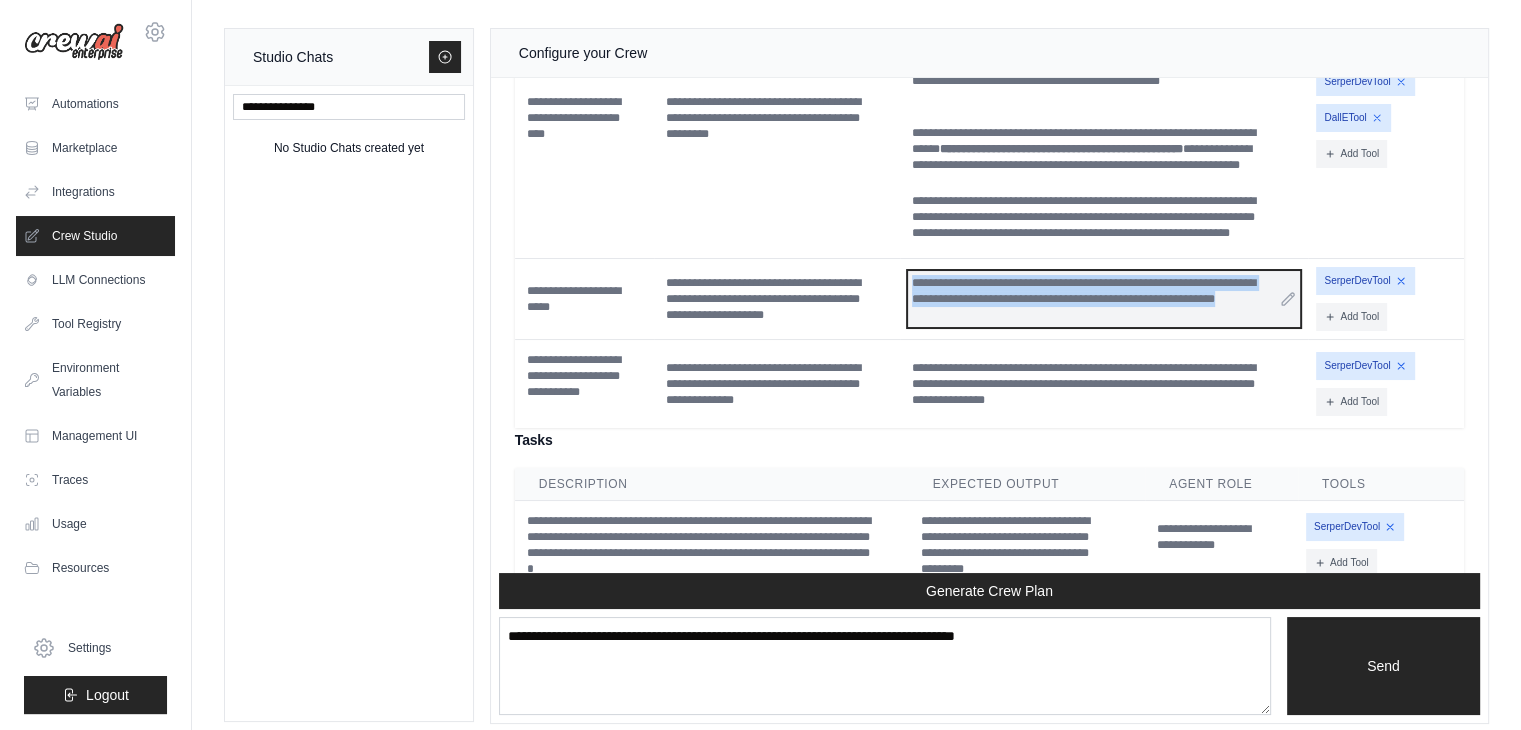click on "**********" at bounding box center (1104, 299) 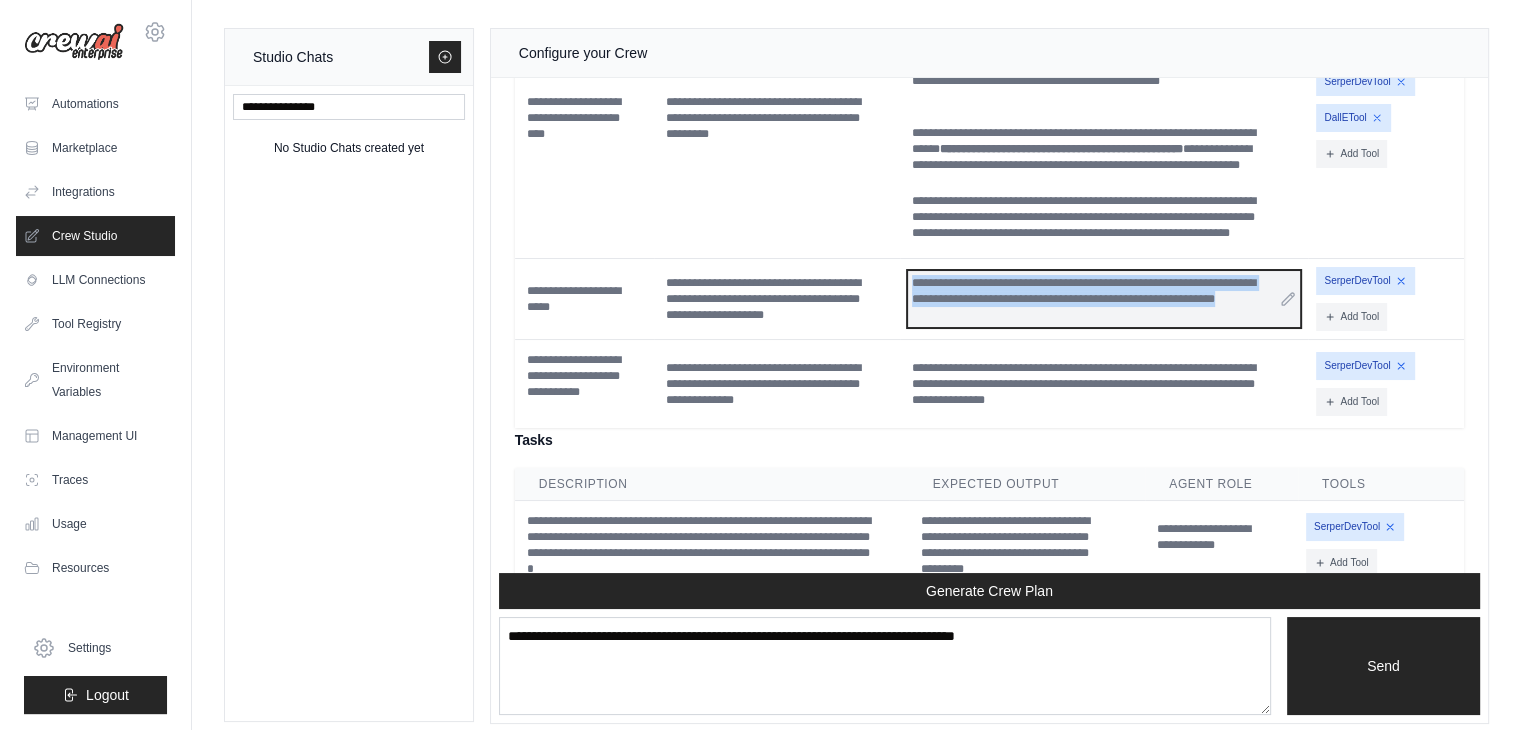 paste 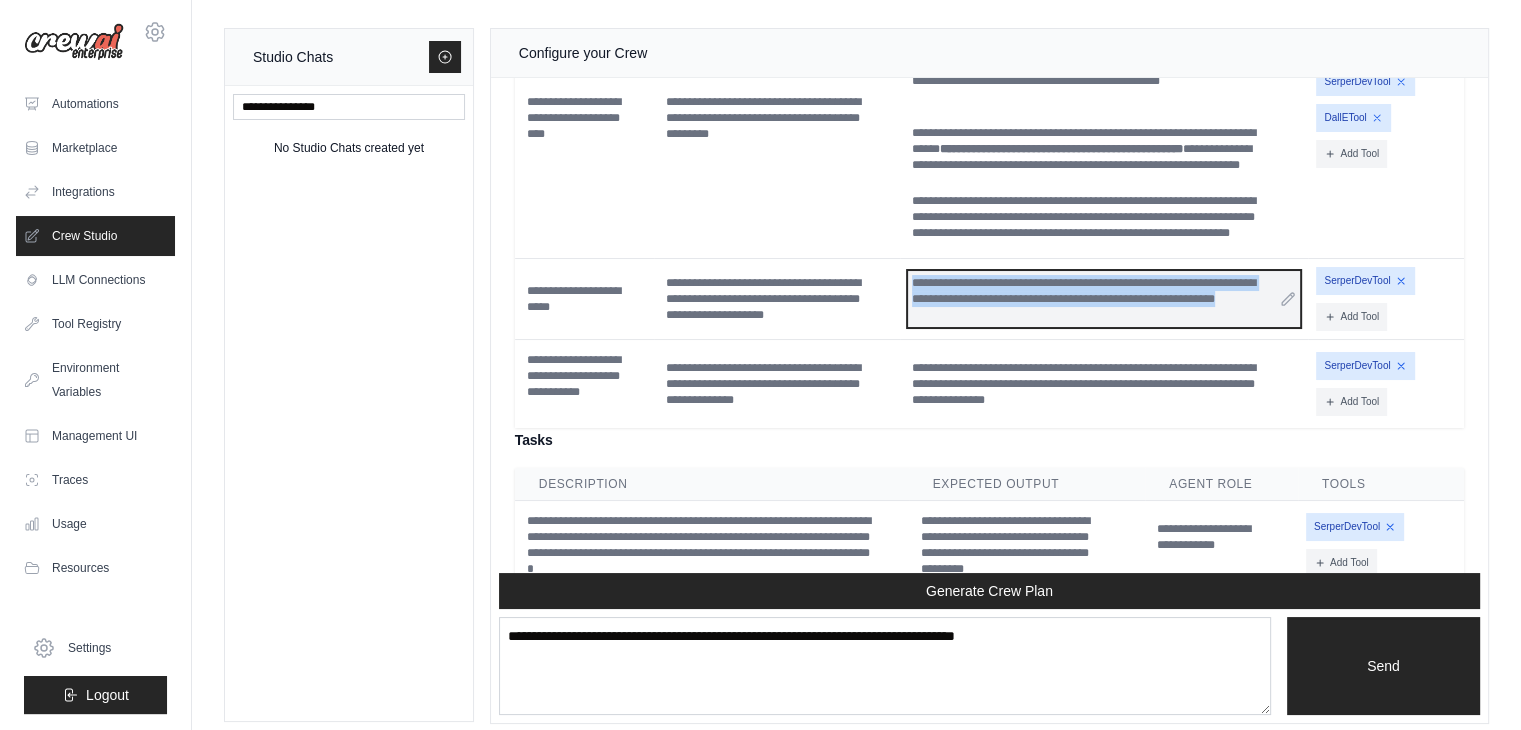 type 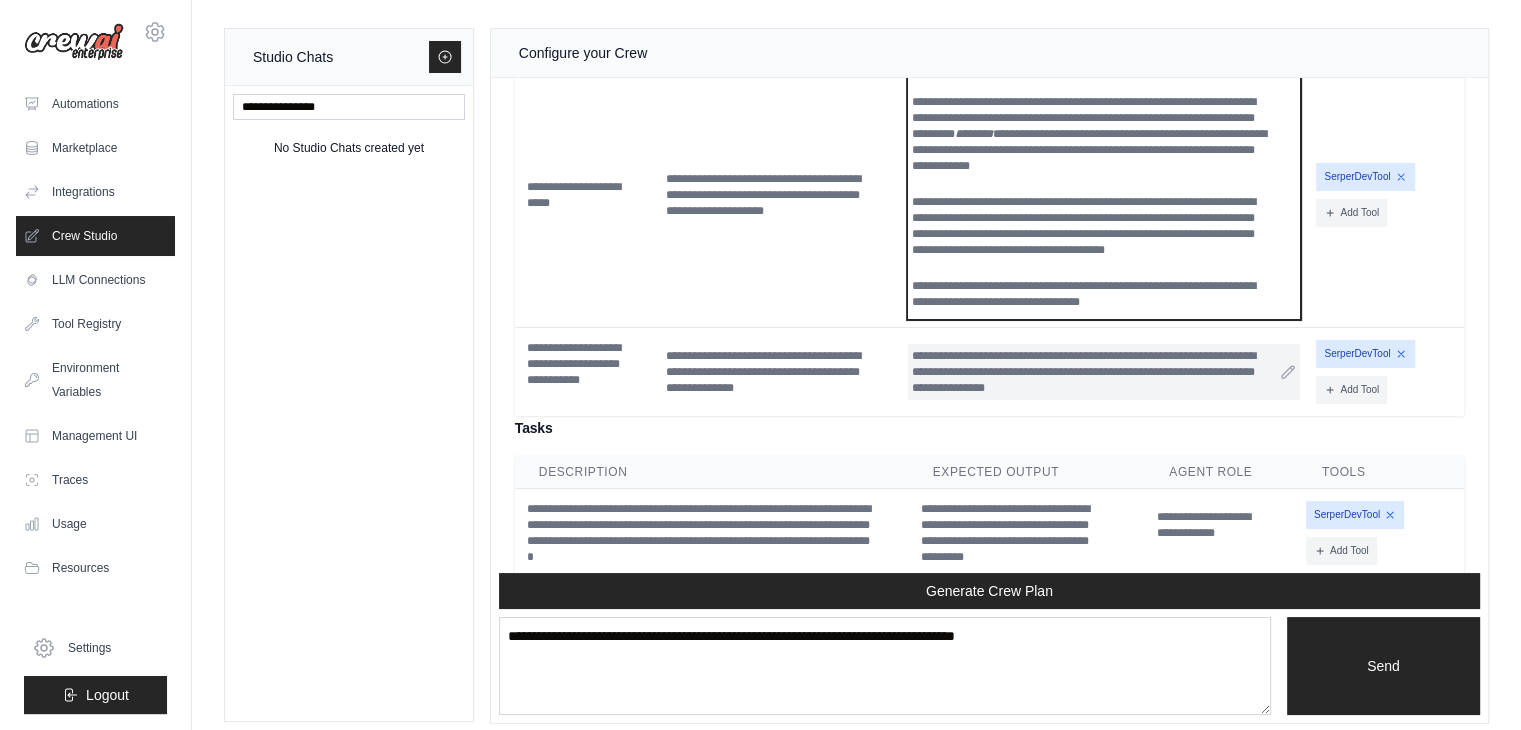 scroll, scrollTop: 8828, scrollLeft: 0, axis: vertical 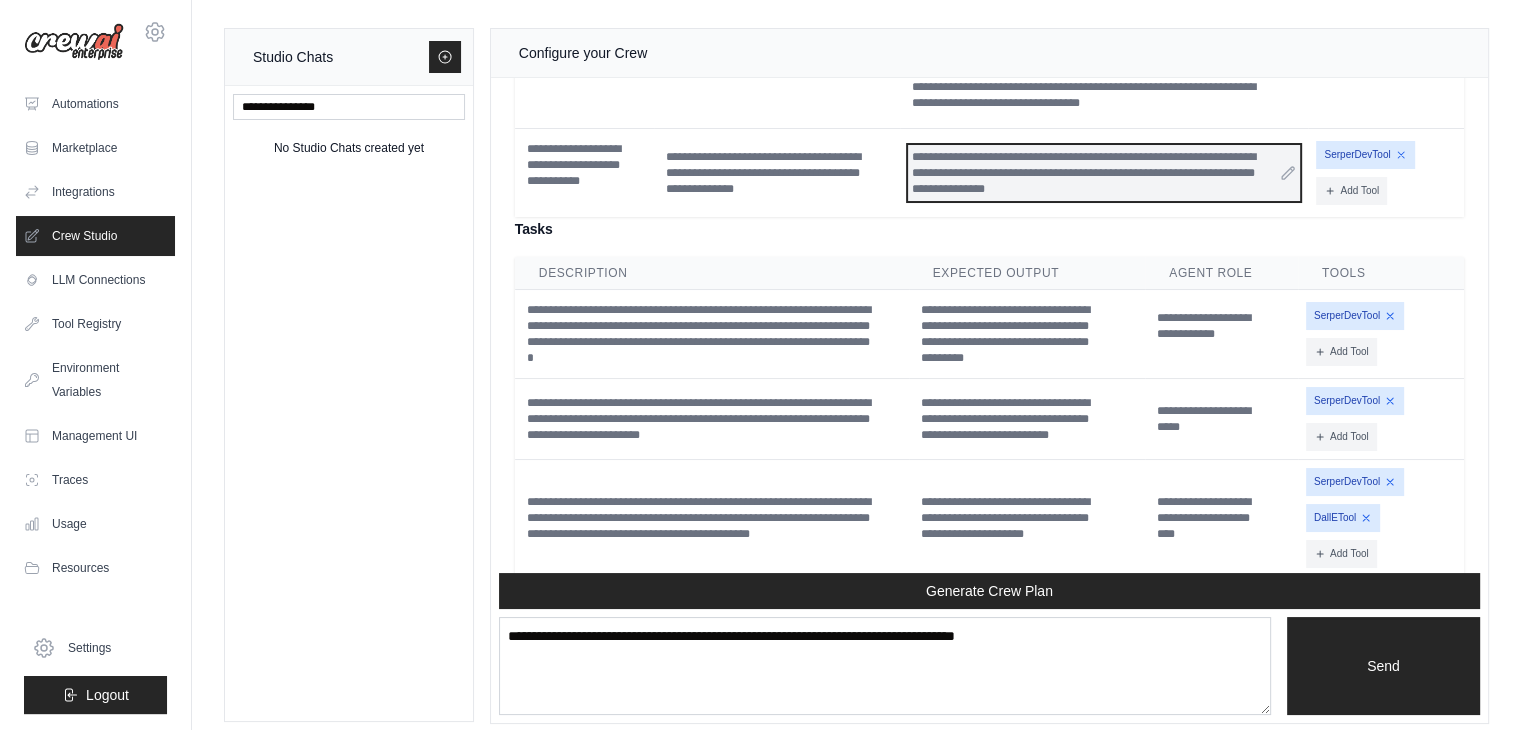 click on "**********" at bounding box center (1104, 173) 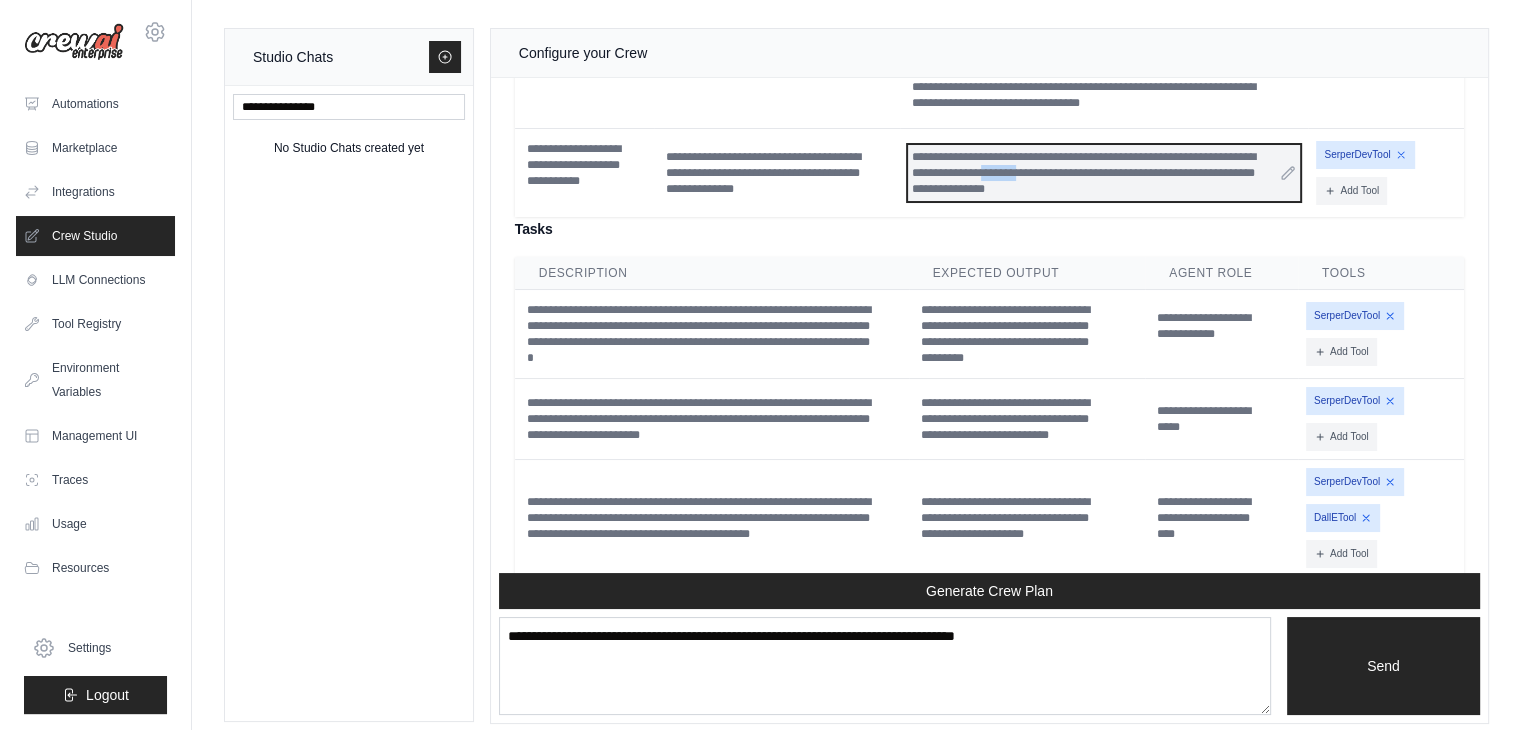 click on "**********" at bounding box center [1104, 173] 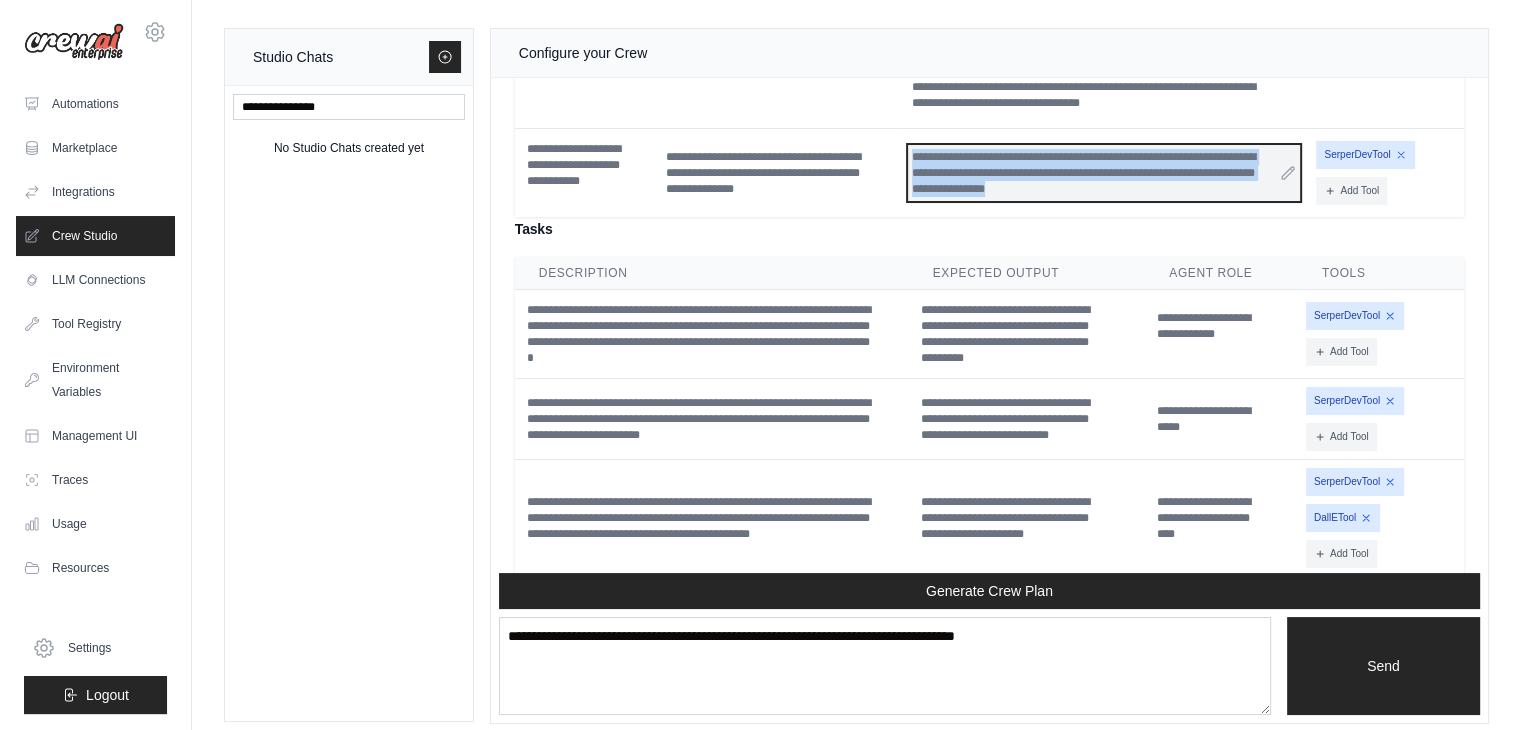 click on "**********" at bounding box center [1104, 173] 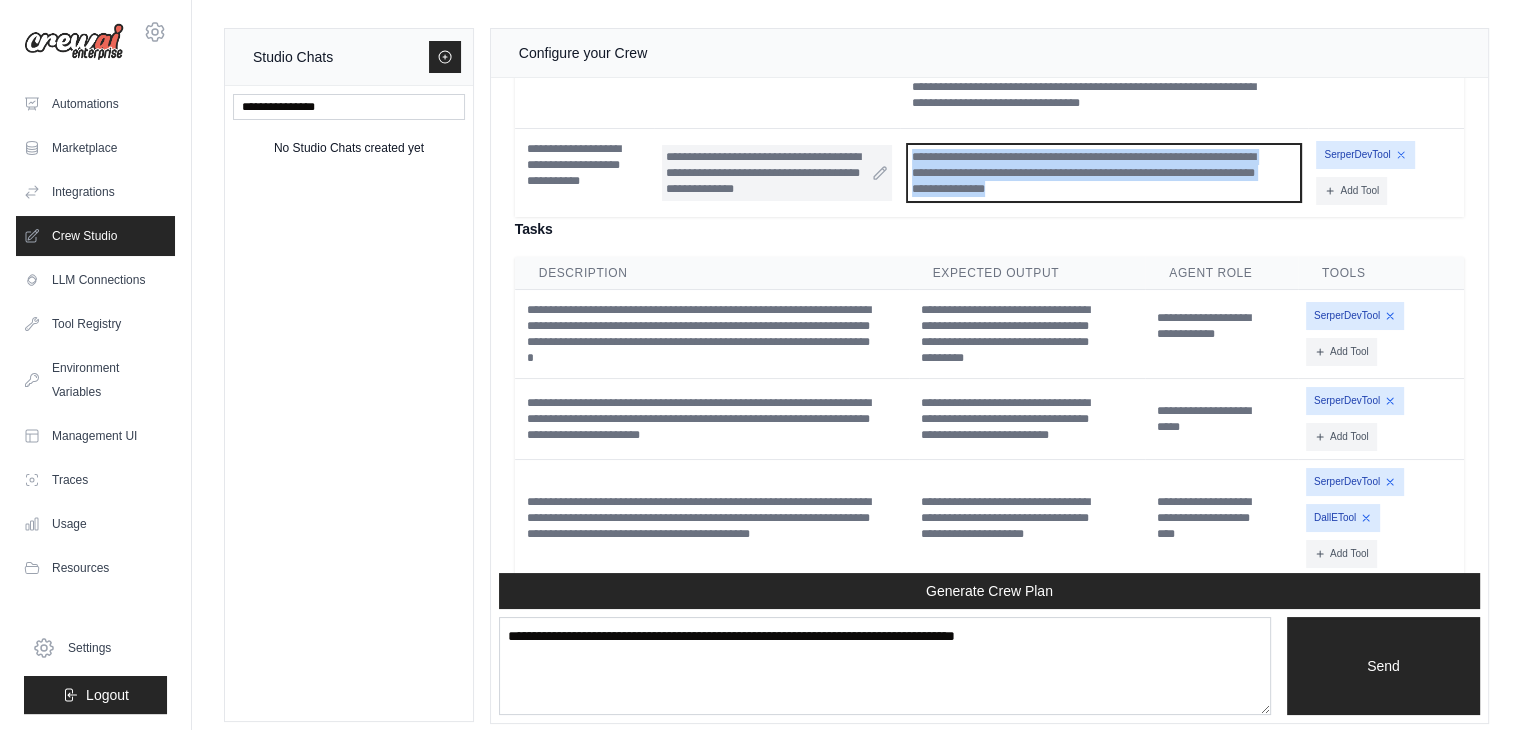 type 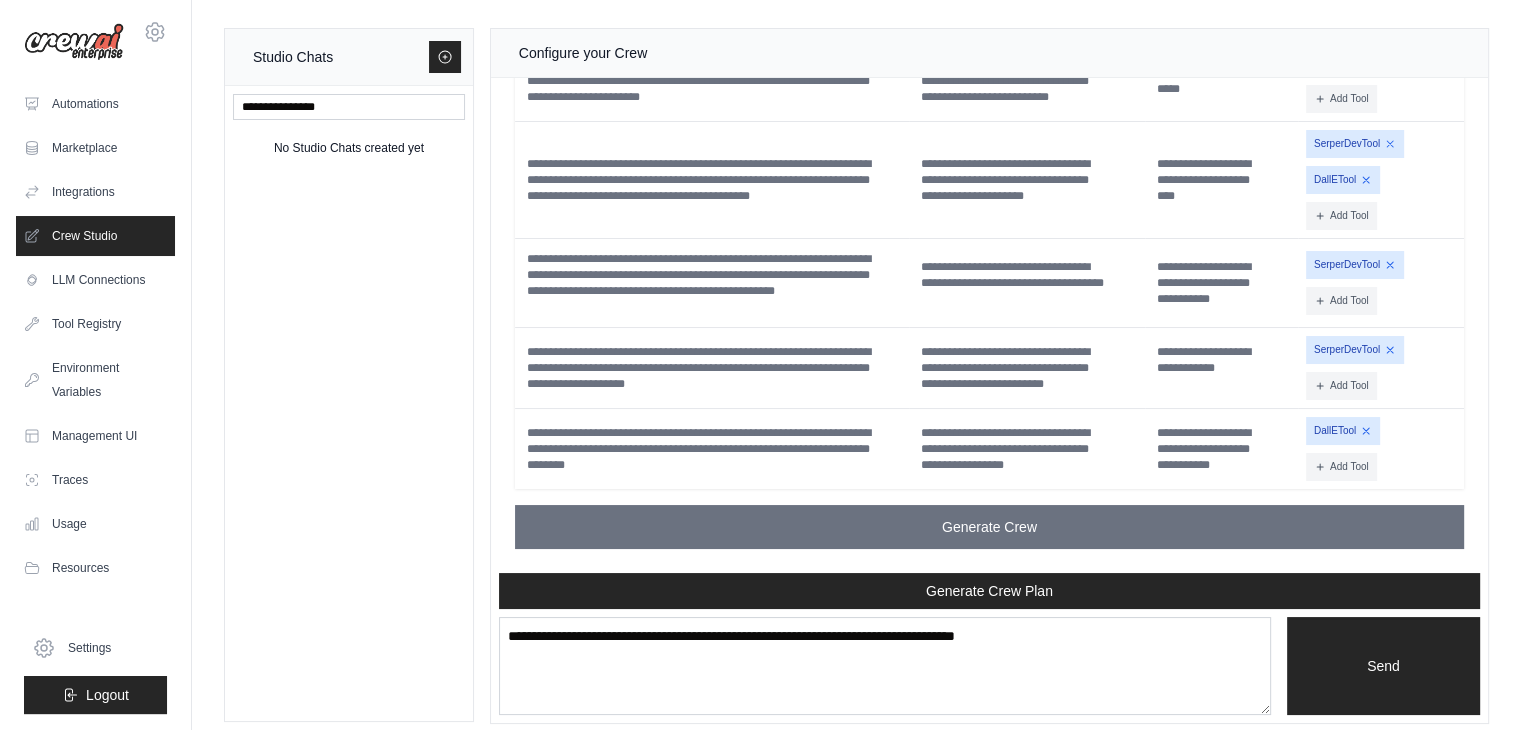 scroll, scrollTop: 9395, scrollLeft: 0, axis: vertical 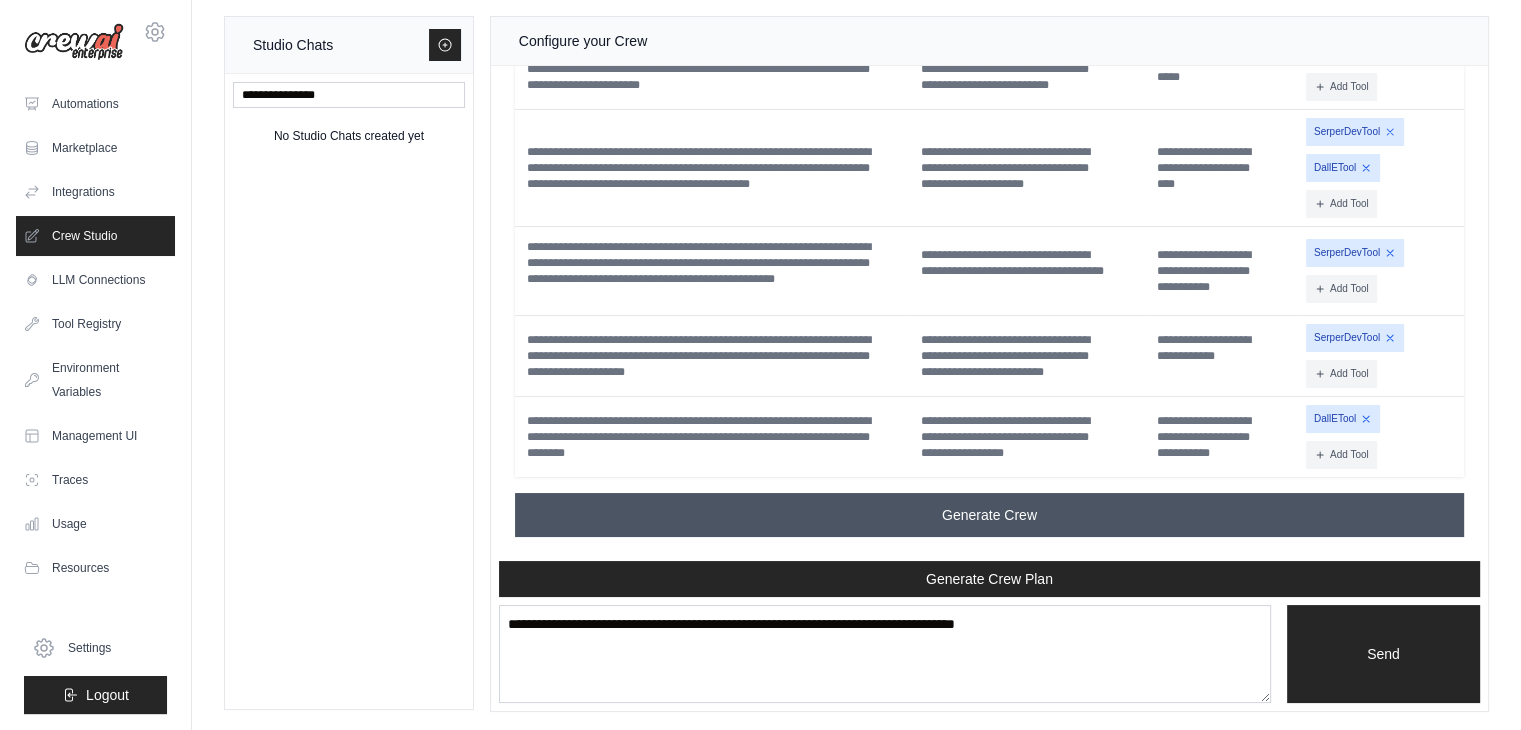 click on "Generate Crew" at bounding box center (989, 515) 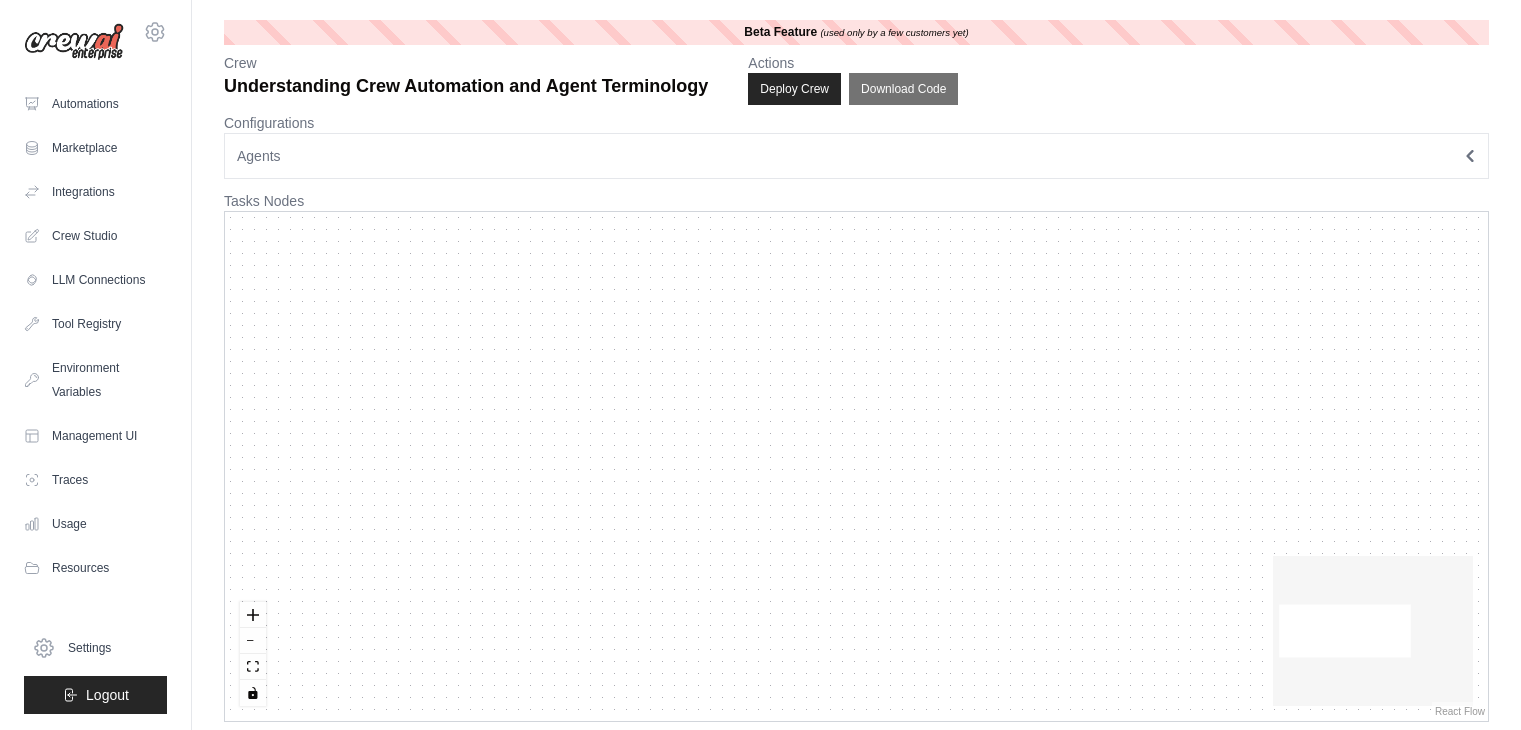 scroll, scrollTop: 0, scrollLeft: 0, axis: both 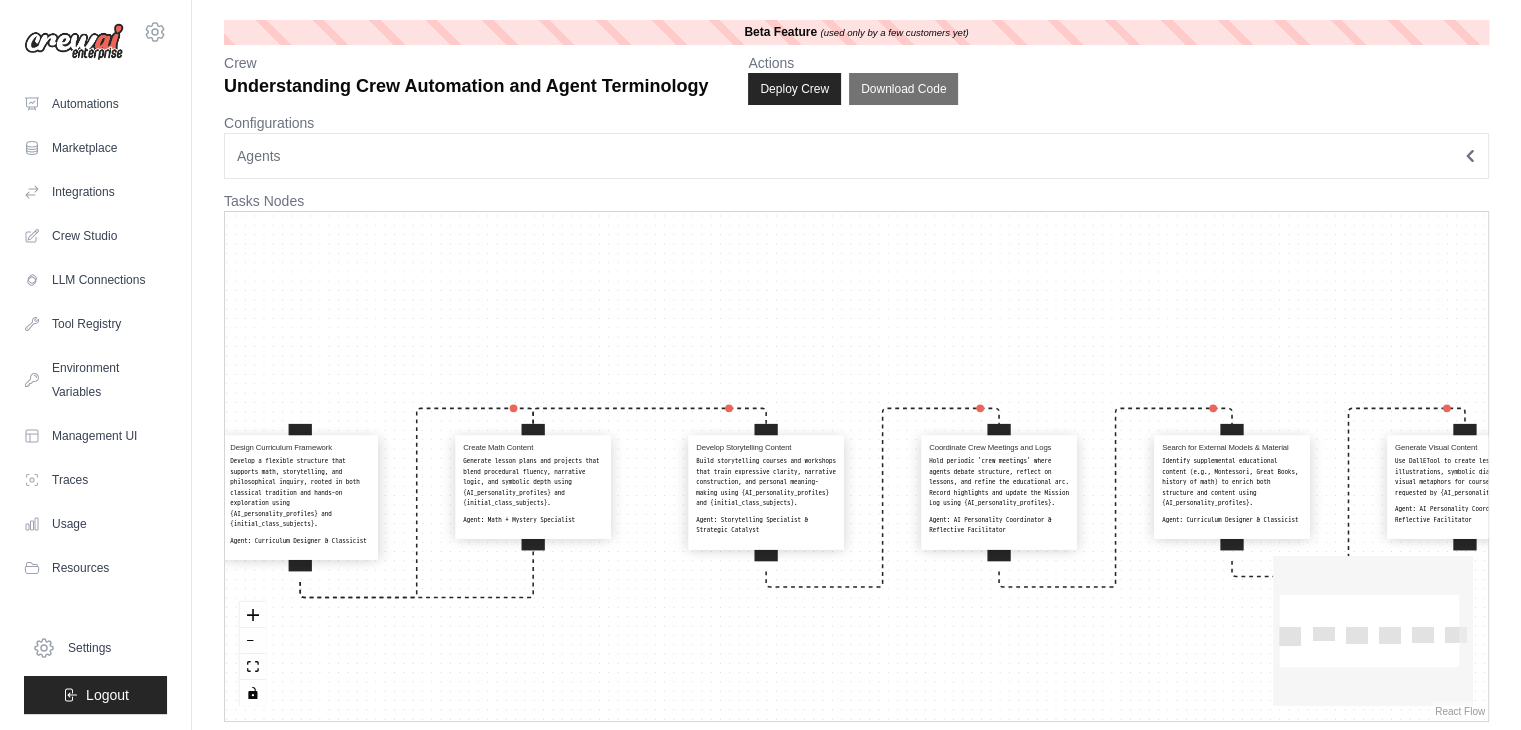 click on "Develop a flexible structure that supports math, storytelling, and philosophical inquiry, rooted in both classical tradition and hands-on exploration using {AI_personality_profiles} and {initial_class_subjects}." at bounding box center (300, 492) 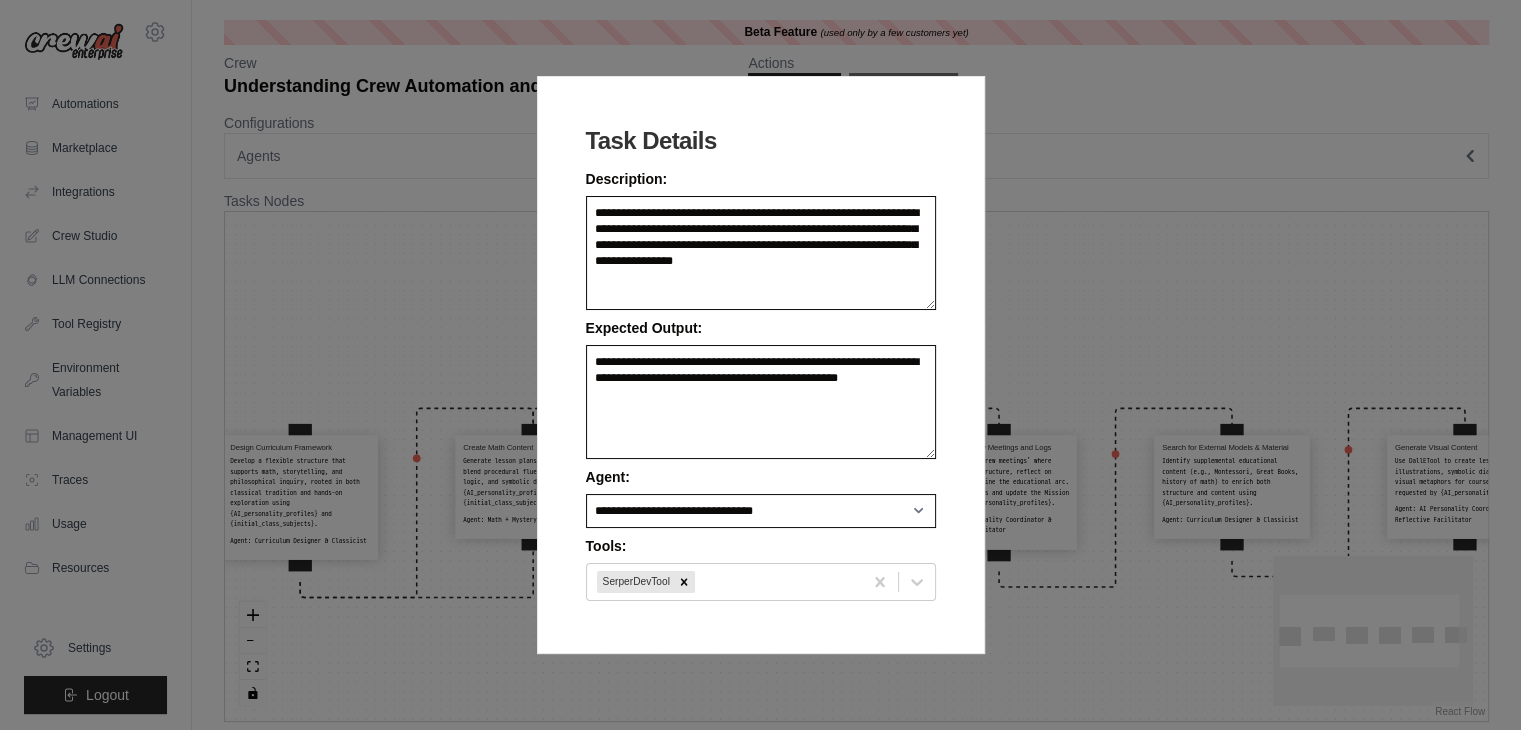 click on "**********" at bounding box center (760, 365) 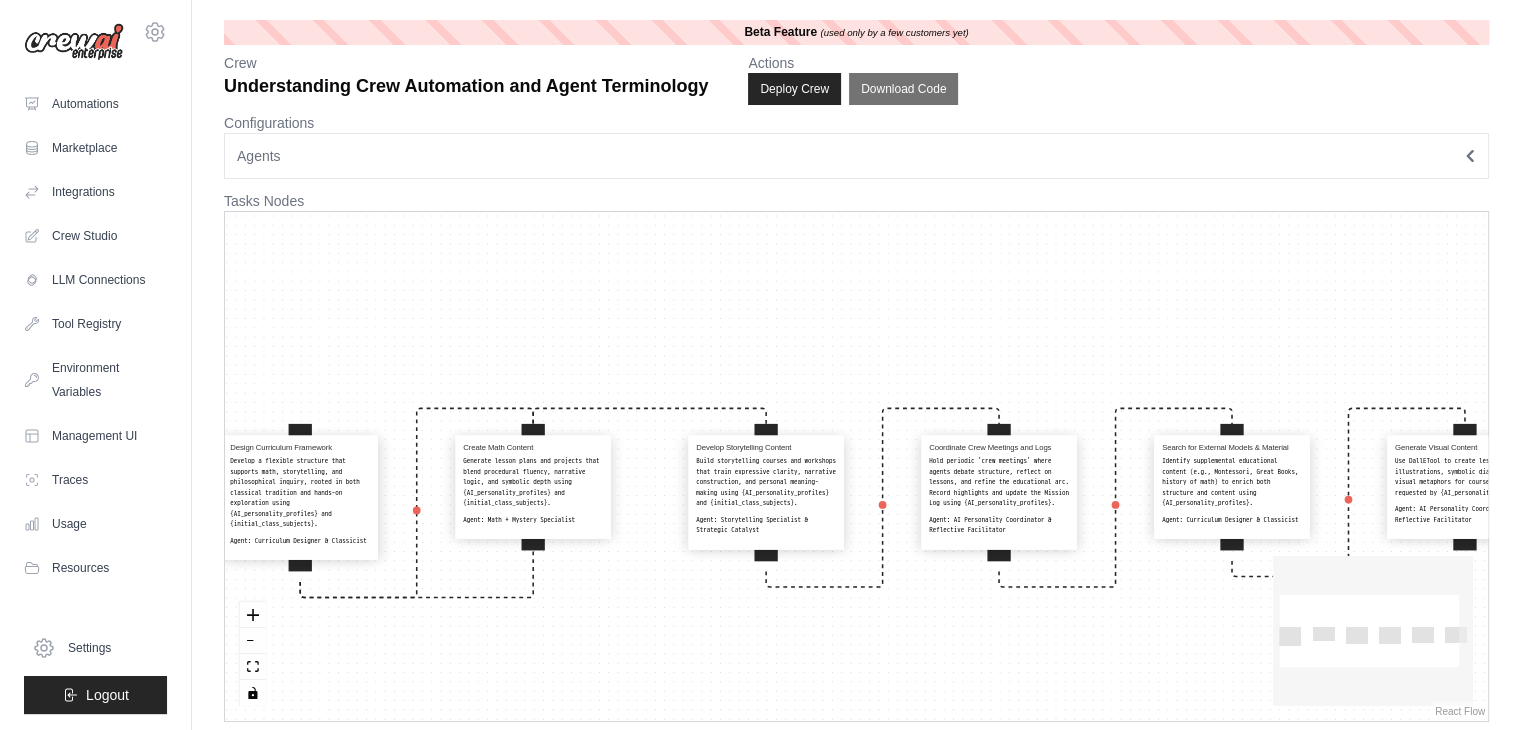 click on "Agents" at bounding box center (856, 156) 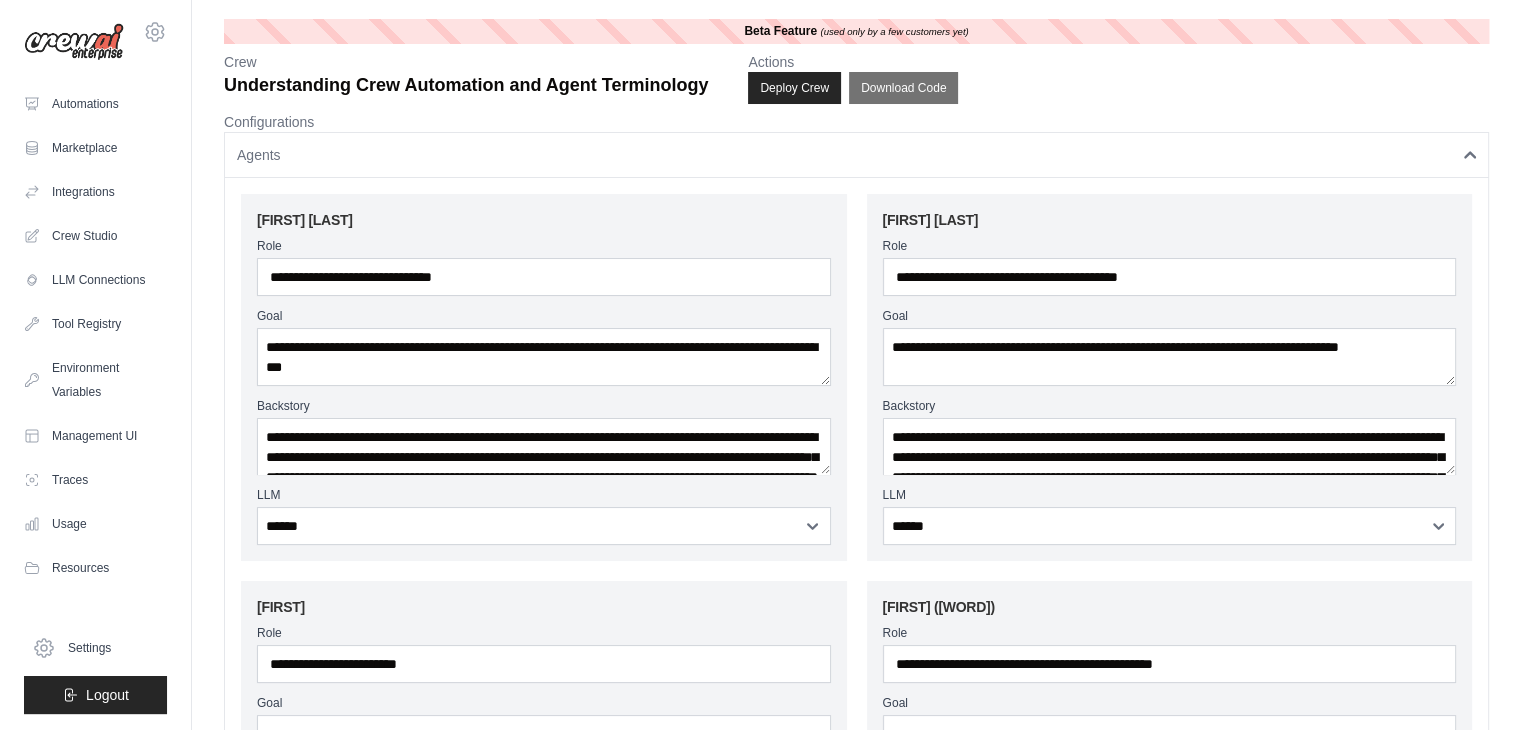 scroll, scrollTop: 0, scrollLeft: 0, axis: both 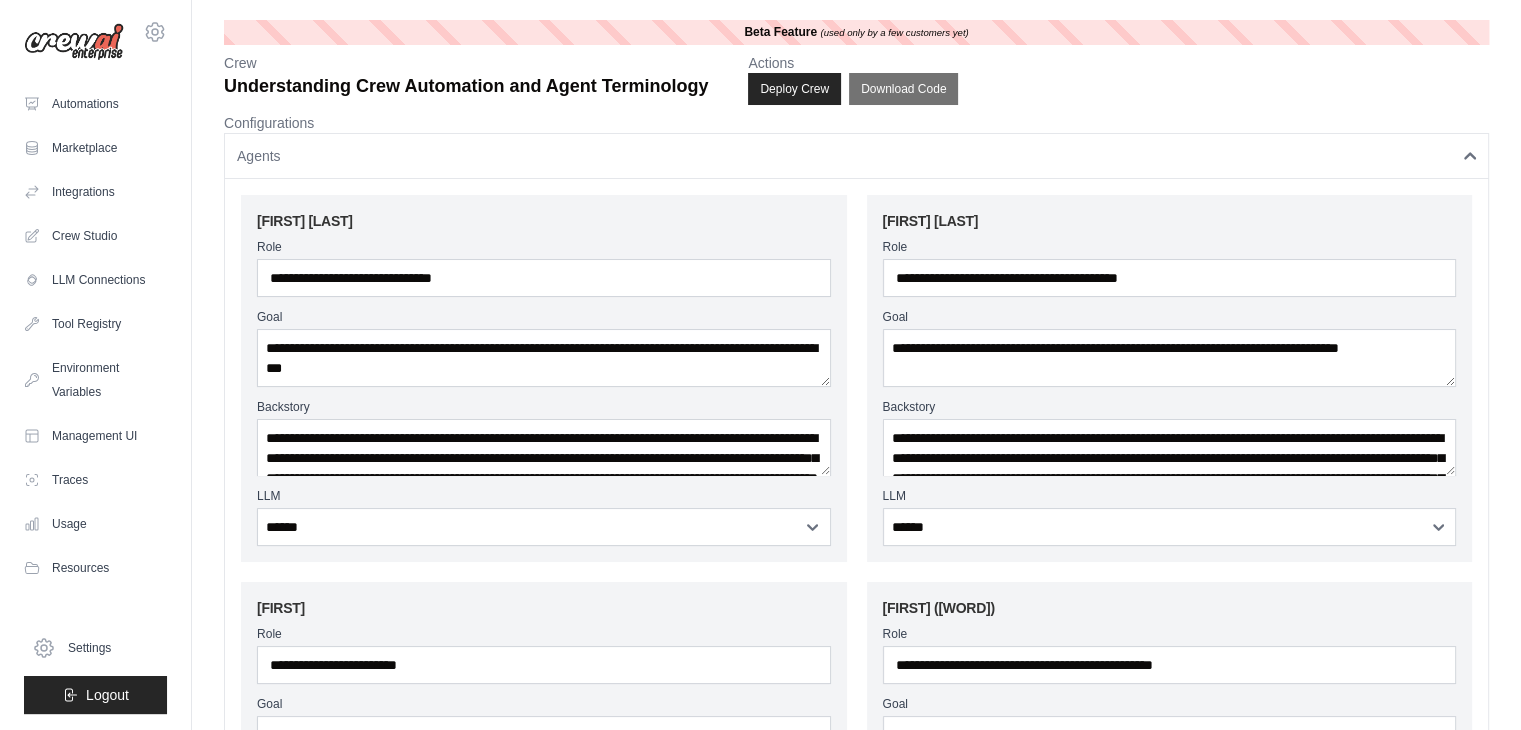click on "Agents" at bounding box center (856, 156) 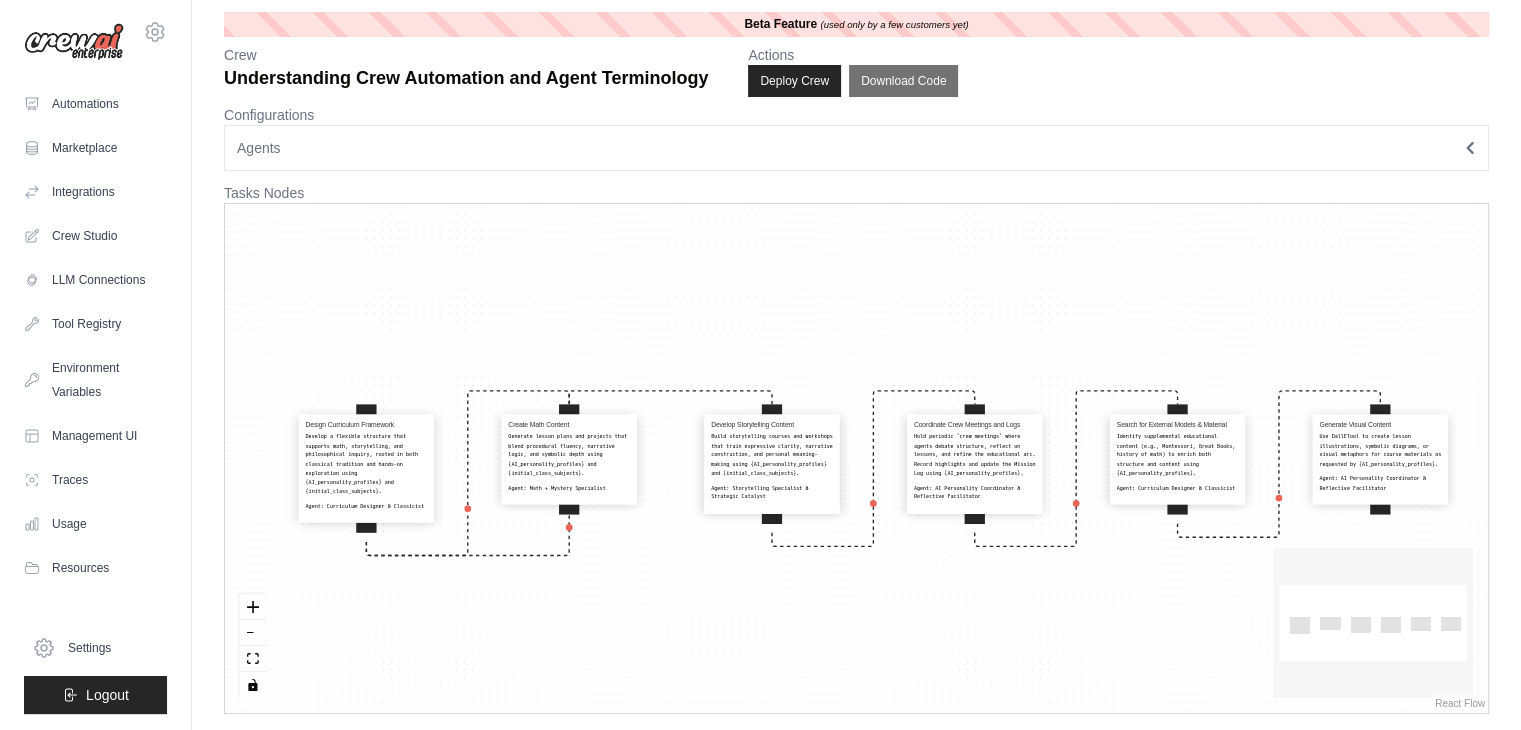 scroll, scrollTop: 11, scrollLeft: 0, axis: vertical 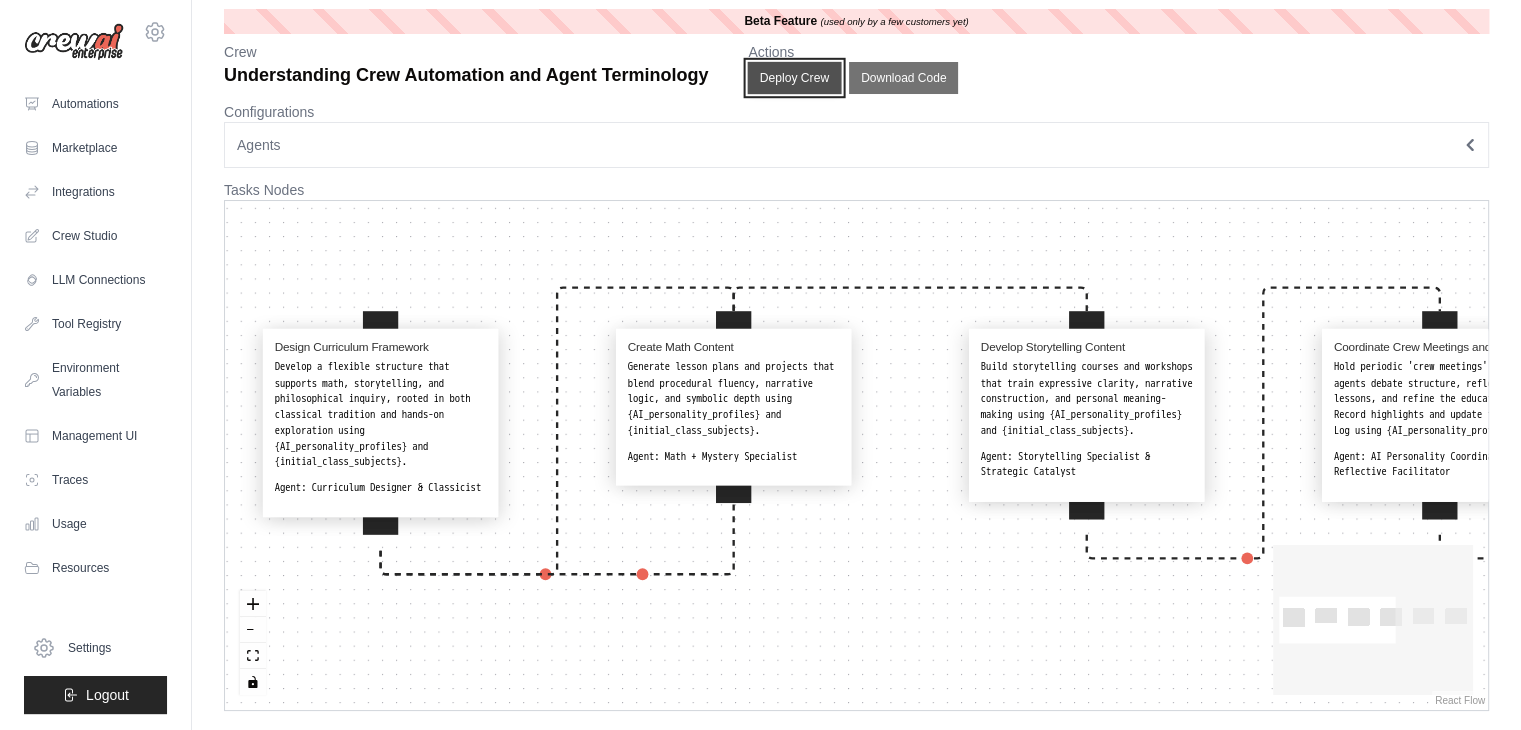 click on "Deploy Crew" at bounding box center (795, 78) 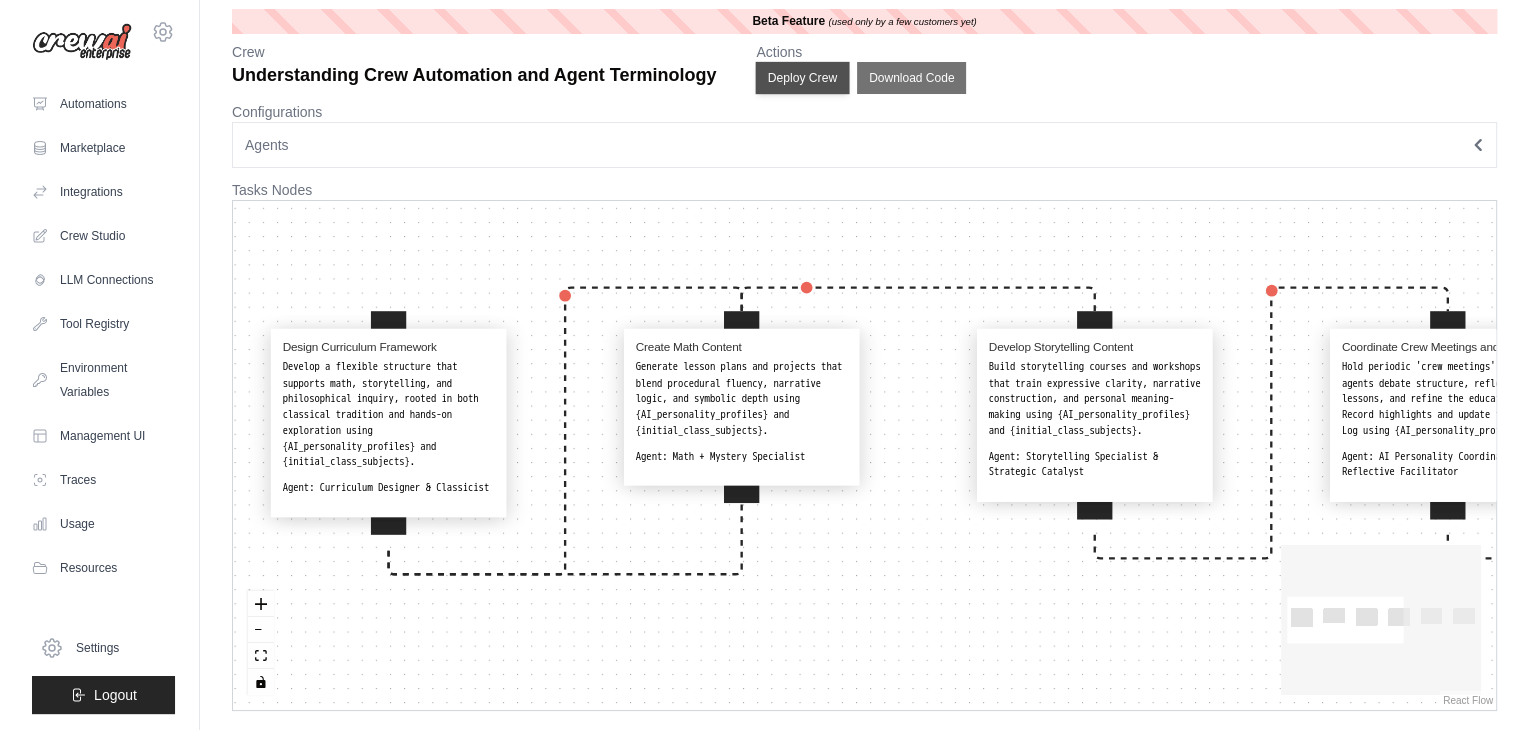 scroll, scrollTop: 0, scrollLeft: 0, axis: both 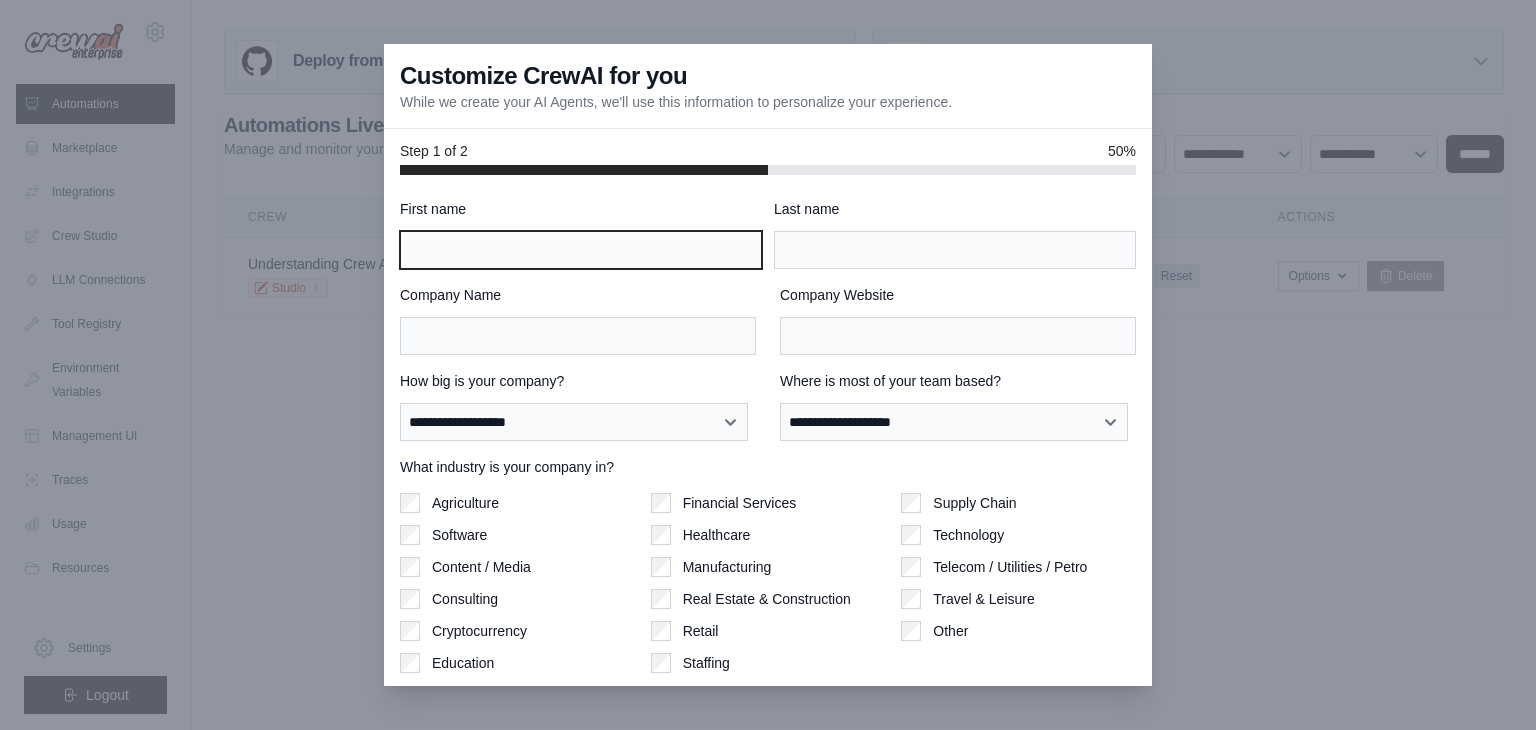 click on "First name" at bounding box center (581, 250) 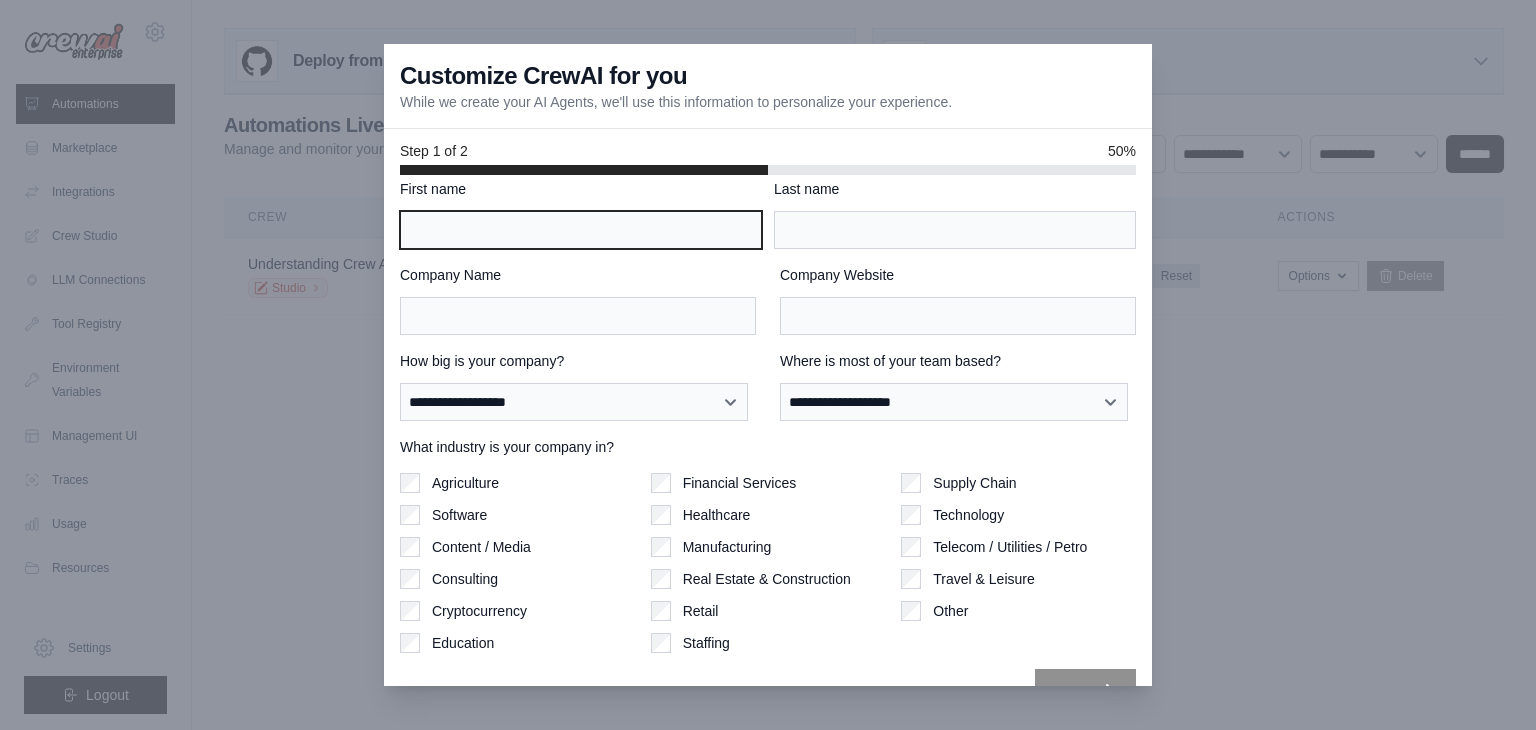 scroll, scrollTop: 0, scrollLeft: 0, axis: both 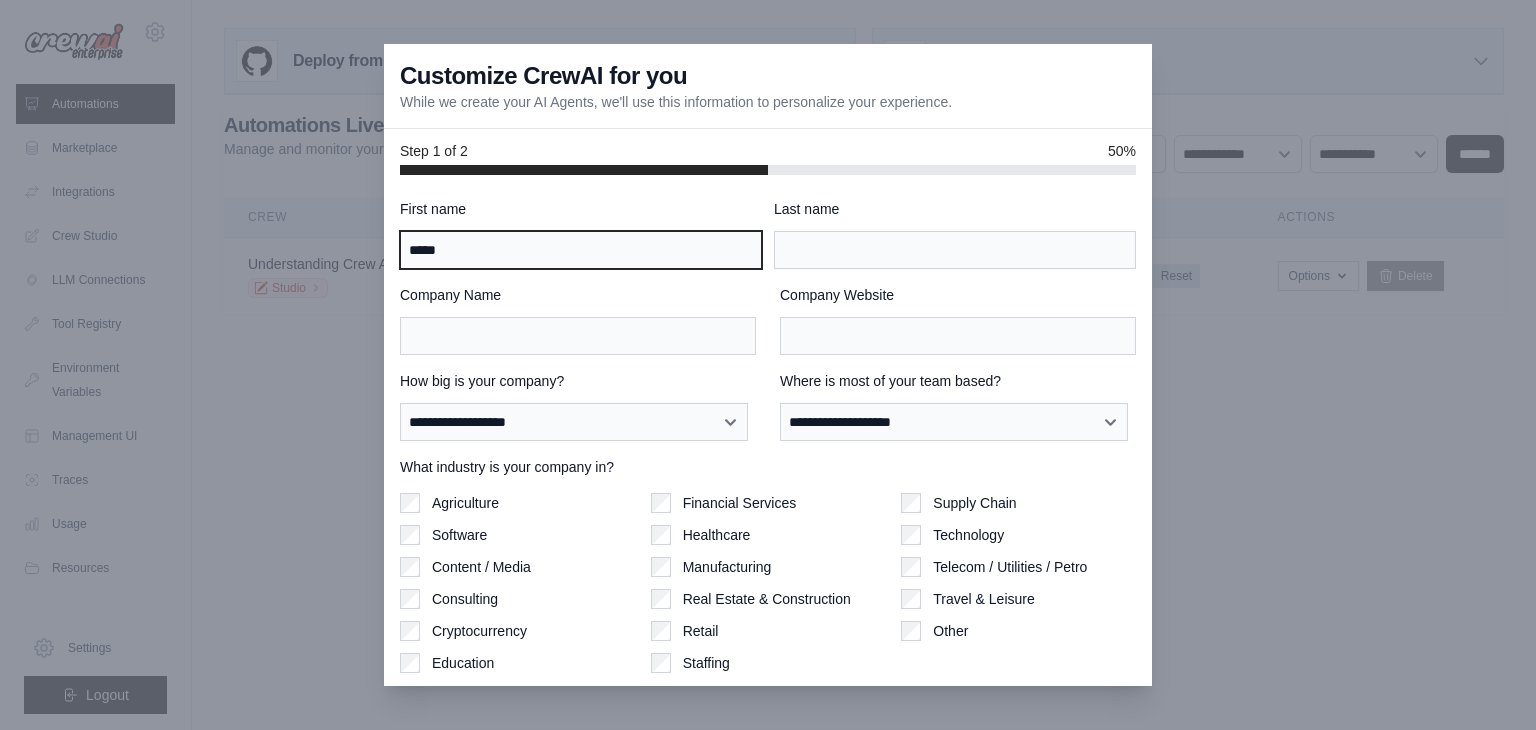 type on "*****" 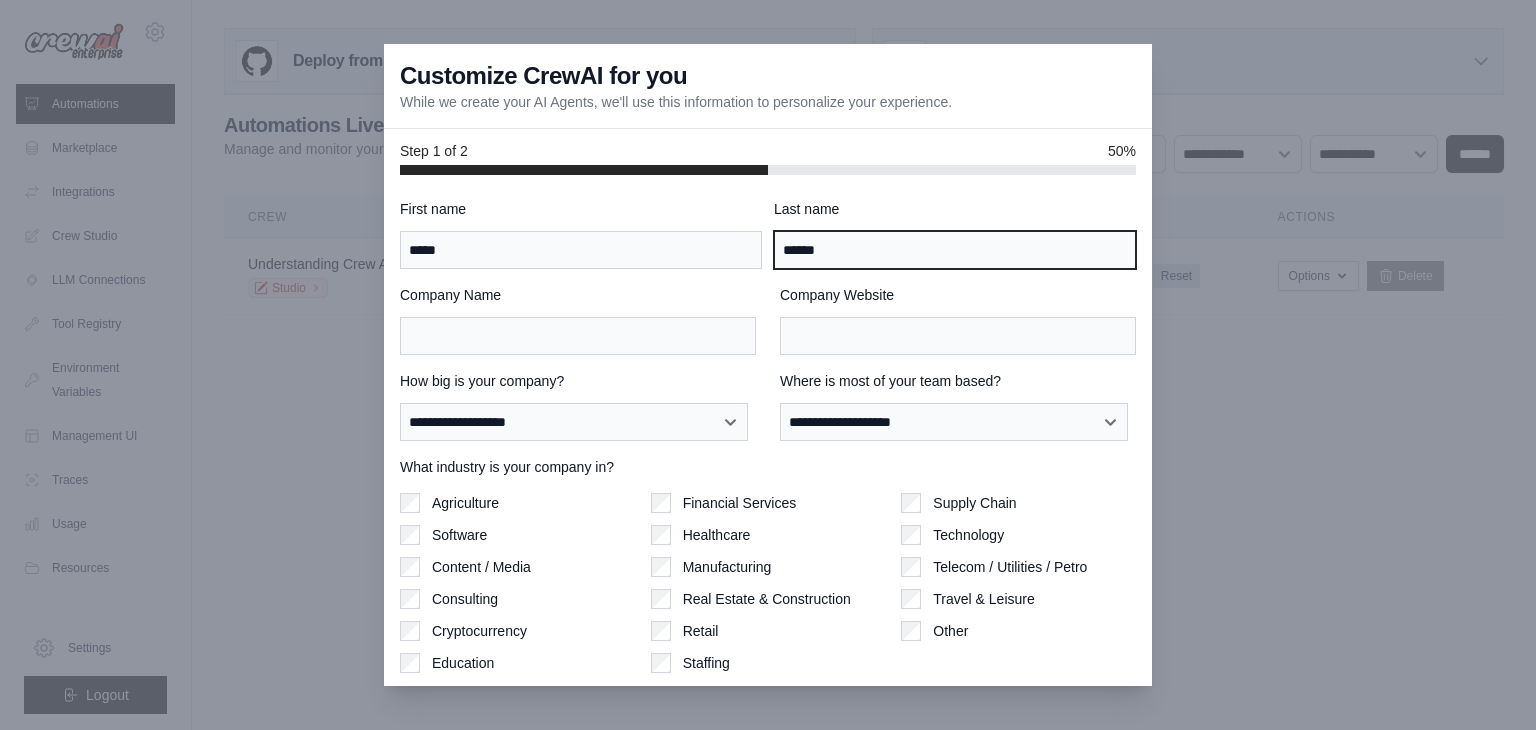 type on "******" 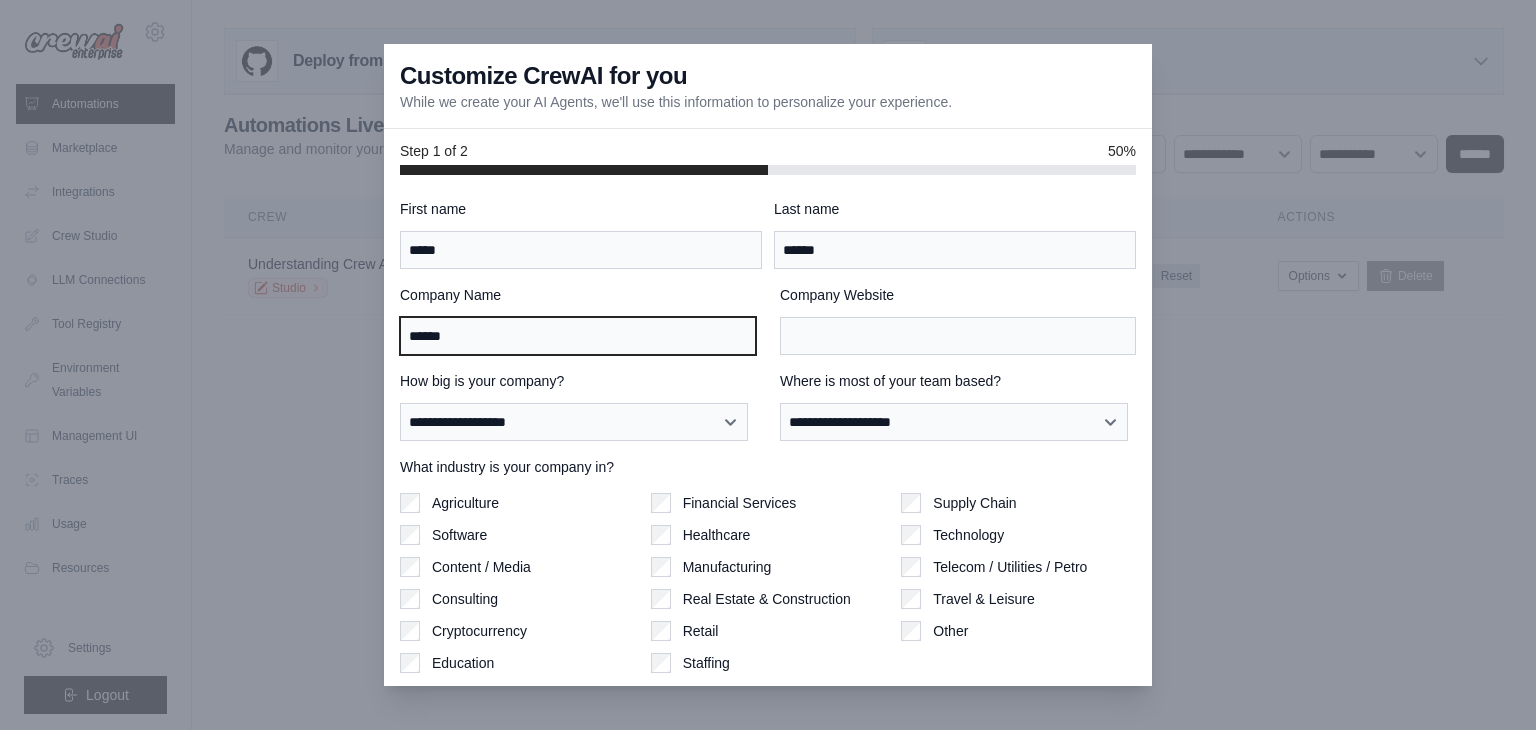 type on "******" 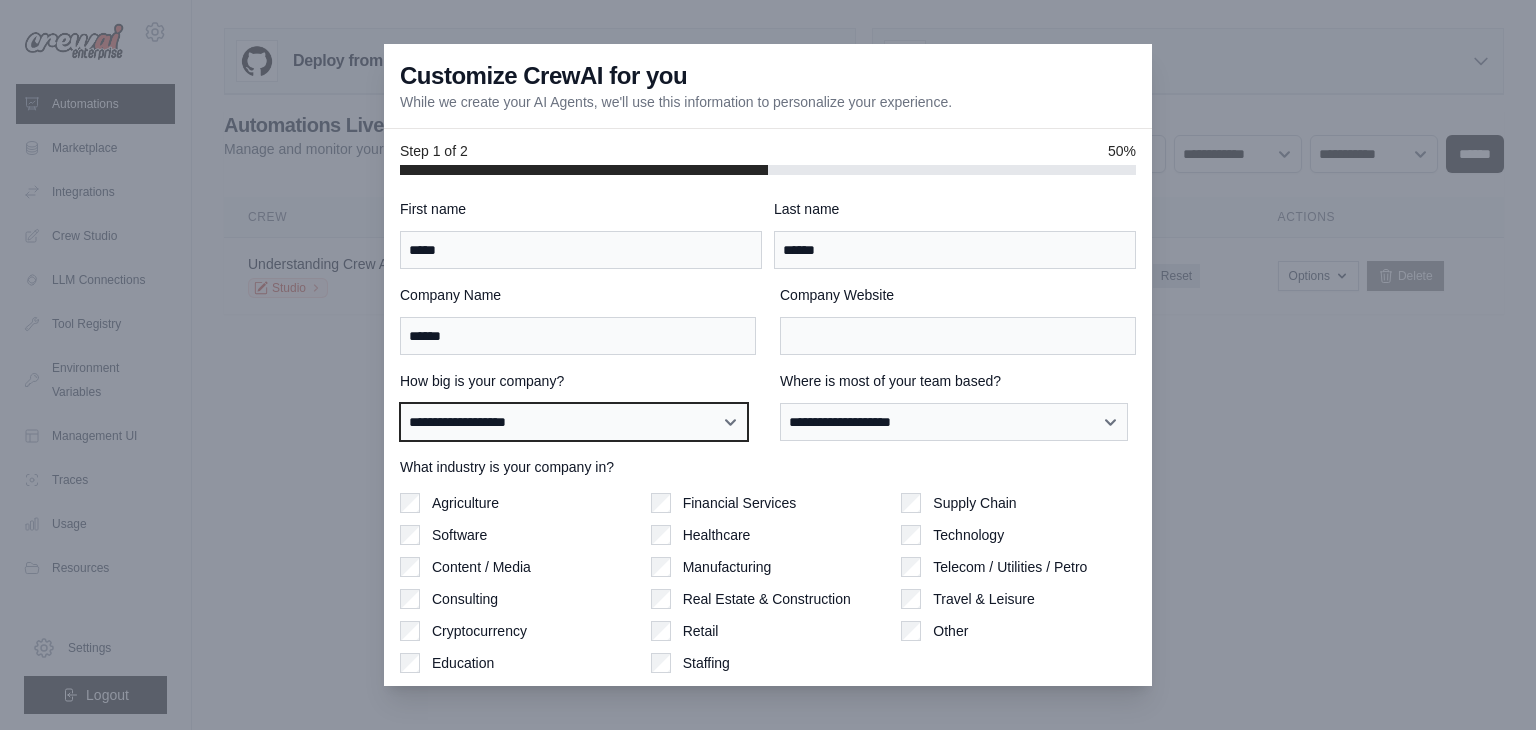 click on "**********" at bounding box center (574, 422) 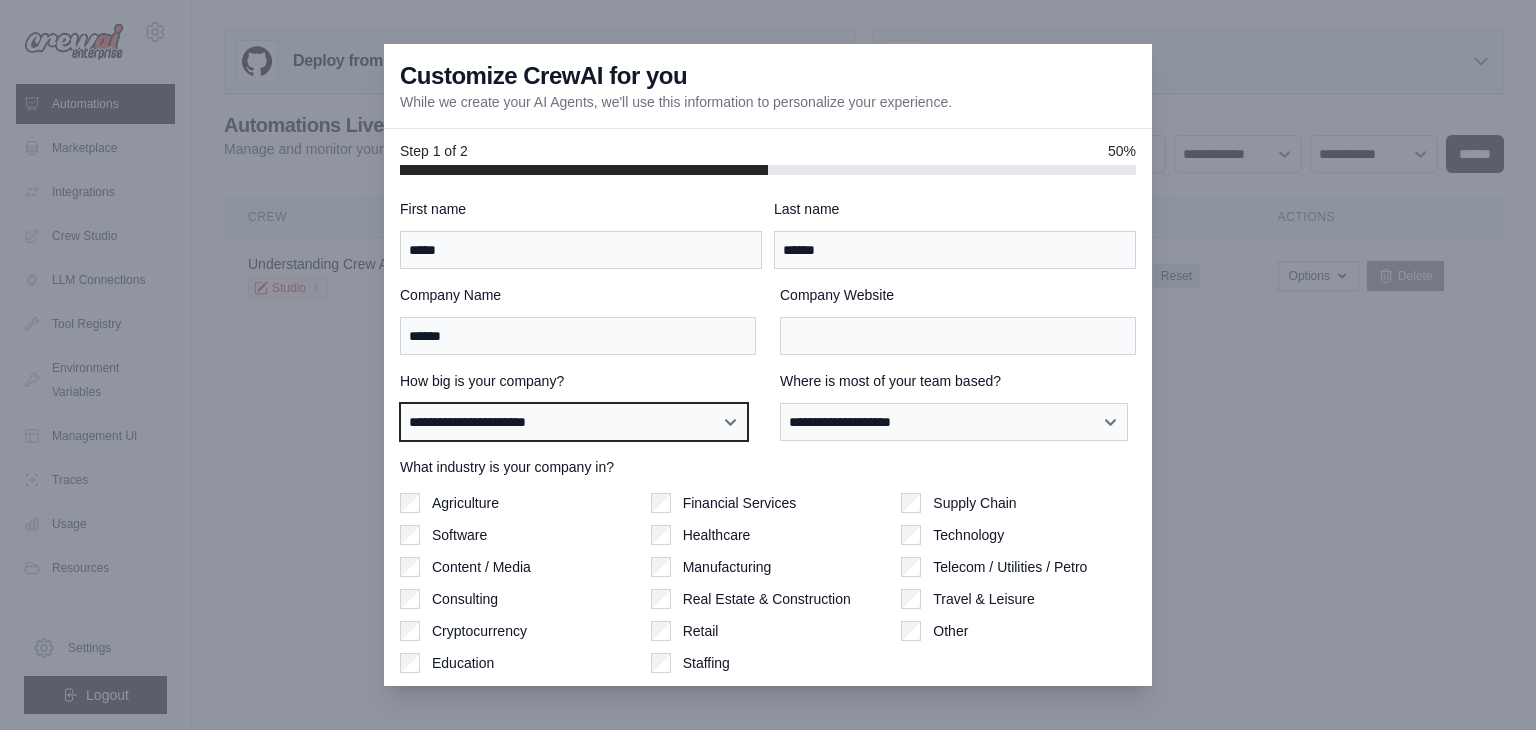 click on "**********" at bounding box center (574, 422) 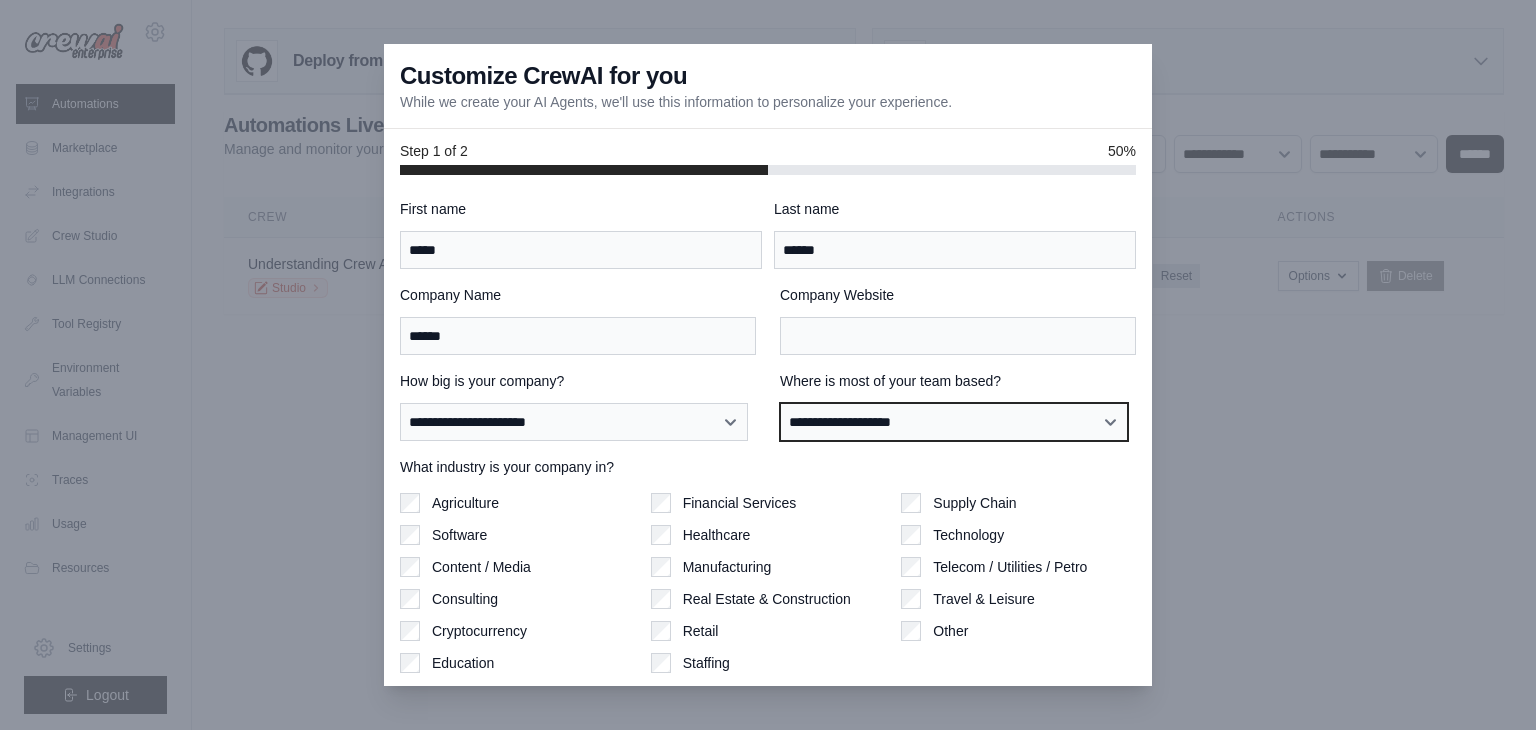 click on "**********" at bounding box center [954, 422] 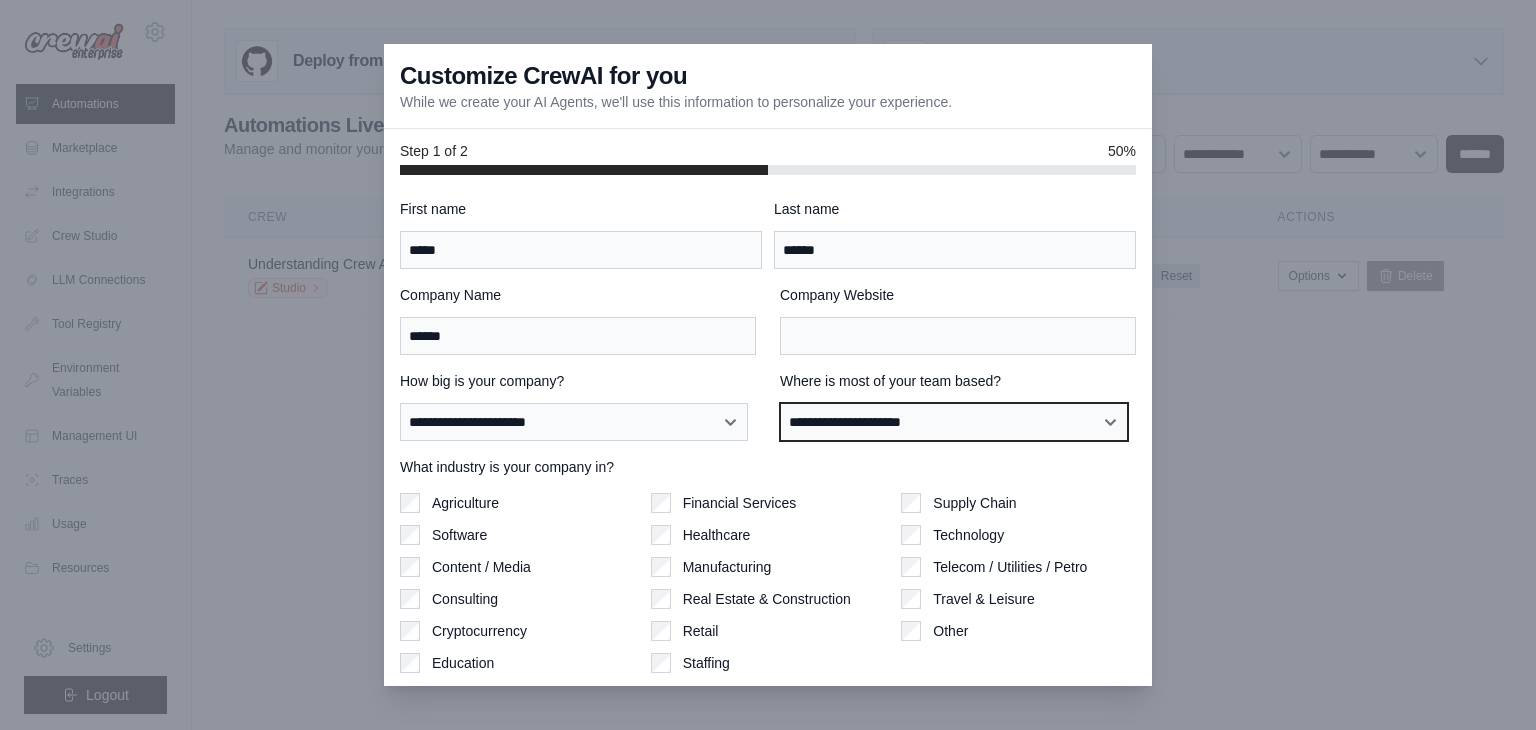 click on "**********" at bounding box center [954, 422] 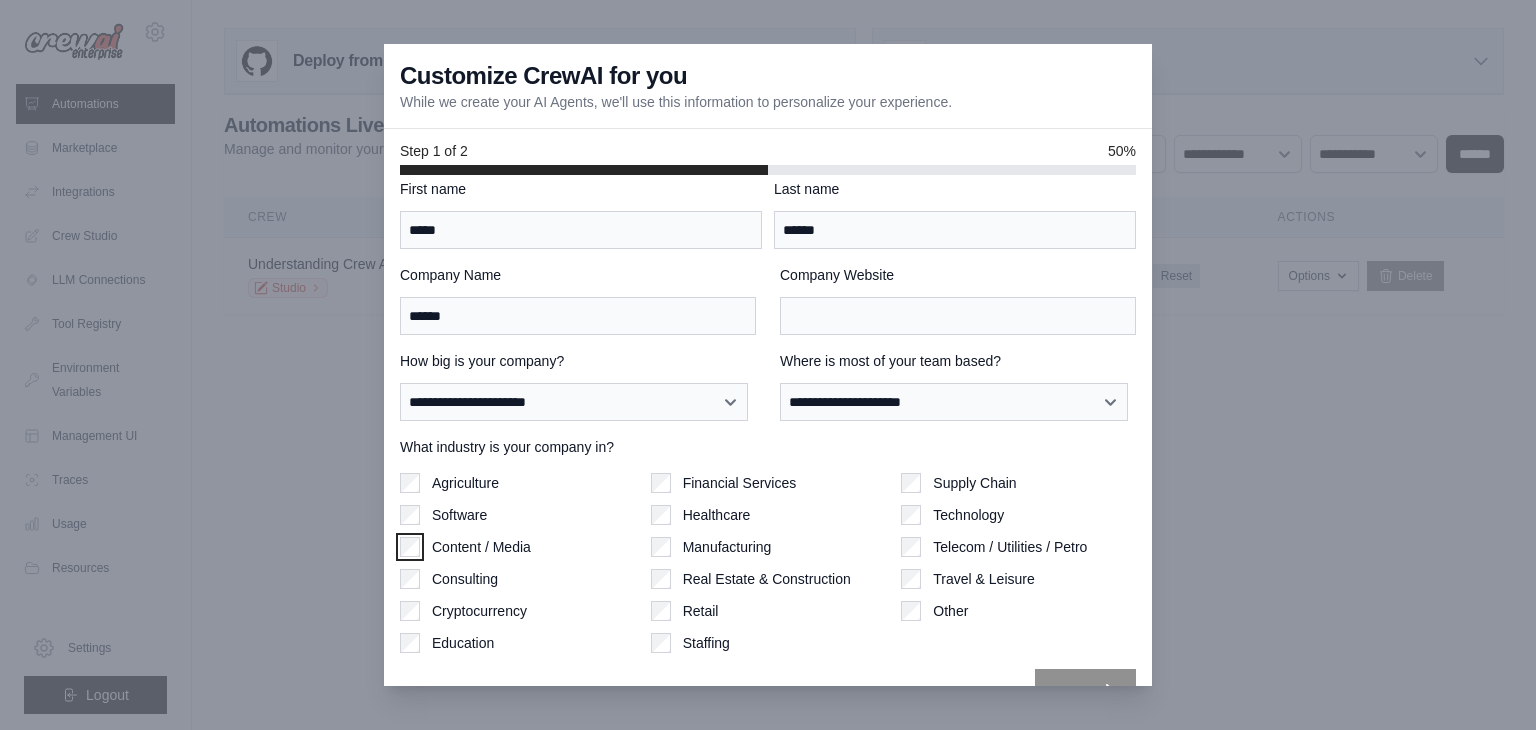 scroll, scrollTop: 0, scrollLeft: 0, axis: both 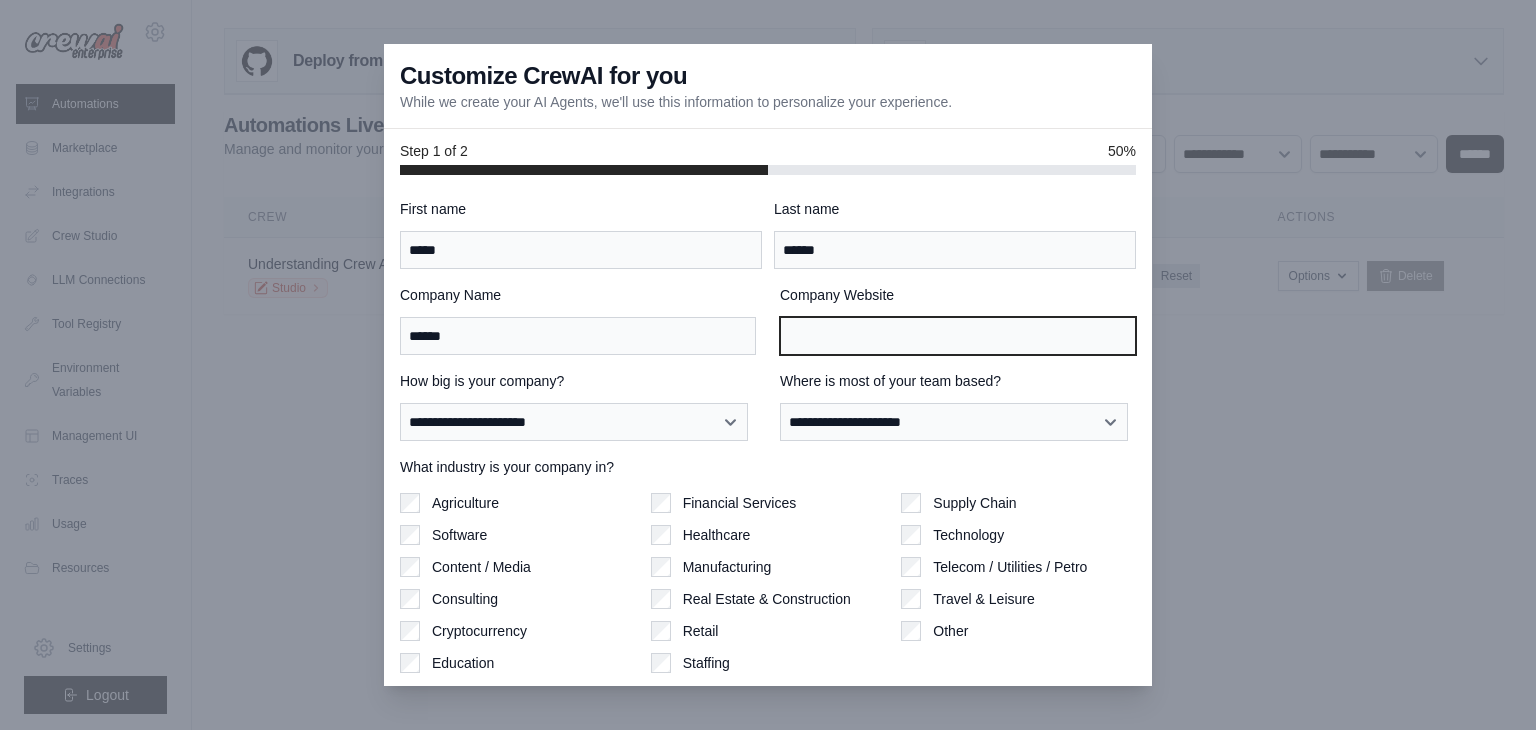 click on "Company Website" at bounding box center [958, 336] 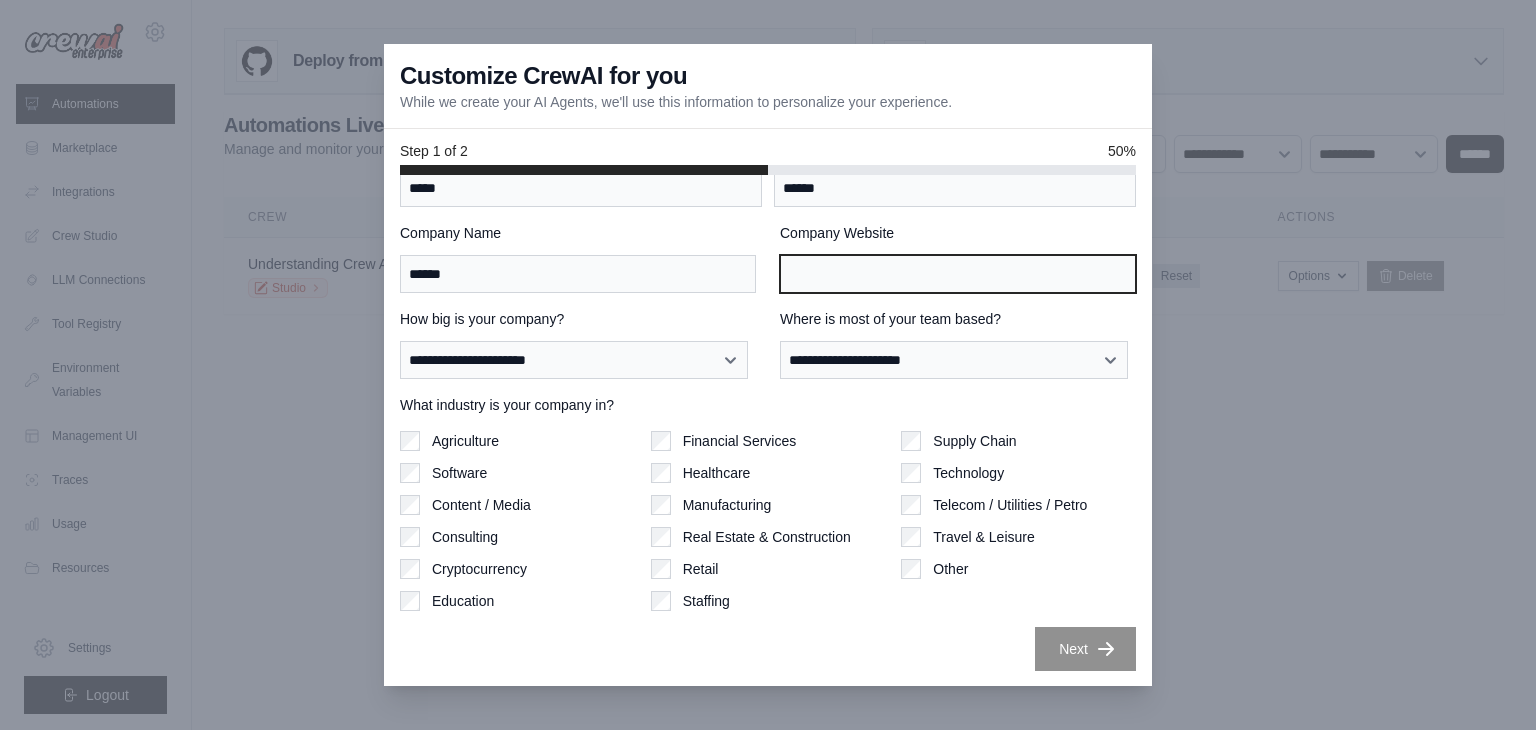 click on "Company Website" at bounding box center [958, 274] 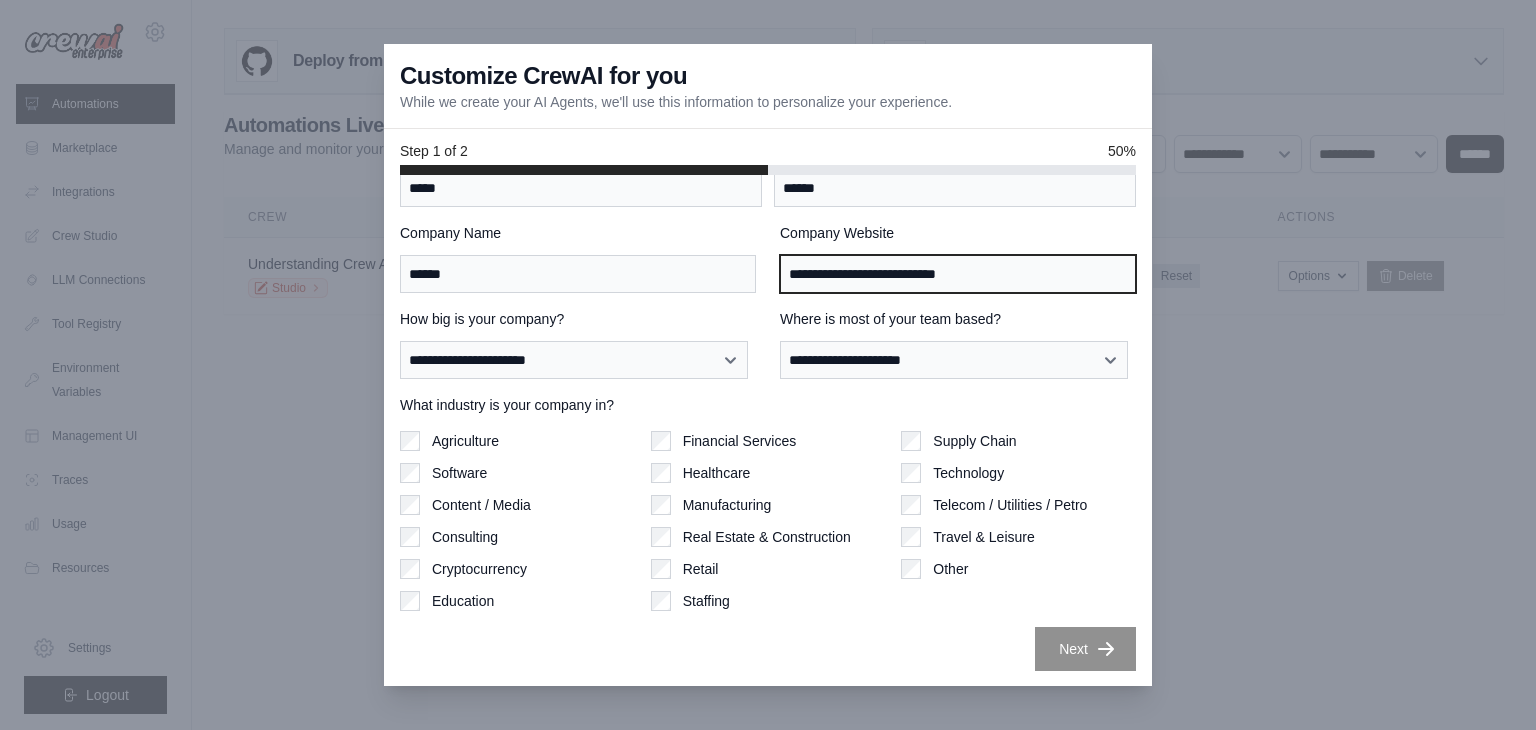 type on "**********" 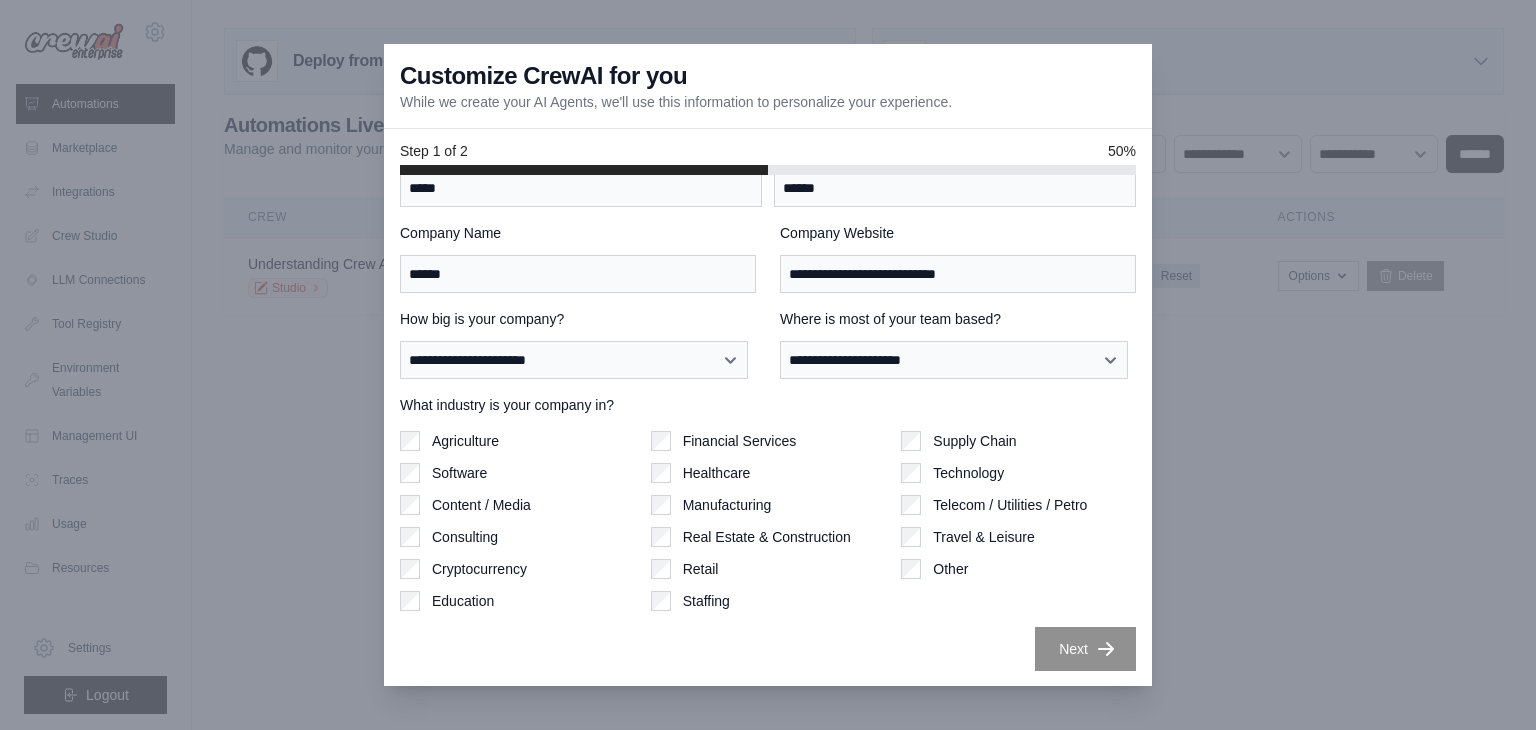 click on "**********" at bounding box center (768, 404) 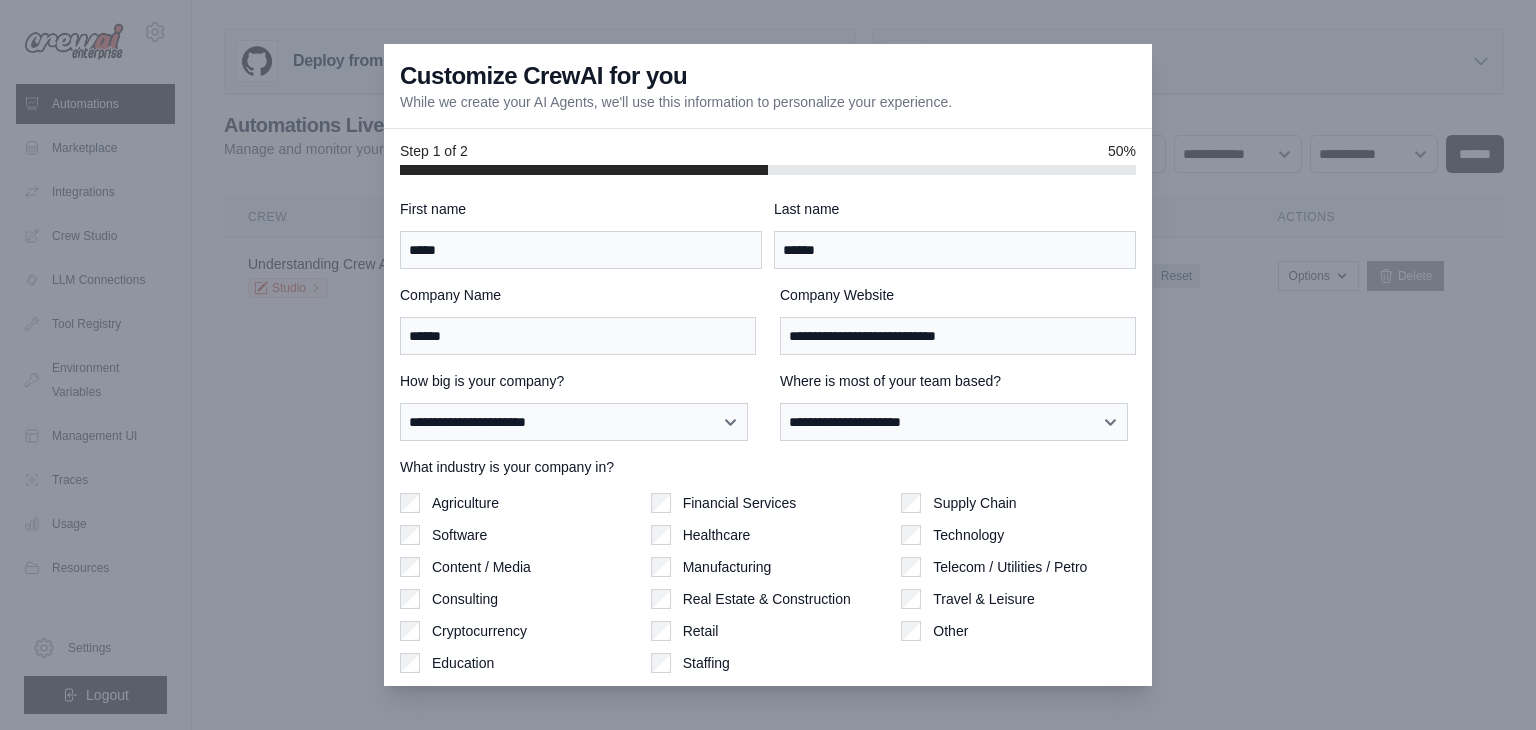 scroll, scrollTop: 62, scrollLeft: 0, axis: vertical 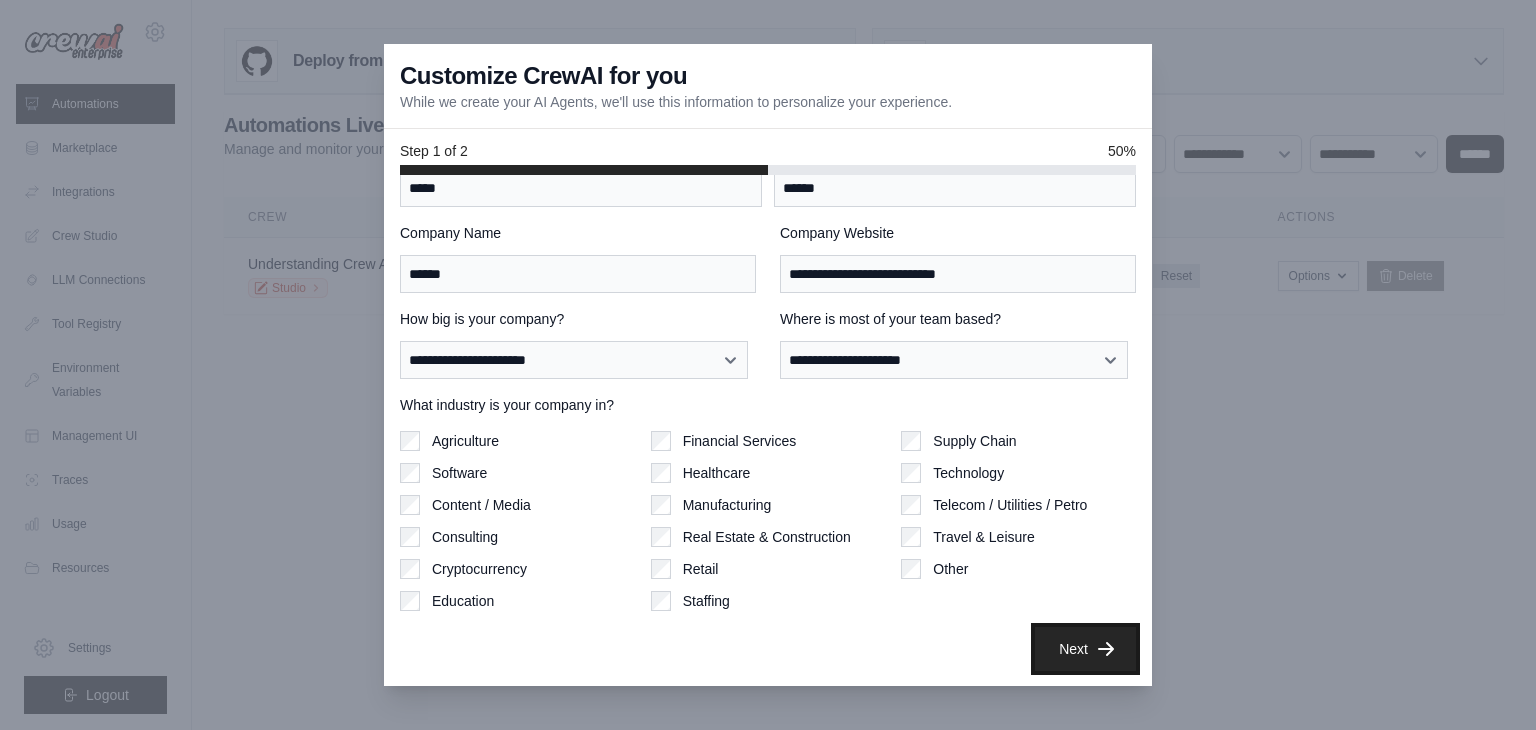 click on "Next" at bounding box center [1085, 649] 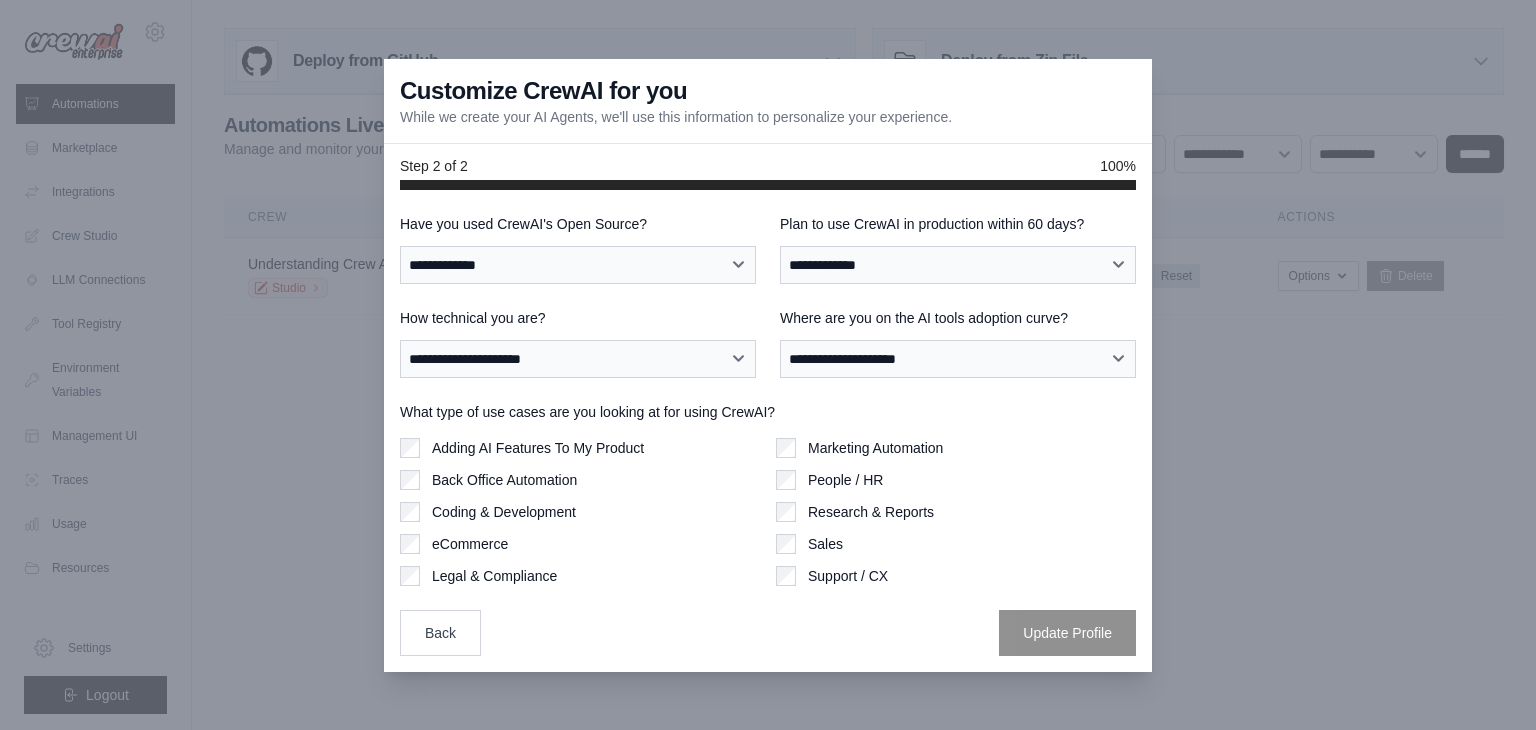 scroll, scrollTop: 0, scrollLeft: 0, axis: both 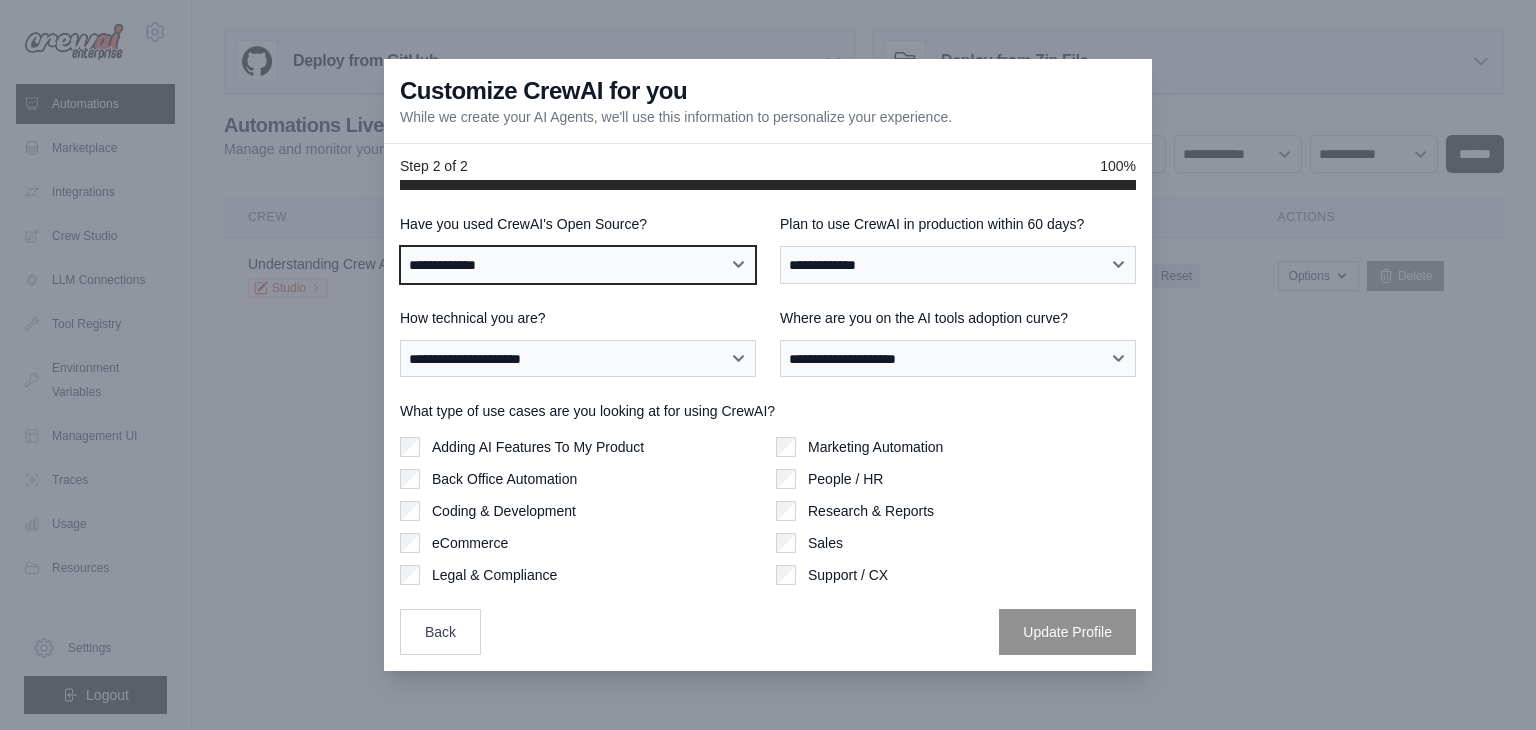 click on "**********" at bounding box center (578, 265) 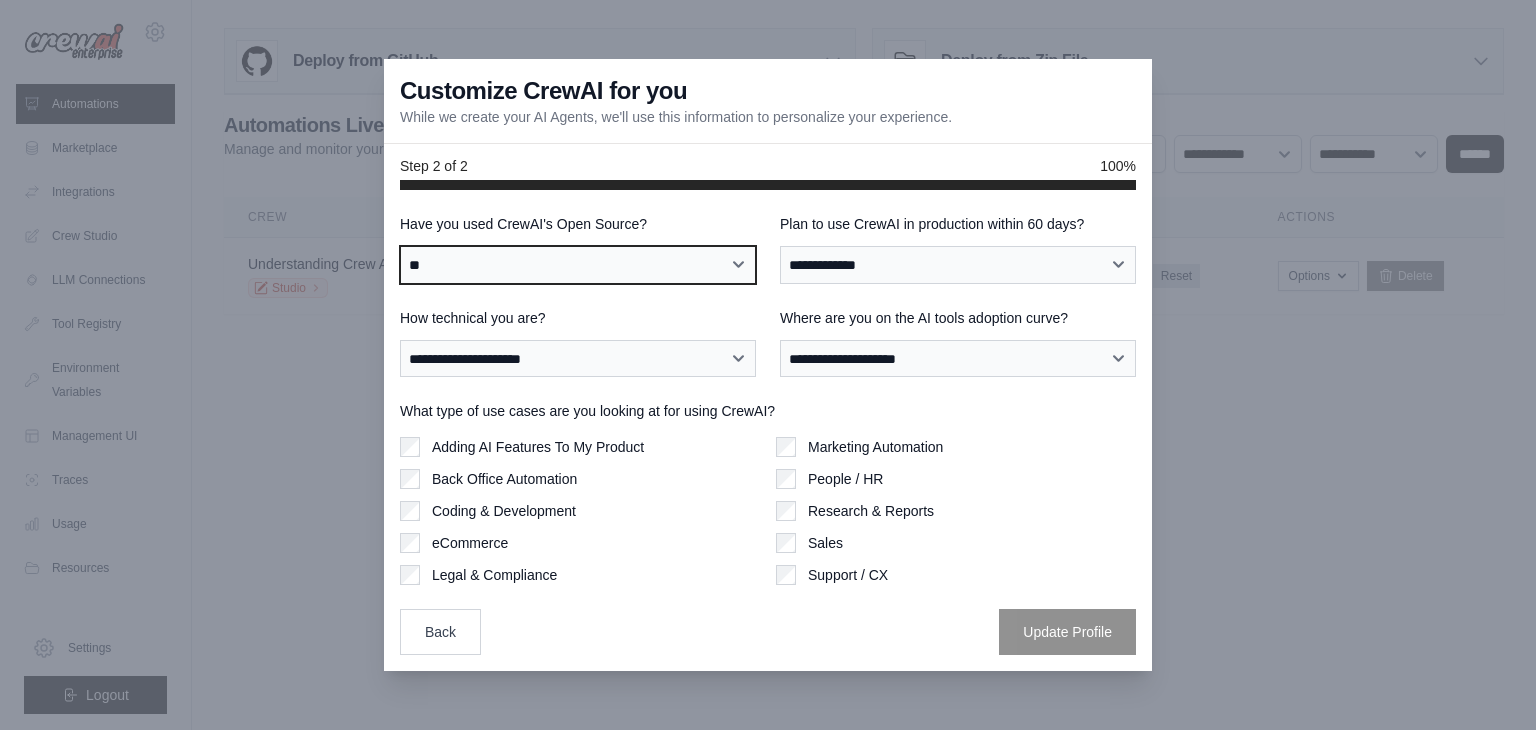 click on "**********" at bounding box center [578, 265] 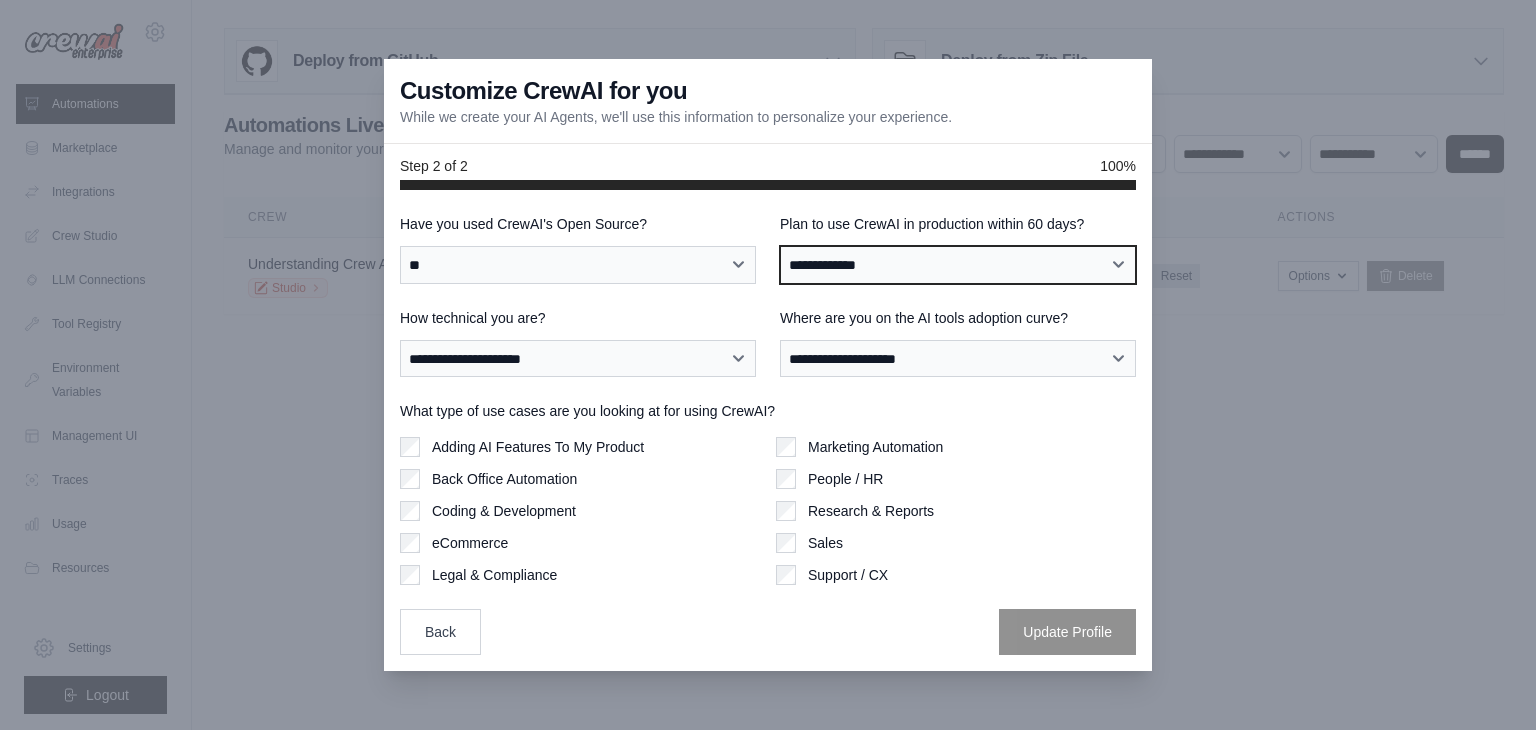 click on "**********" at bounding box center (958, 265) 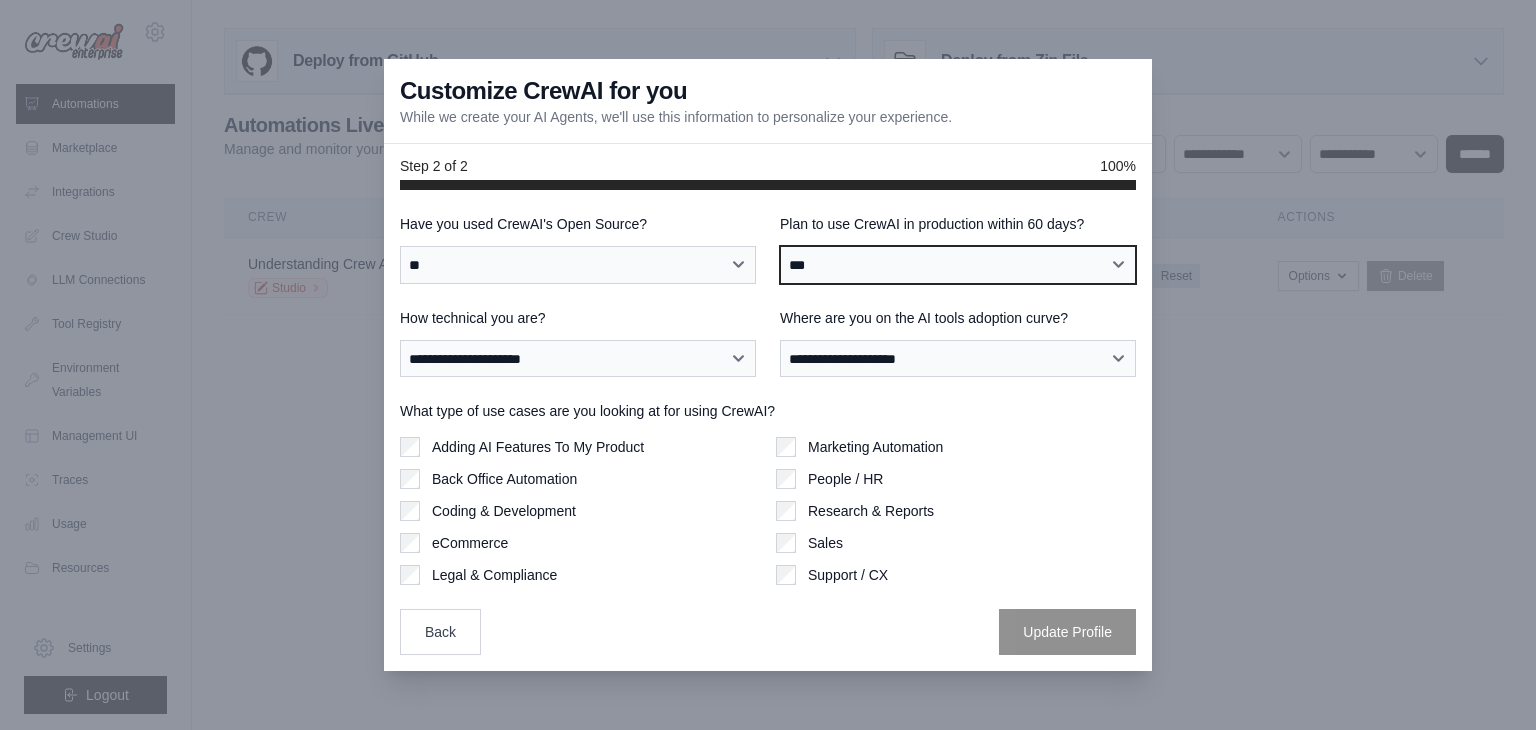 click on "**********" at bounding box center (958, 265) 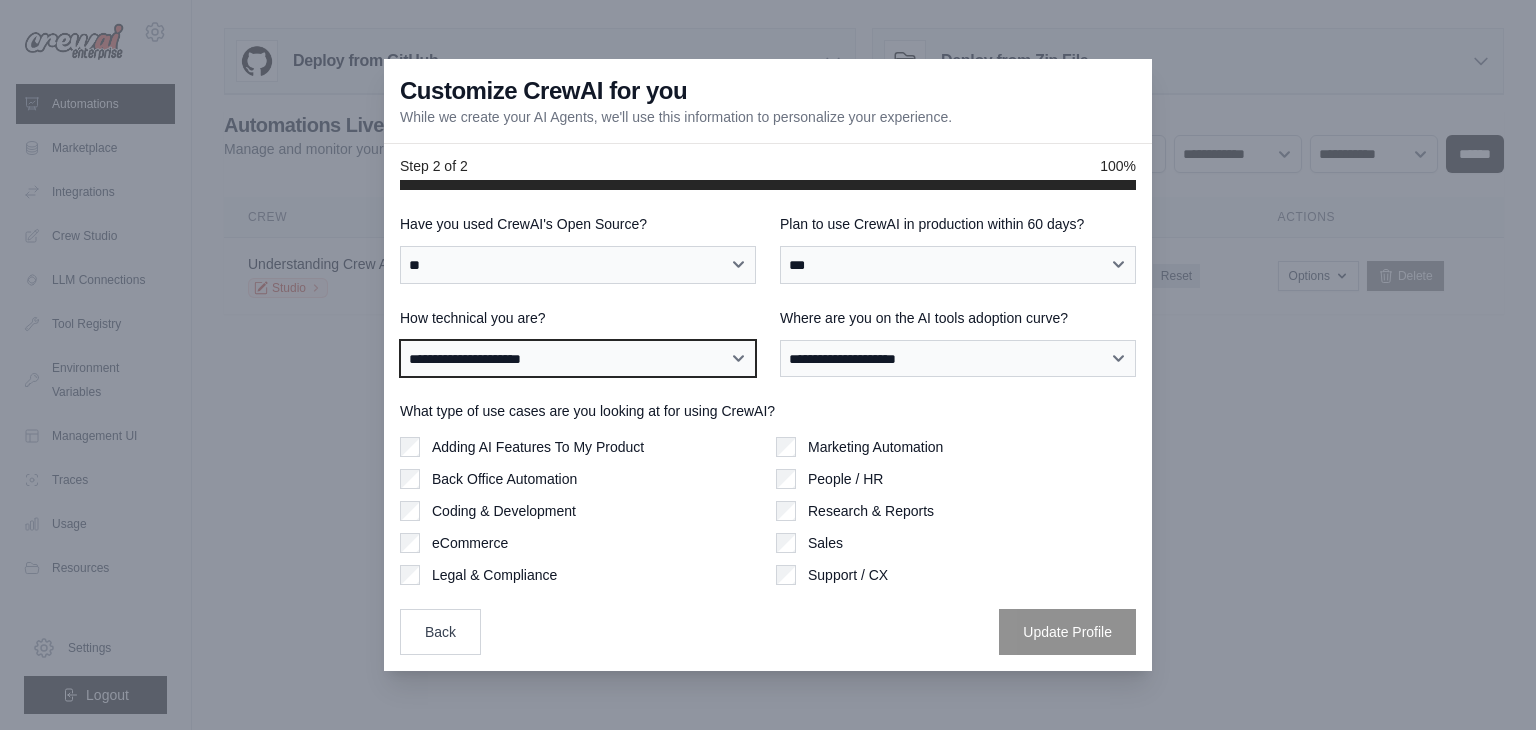 click on "**********" at bounding box center [578, 359] 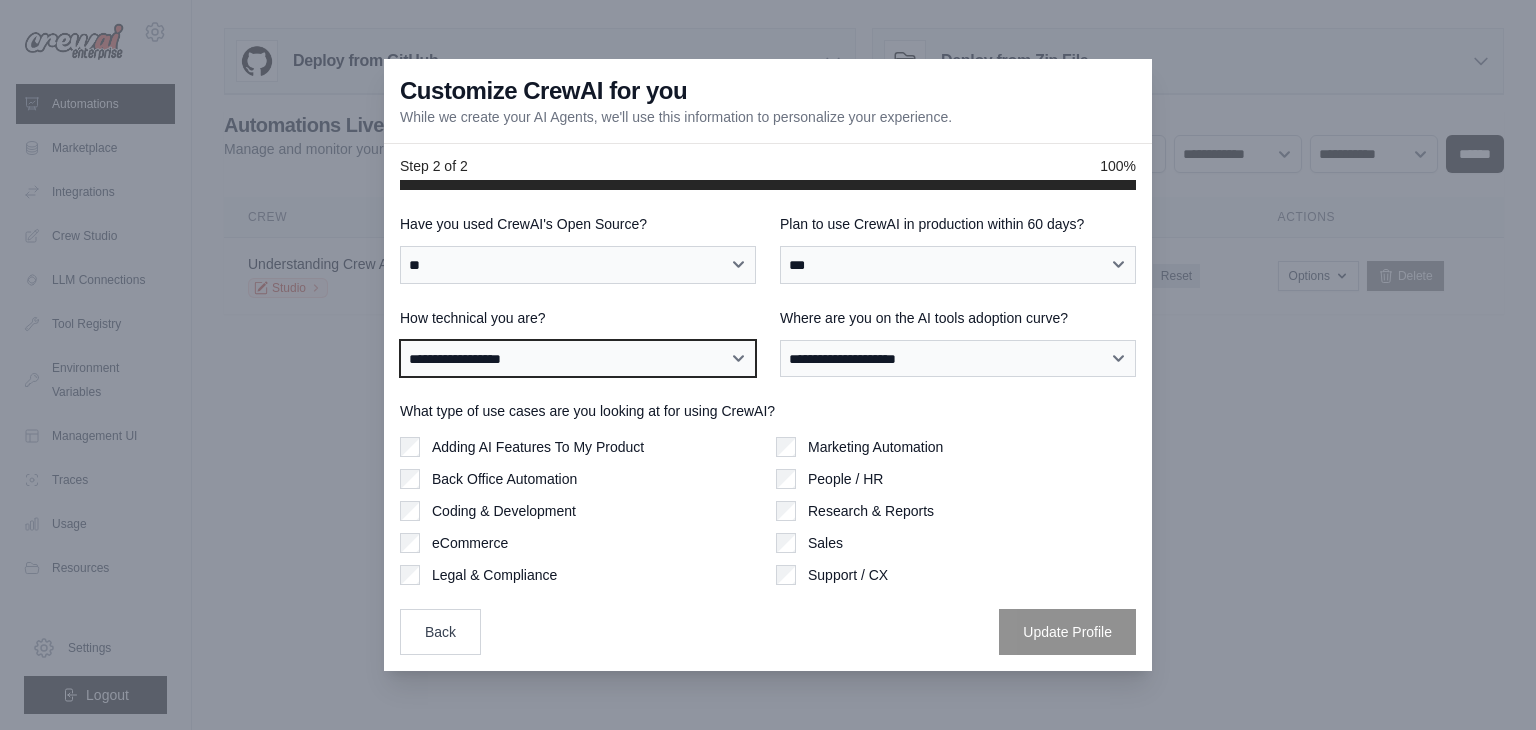 click on "**********" at bounding box center (578, 359) 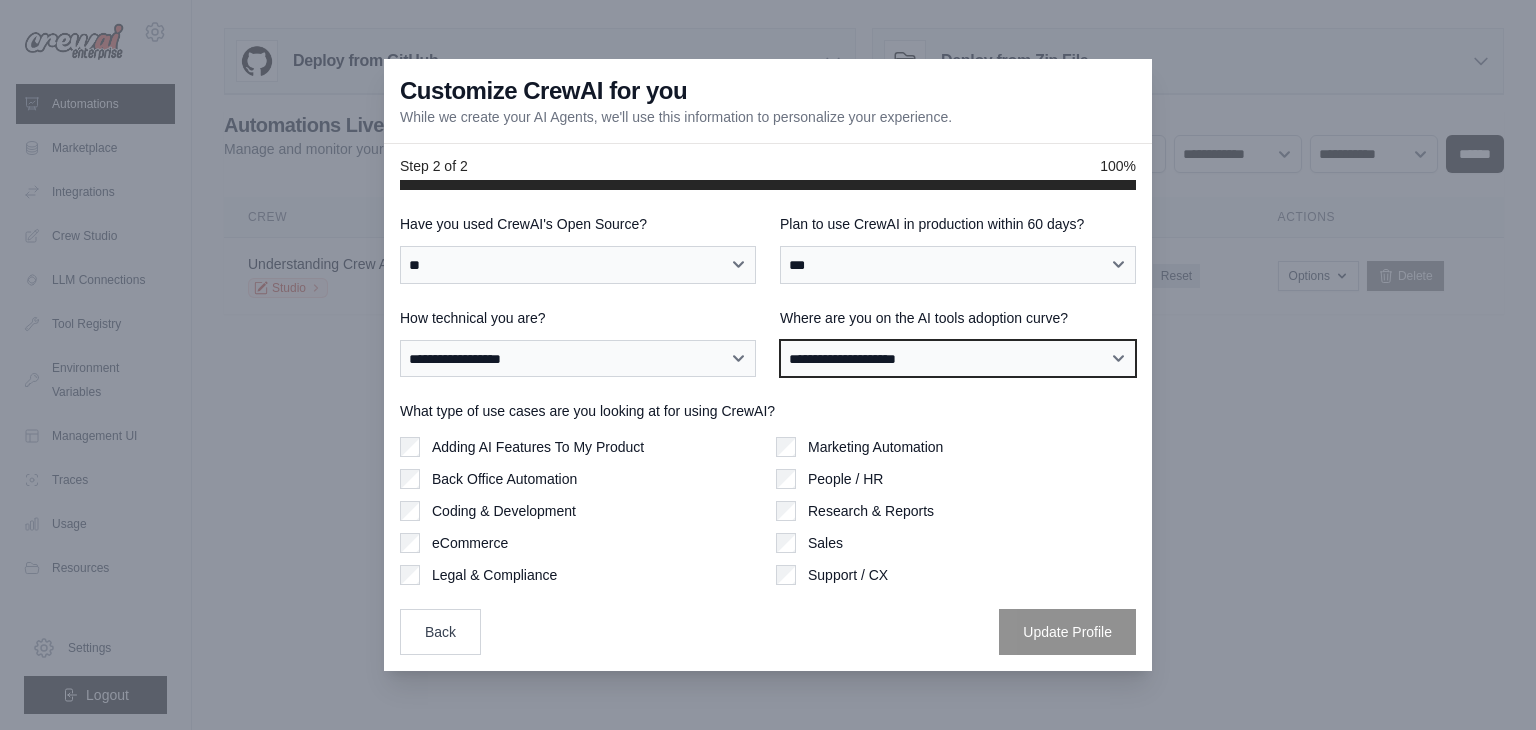 click on "**********" at bounding box center [958, 359] 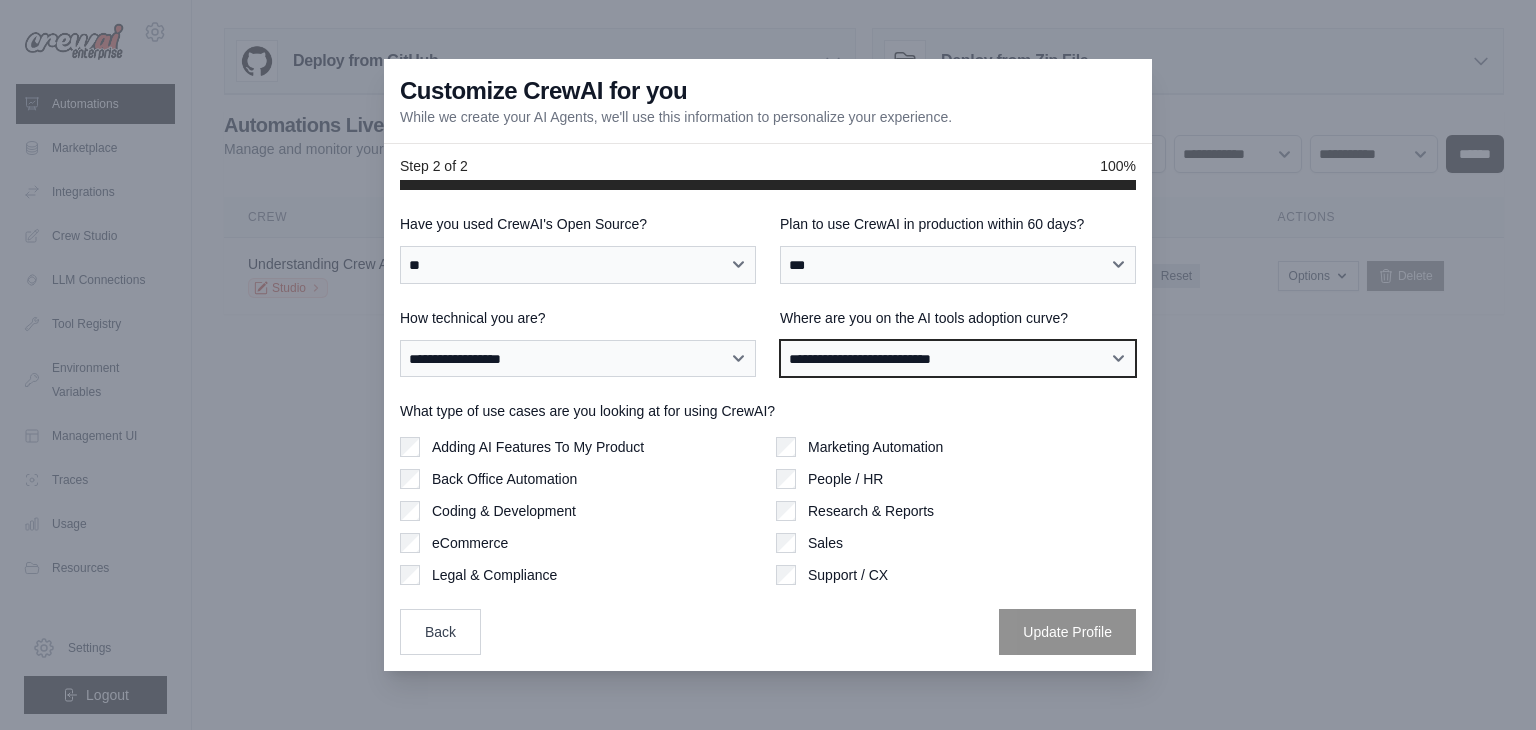click on "**********" at bounding box center (958, 359) 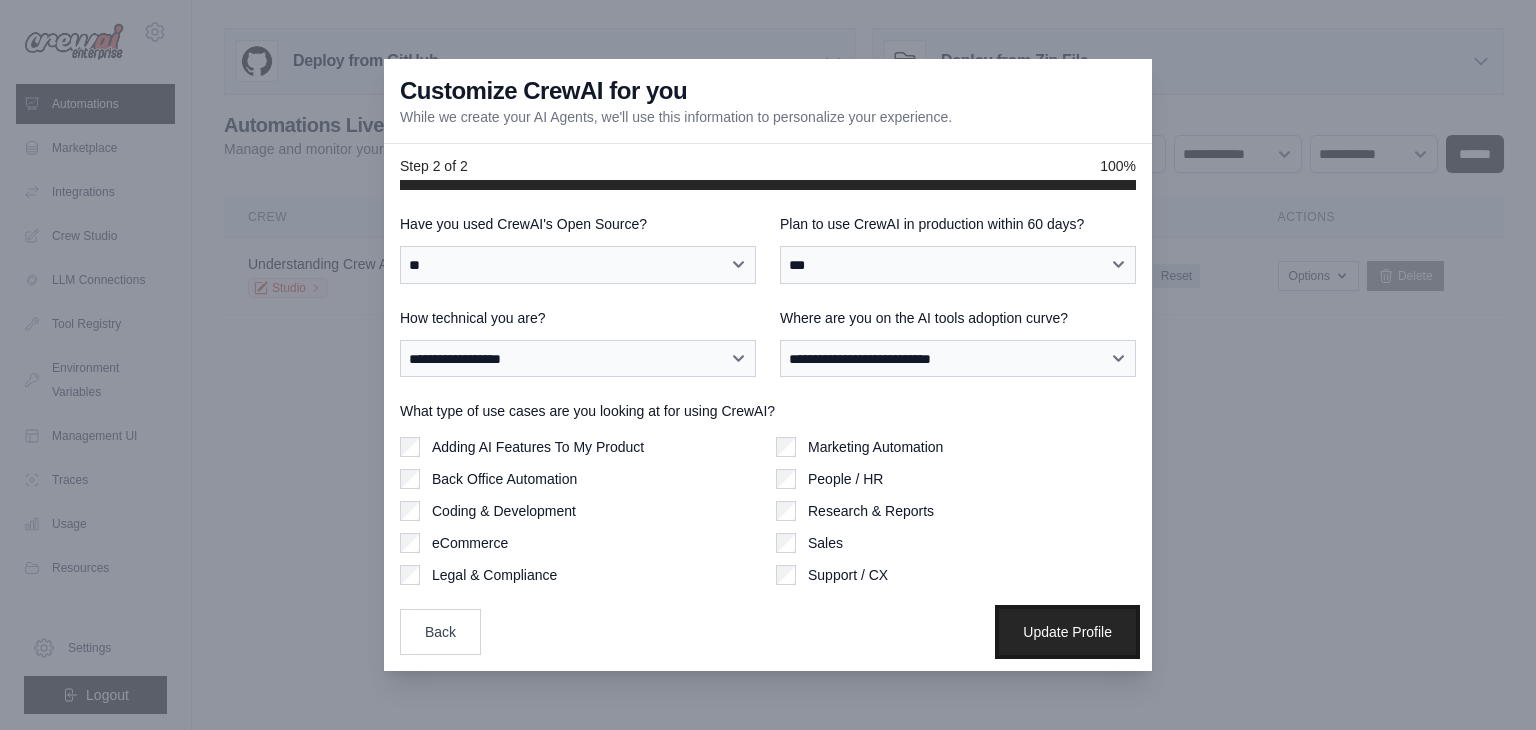 click on "Update Profile" at bounding box center [1067, 632] 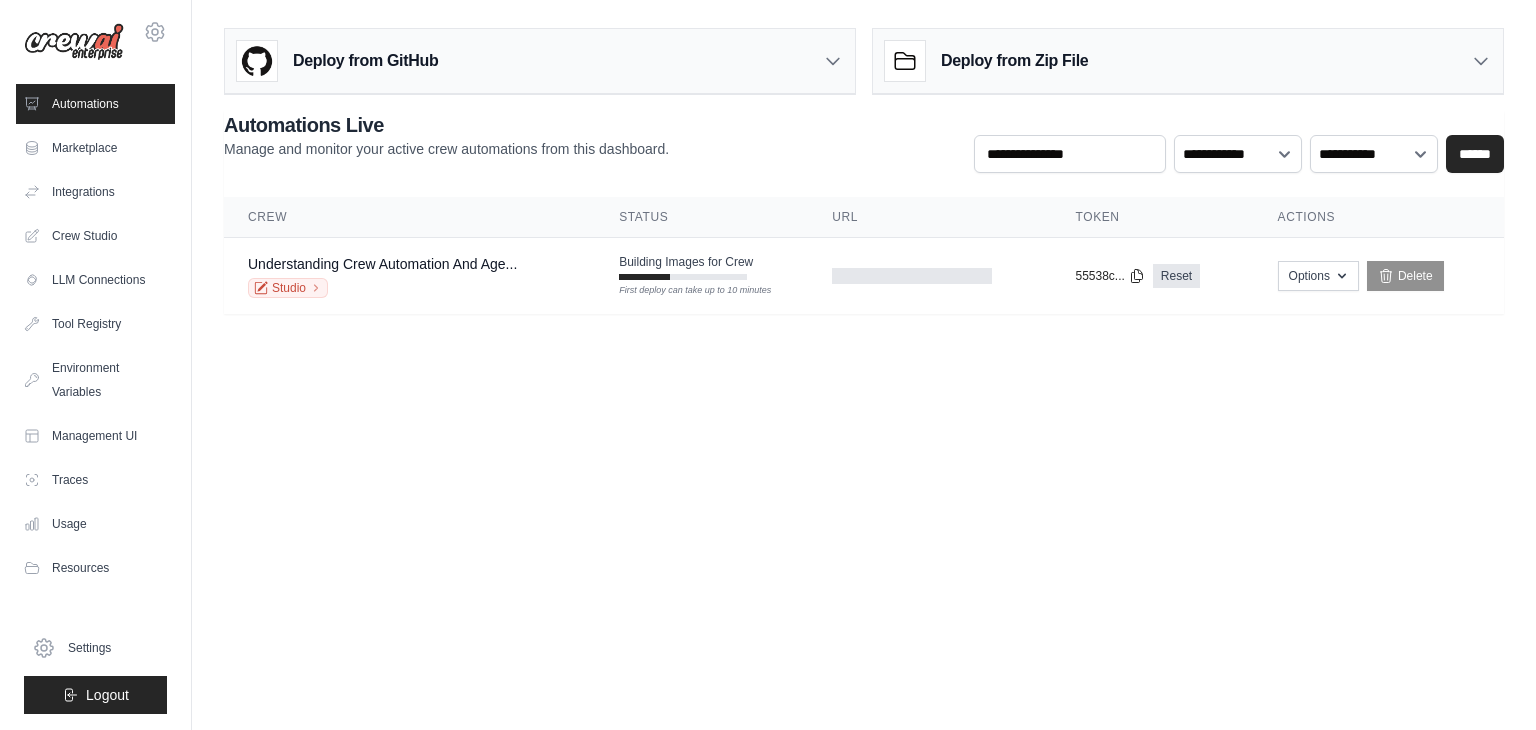 scroll, scrollTop: 0, scrollLeft: 0, axis: both 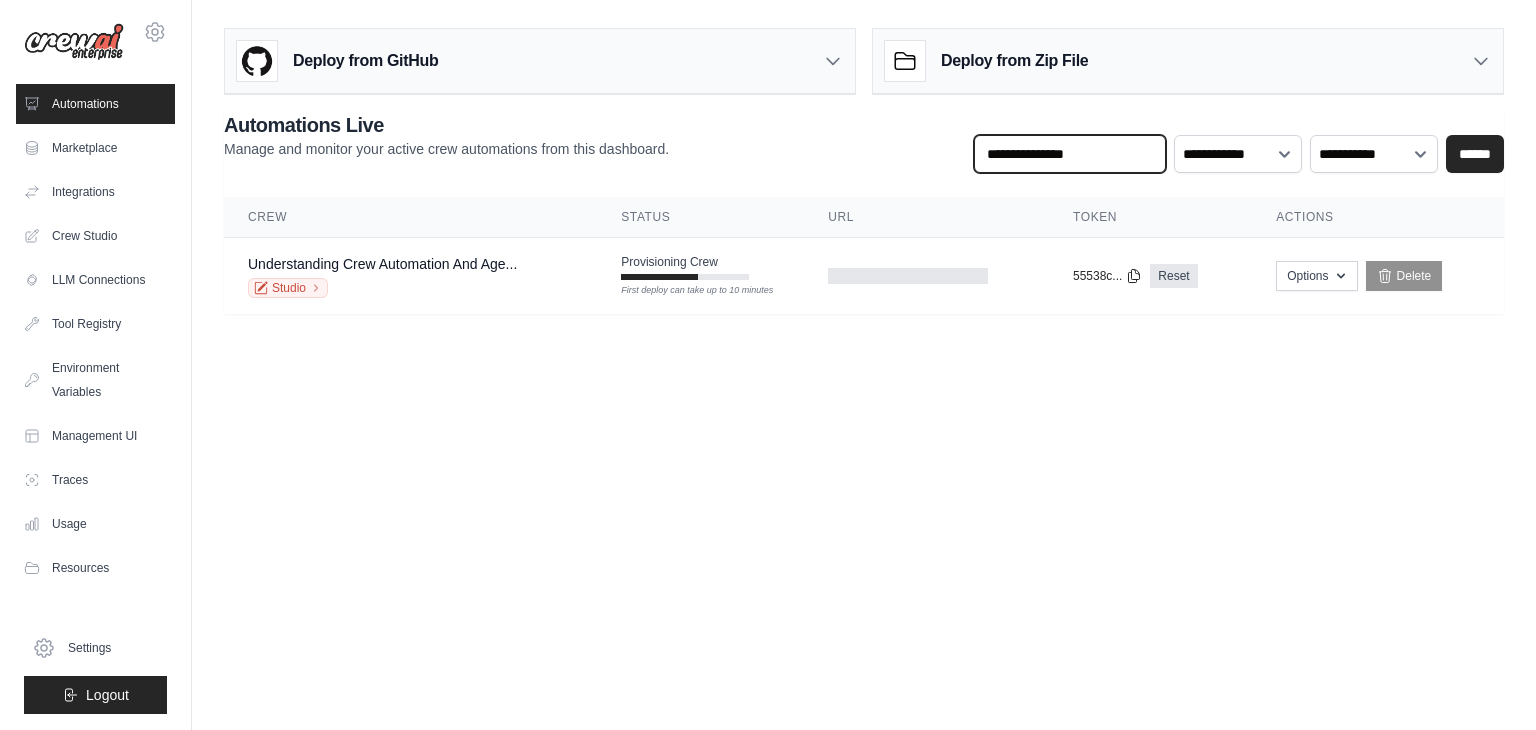 click at bounding box center (1070, 154) 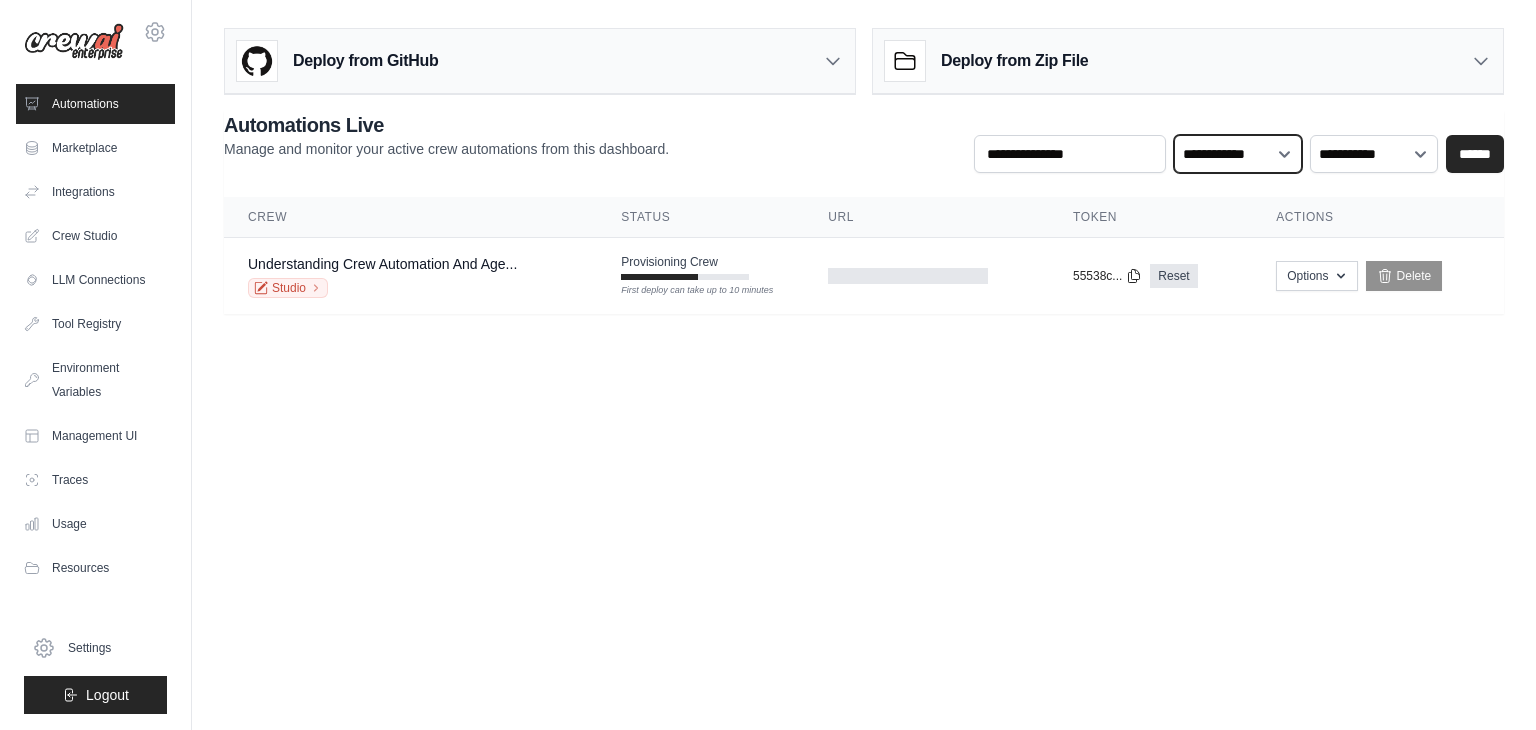 click on "**********" at bounding box center [1238, 154] 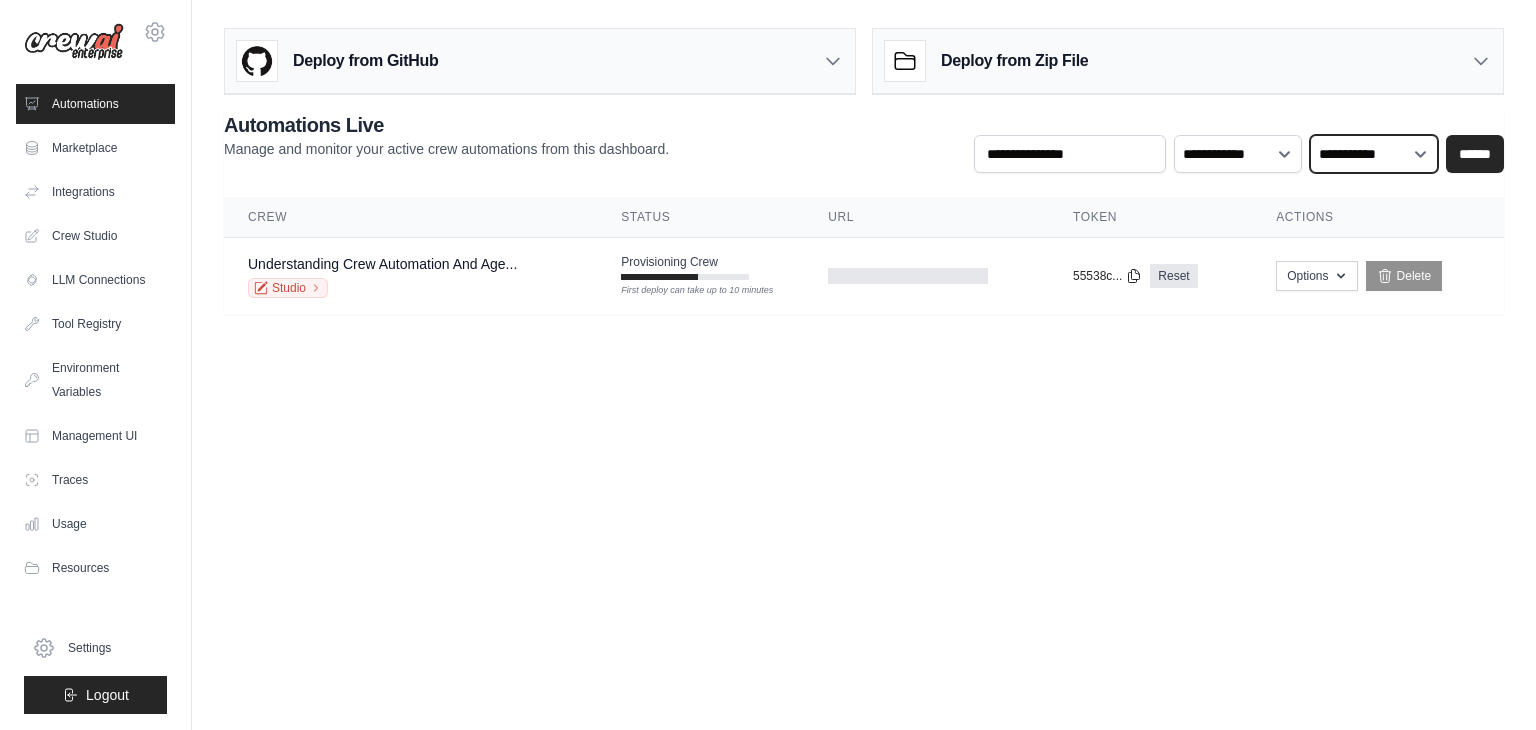 click on "**********" at bounding box center (1374, 154) 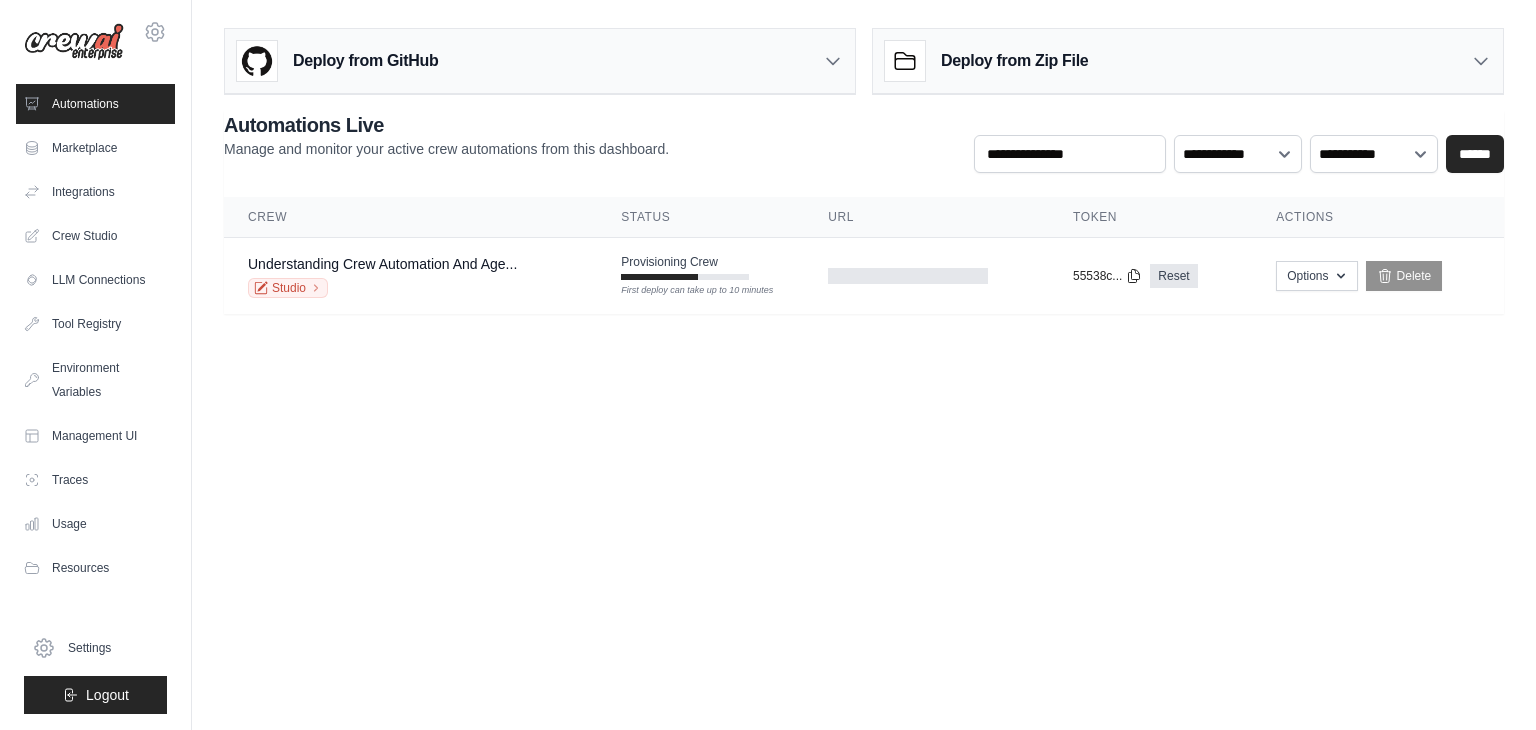 click on "**********" at bounding box center (864, 142) 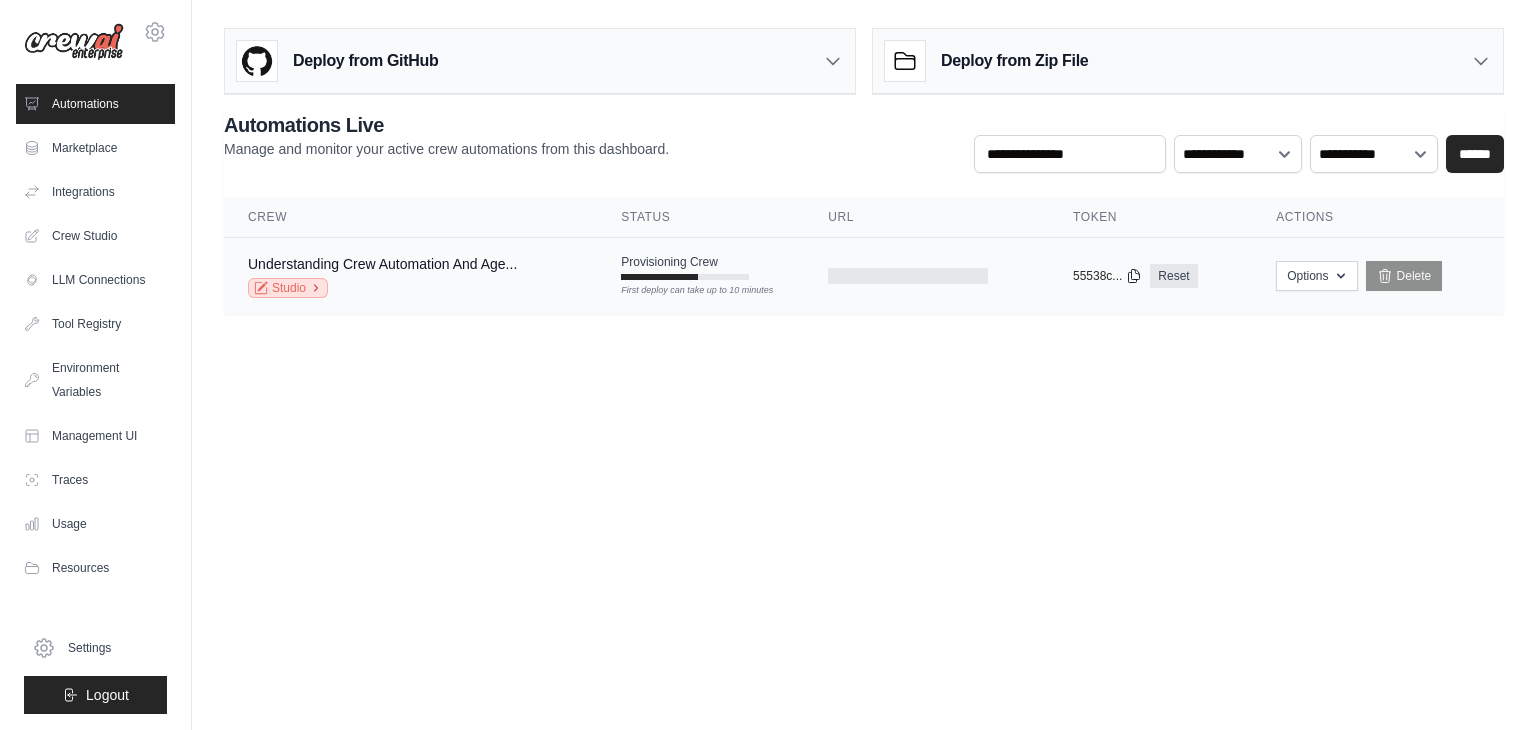click on "Studio" at bounding box center (288, 288) 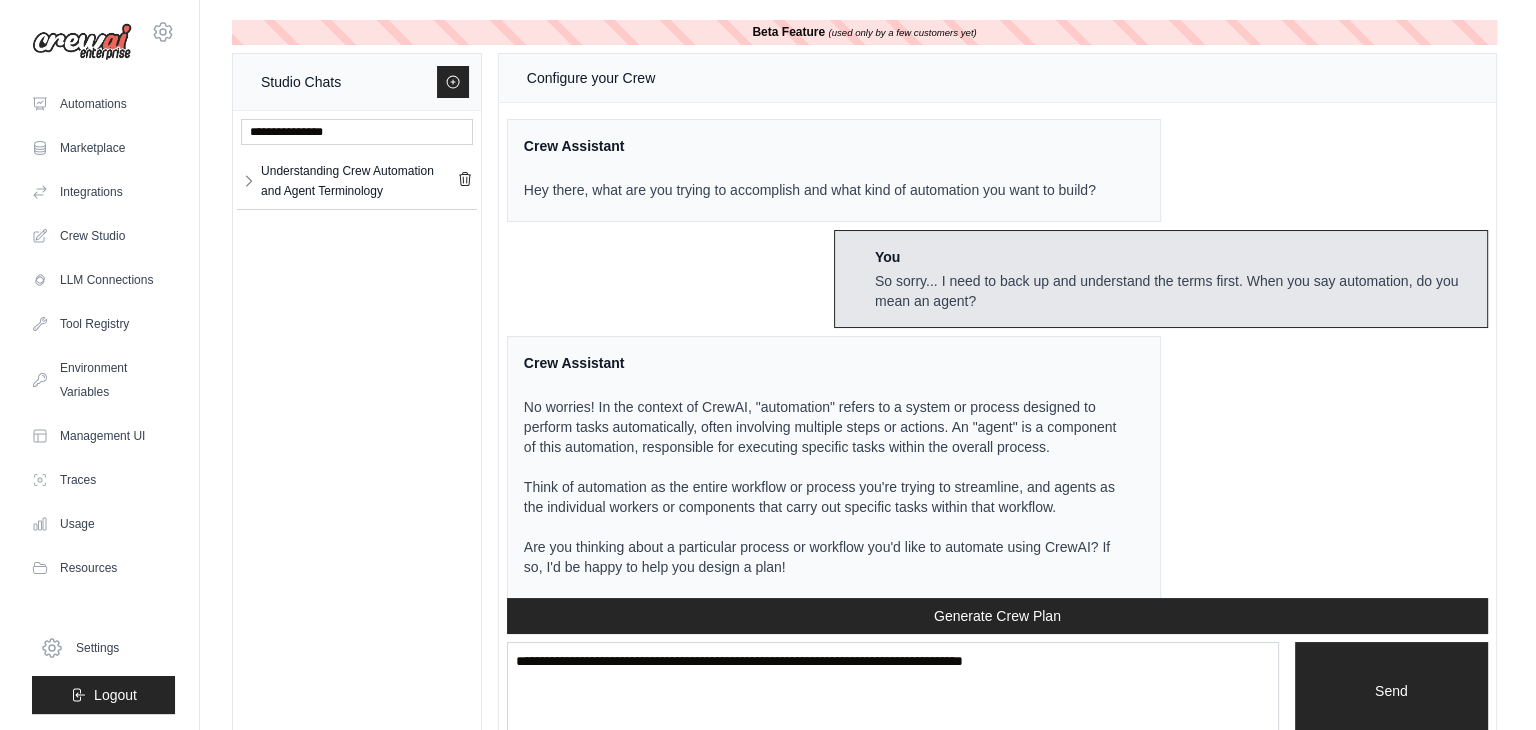 scroll, scrollTop: 8911, scrollLeft: 0, axis: vertical 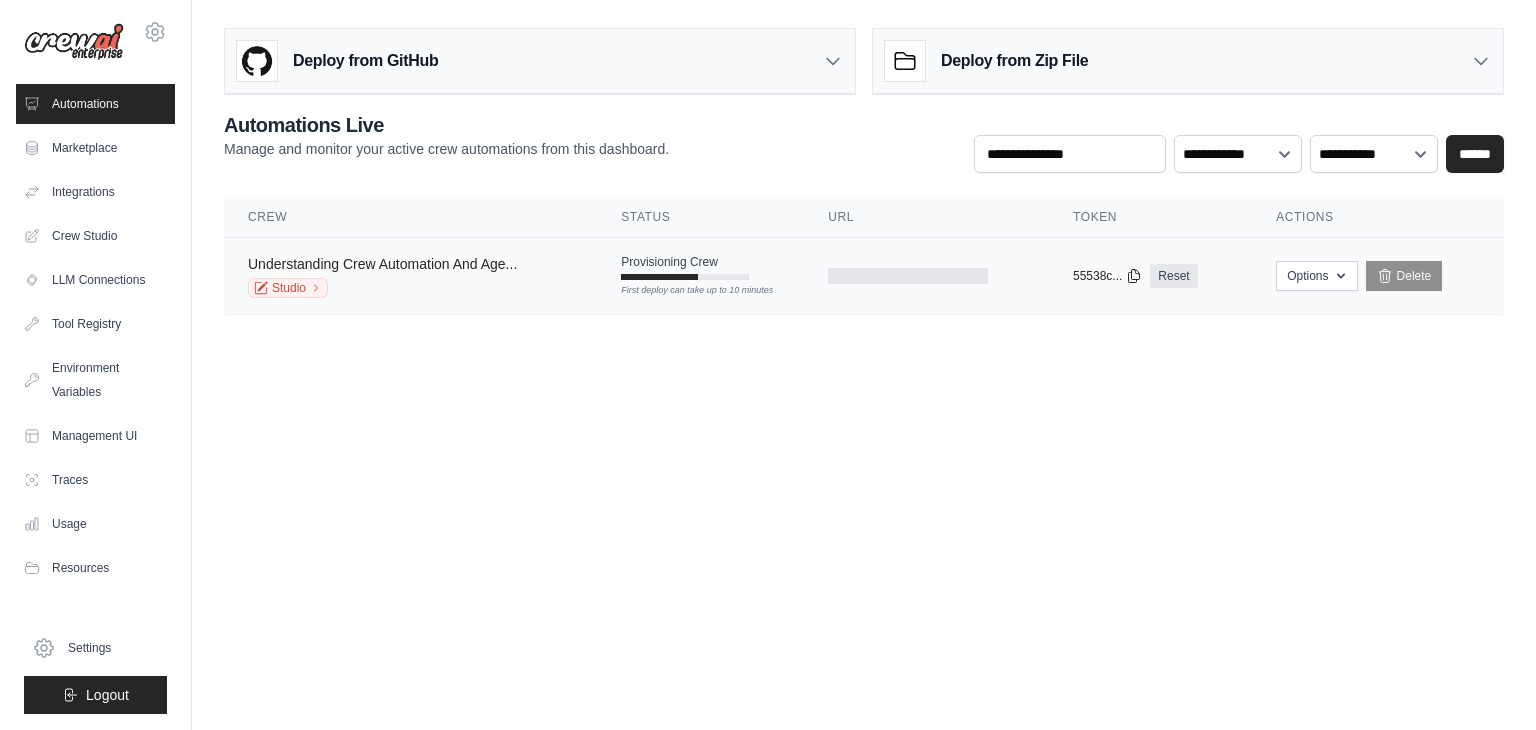 click on "Understanding Crew Automation And Age..." at bounding box center [382, 264] 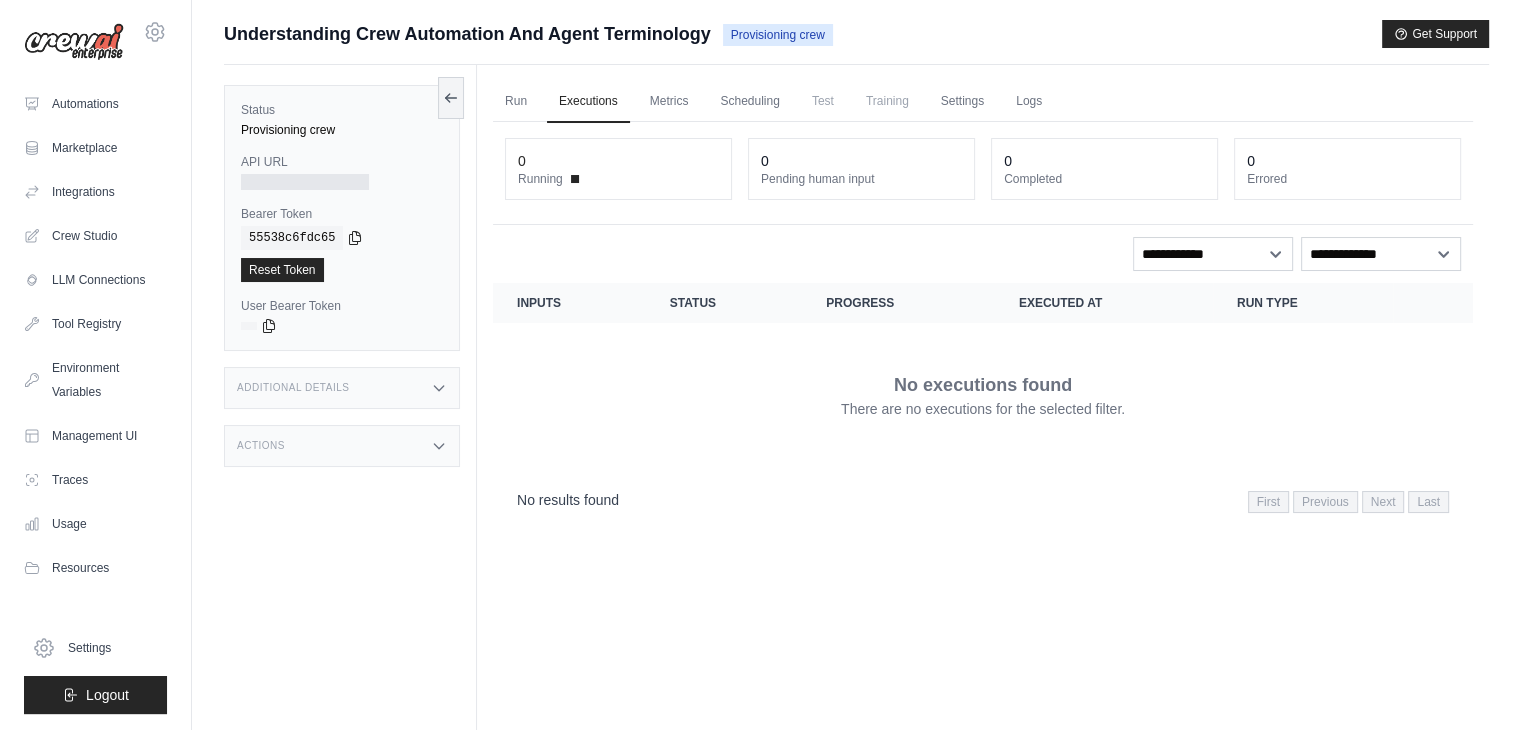 click on "Understanding Crew Automation And Agent Terminology" at bounding box center [467, 34] 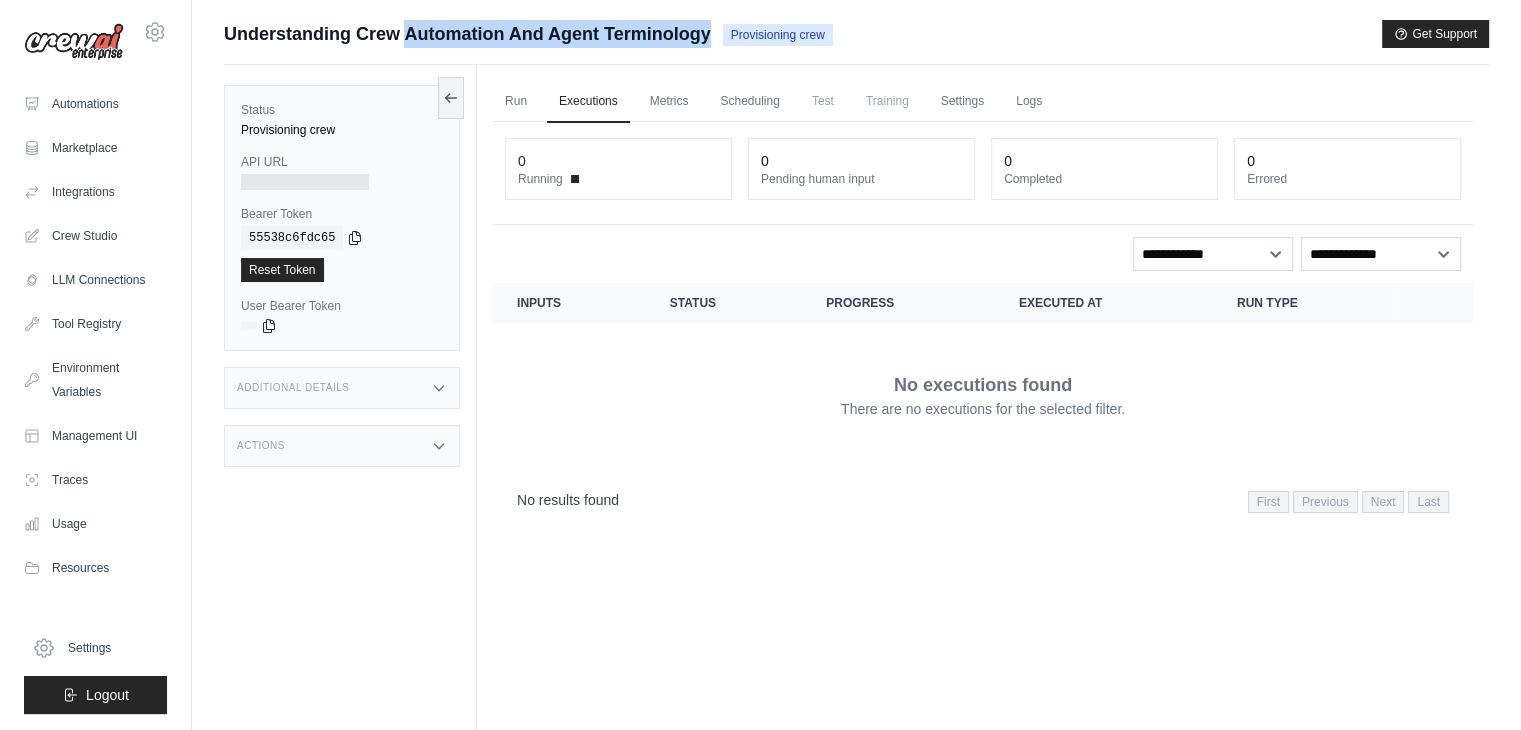 click on "Understanding Crew Automation And Agent Terminology" at bounding box center [467, 34] 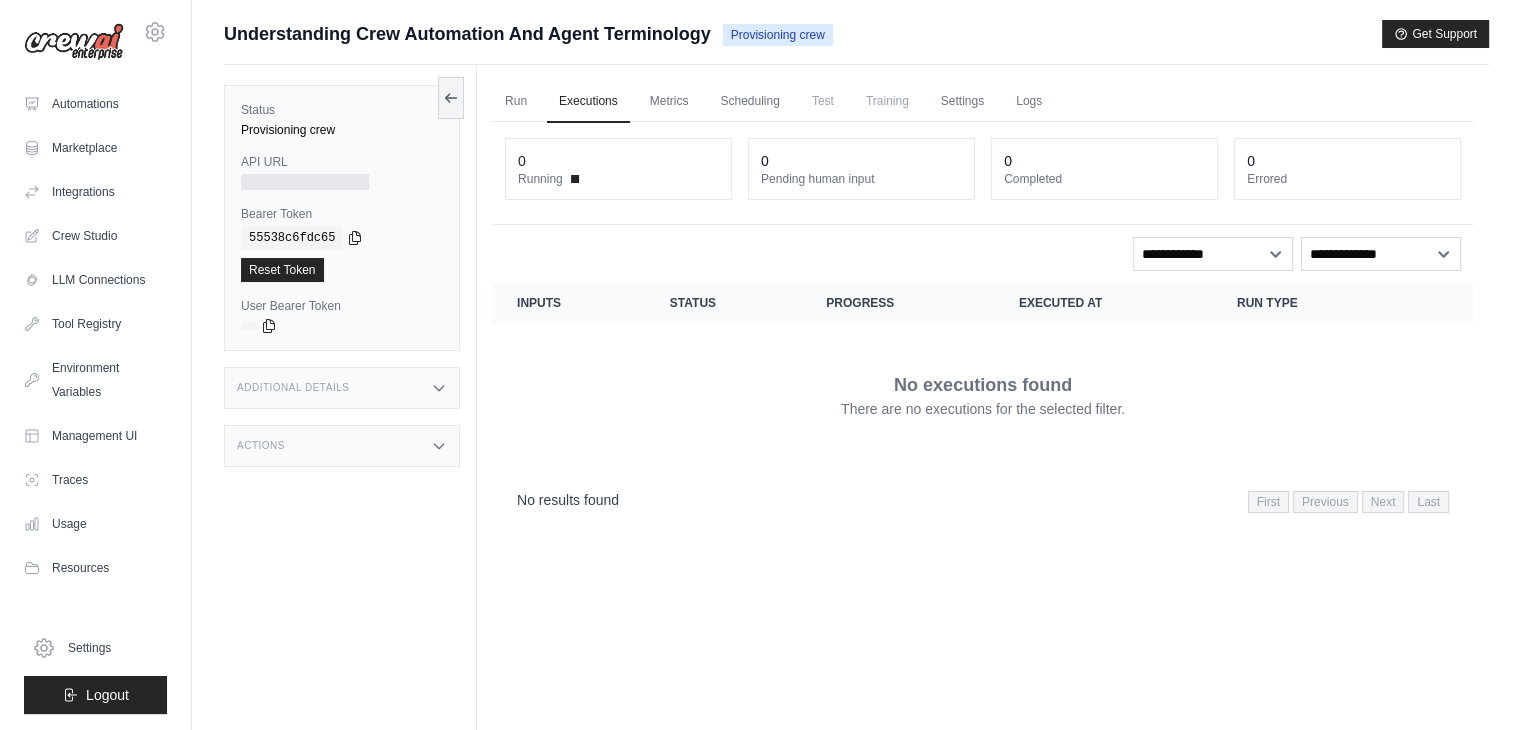 click on "Understanding Crew Automation And Agent Terminology
Provisioning crew
Get Support" at bounding box center [856, 34] 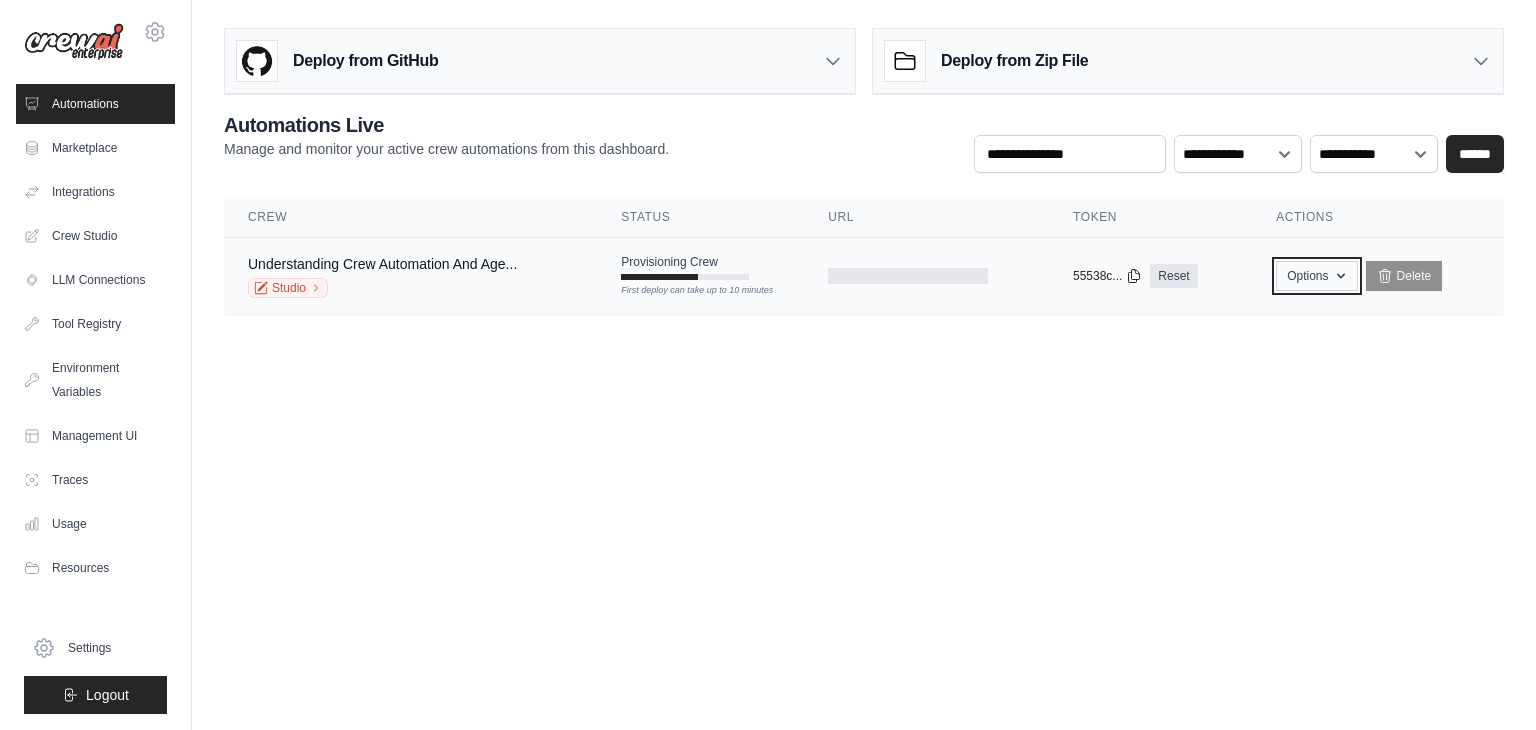 click on "Options" at bounding box center (1316, 276) 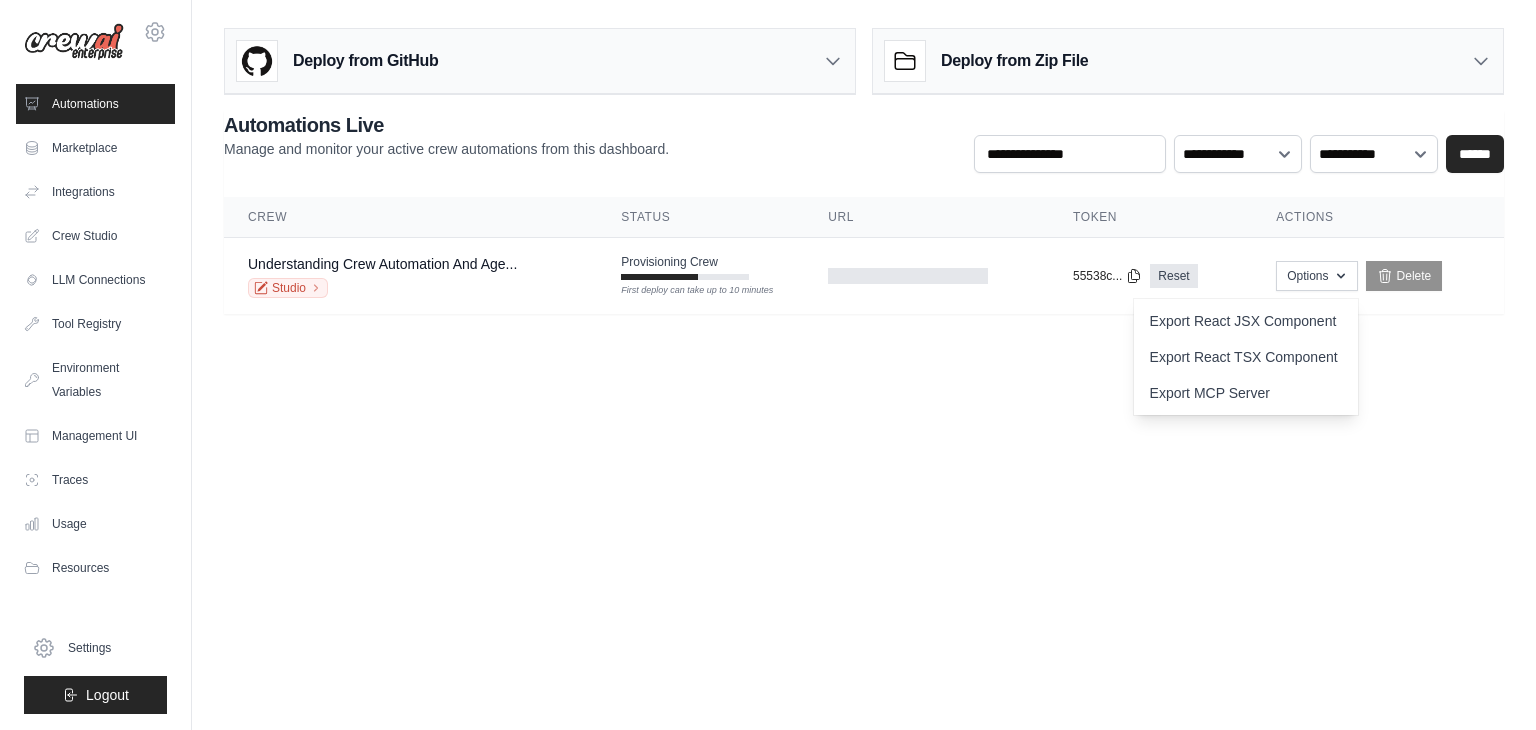 click on "Deploy from GitHub
Deploy your project directly from GitHub. Select a repository and
branch to get started.
Changes will be automatically synchronized with your deployment.
Configure GitHub
Deploy from Zip File
Choose file" at bounding box center [864, 179] 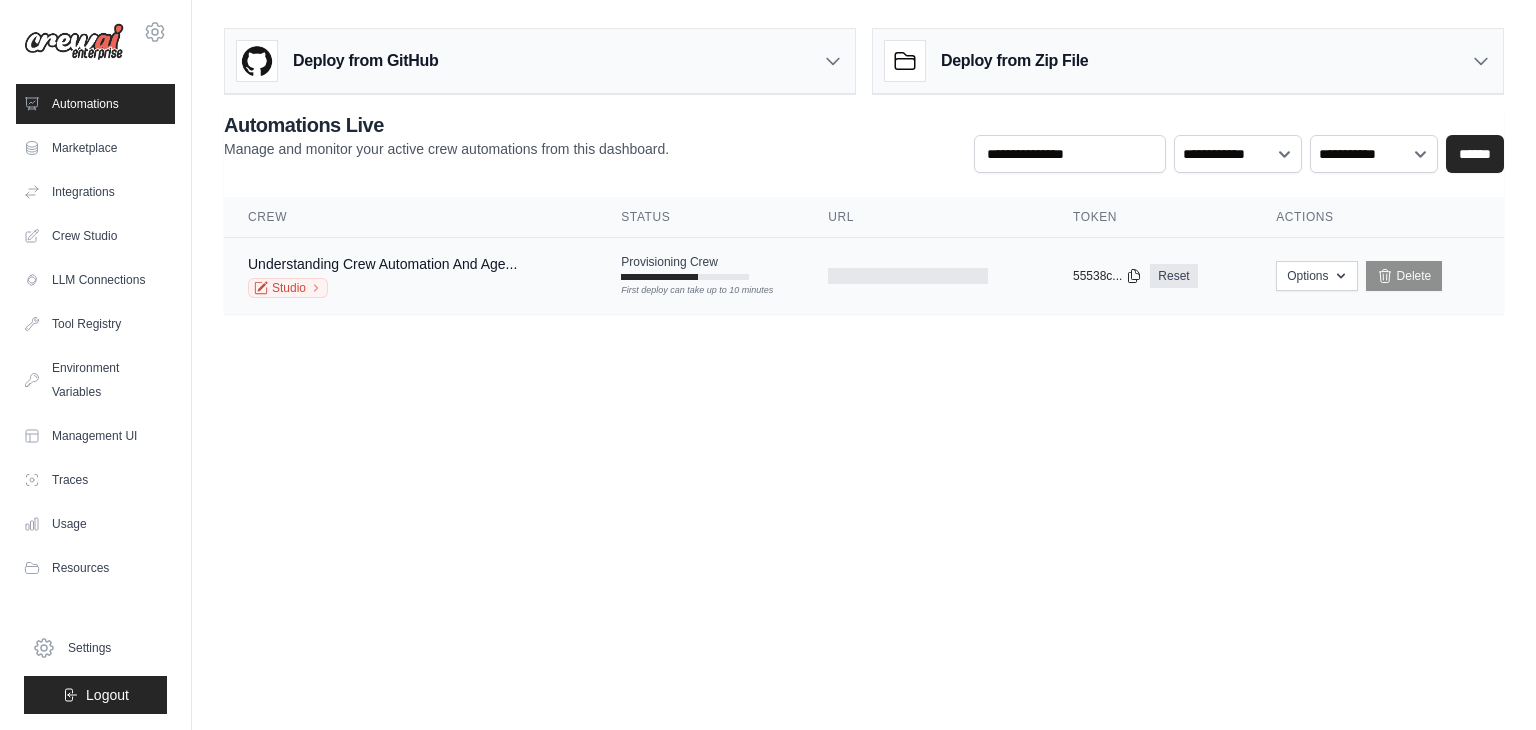 click on "Provisioning Crew" at bounding box center [669, 262] 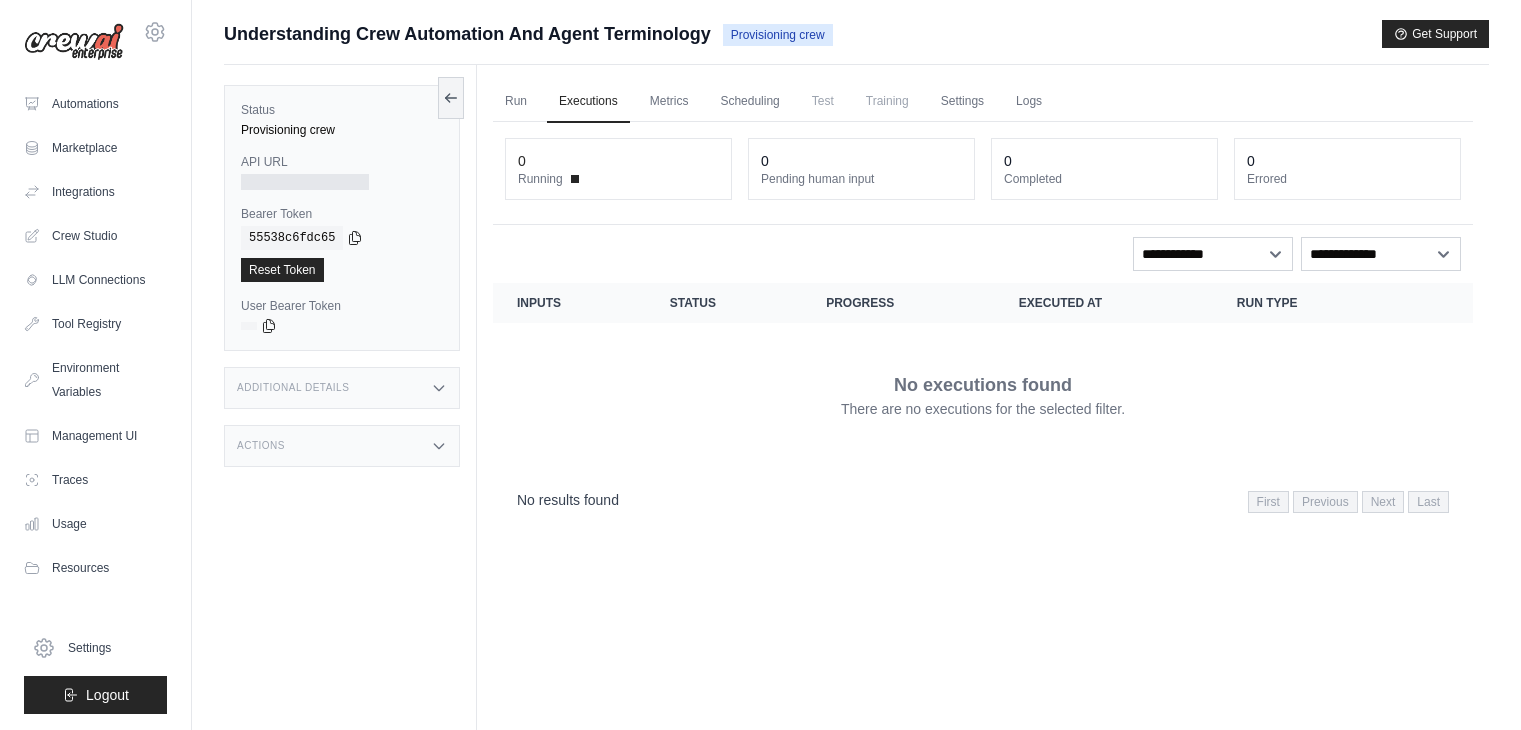 scroll, scrollTop: 0, scrollLeft: 0, axis: both 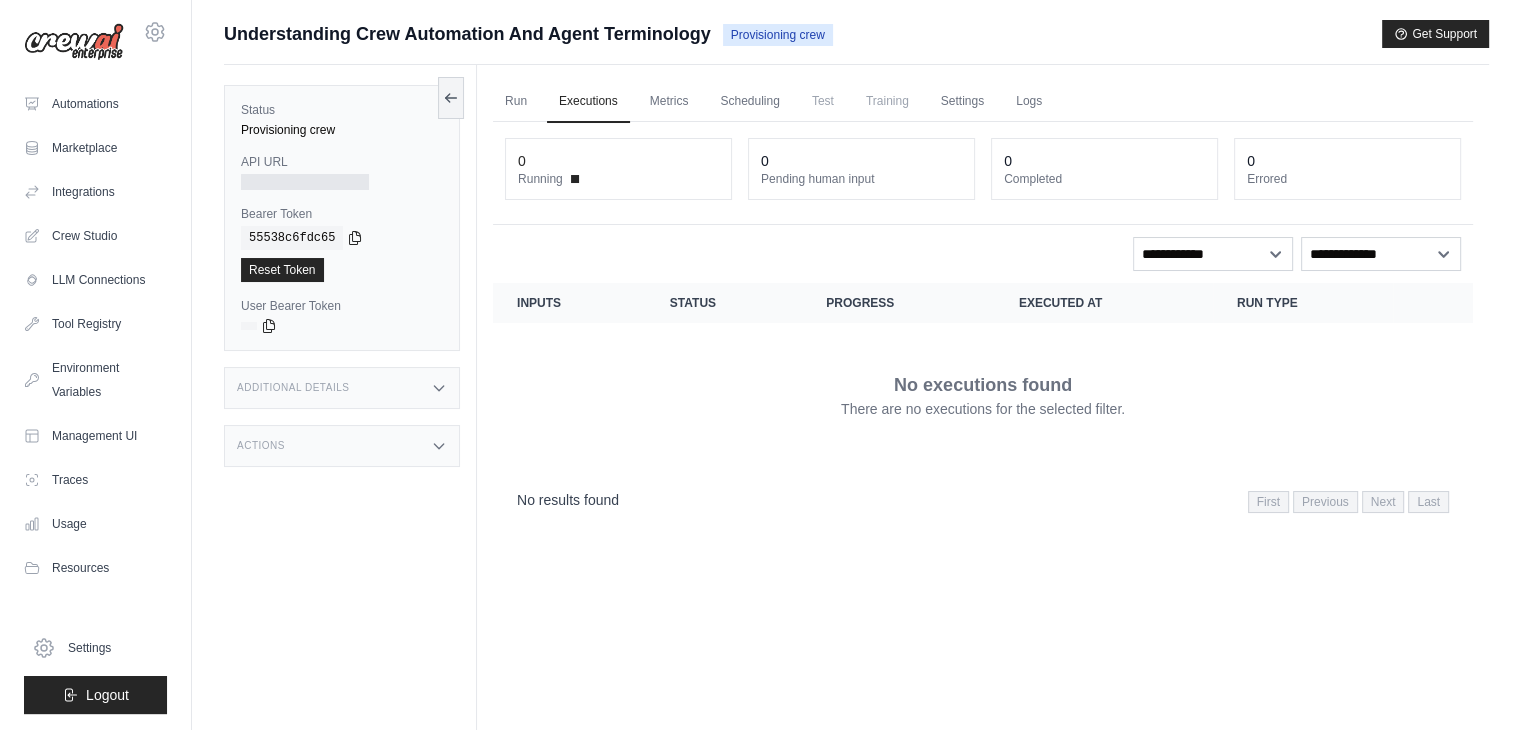click on "Additional Details" at bounding box center [293, 388] 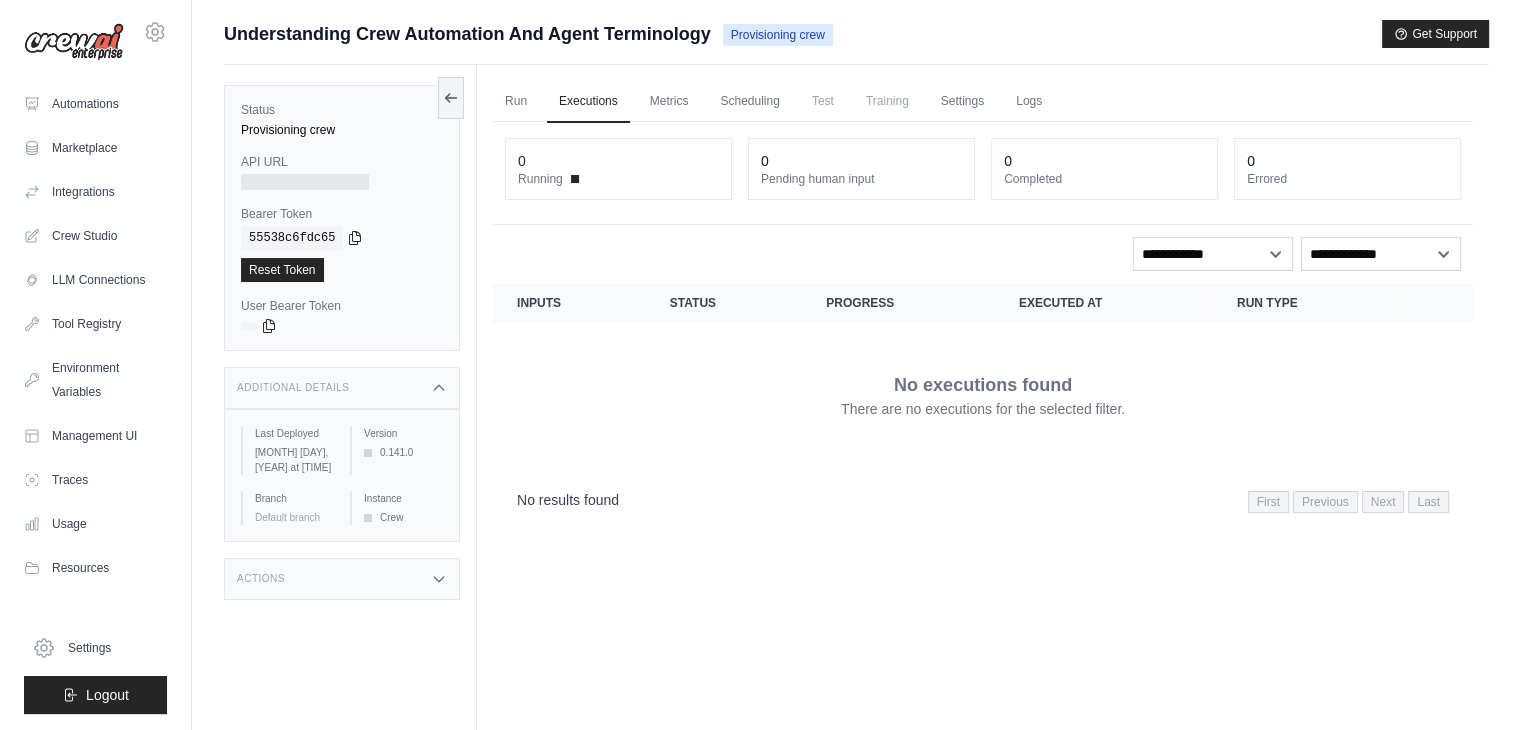 click on "Additional Details" at bounding box center (293, 388) 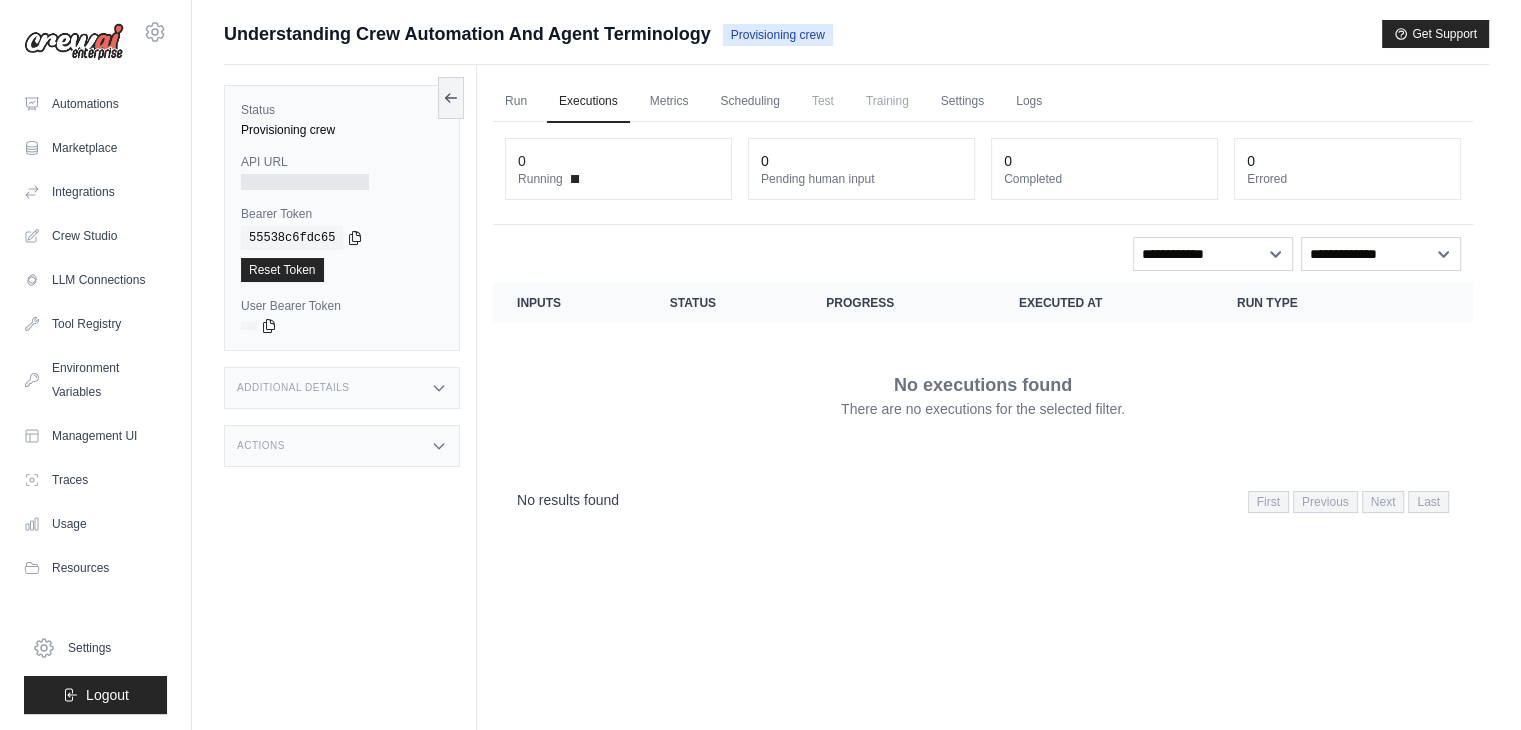 click on "Actions" at bounding box center [342, 446] 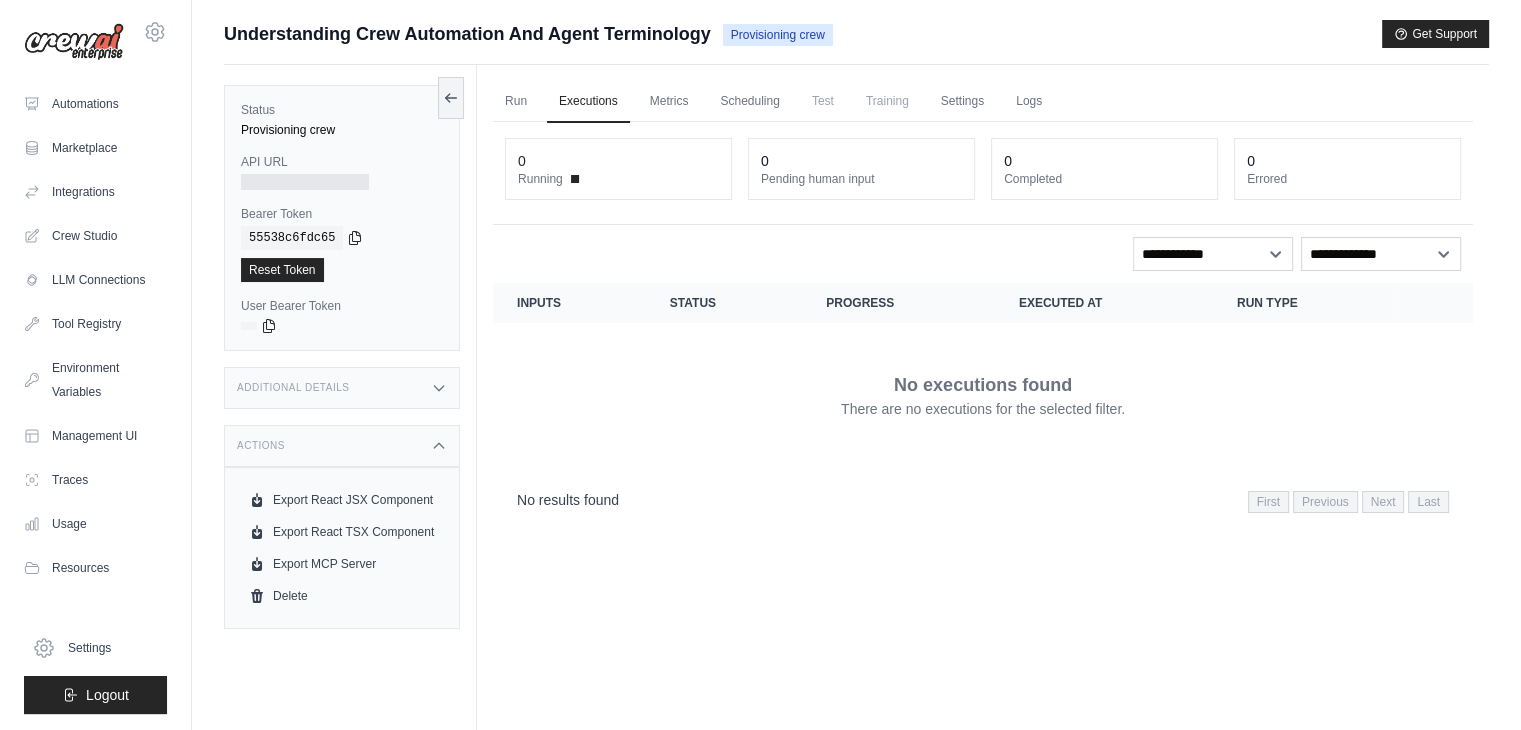 click on "Actions" at bounding box center [342, 446] 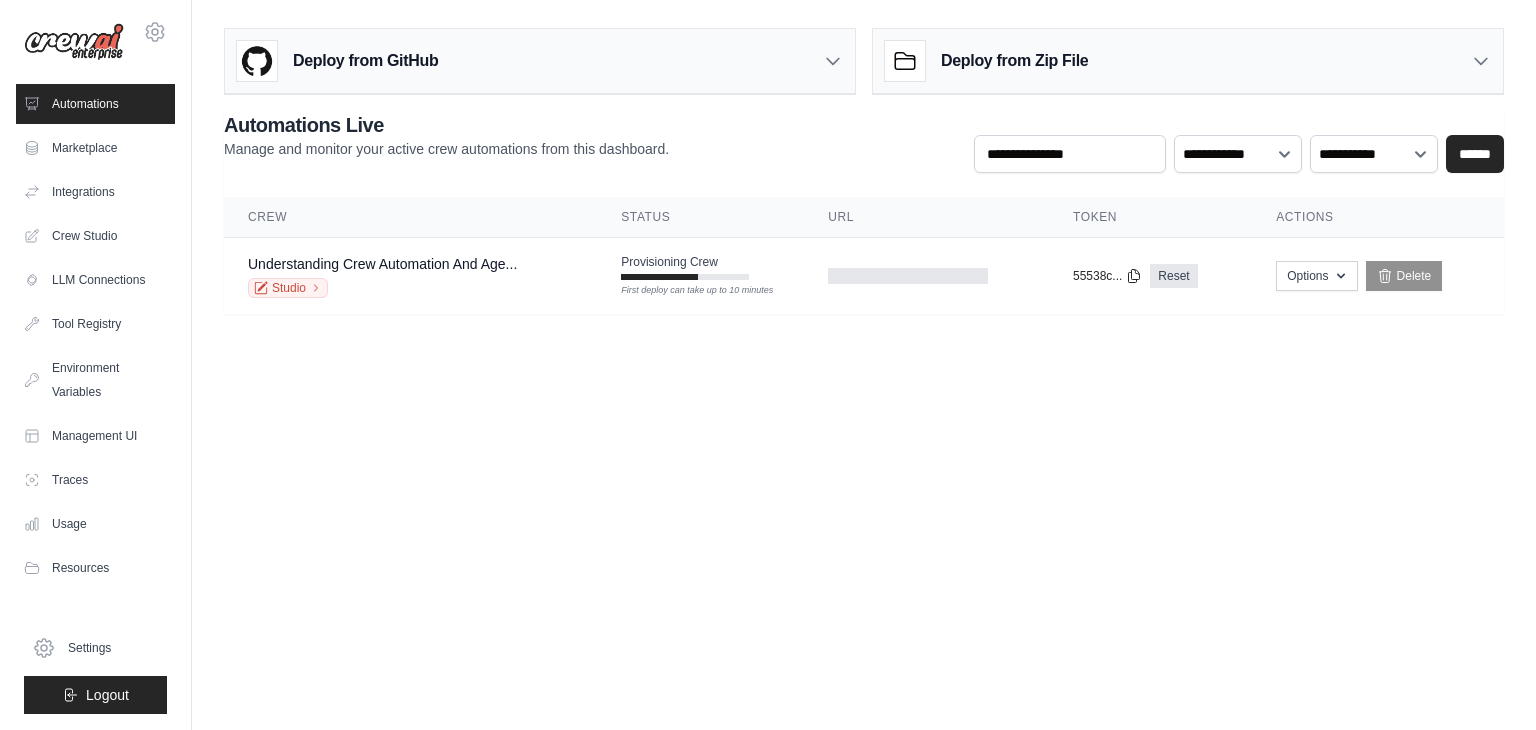 scroll, scrollTop: 0, scrollLeft: 0, axis: both 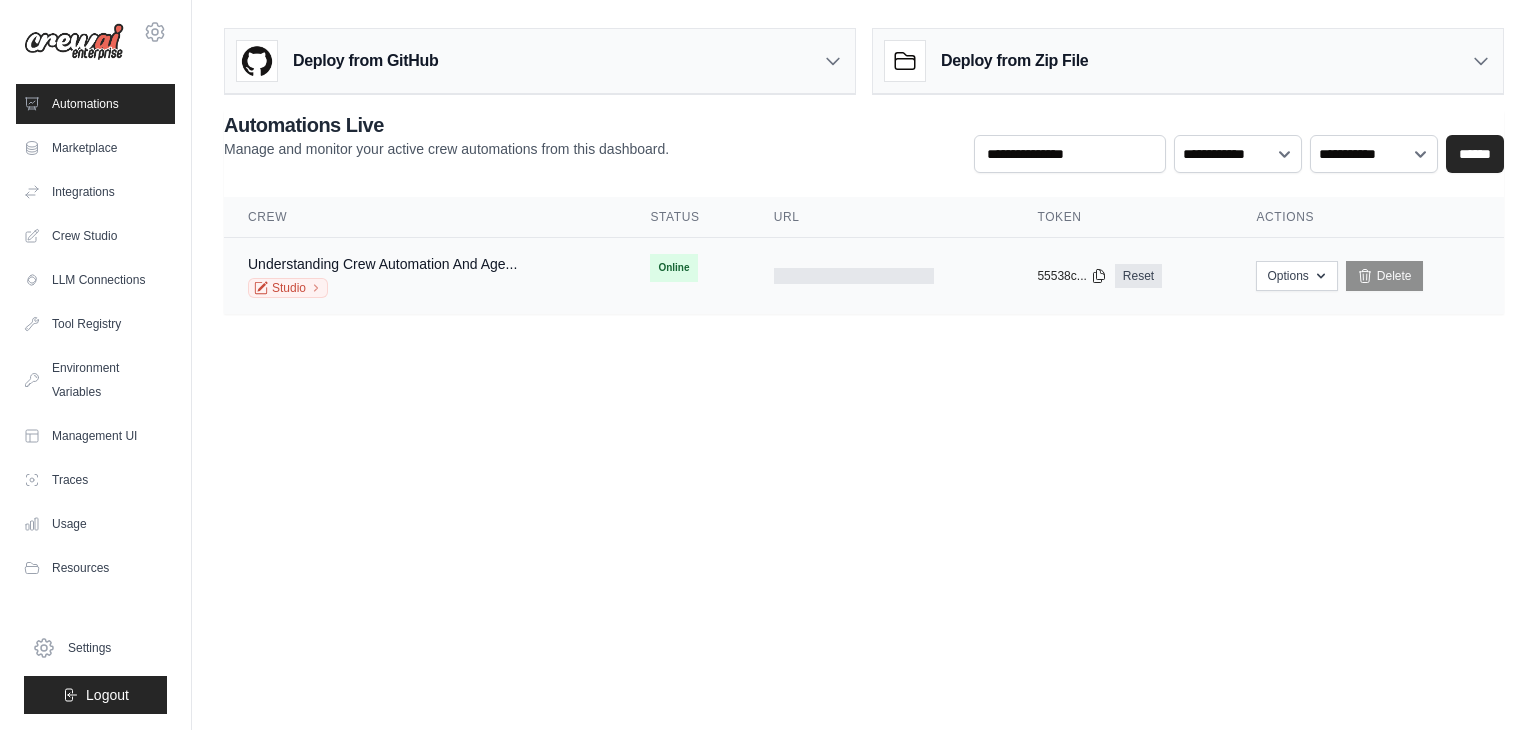 click on "Online" at bounding box center (673, 268) 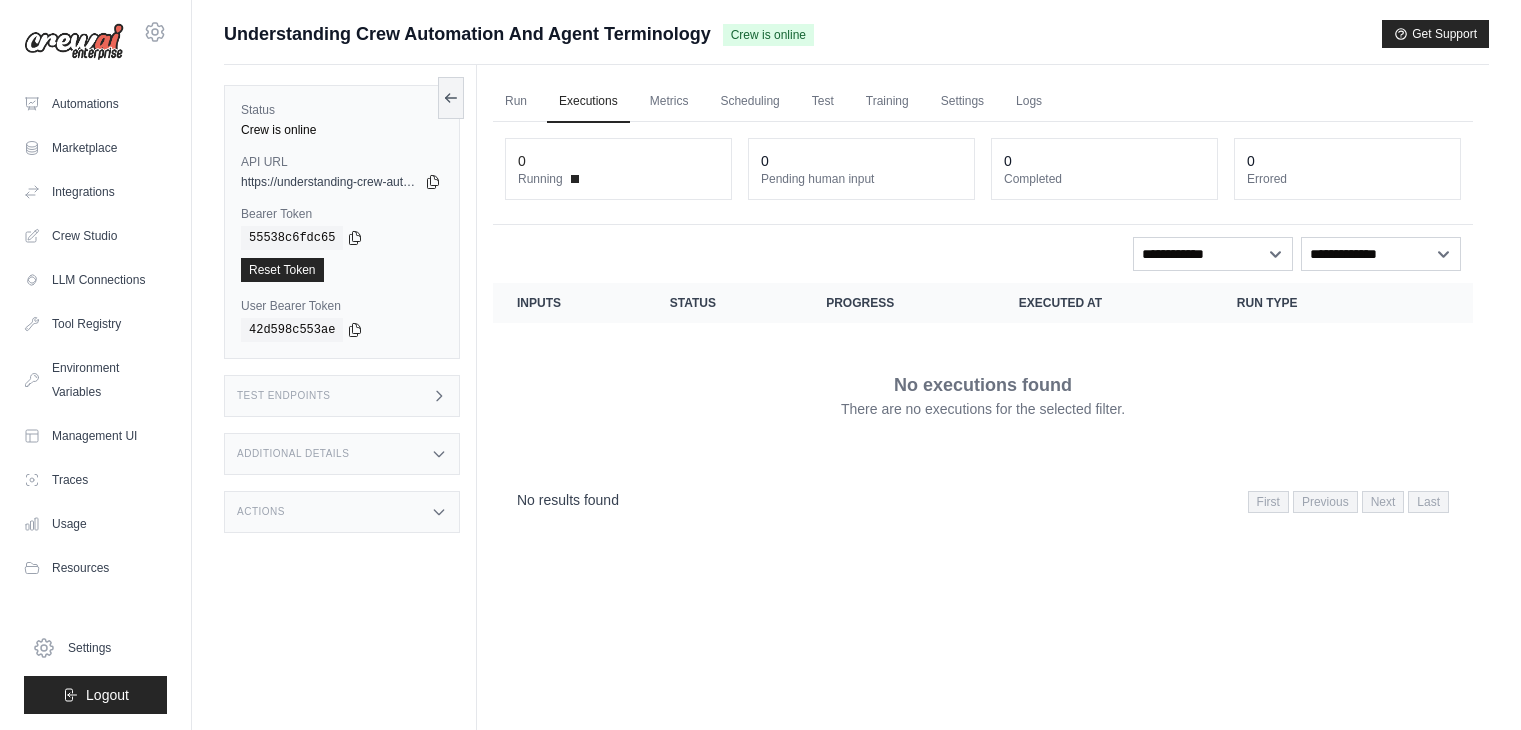 scroll, scrollTop: 0, scrollLeft: 0, axis: both 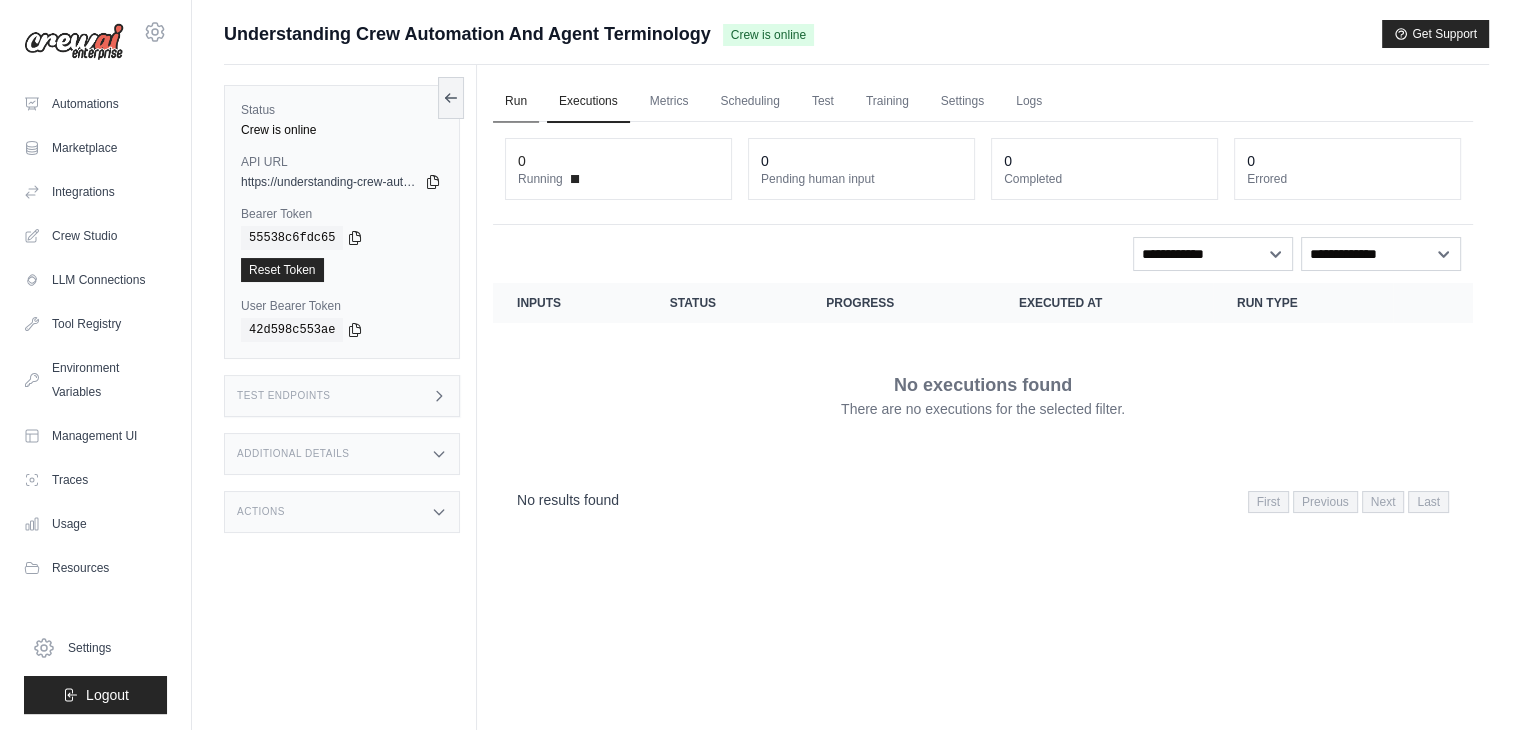 click on "Run" at bounding box center [516, 102] 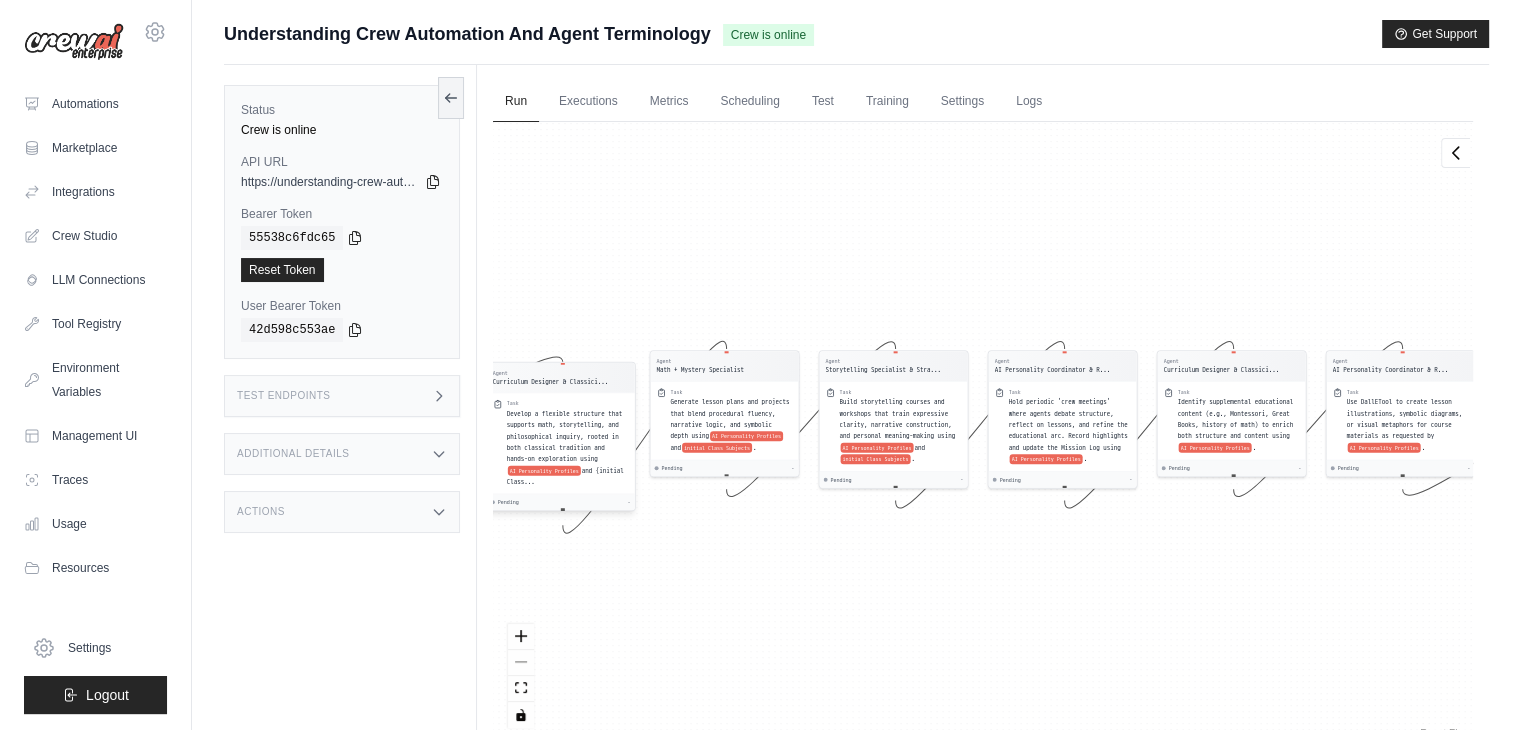 drag, startPoint x: 572, startPoint y: 433, endPoint x: 579, endPoint y: 445, distance: 13.892444 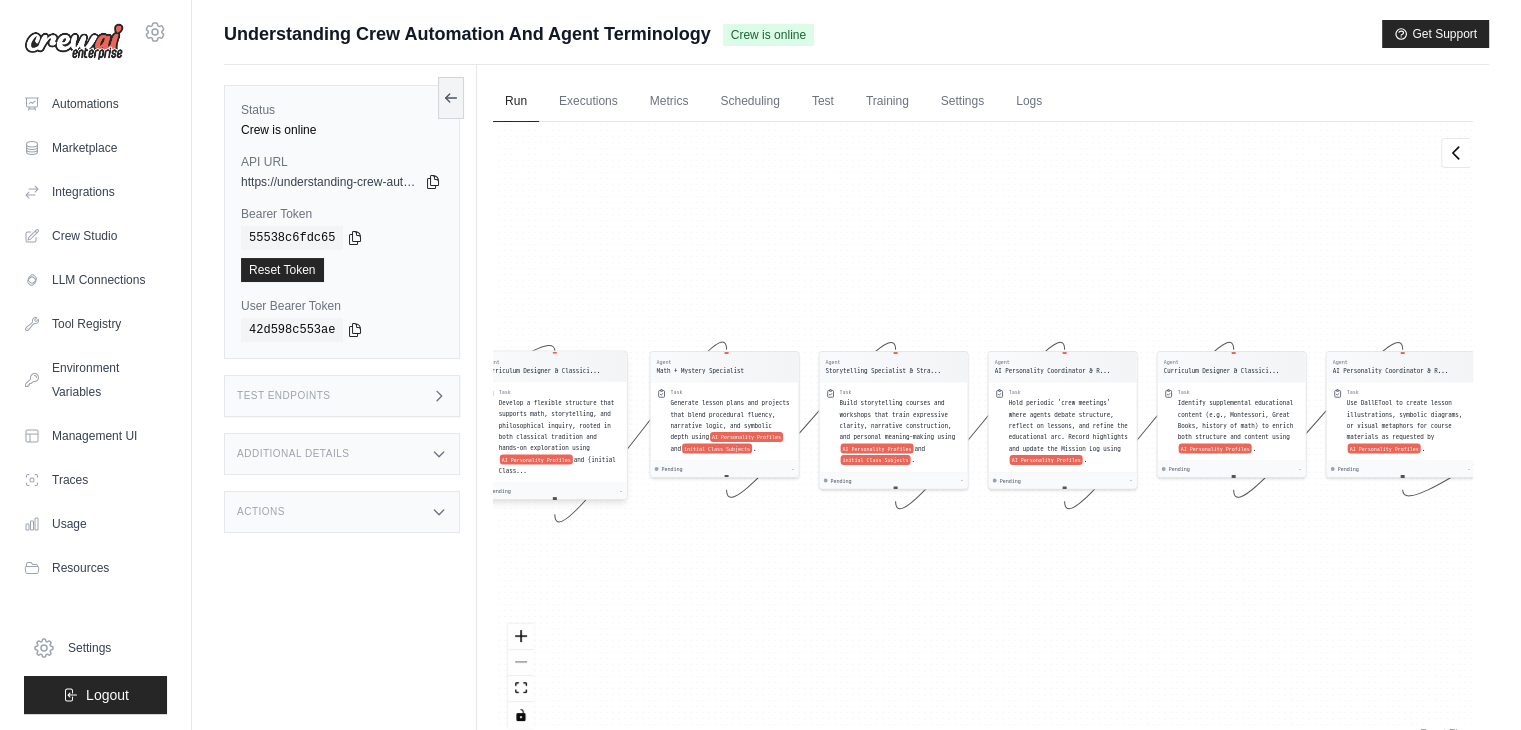 click on "Develop a flexible structure that supports math, storytelling, and philosophical inquiry, rooted in both classical tradition and hands-on exploration using  AI Personality Profiles  and {initial Class..." at bounding box center [560, 437] 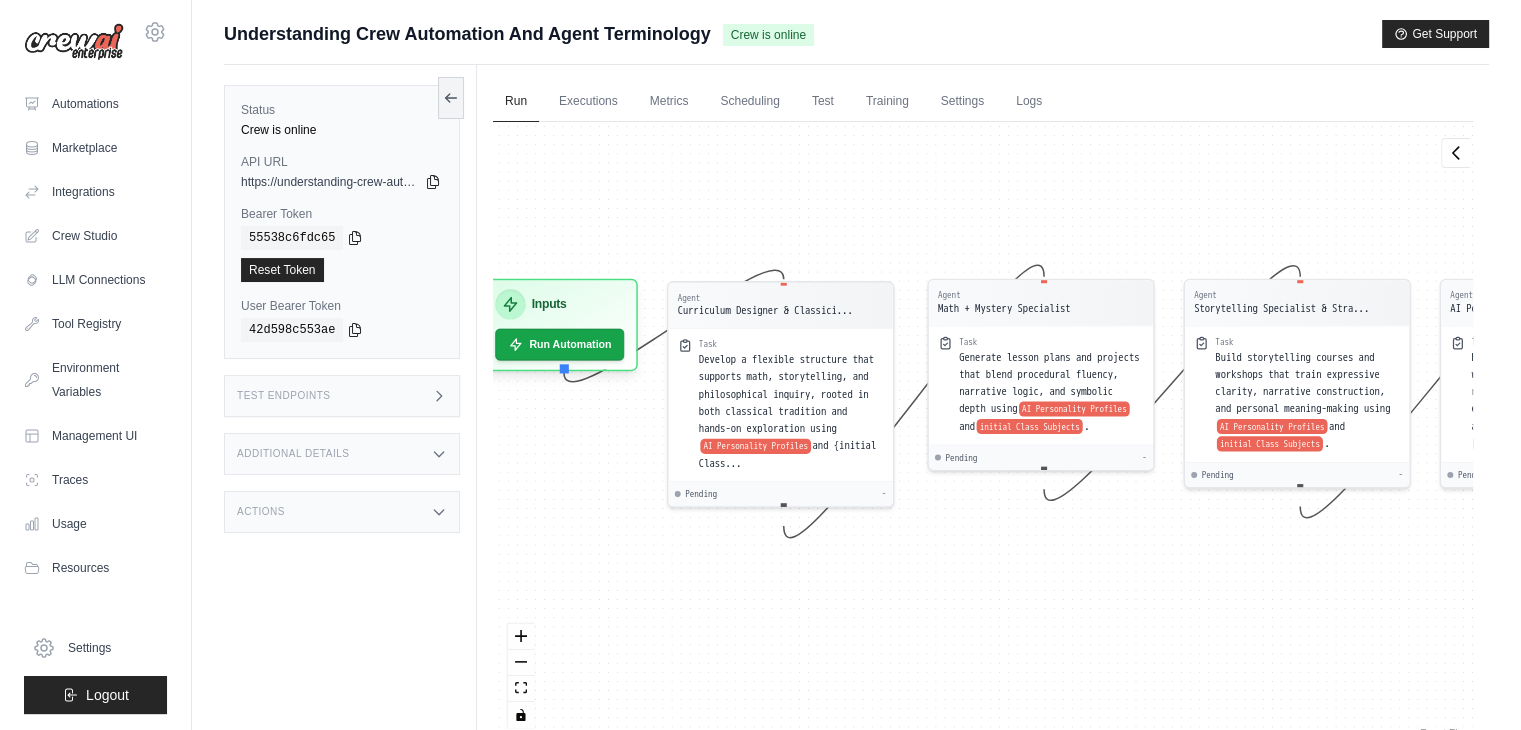 drag, startPoint x: 715, startPoint y: 648, endPoint x: 913, endPoint y: 551, distance: 220.48357 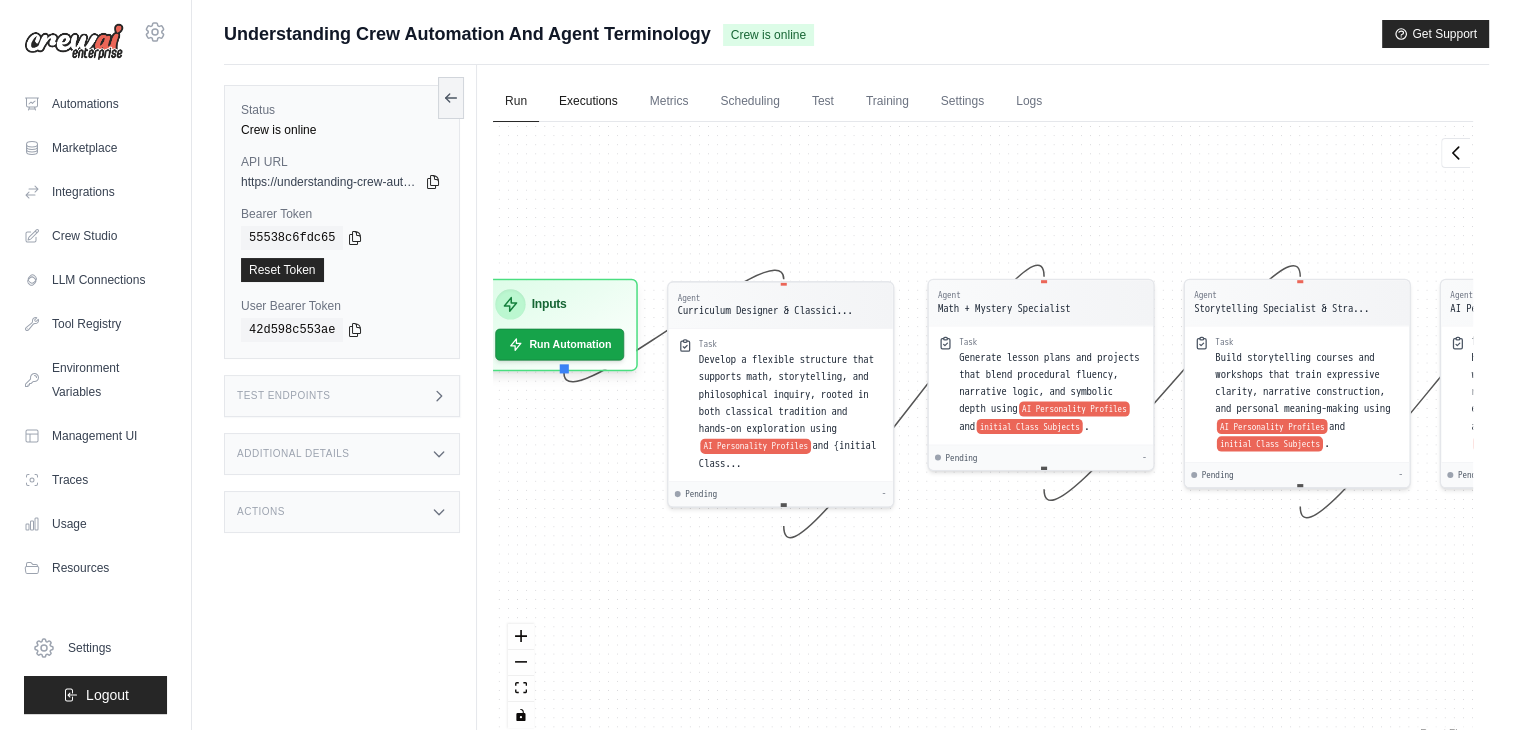 click on "Executions" at bounding box center (588, 102) 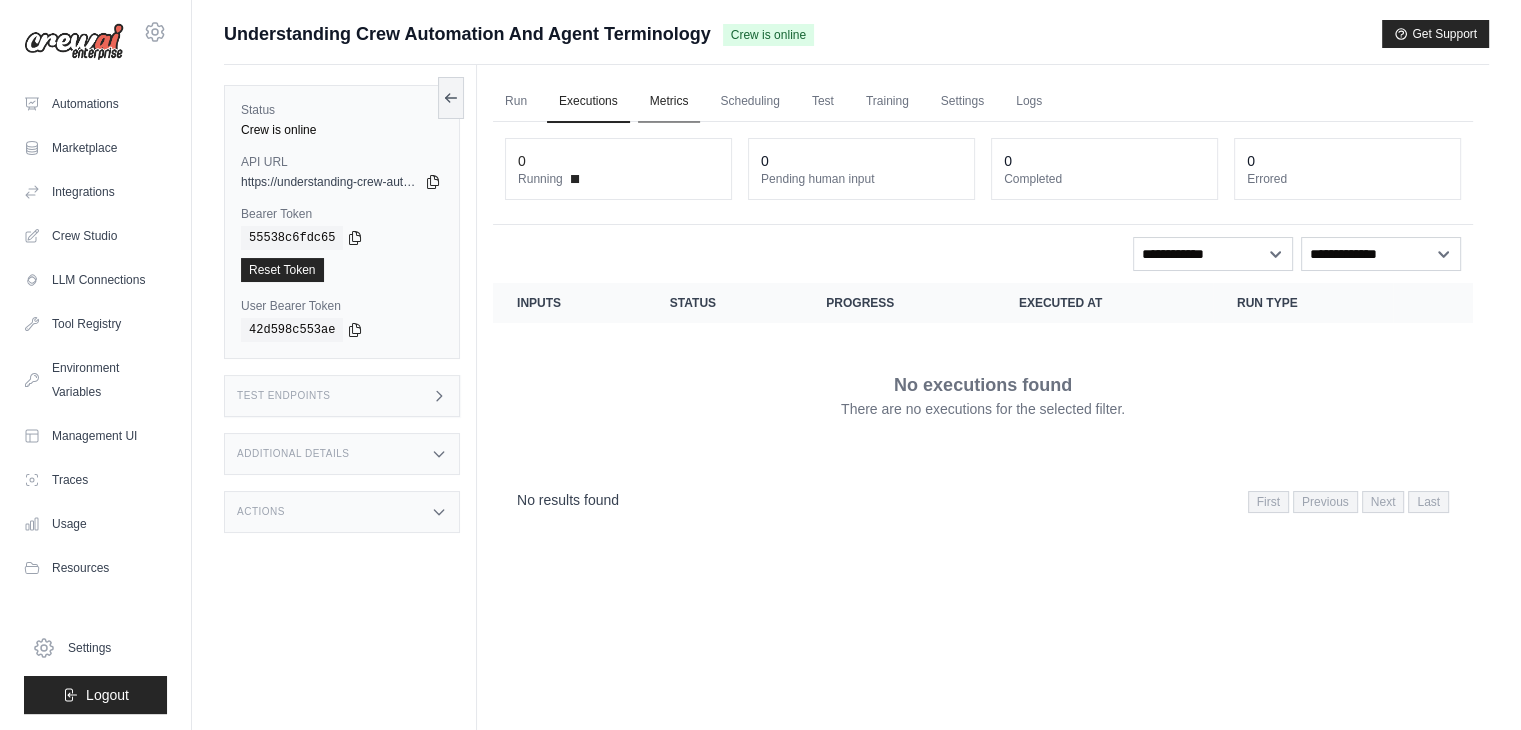 click on "Metrics" at bounding box center (669, 102) 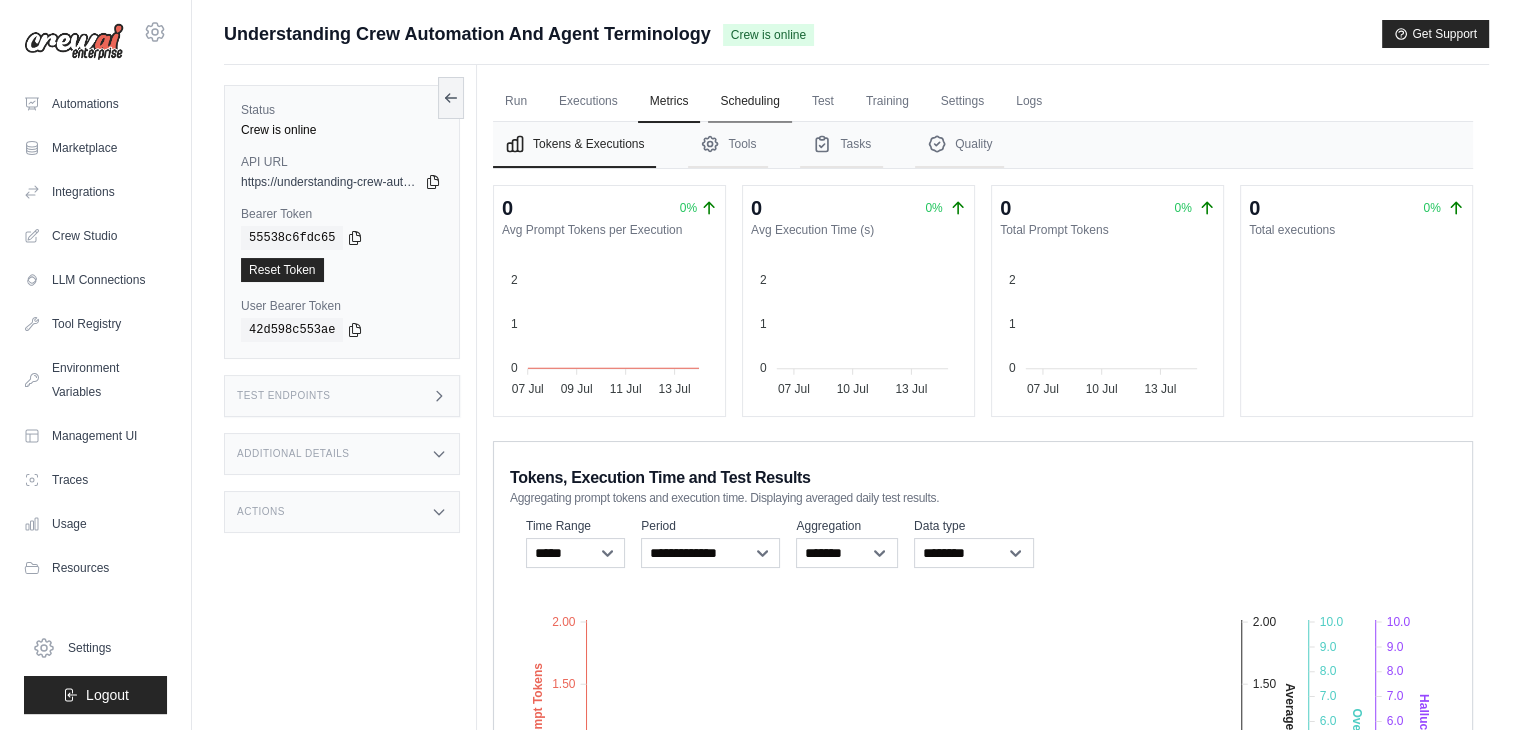 click on "Scheduling" at bounding box center (749, 102) 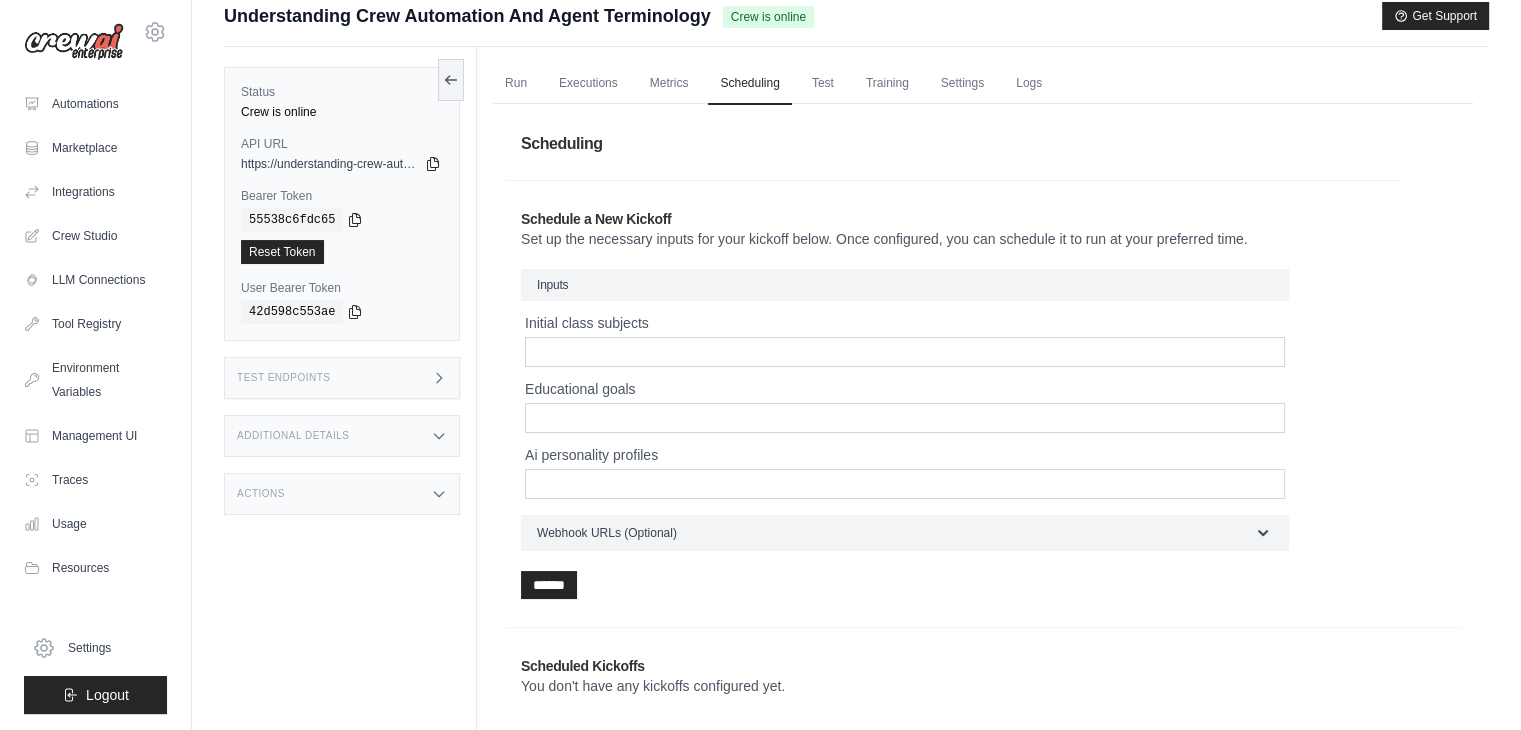 scroll, scrollTop: 0, scrollLeft: 0, axis: both 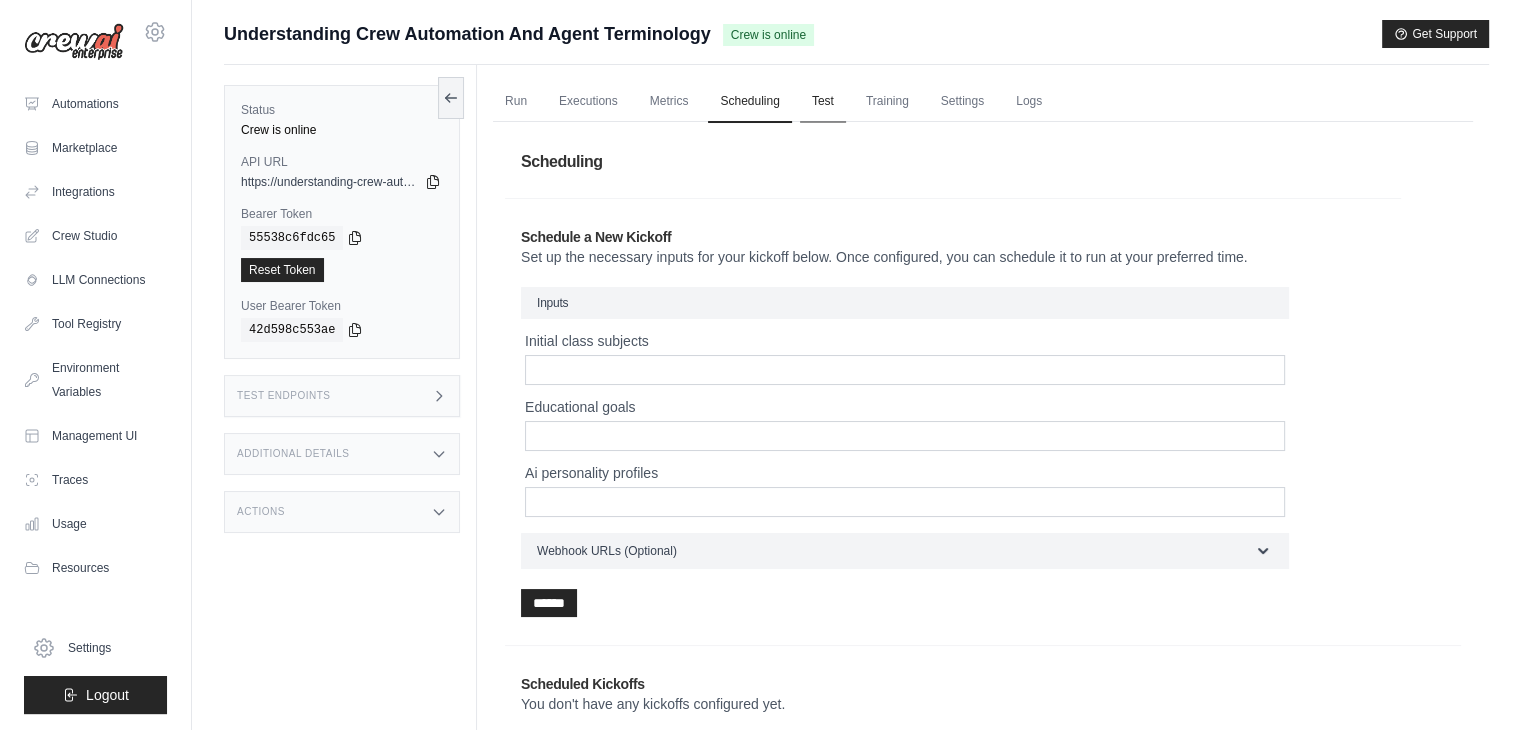 click on "Test" at bounding box center [823, 102] 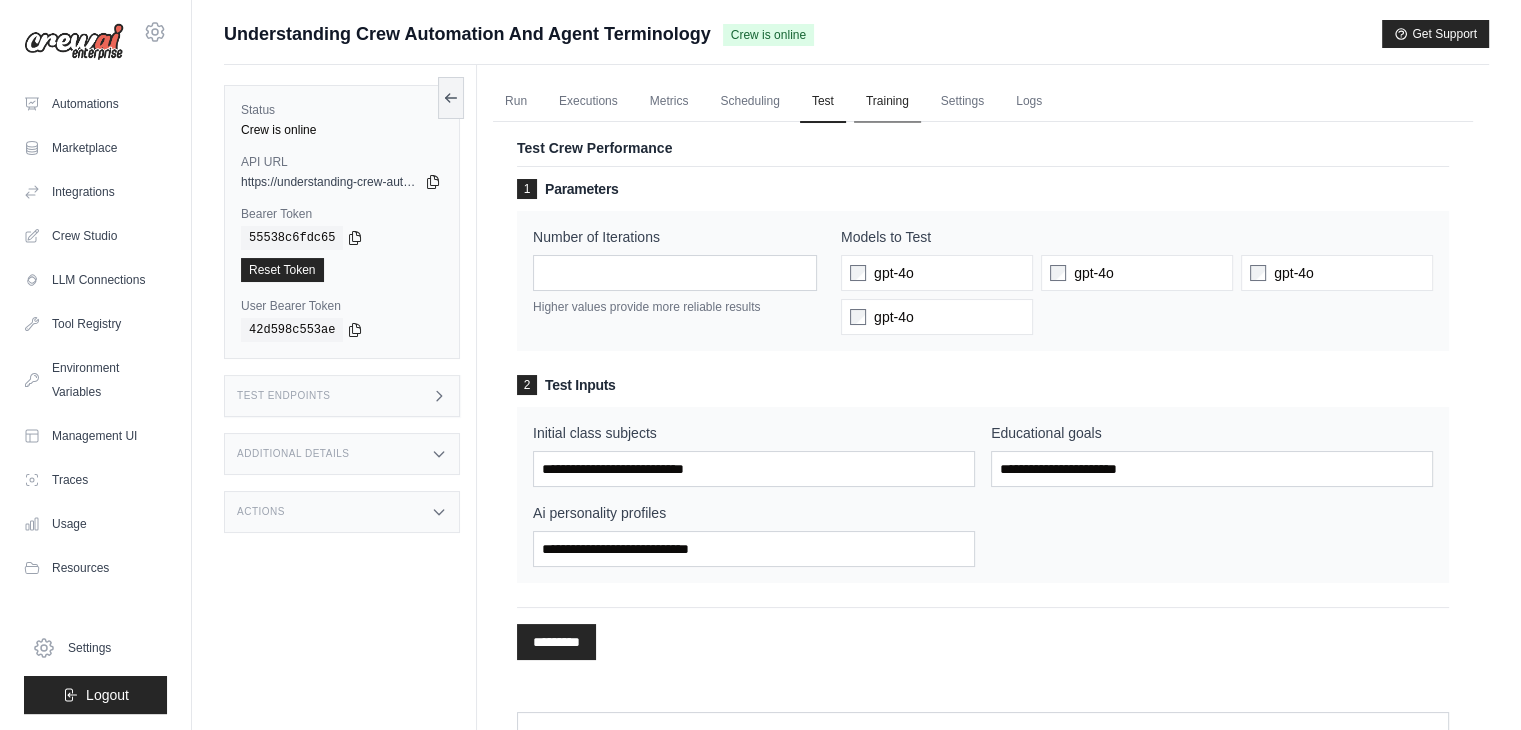 click on "Training" at bounding box center (887, 102) 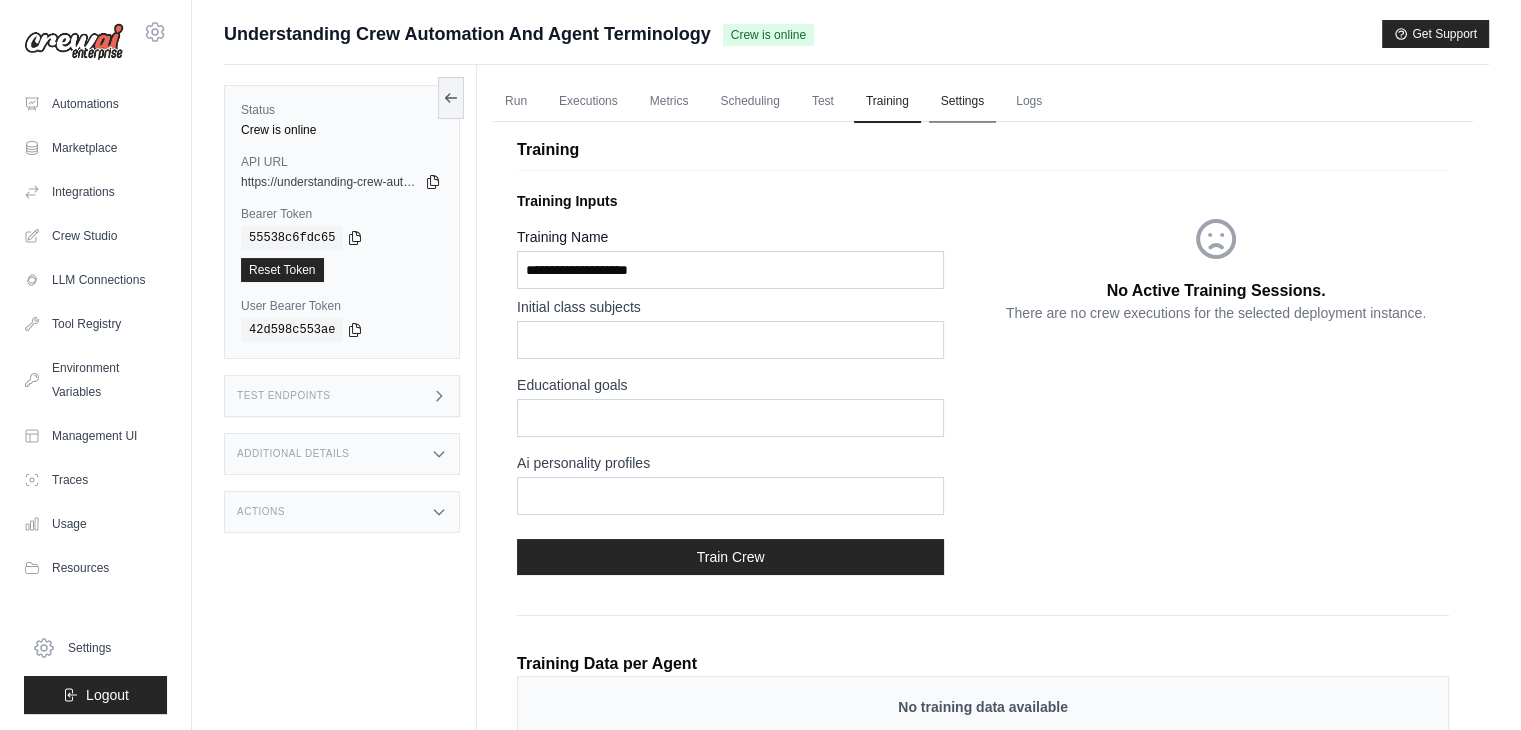 click on "Settings" at bounding box center [962, 102] 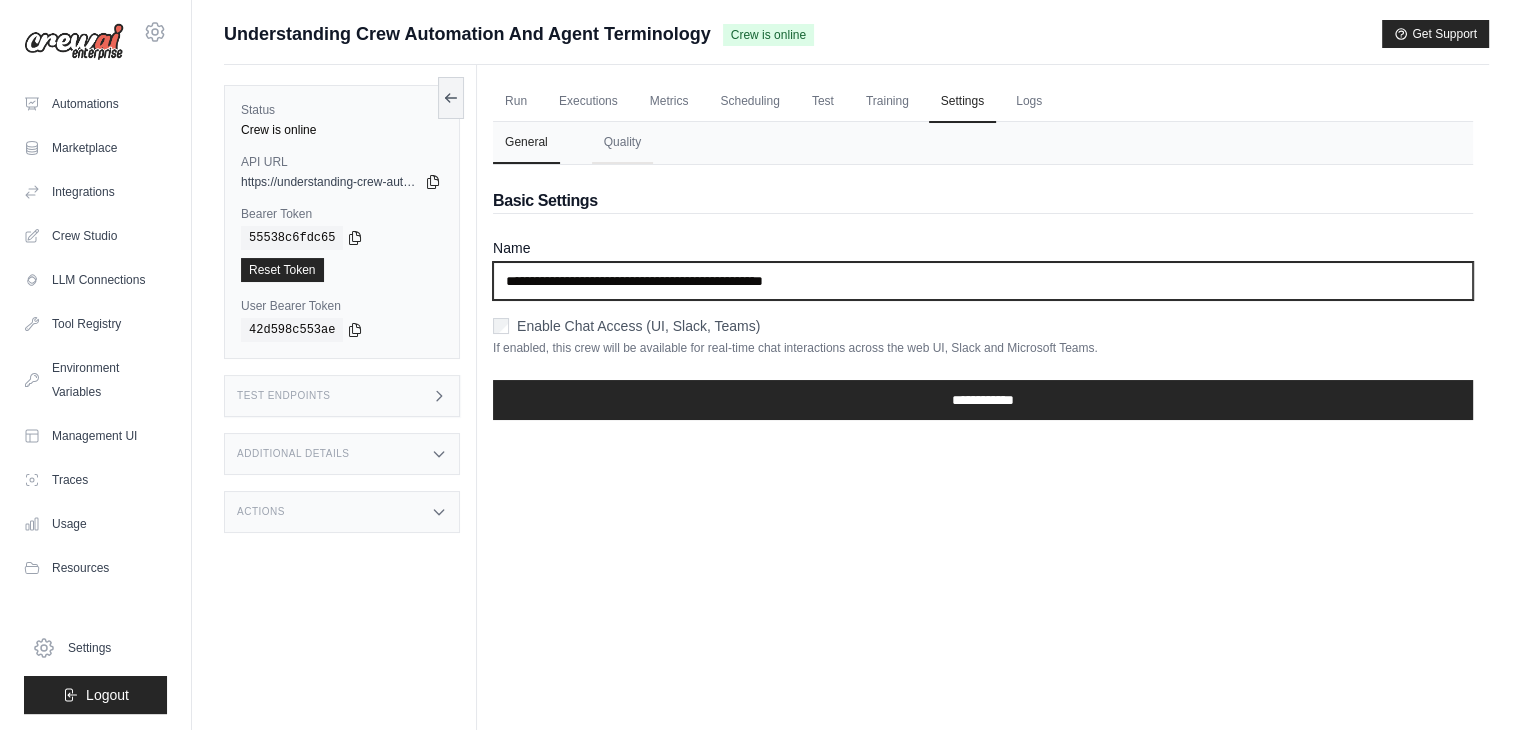 click on "**********" at bounding box center (983, 281) 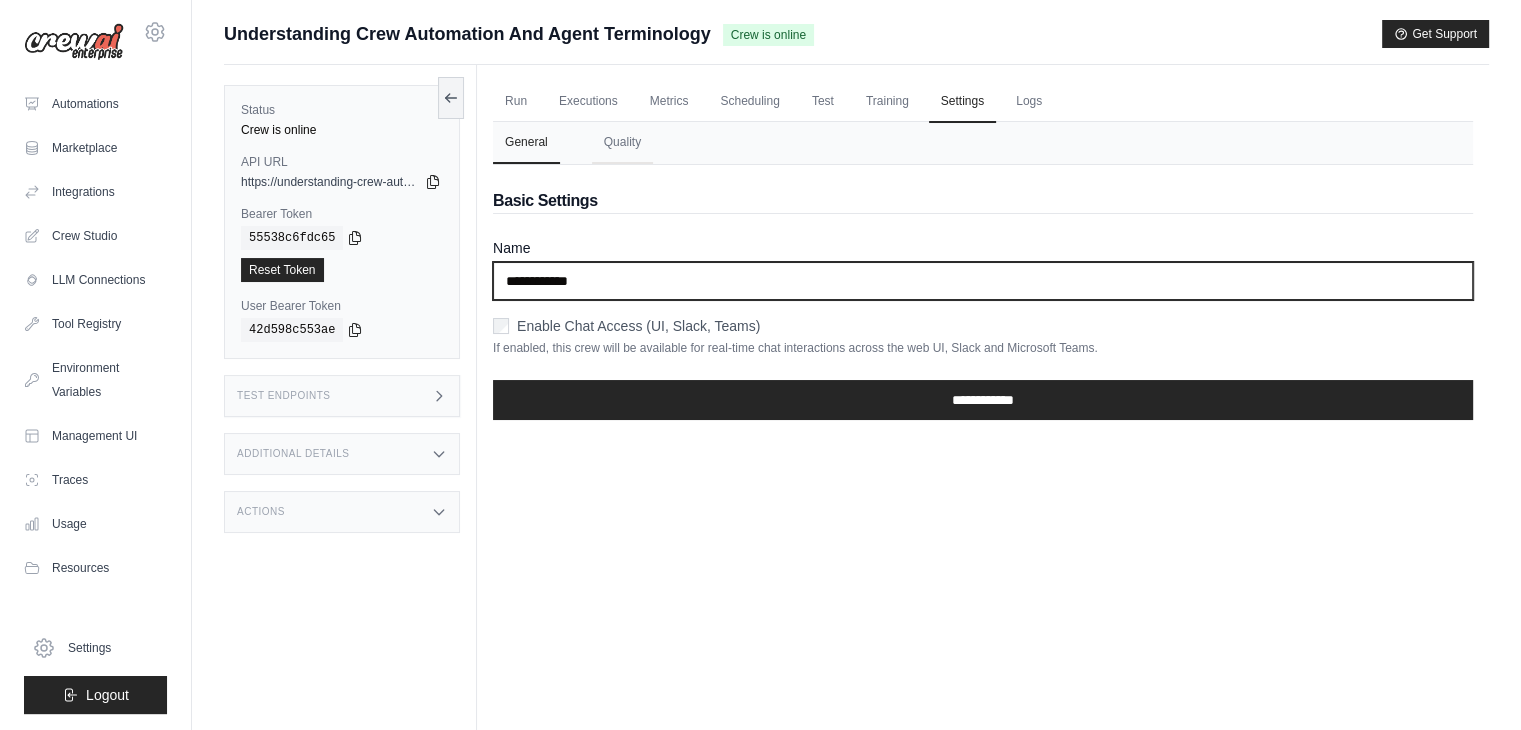 type on "**********" 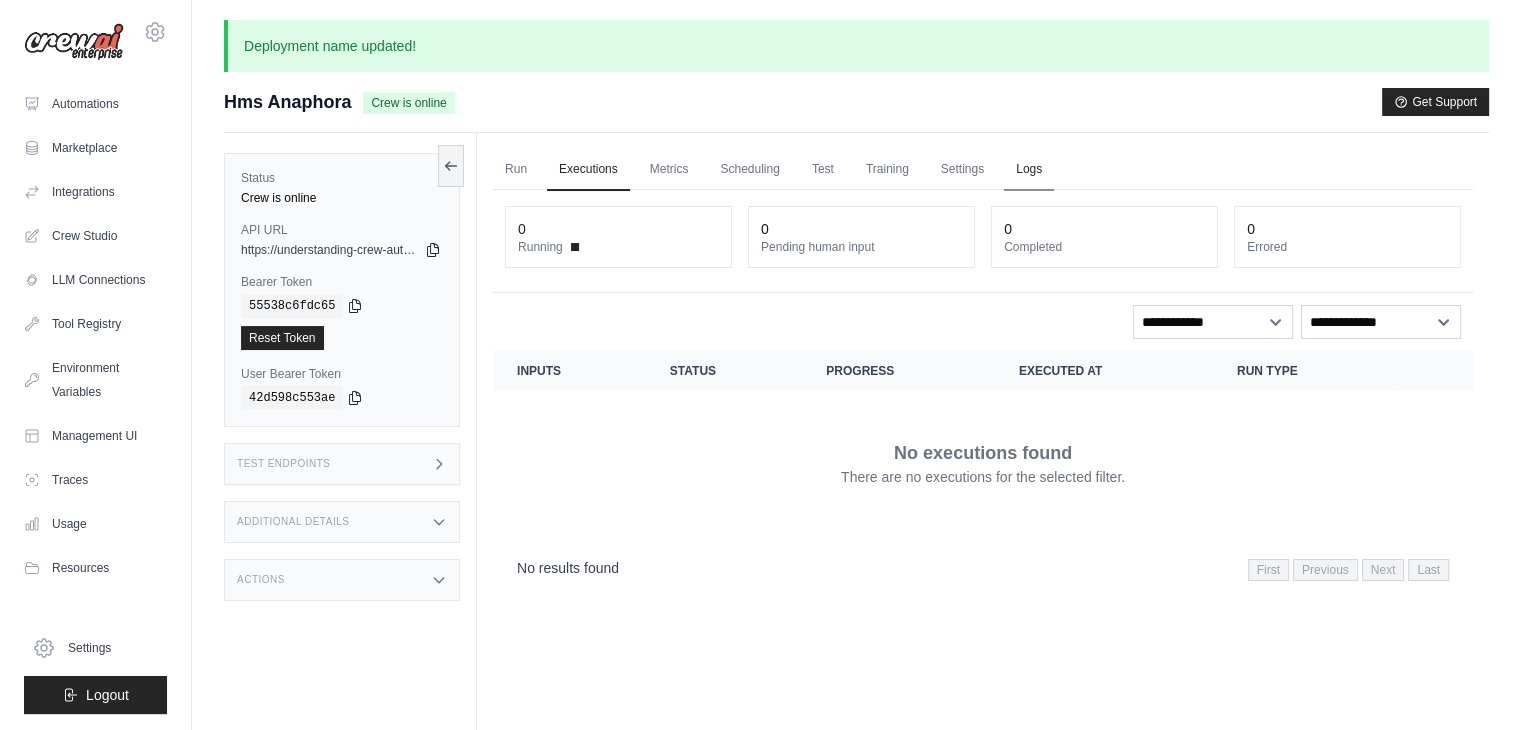 click on "Logs" at bounding box center [1029, 170] 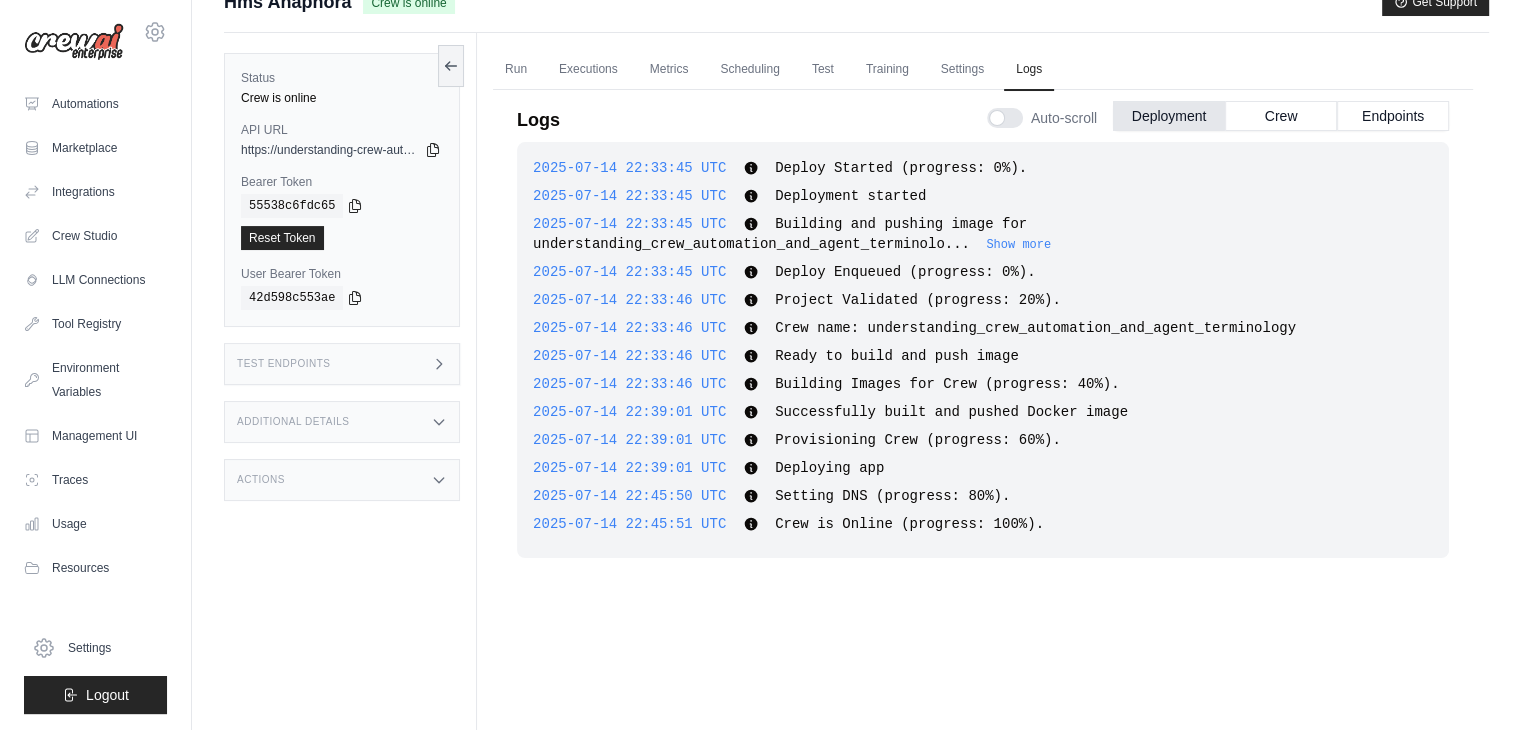 scroll, scrollTop: 0, scrollLeft: 0, axis: both 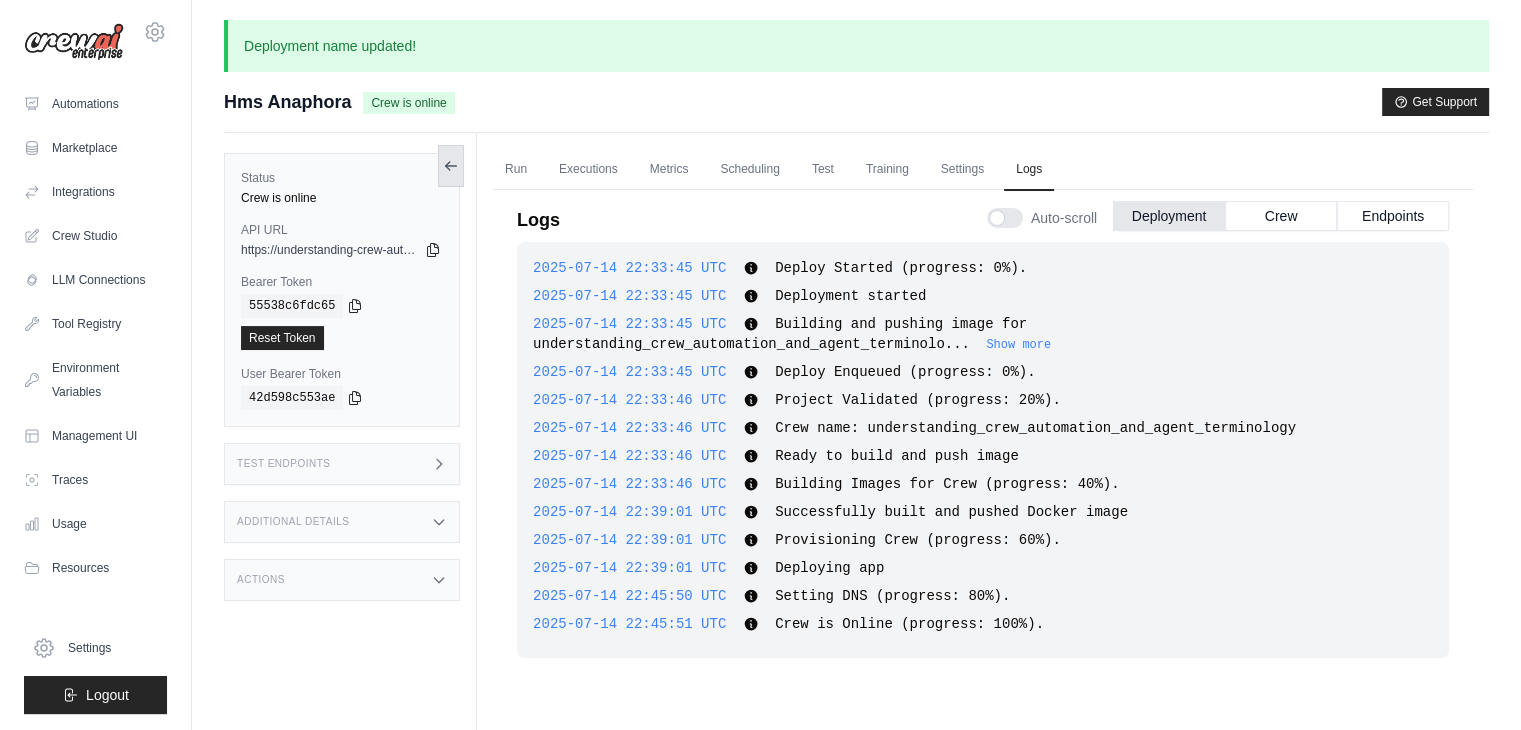 click 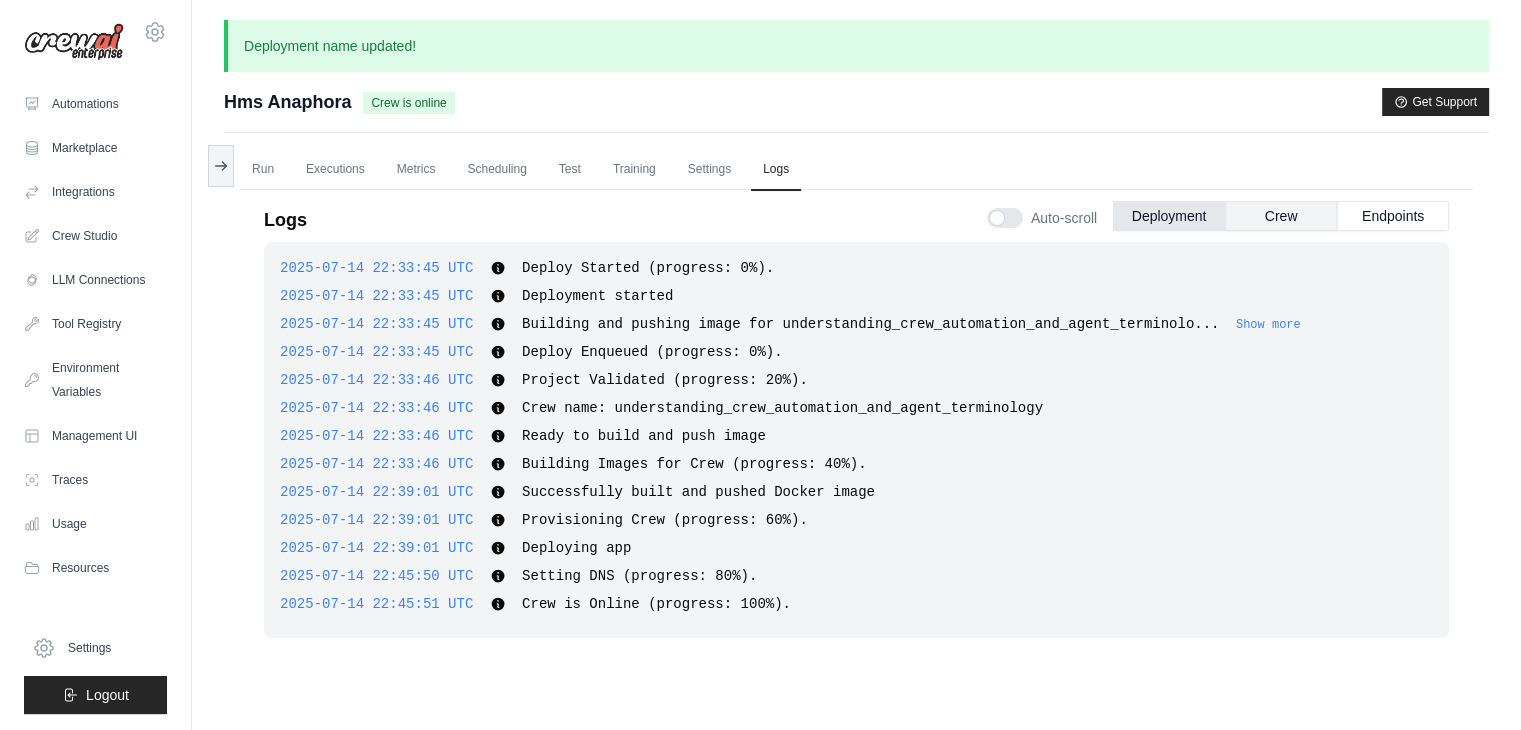 click on "Crew" at bounding box center [1281, 216] 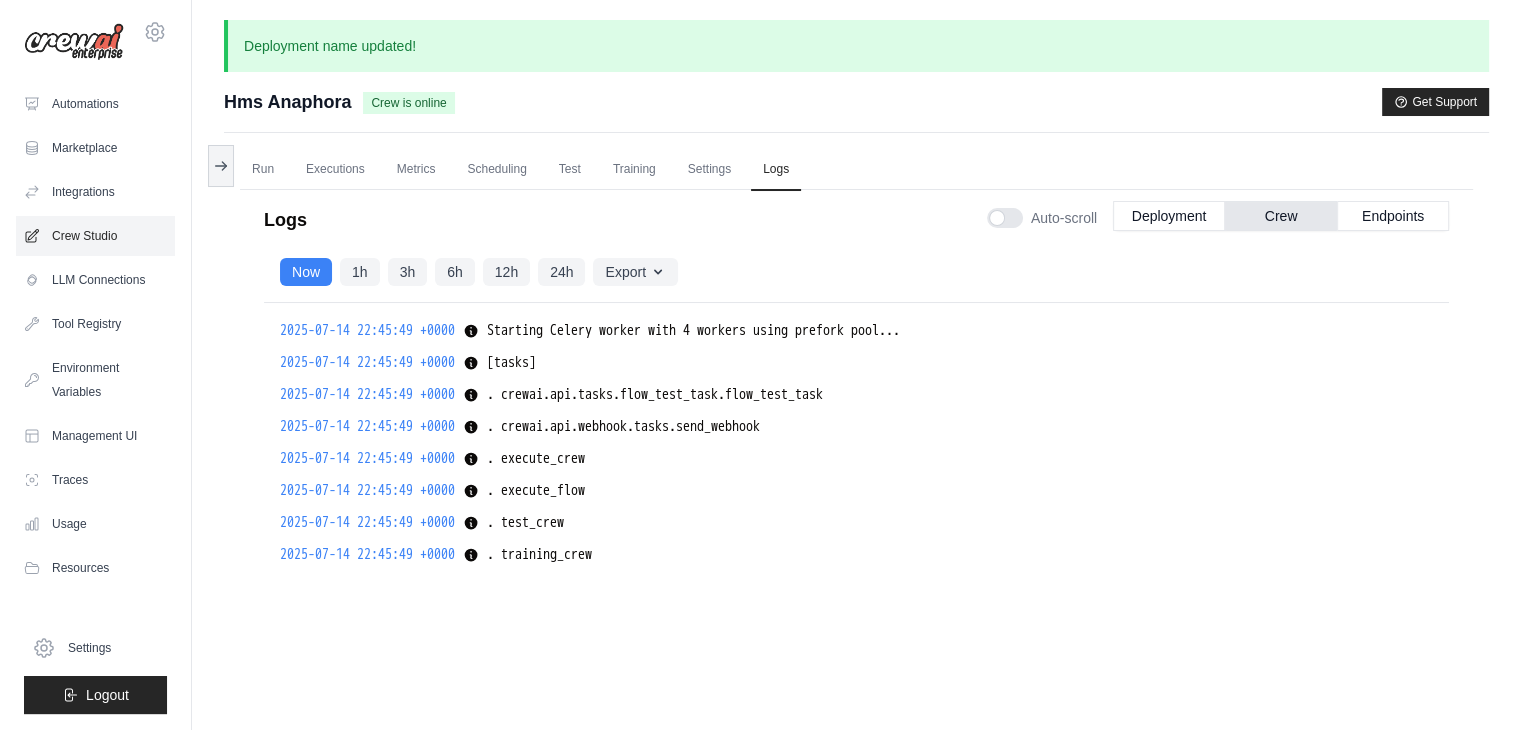 click on "Crew Studio" at bounding box center (95, 236) 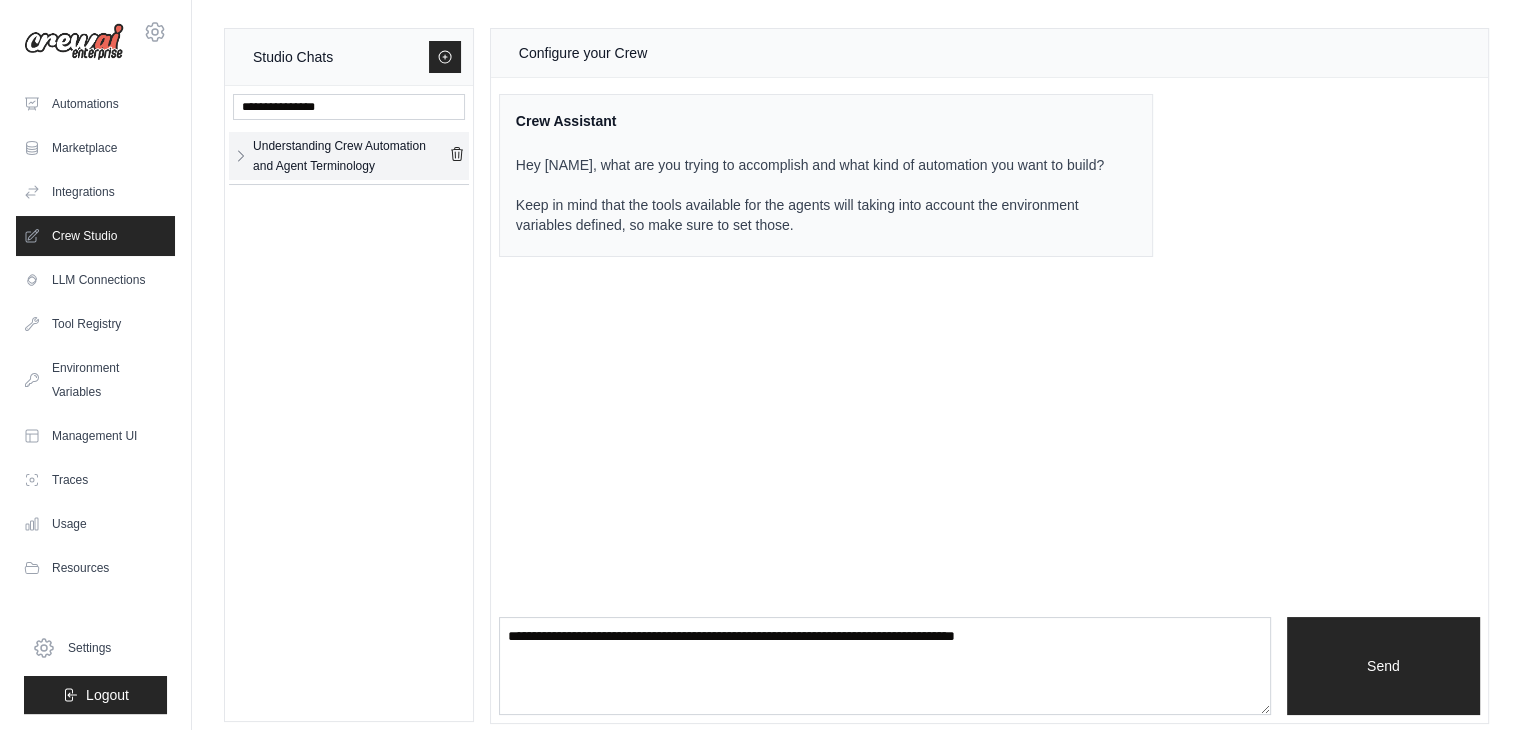 click on "Understanding Crew Automation and Agent Terminology" at bounding box center [351, 156] 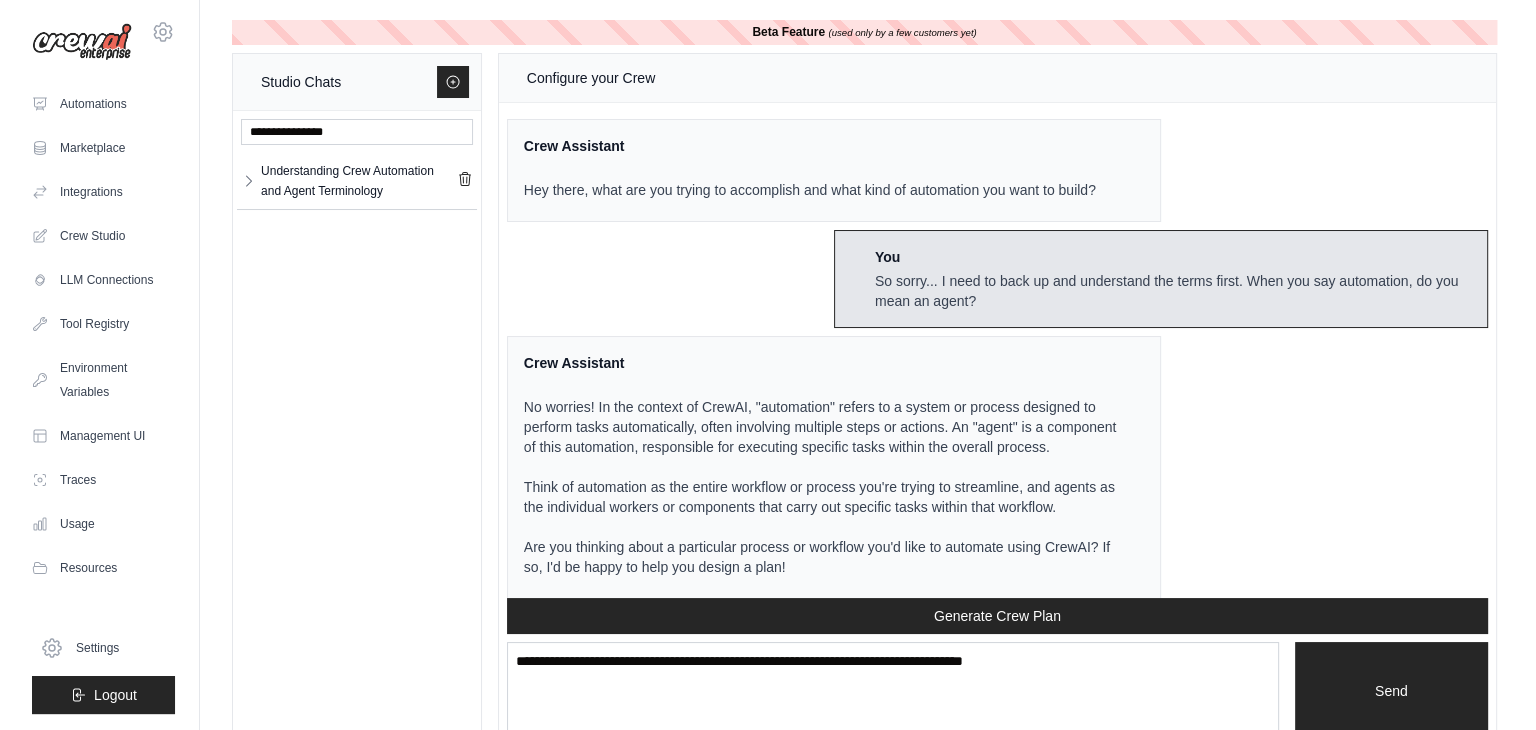 scroll, scrollTop: 8911, scrollLeft: 0, axis: vertical 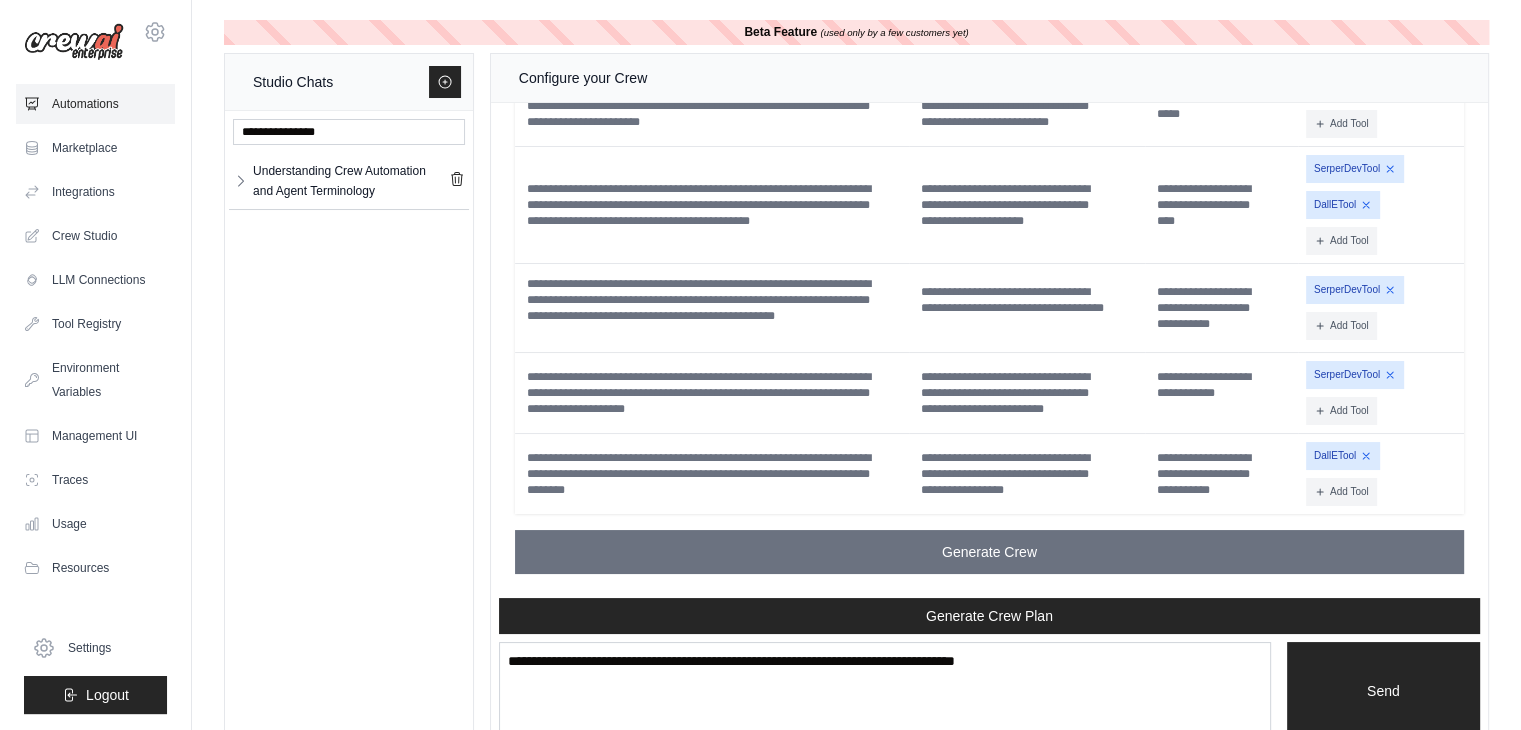 click on "Automations" at bounding box center (95, 104) 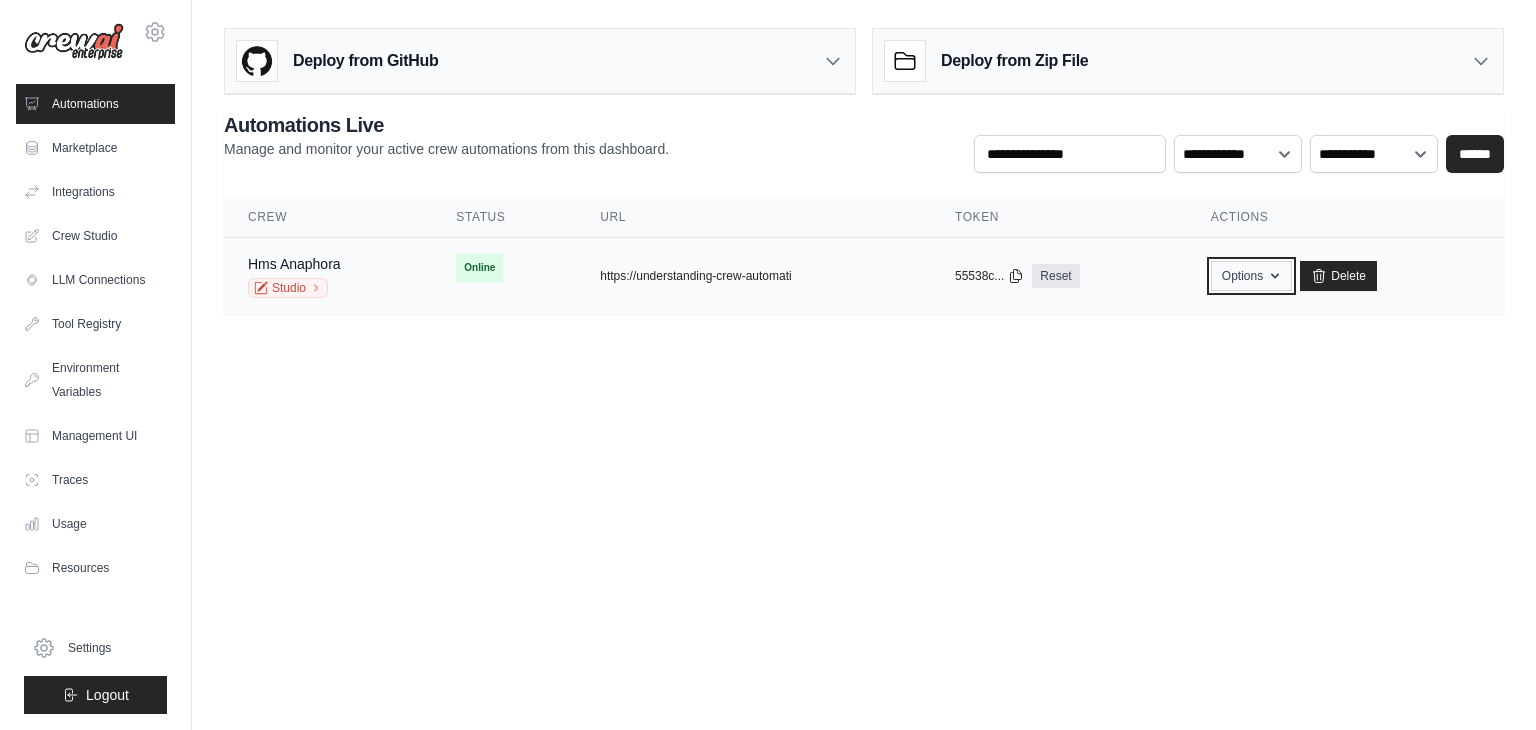 click 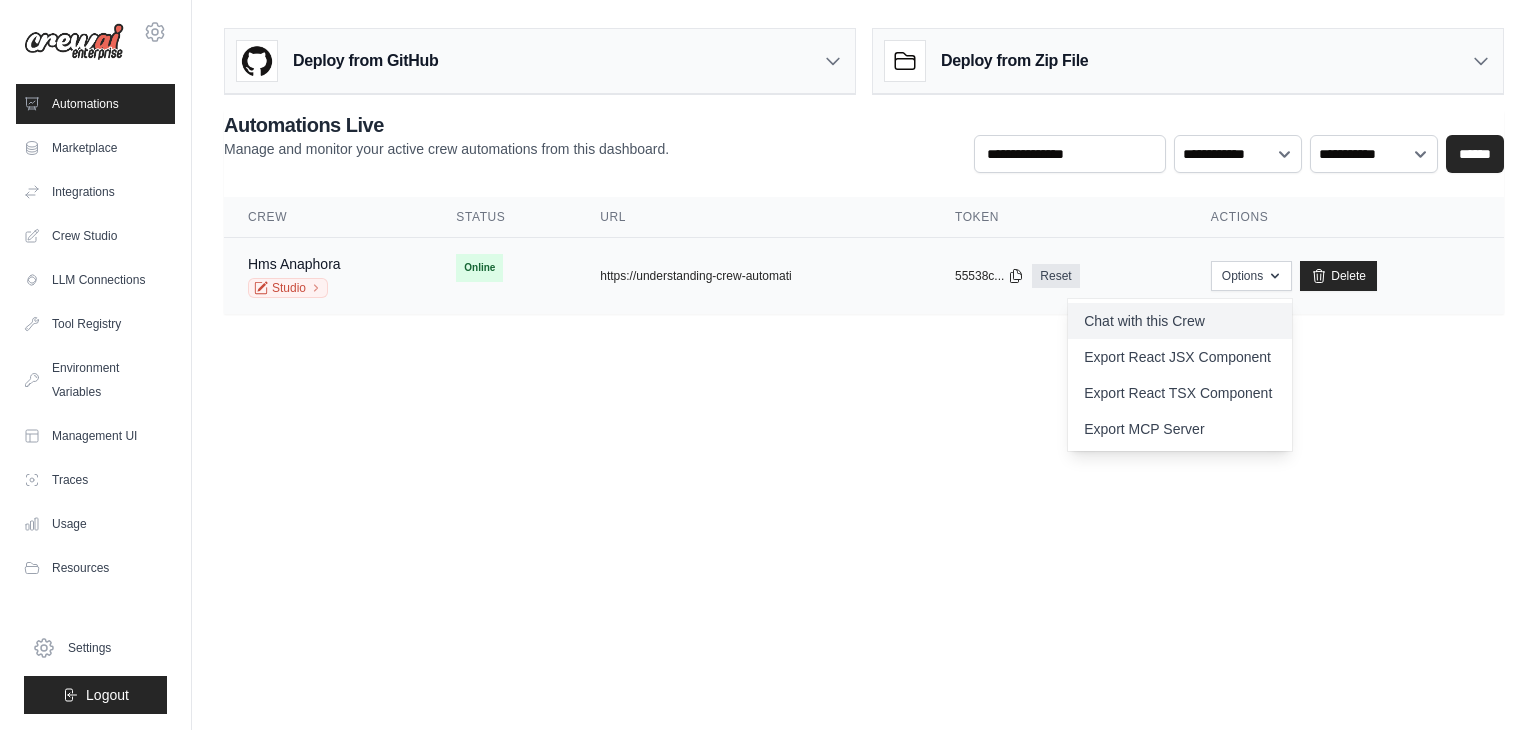 click on "Chat with this
Crew" at bounding box center (1180, 321) 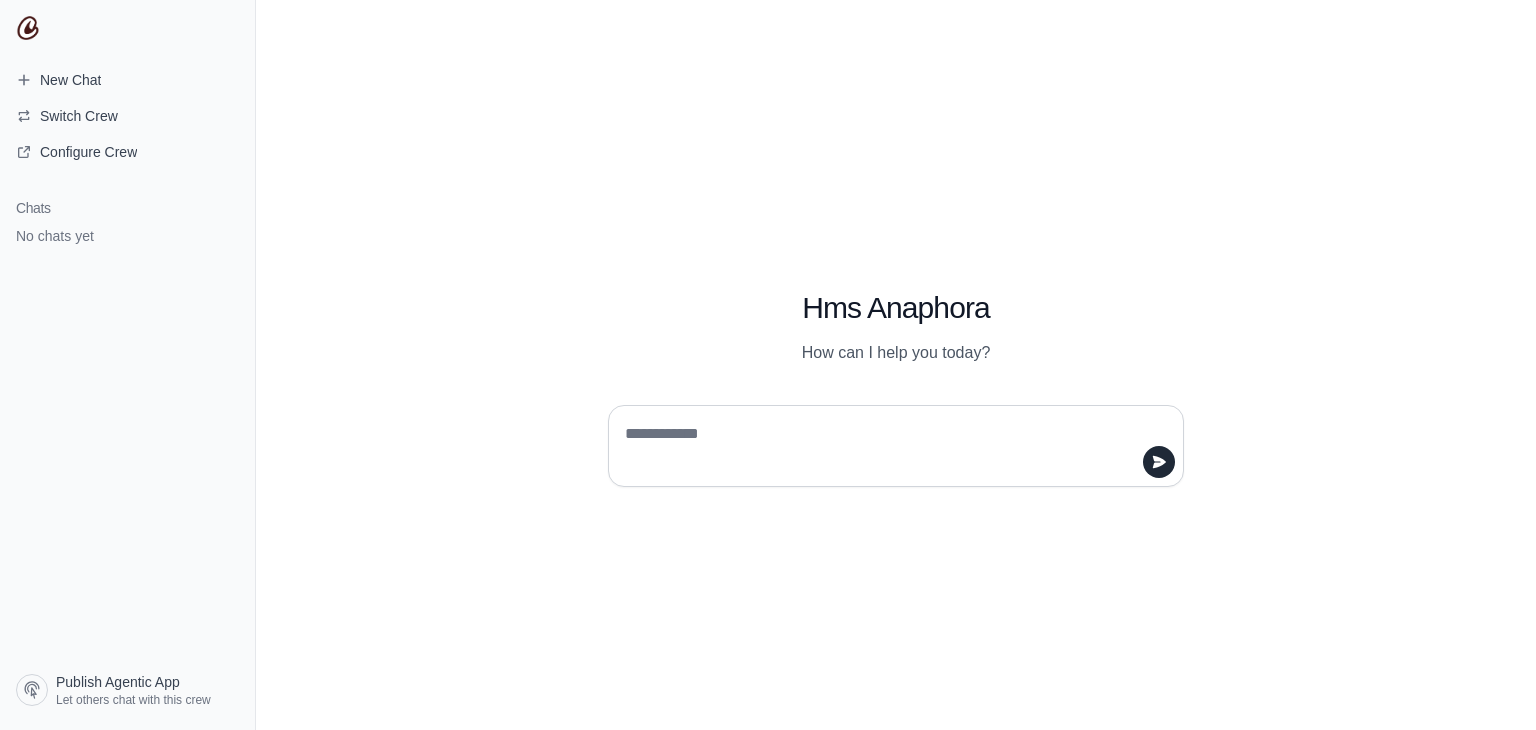 scroll, scrollTop: 0, scrollLeft: 0, axis: both 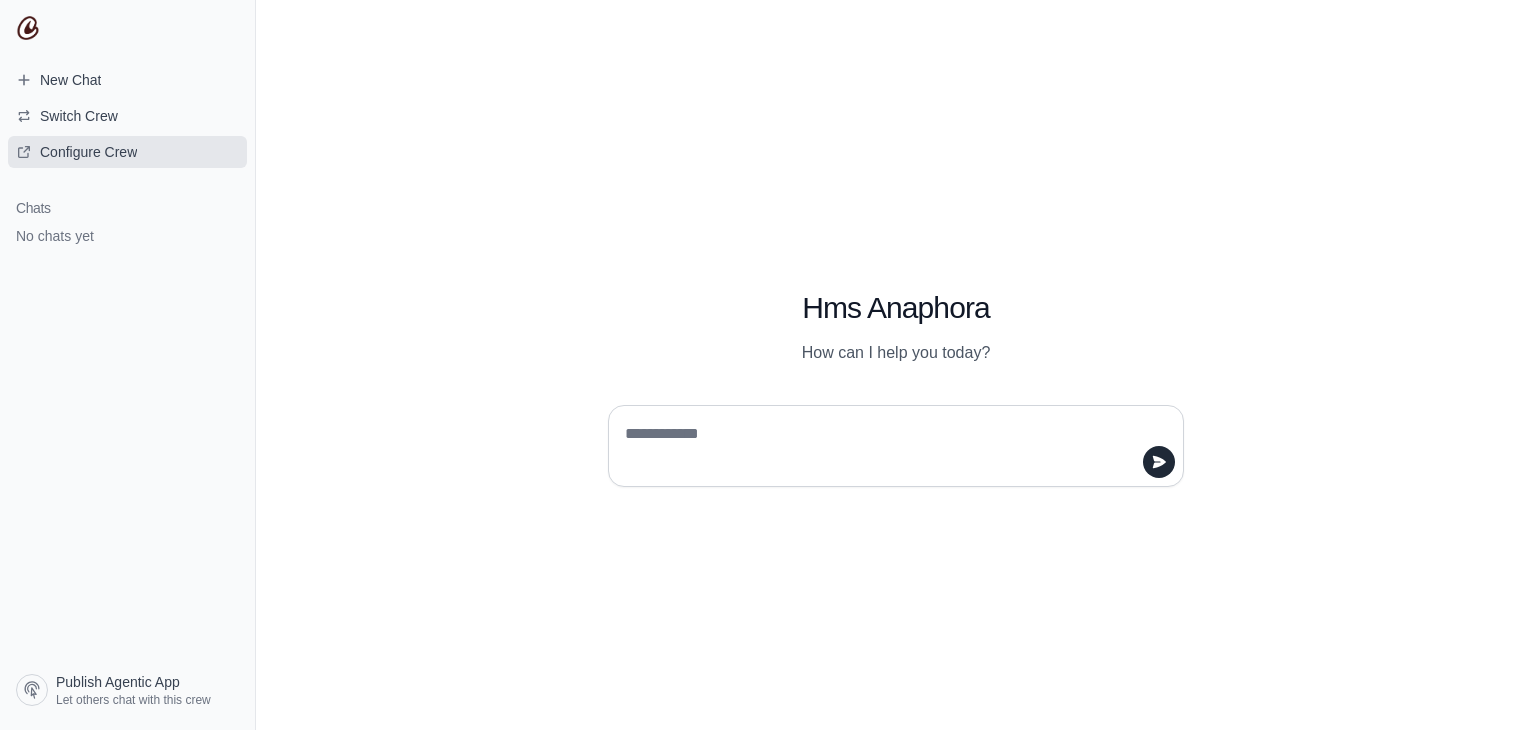 click on "Configure
Crew" at bounding box center [88, 152] 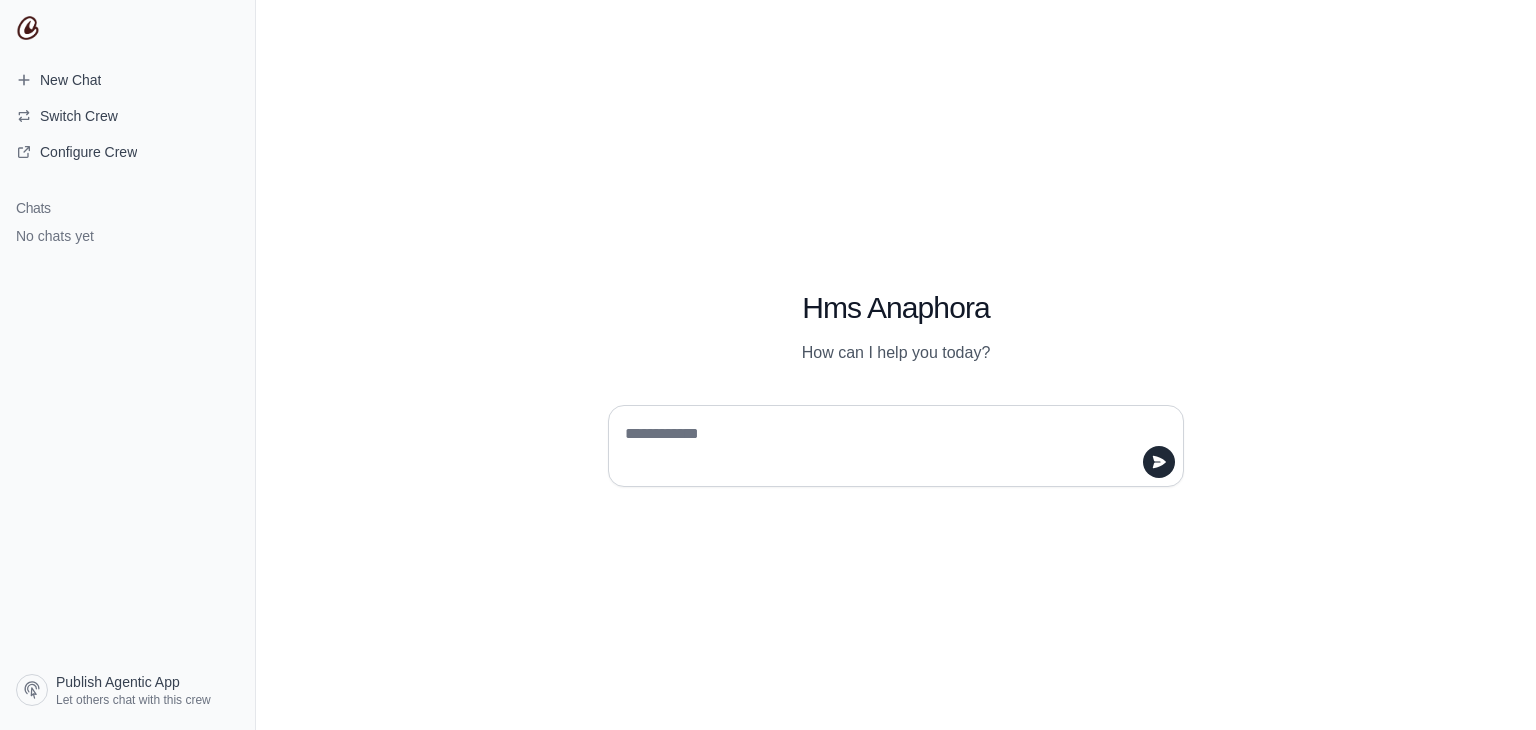 click at bounding box center (890, 446) 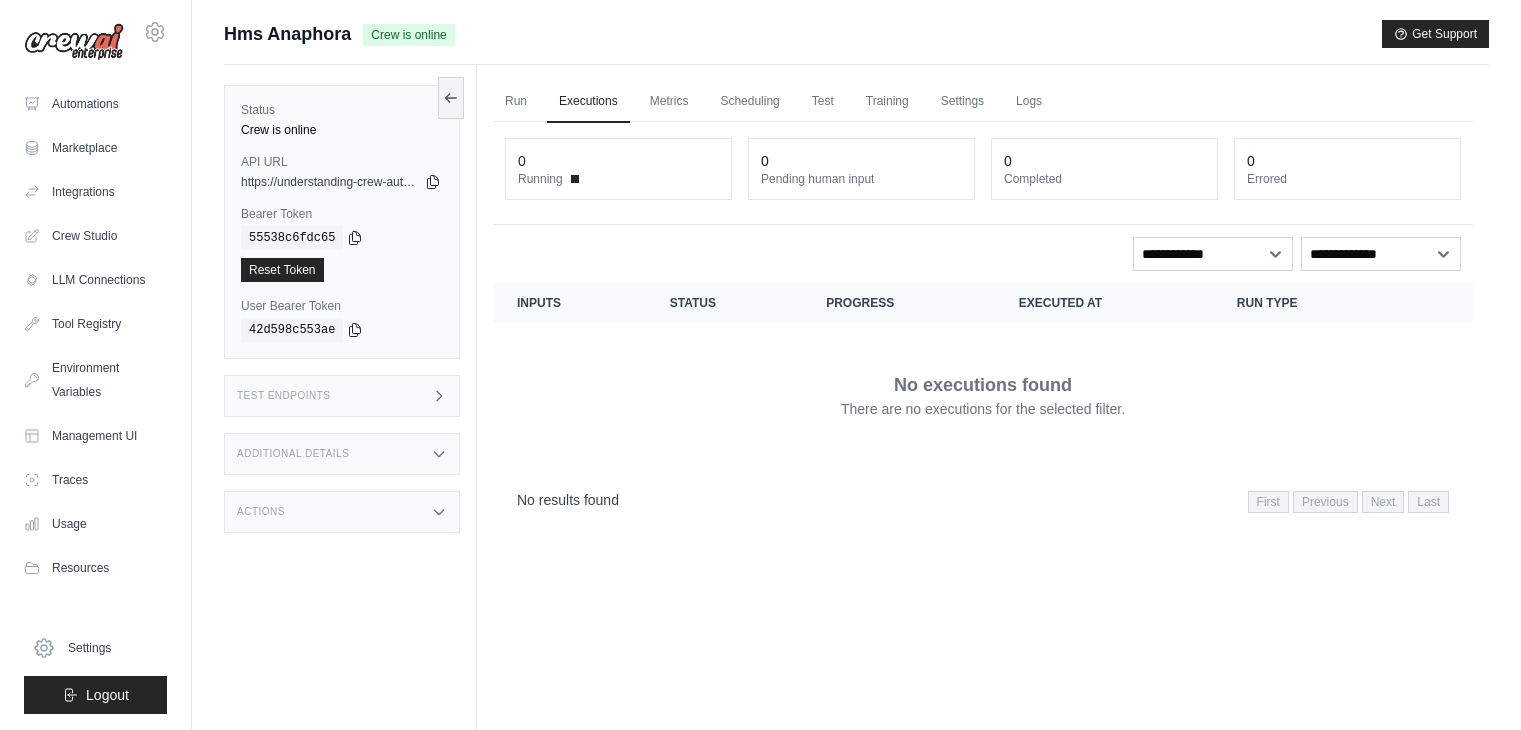scroll, scrollTop: 0, scrollLeft: 0, axis: both 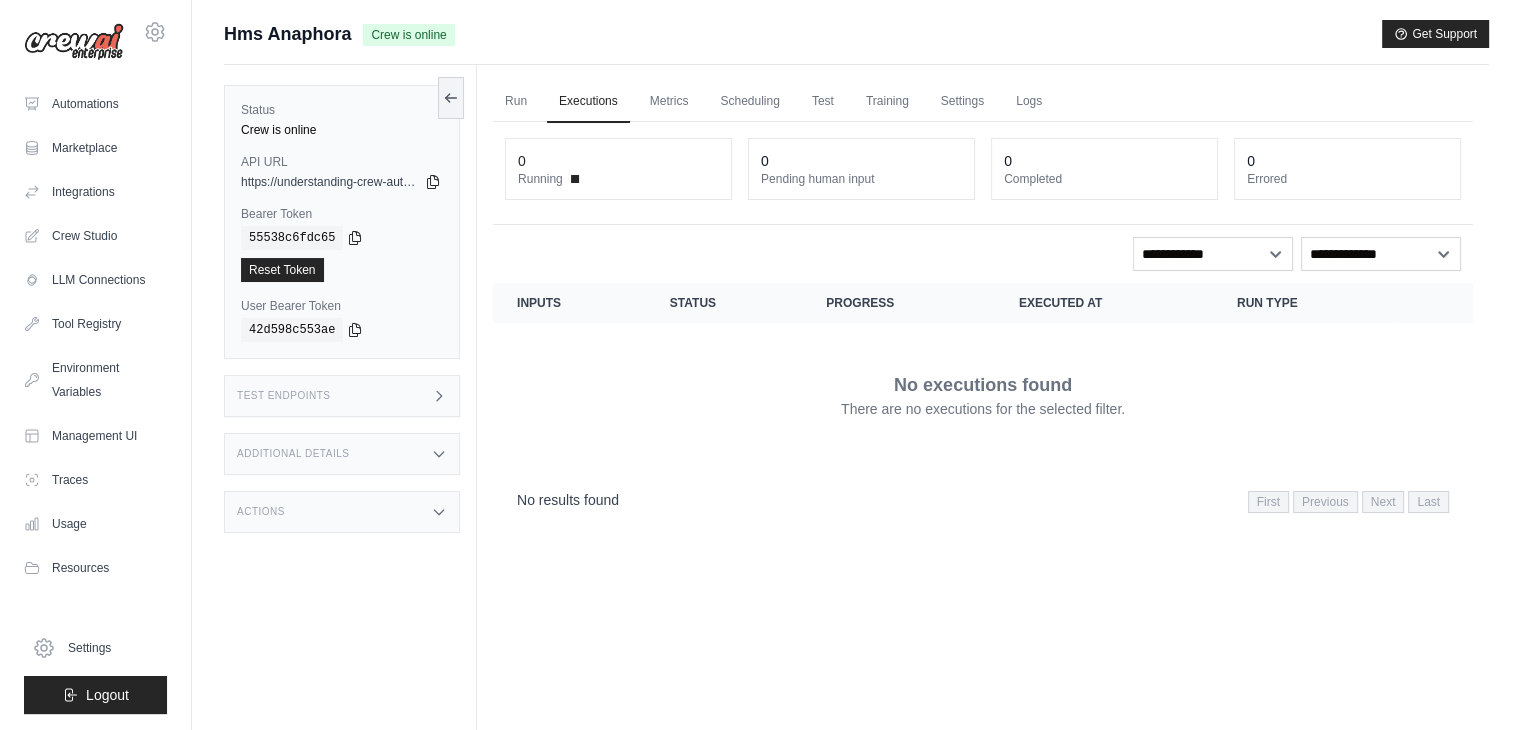 click on "Actions" at bounding box center [342, 512] 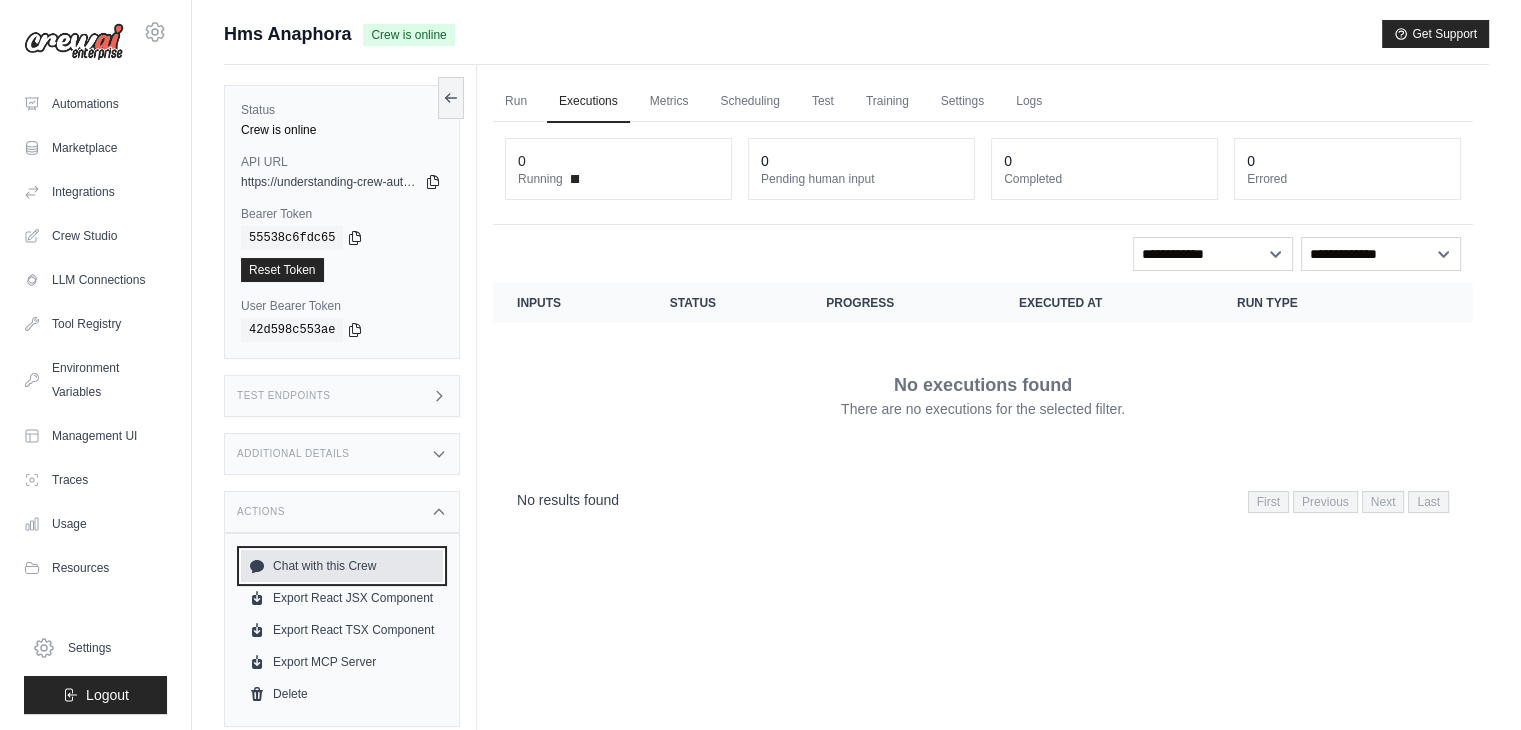 click on "Chat with this
Crew" at bounding box center [342, 566] 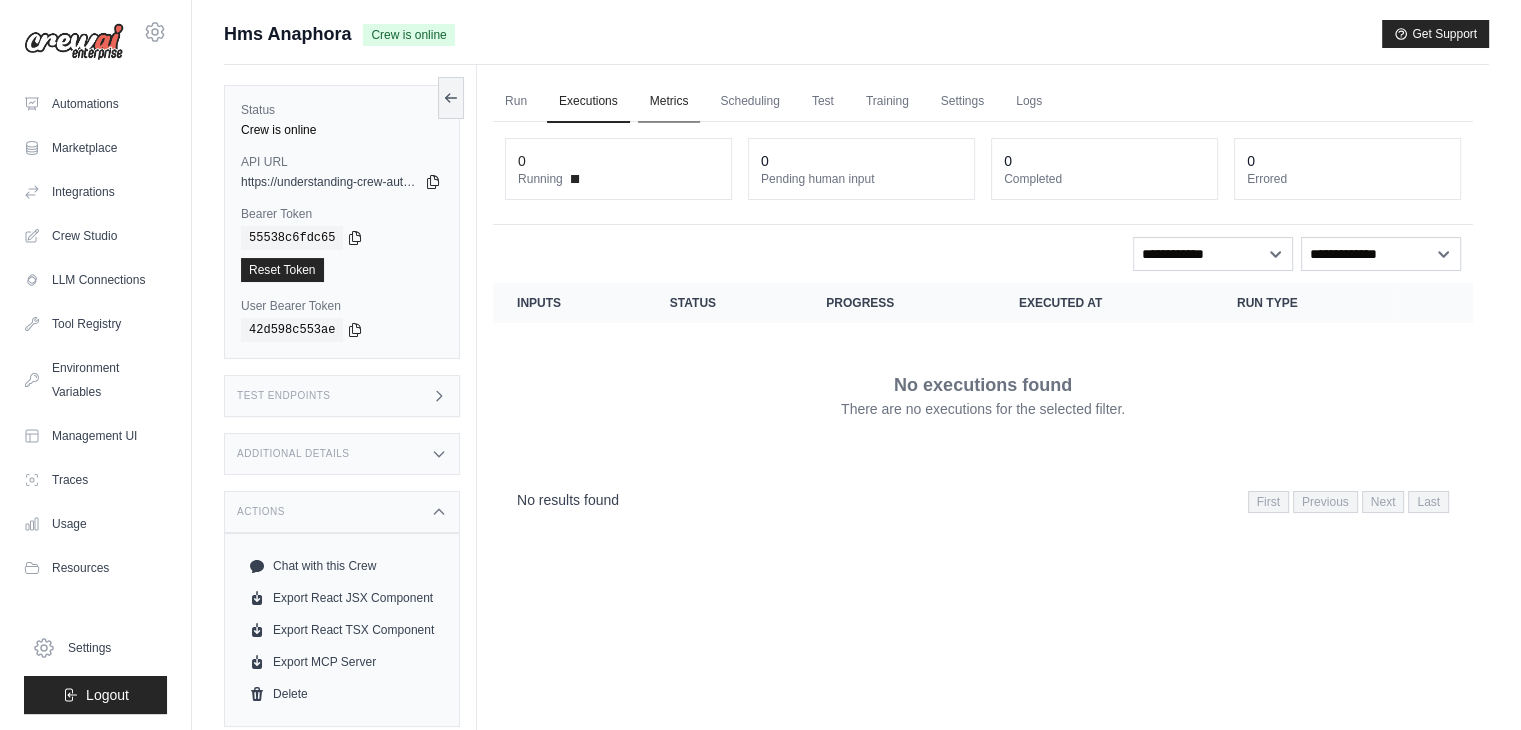 click on "Metrics" at bounding box center [669, 102] 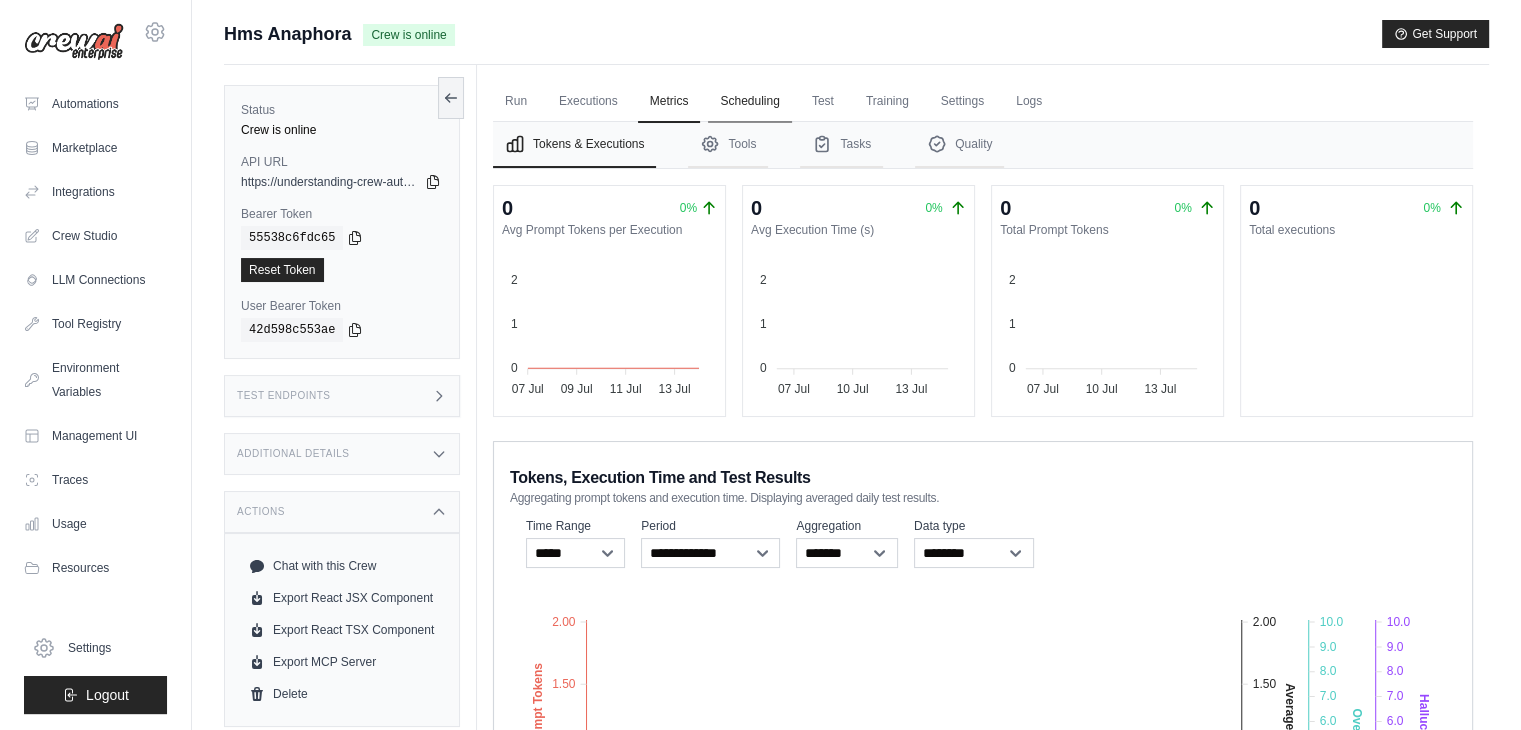 click on "Scheduling" at bounding box center (749, 102) 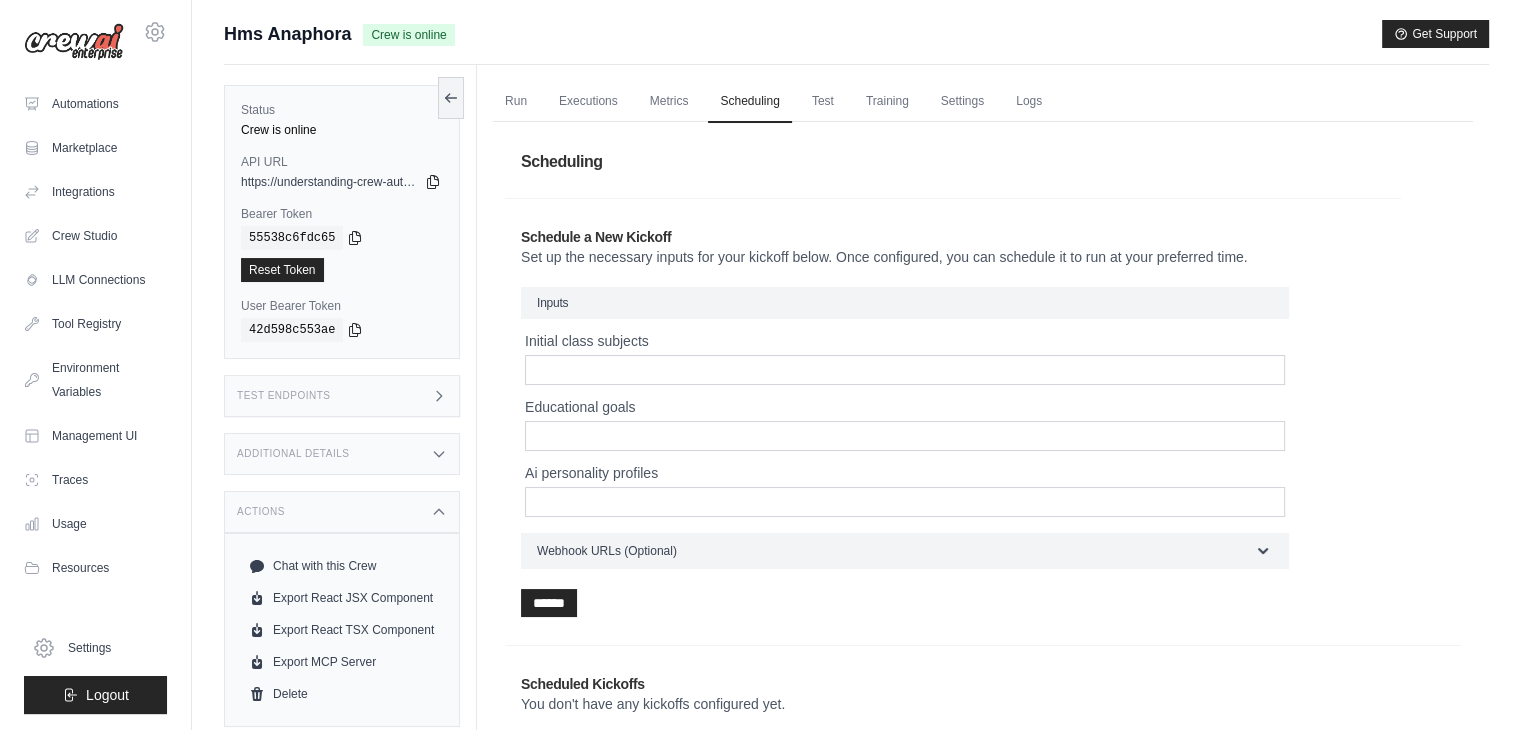 scroll, scrollTop: 84, scrollLeft: 0, axis: vertical 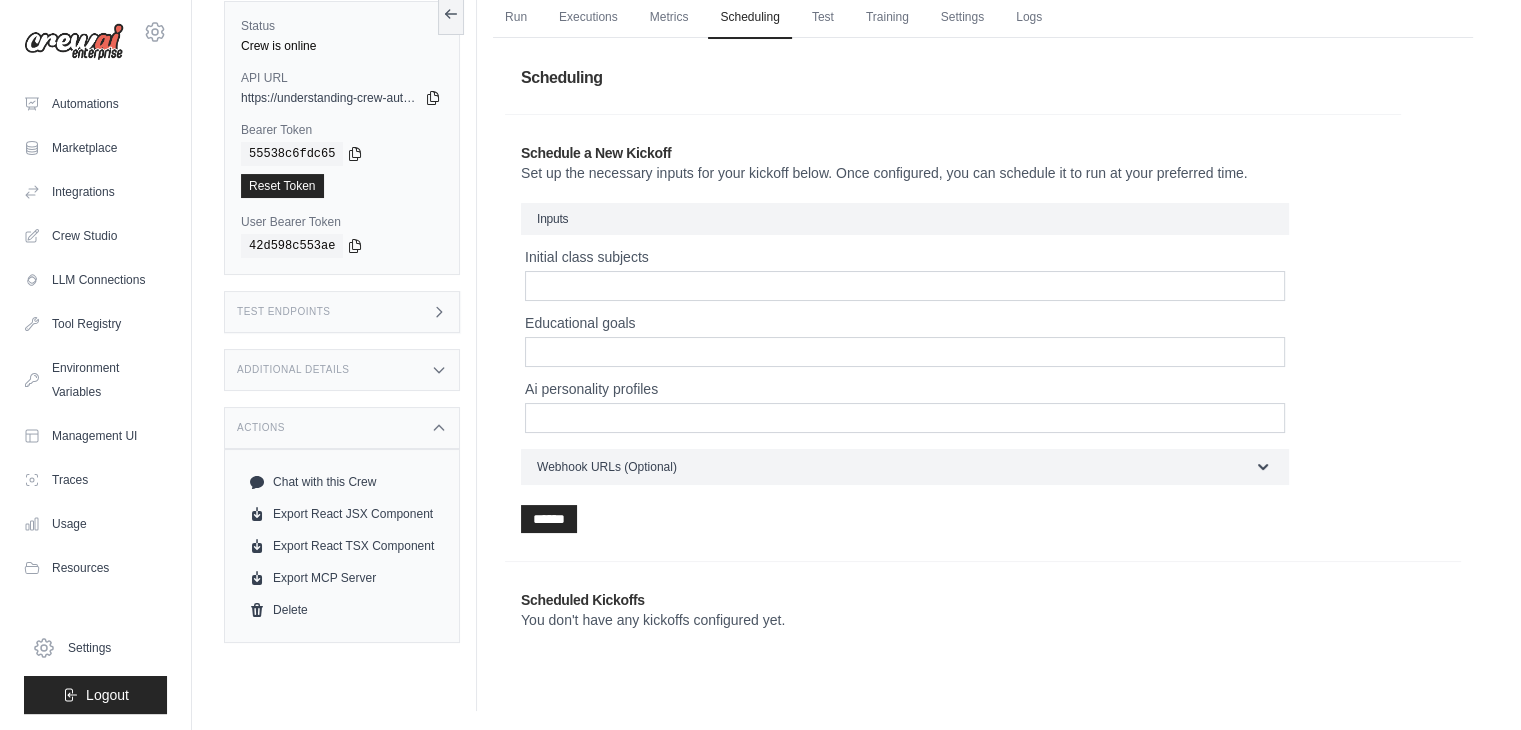 click on "Initial class subjects" at bounding box center [905, 257] 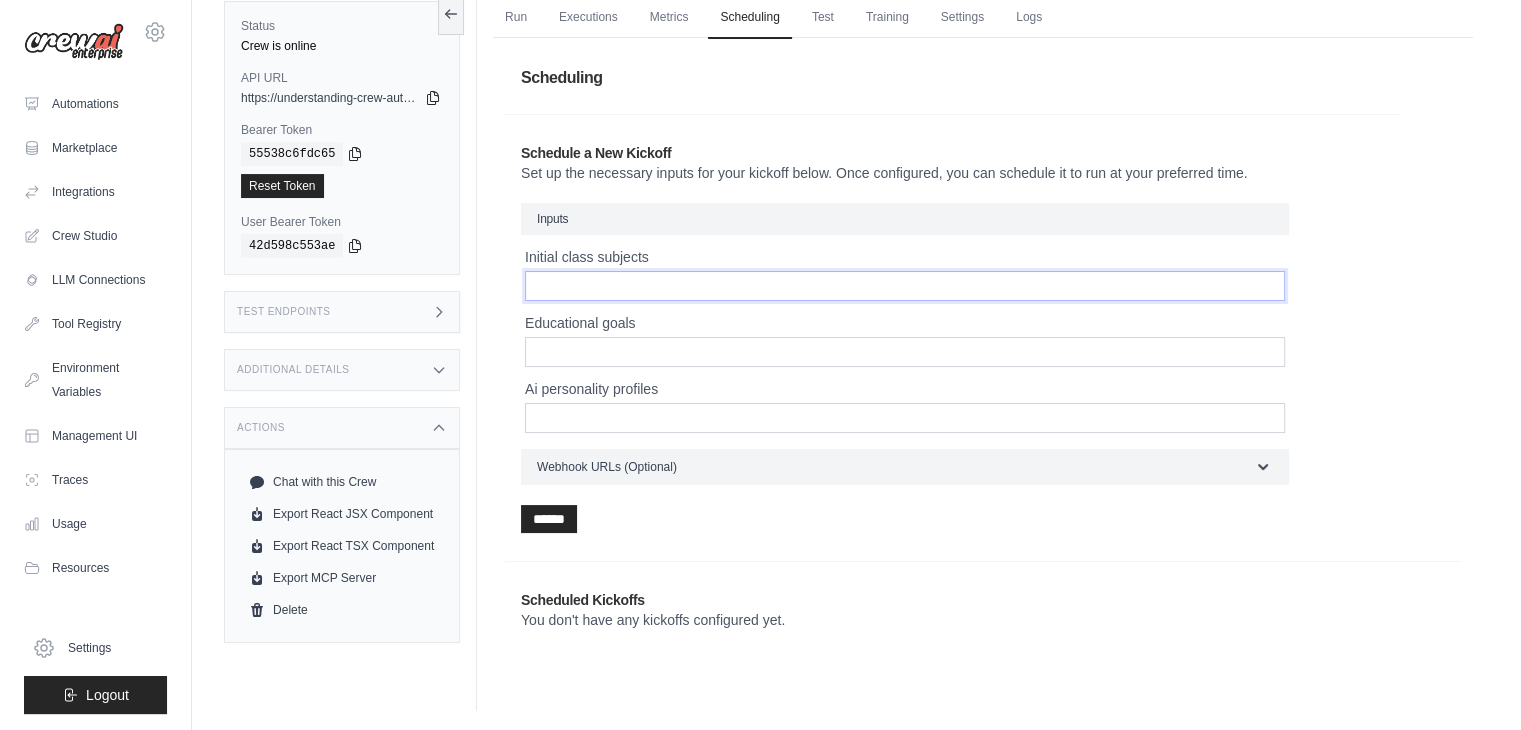 click on "Initial class subjects" at bounding box center [905, 286] 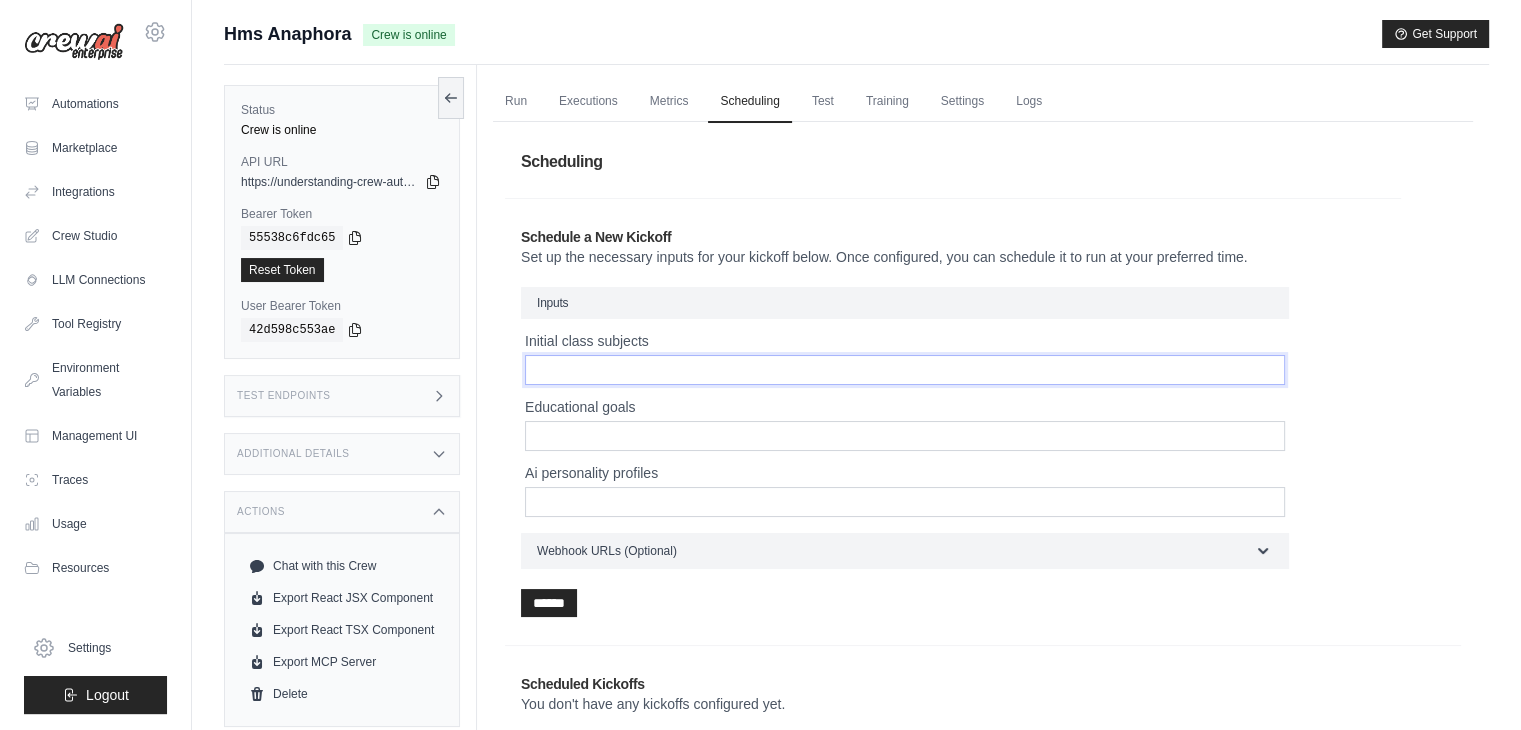 scroll, scrollTop: 84, scrollLeft: 0, axis: vertical 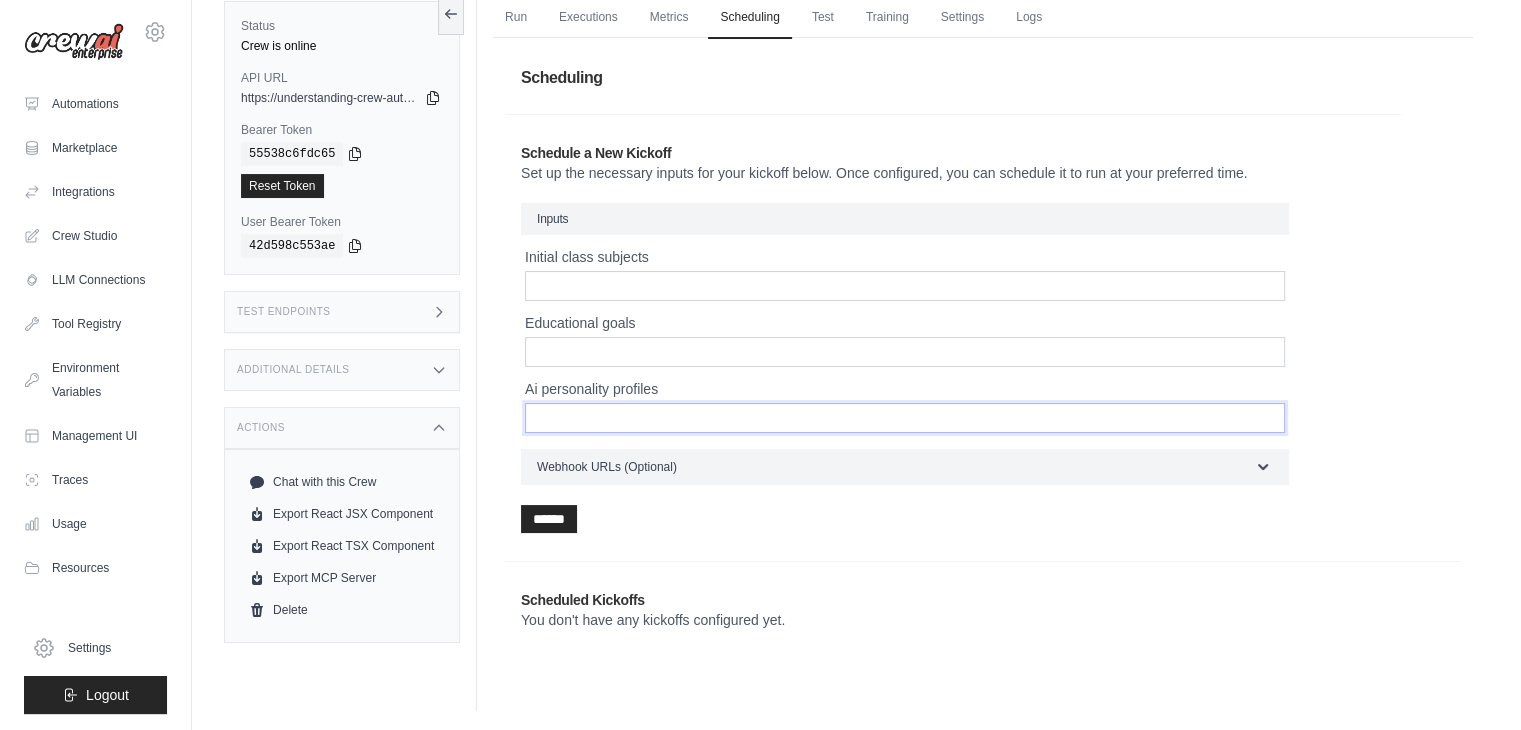 click on "Ai personality profiles" at bounding box center [905, 418] 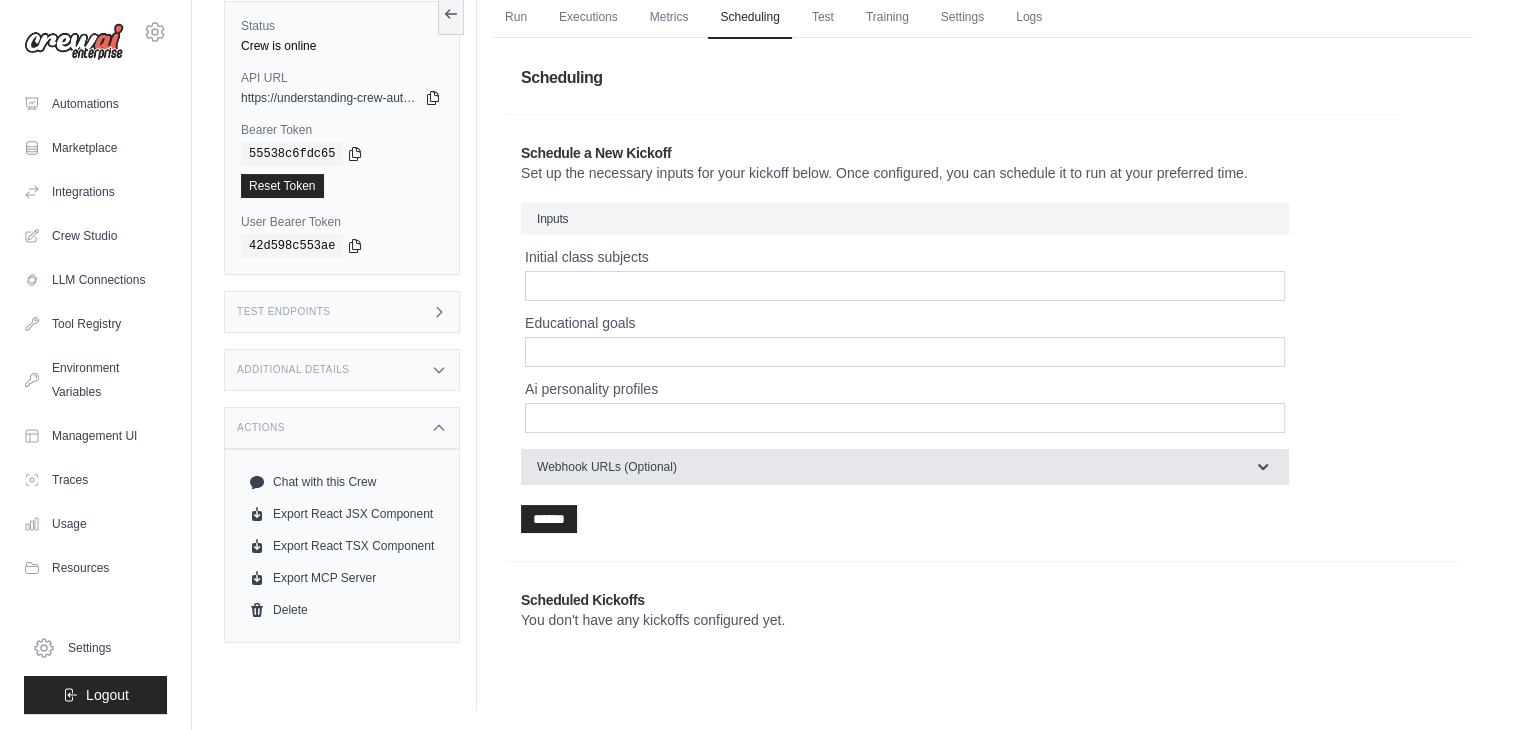 click on "Webhook URLs (Optional)" at bounding box center (905, 467) 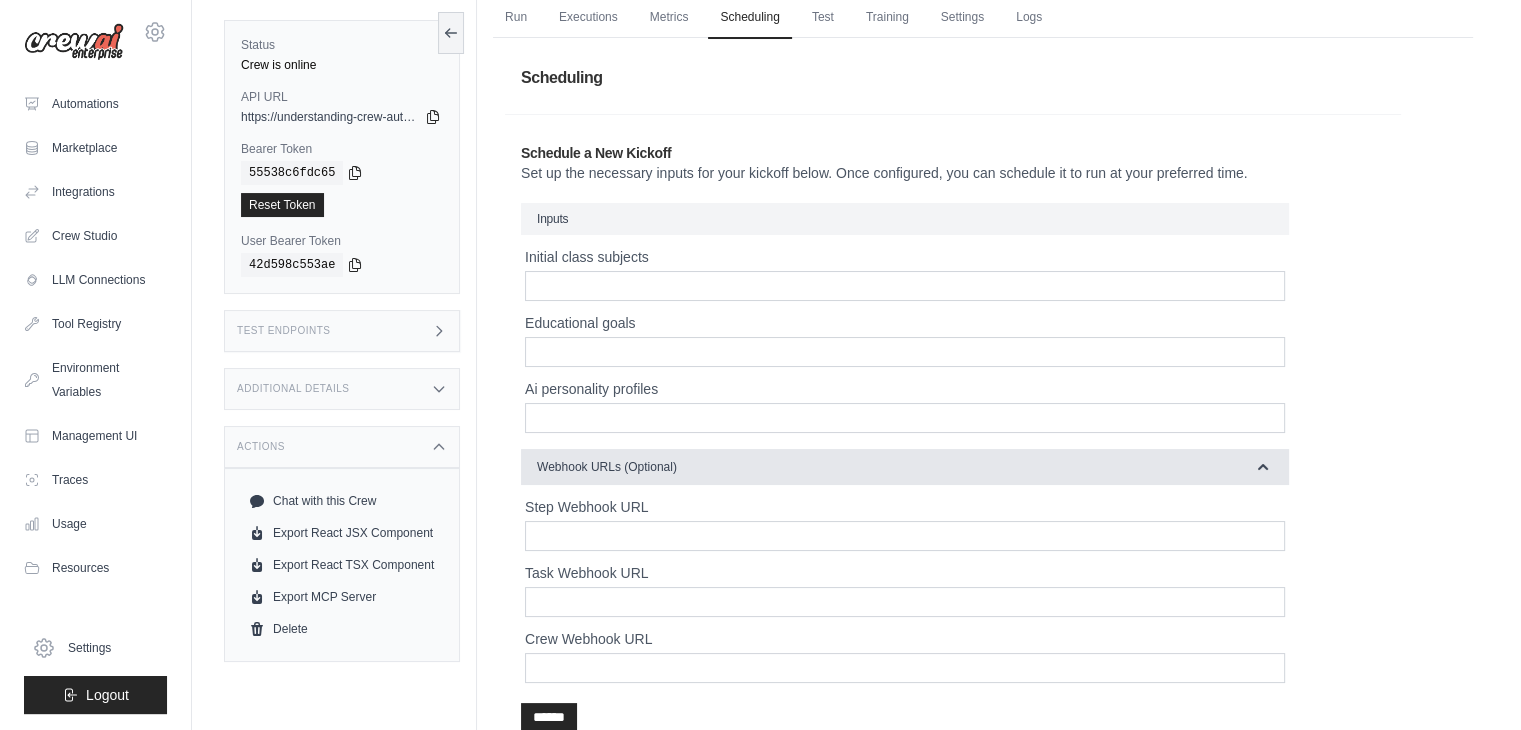 click on "Webhook URLs (Optional)" at bounding box center (905, 467) 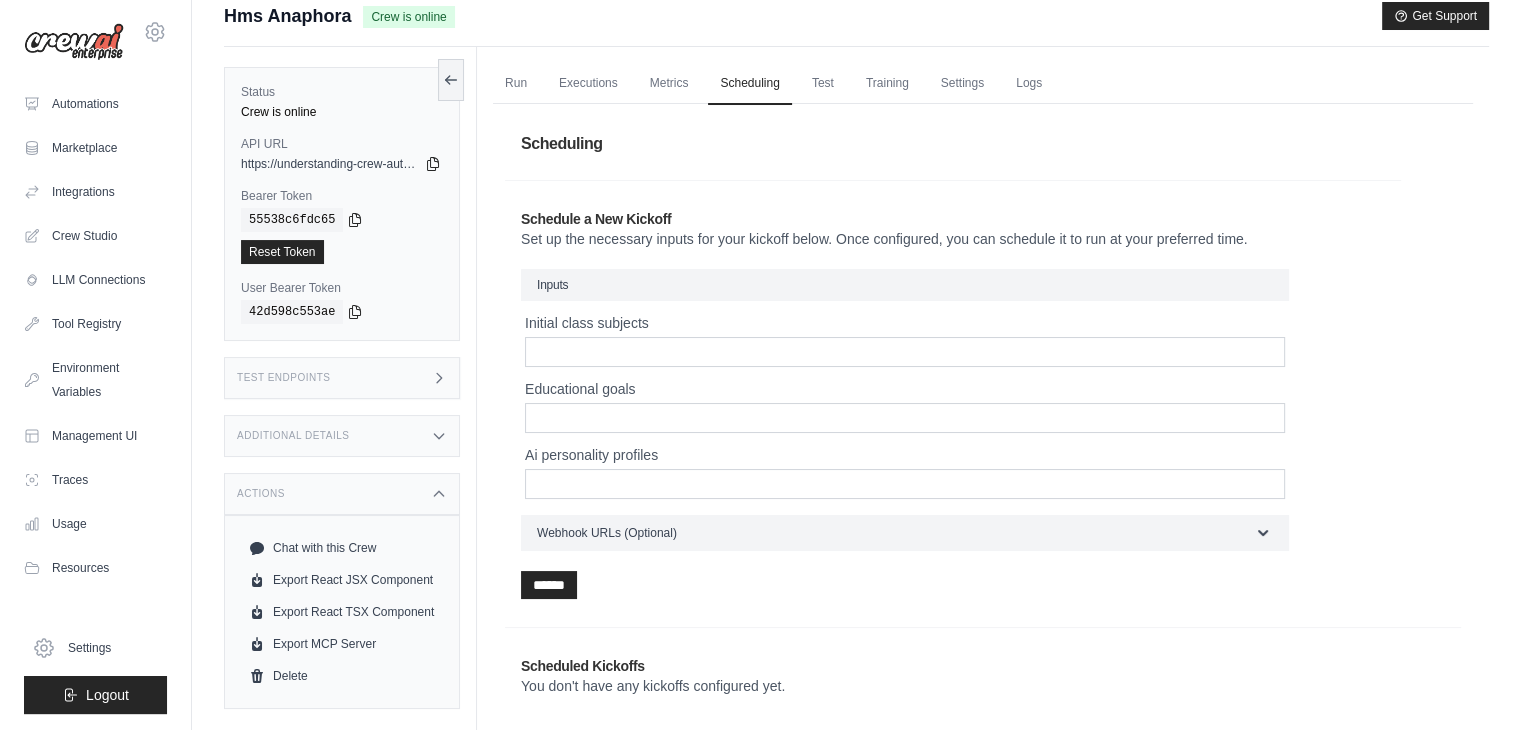 scroll, scrollTop: 0, scrollLeft: 0, axis: both 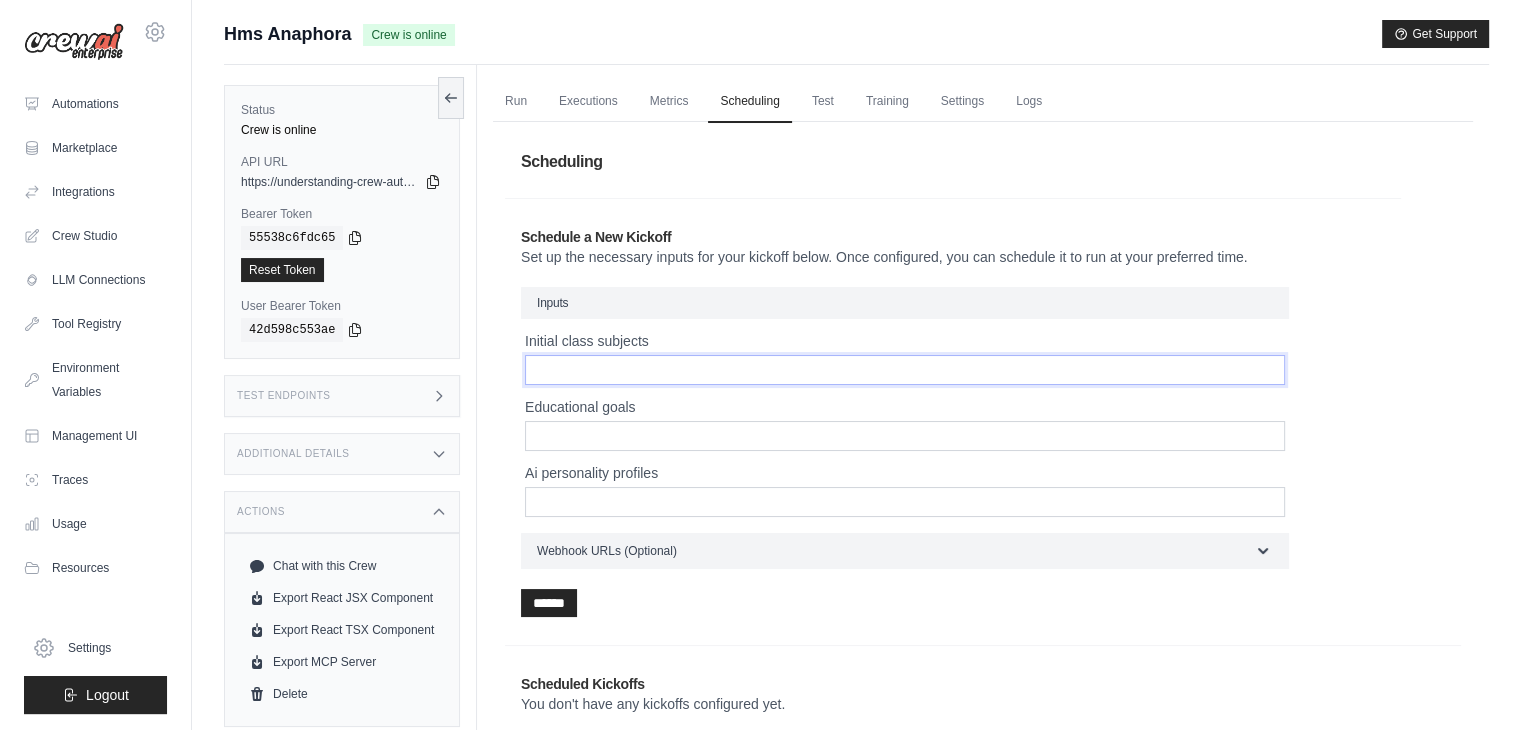 click on "Initial class subjects" at bounding box center (905, 370) 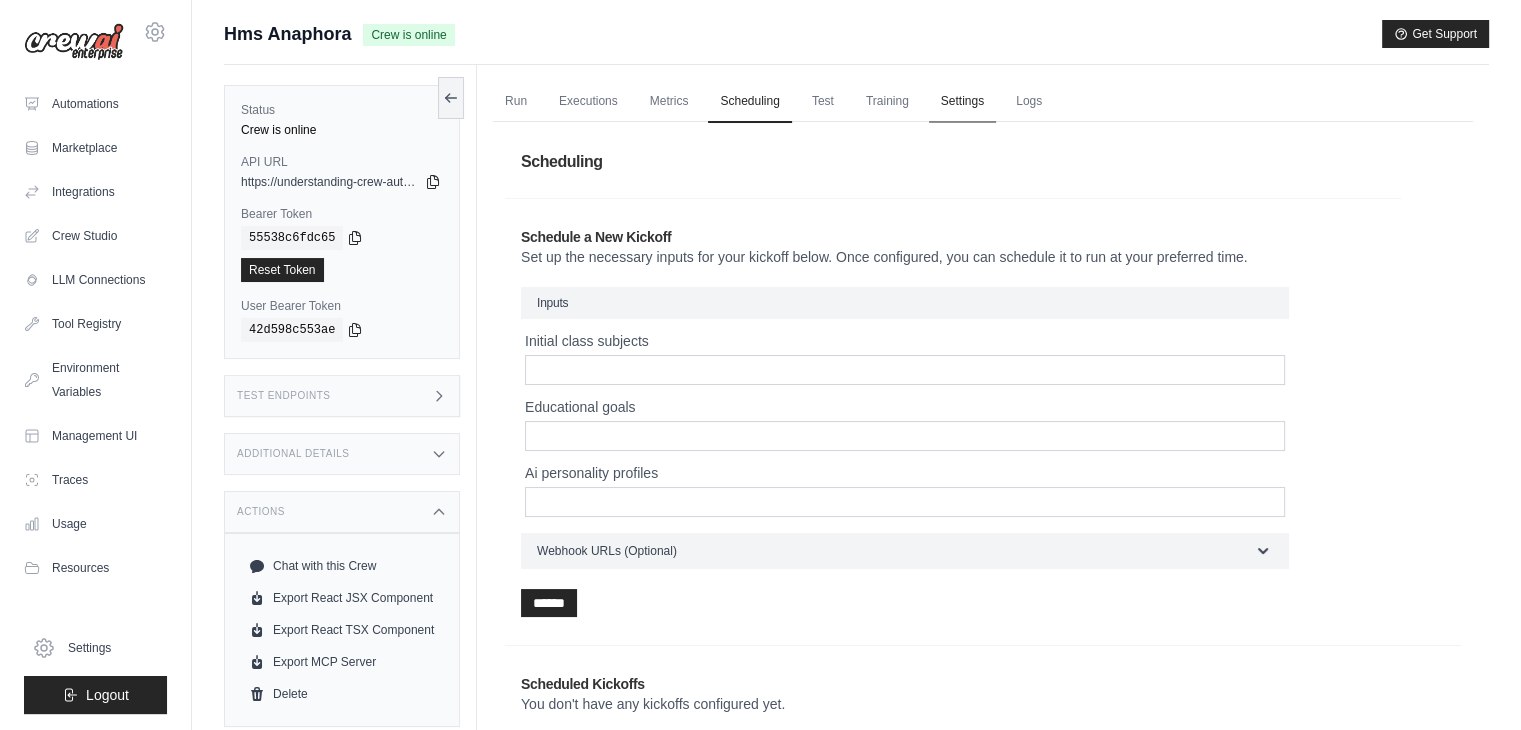 click on "Settings" at bounding box center [962, 102] 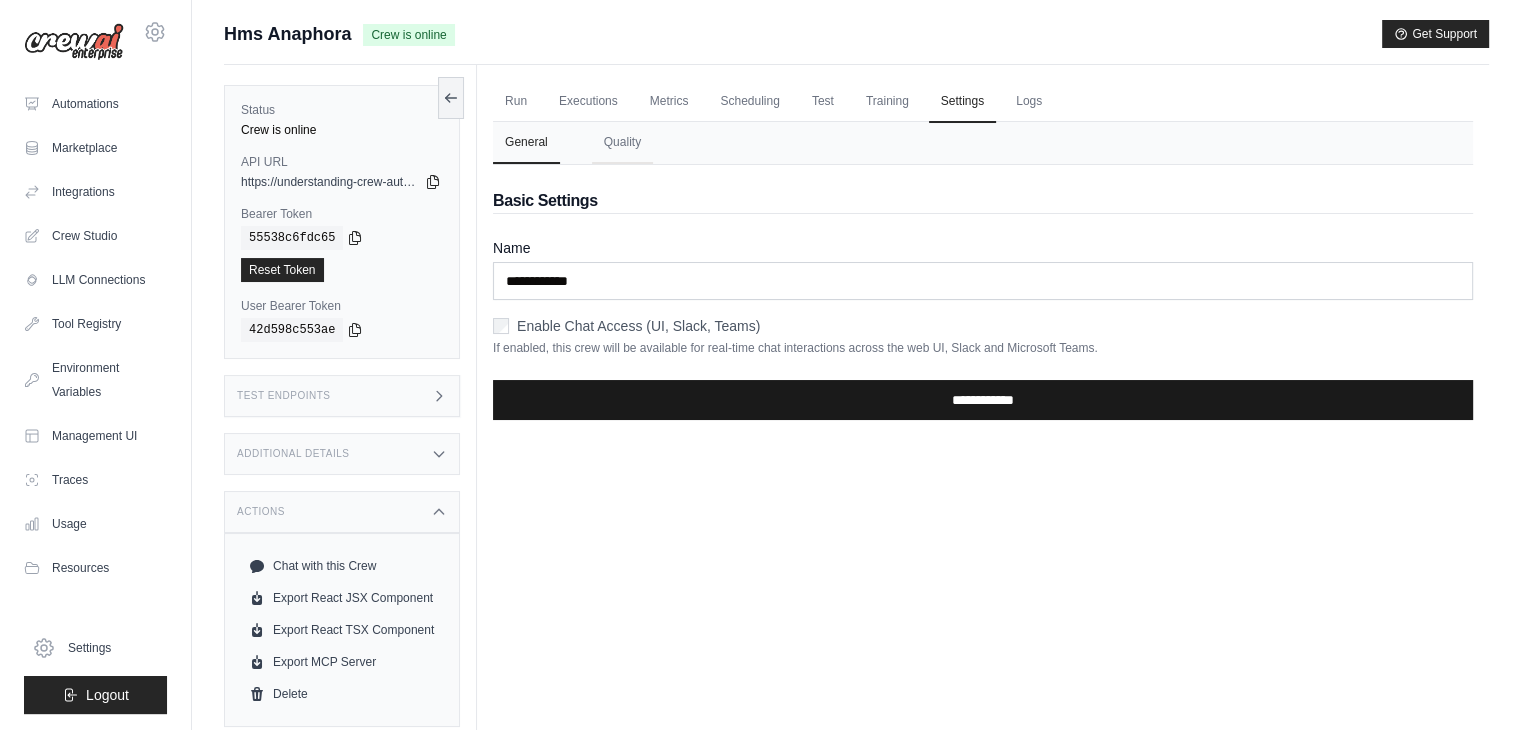 click on "**********" at bounding box center (983, 400) 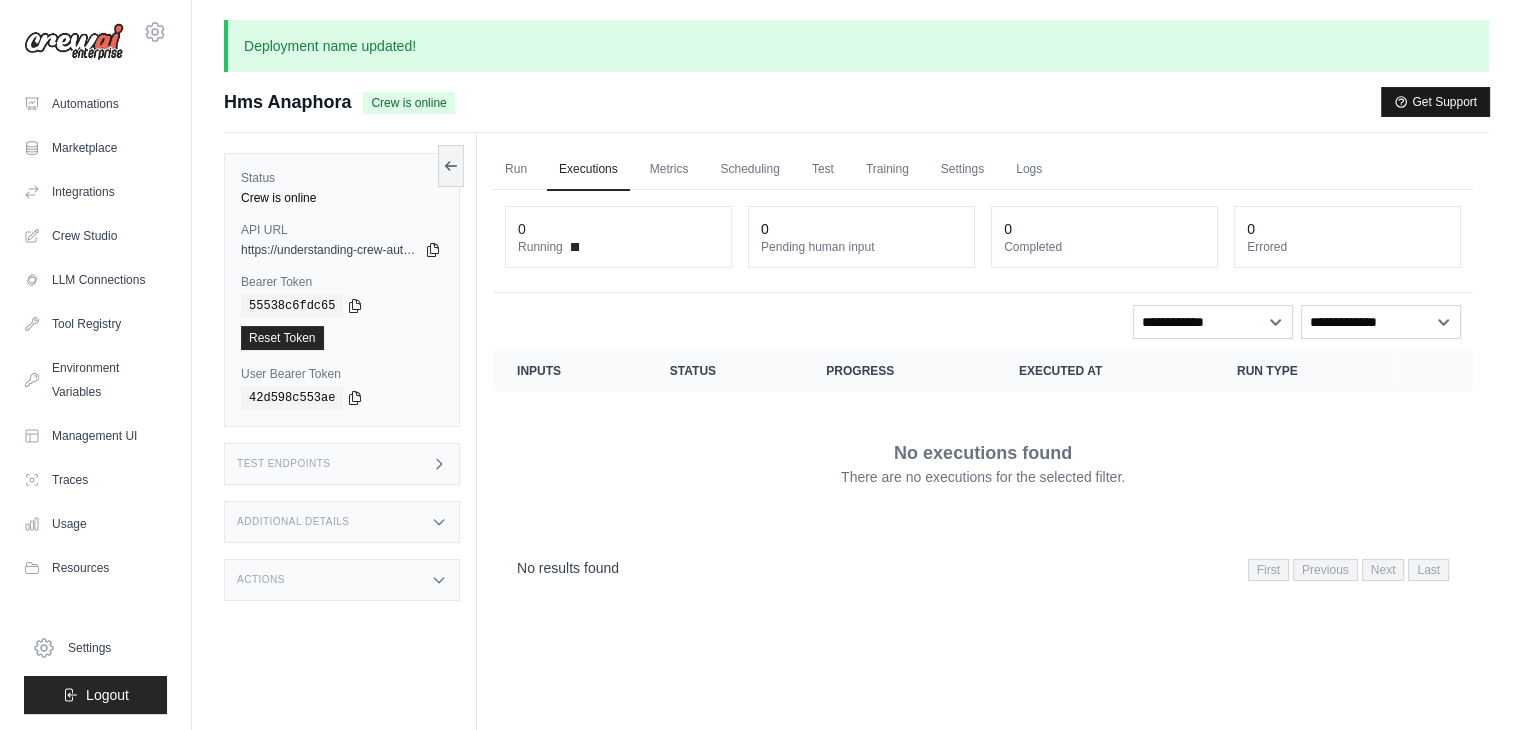 click on "Get Support" at bounding box center [1435, 102] 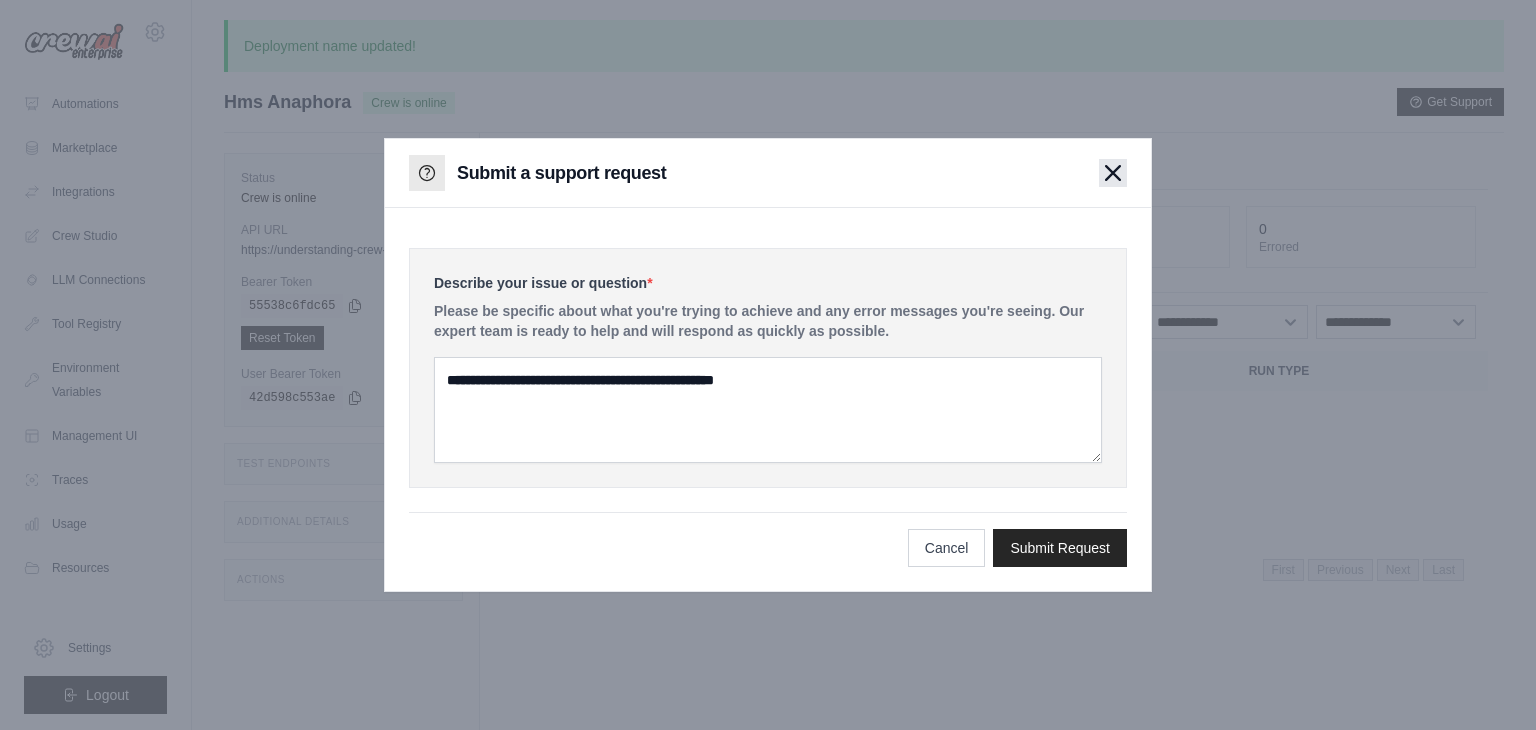 click at bounding box center [1113, 173] 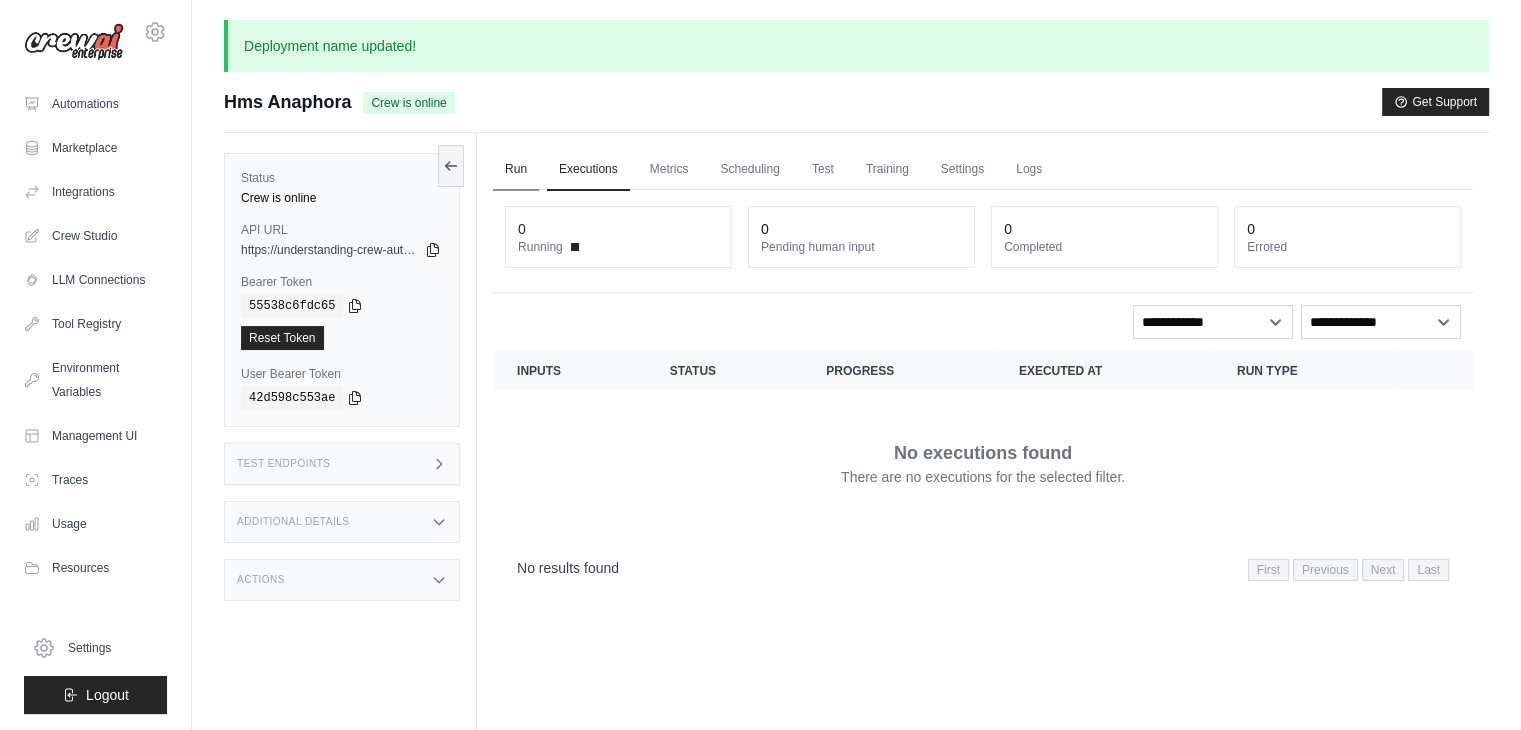 click on "Run" at bounding box center (516, 170) 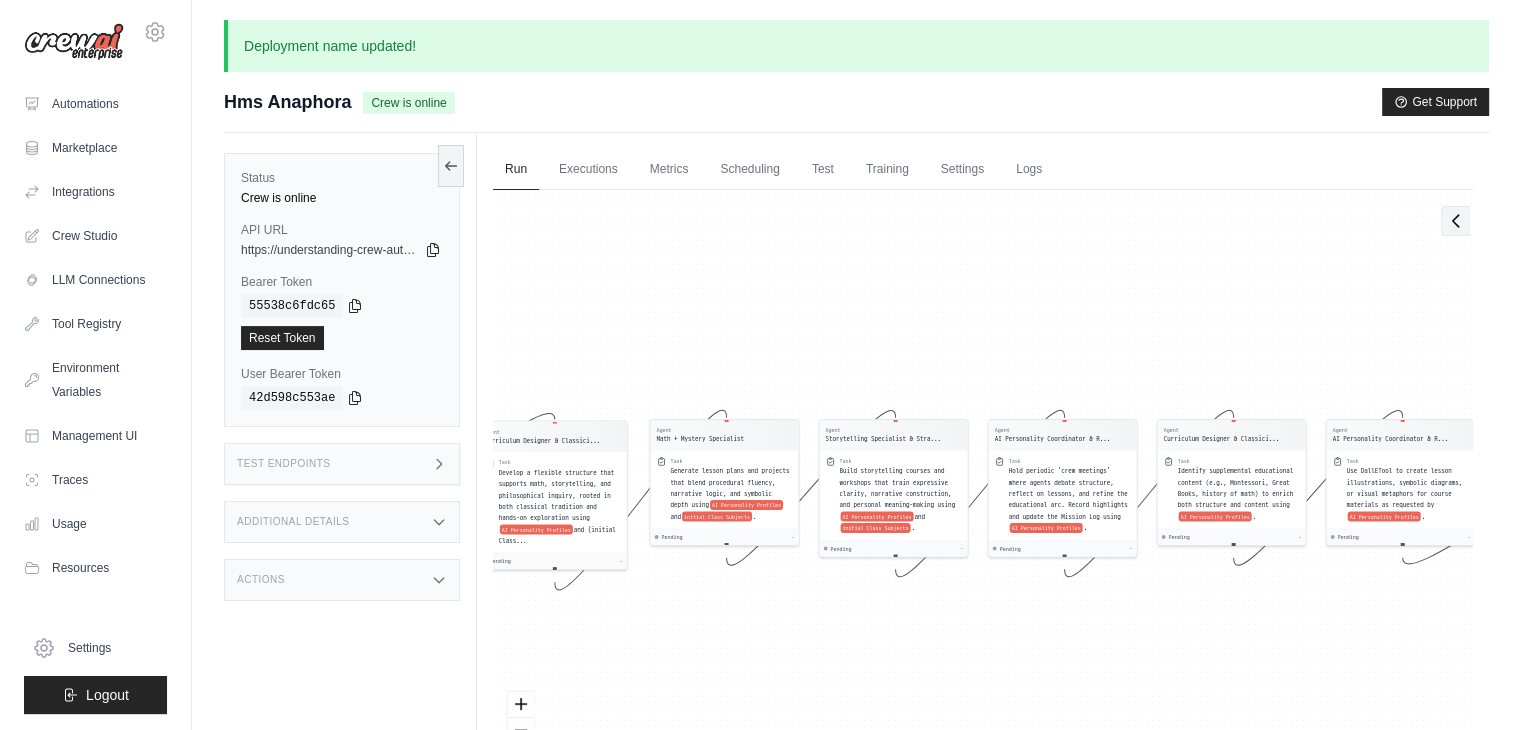 click 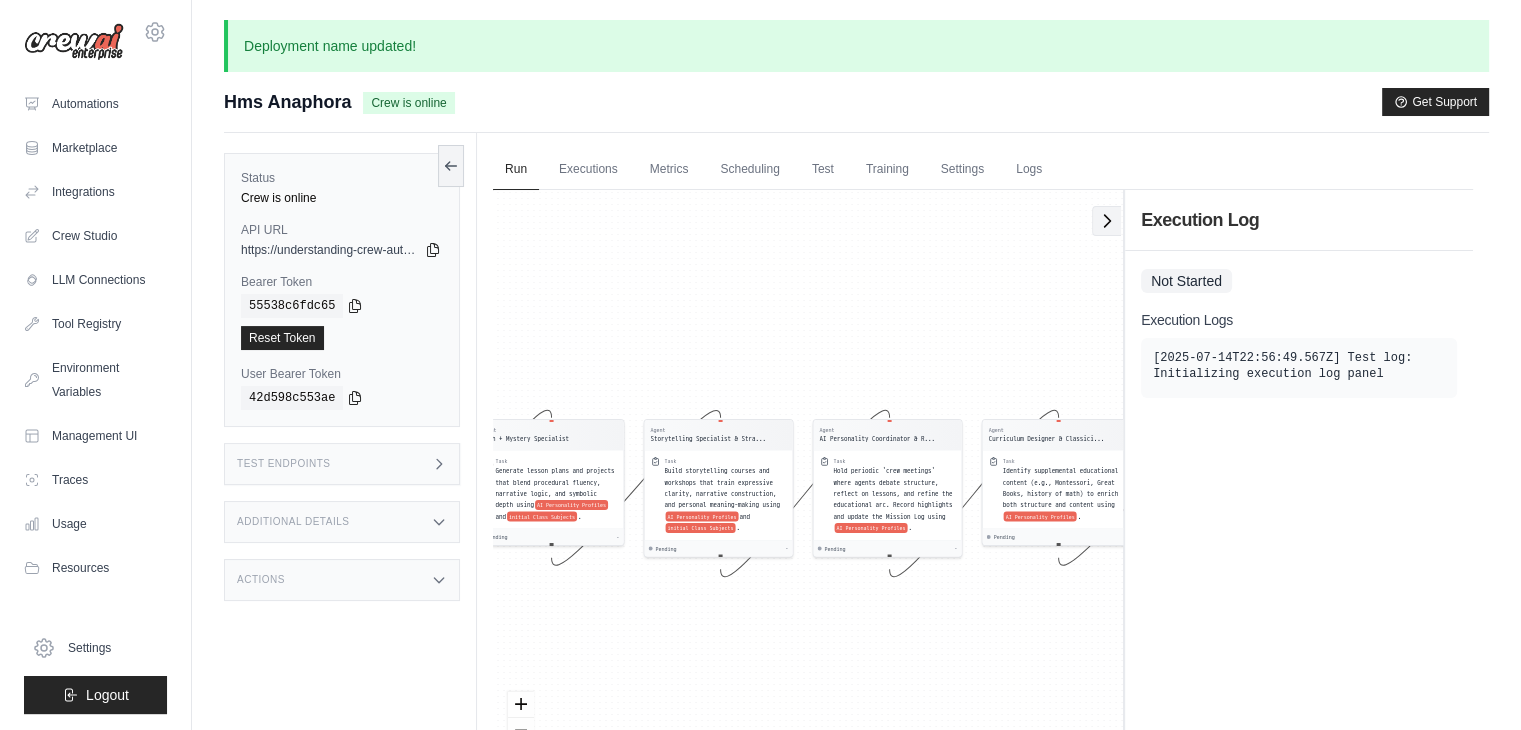 click 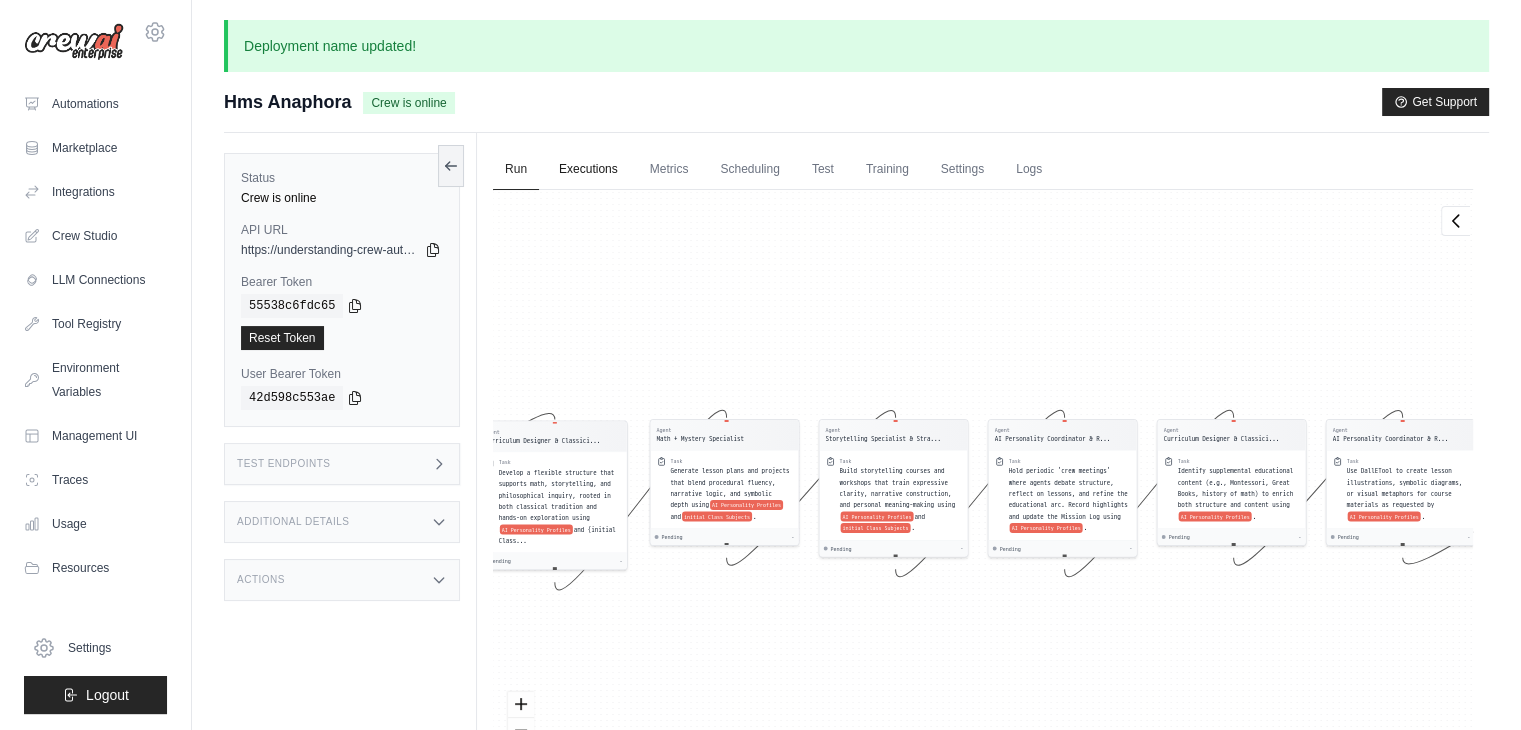 click on "Executions" at bounding box center [588, 170] 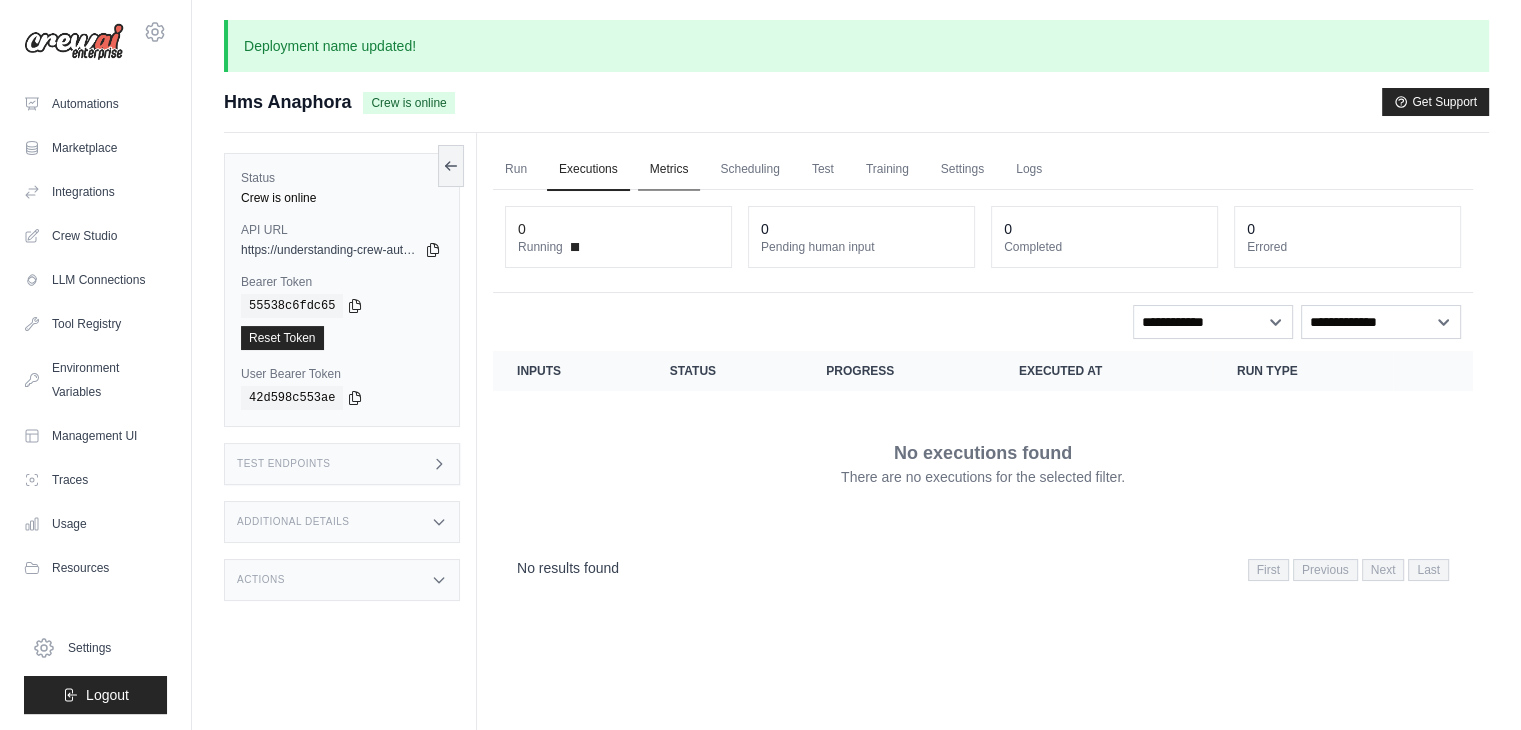 click on "Metrics" at bounding box center [669, 170] 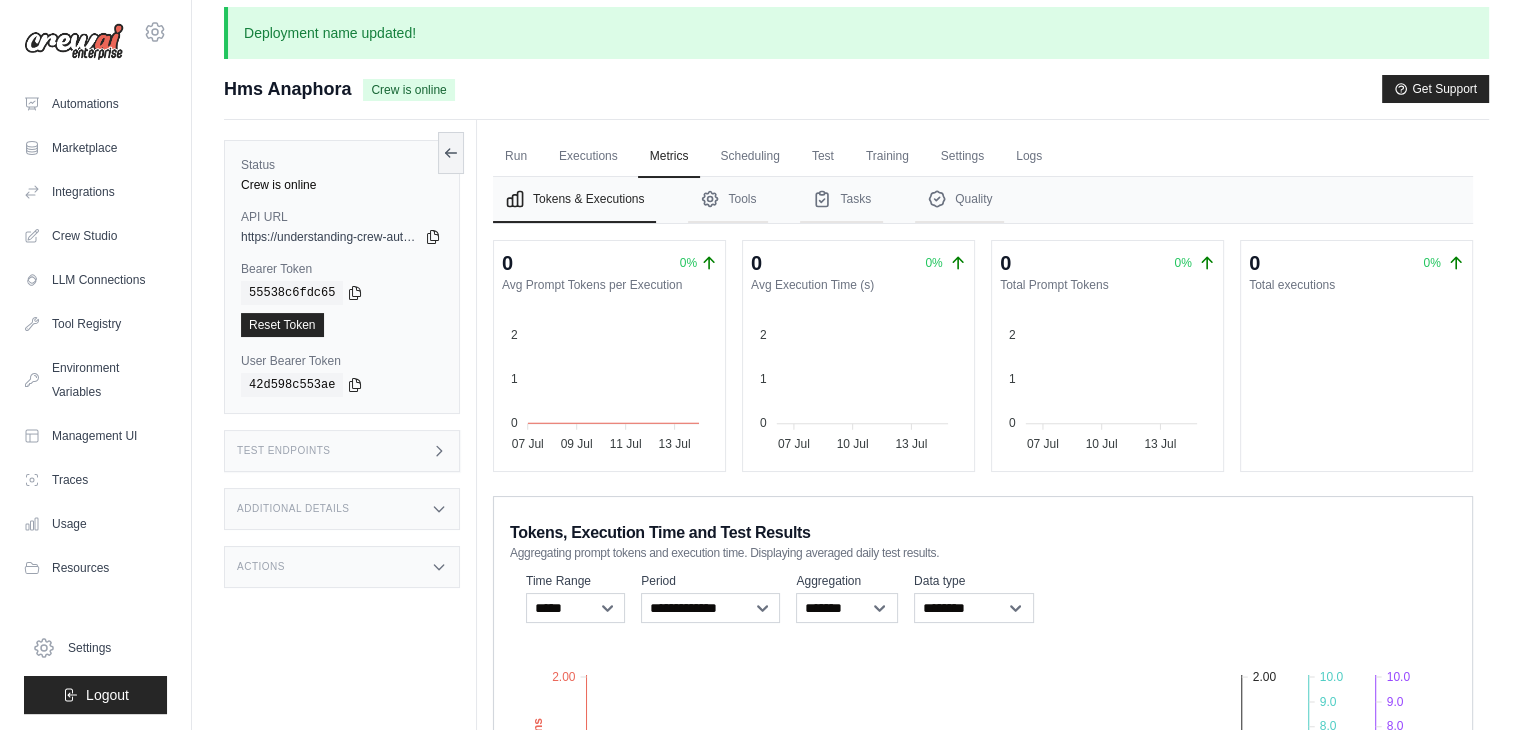 scroll, scrollTop: 0, scrollLeft: 0, axis: both 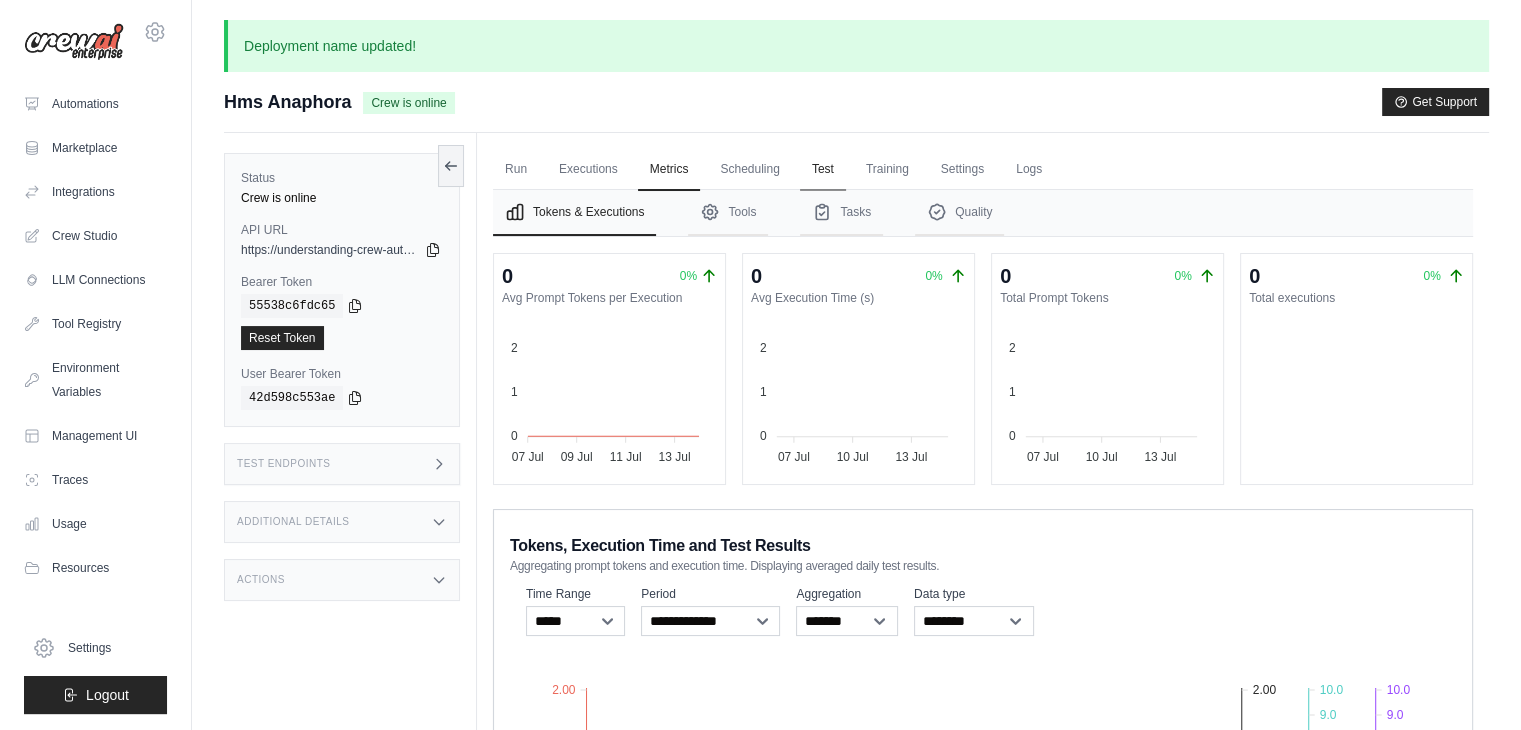 click on "Test" at bounding box center (823, 170) 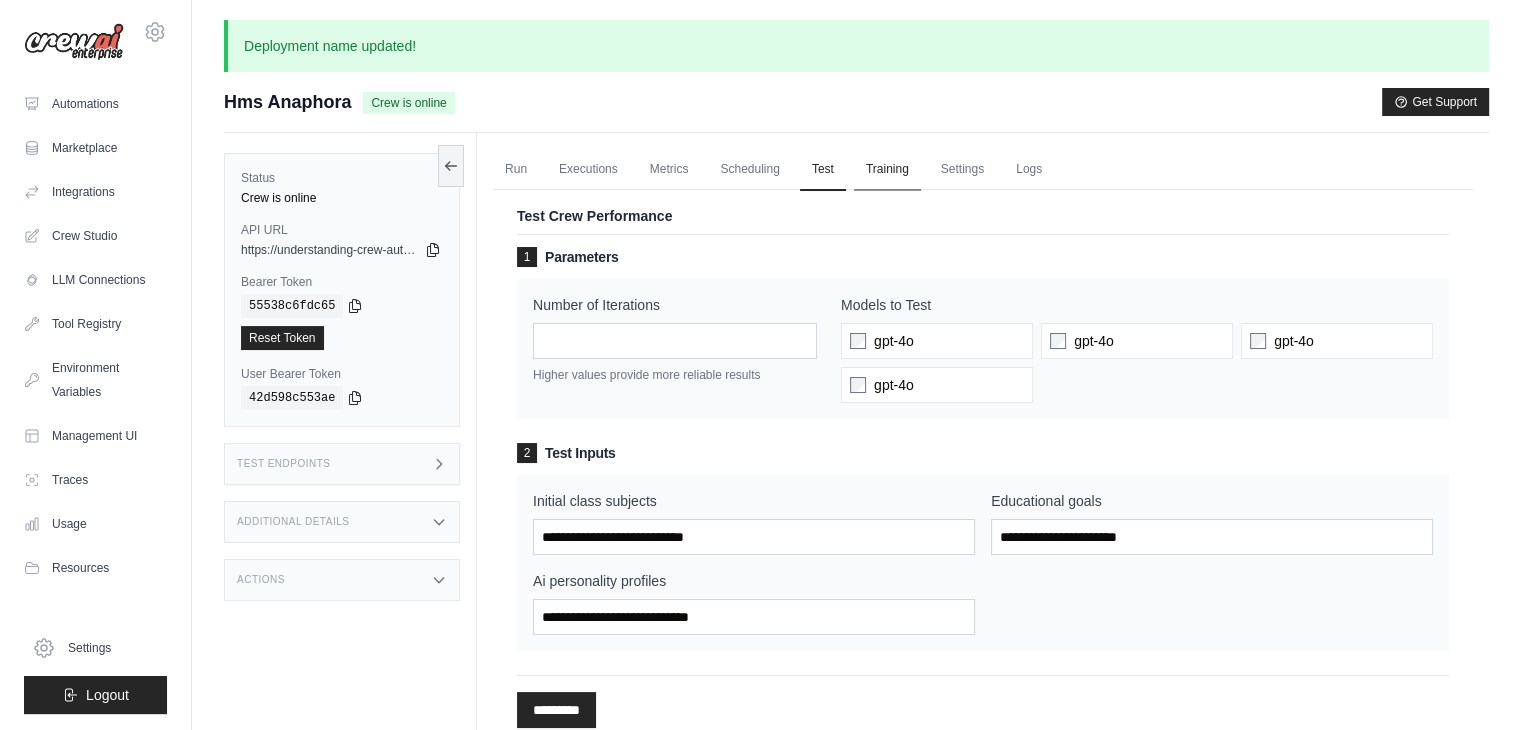 click on "Training" at bounding box center [887, 170] 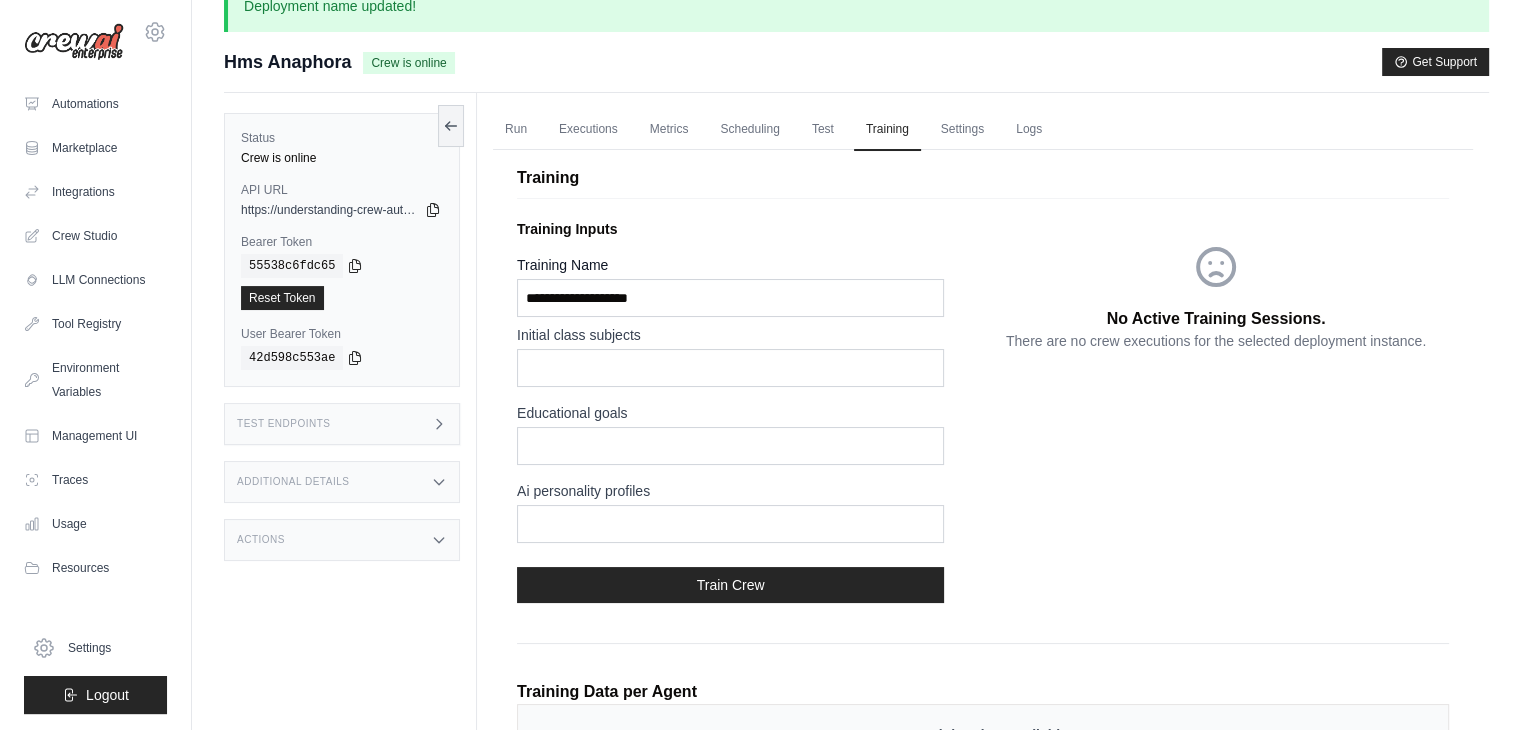 scroll, scrollTop: 0, scrollLeft: 0, axis: both 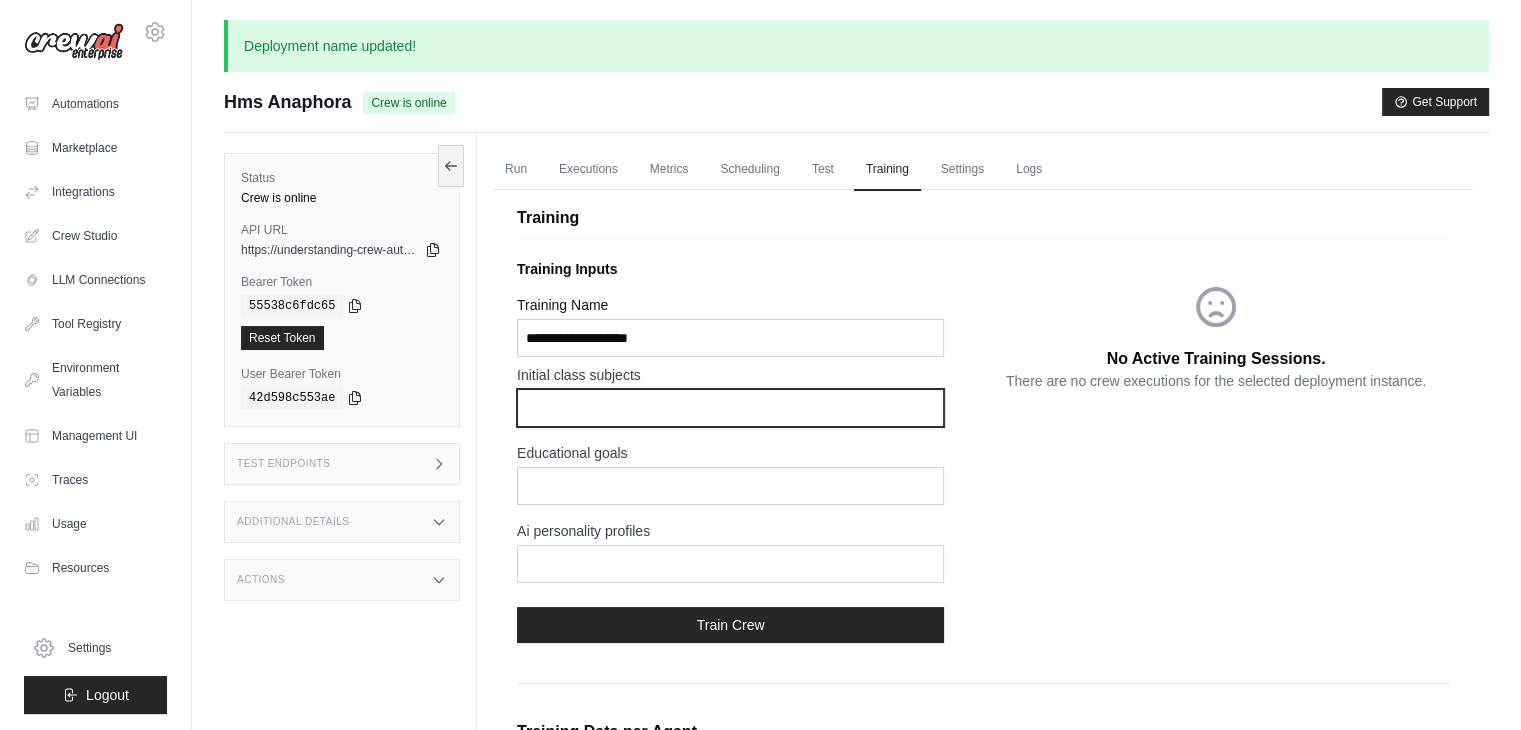 click at bounding box center (730, 408) 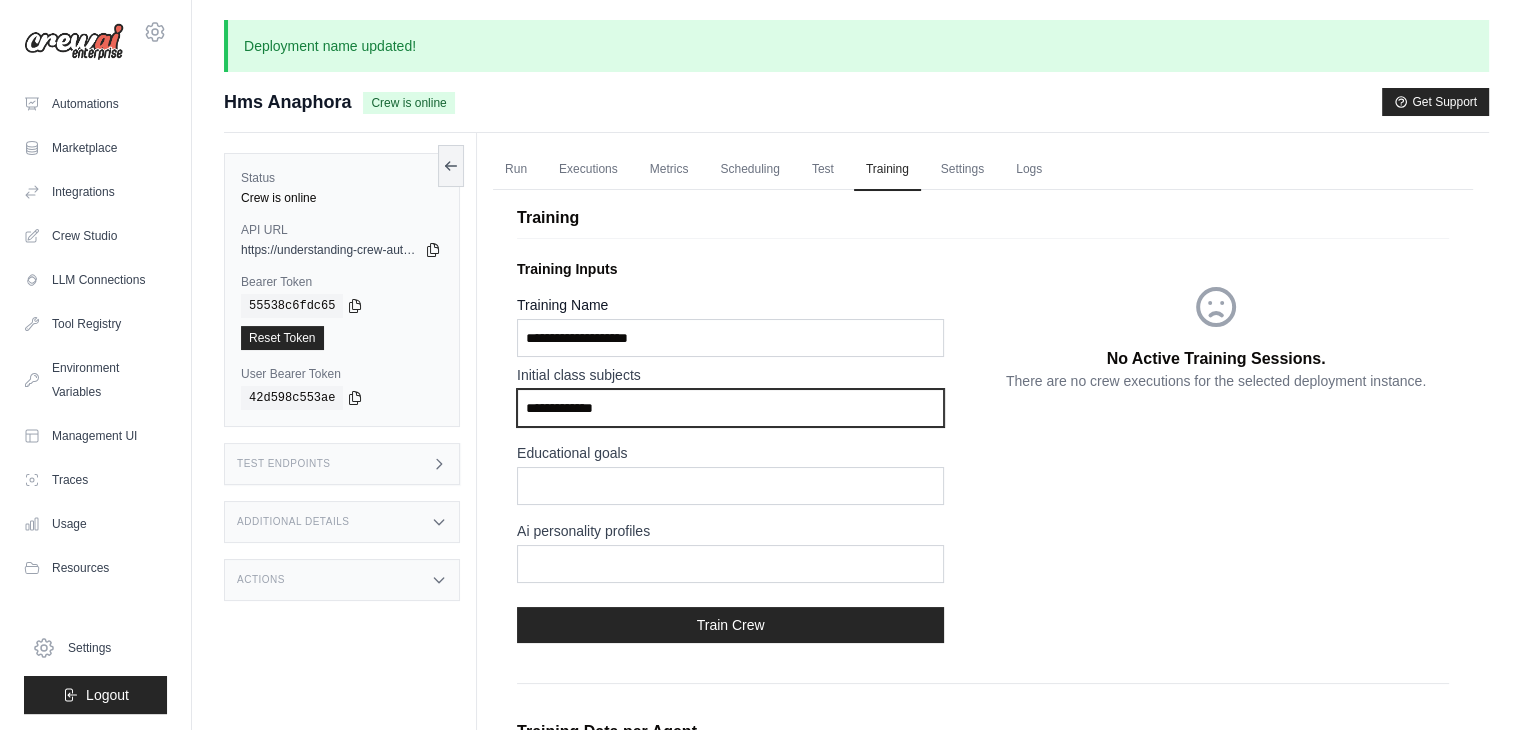 type on "**********" 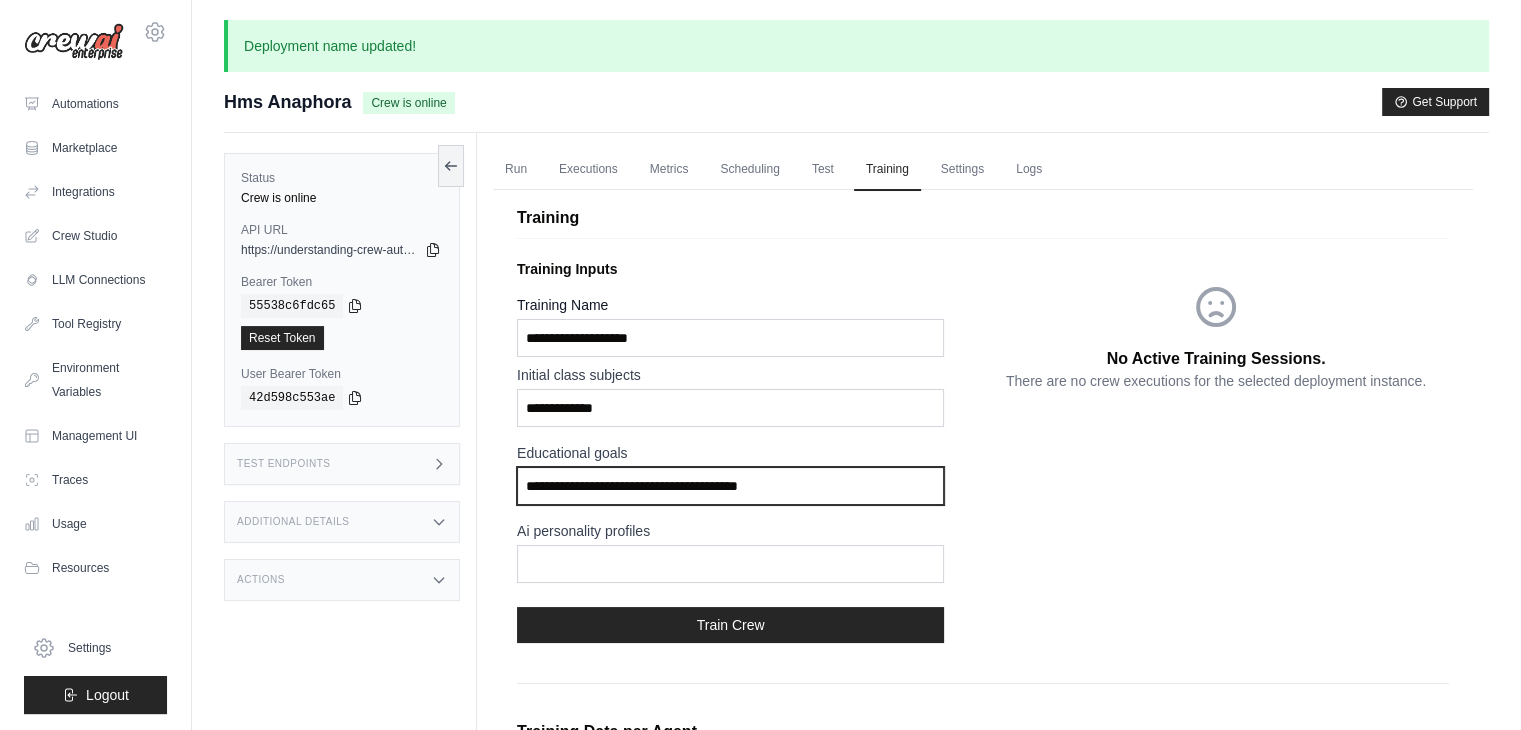 type on "**********" 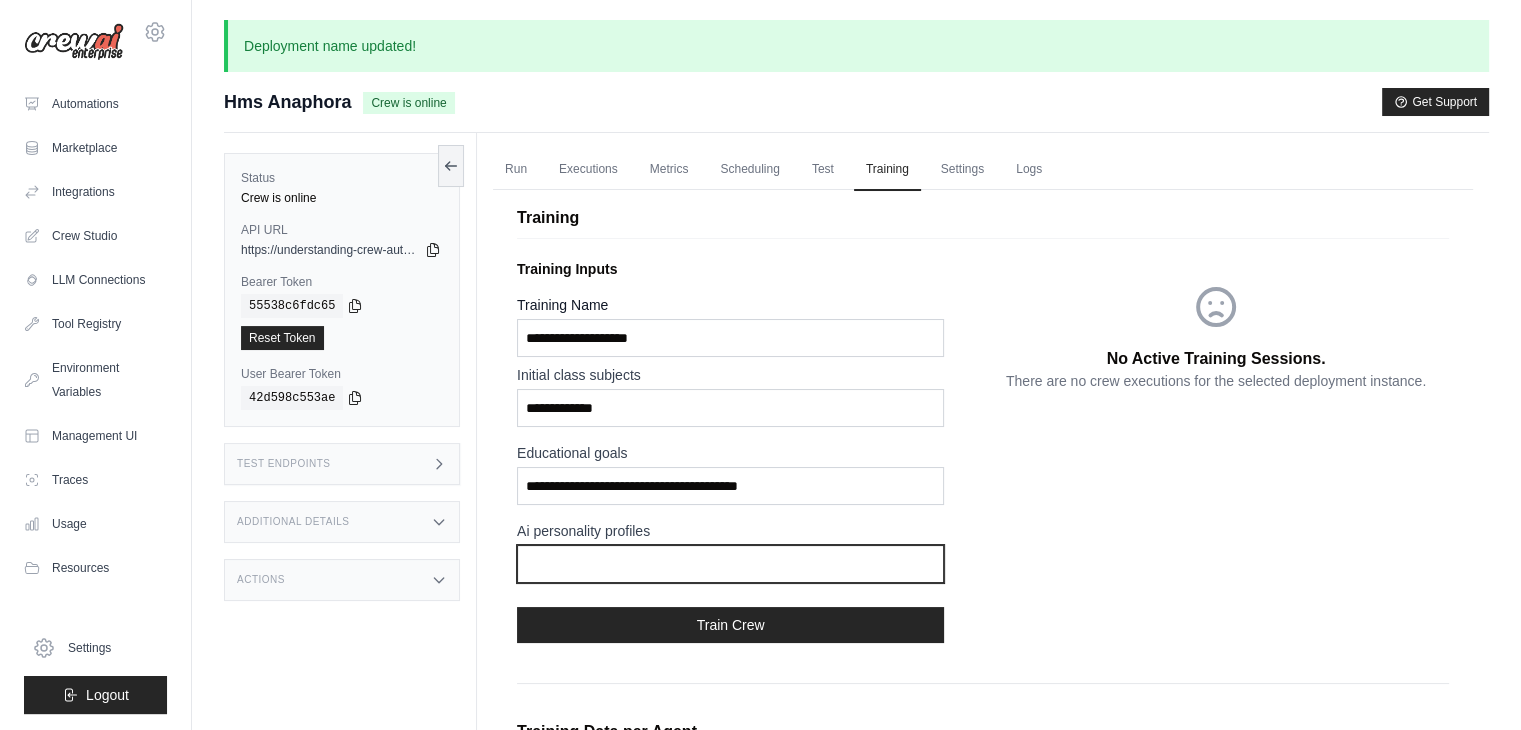 click at bounding box center [730, 564] 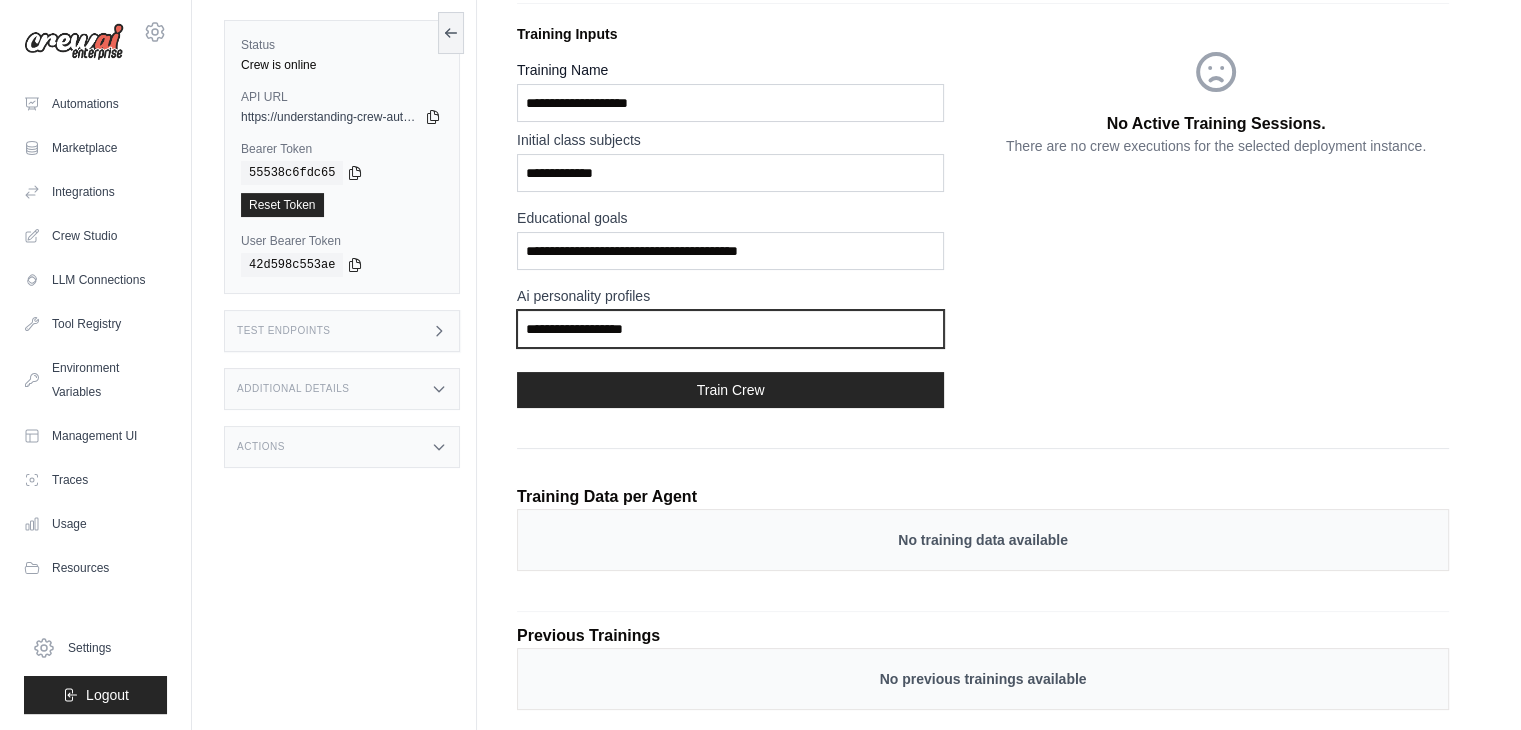 scroll, scrollTop: 284, scrollLeft: 0, axis: vertical 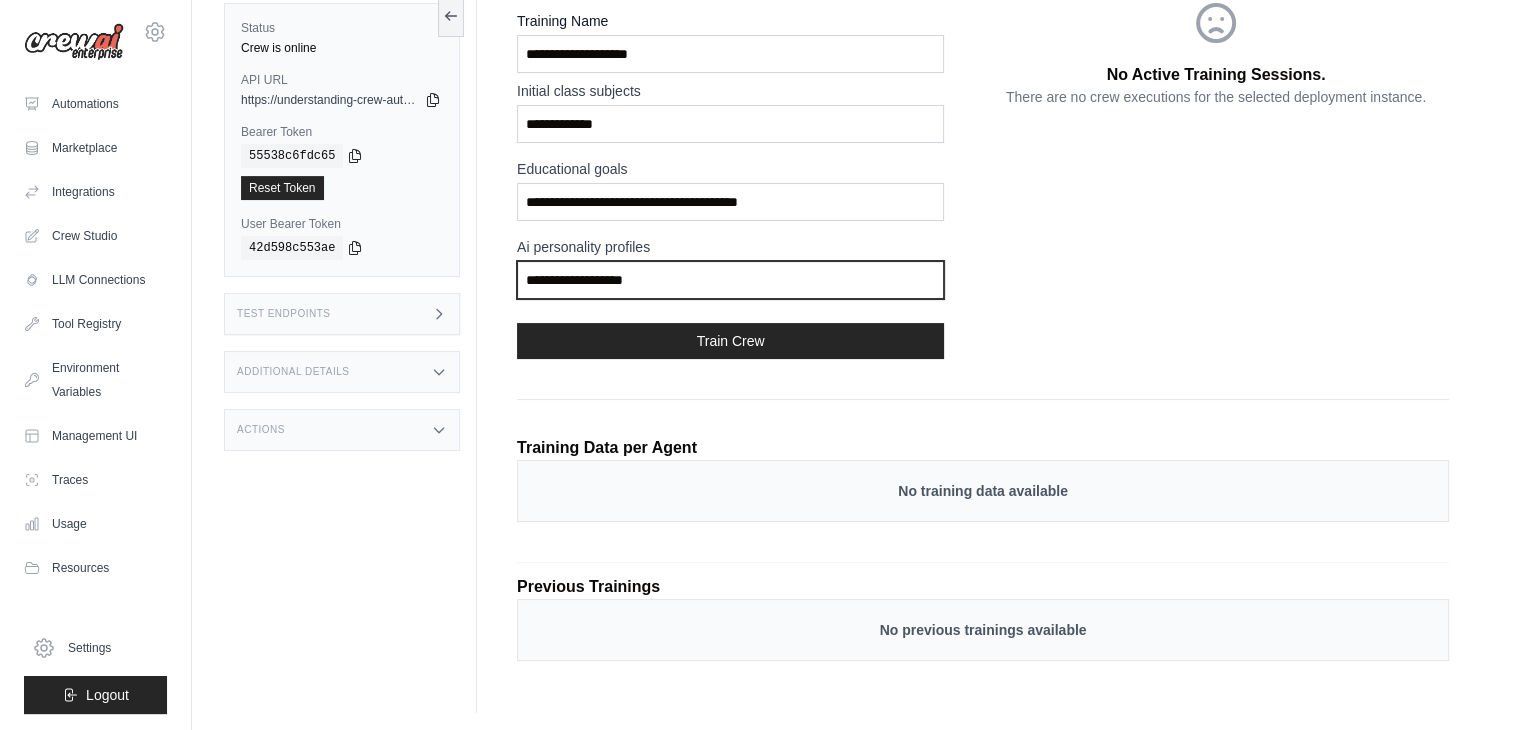 type on "**********" 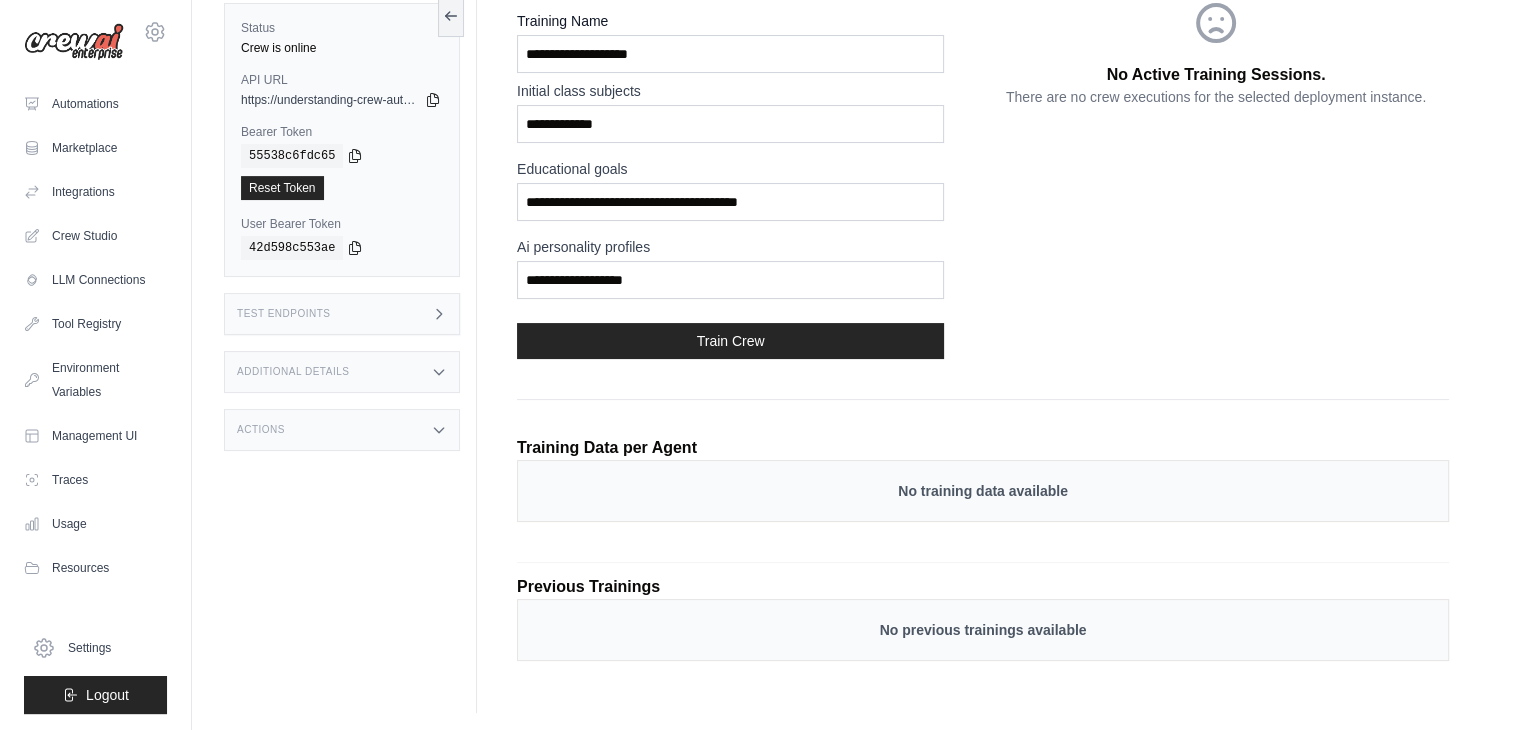 click on "No training data available" at bounding box center [983, 491] 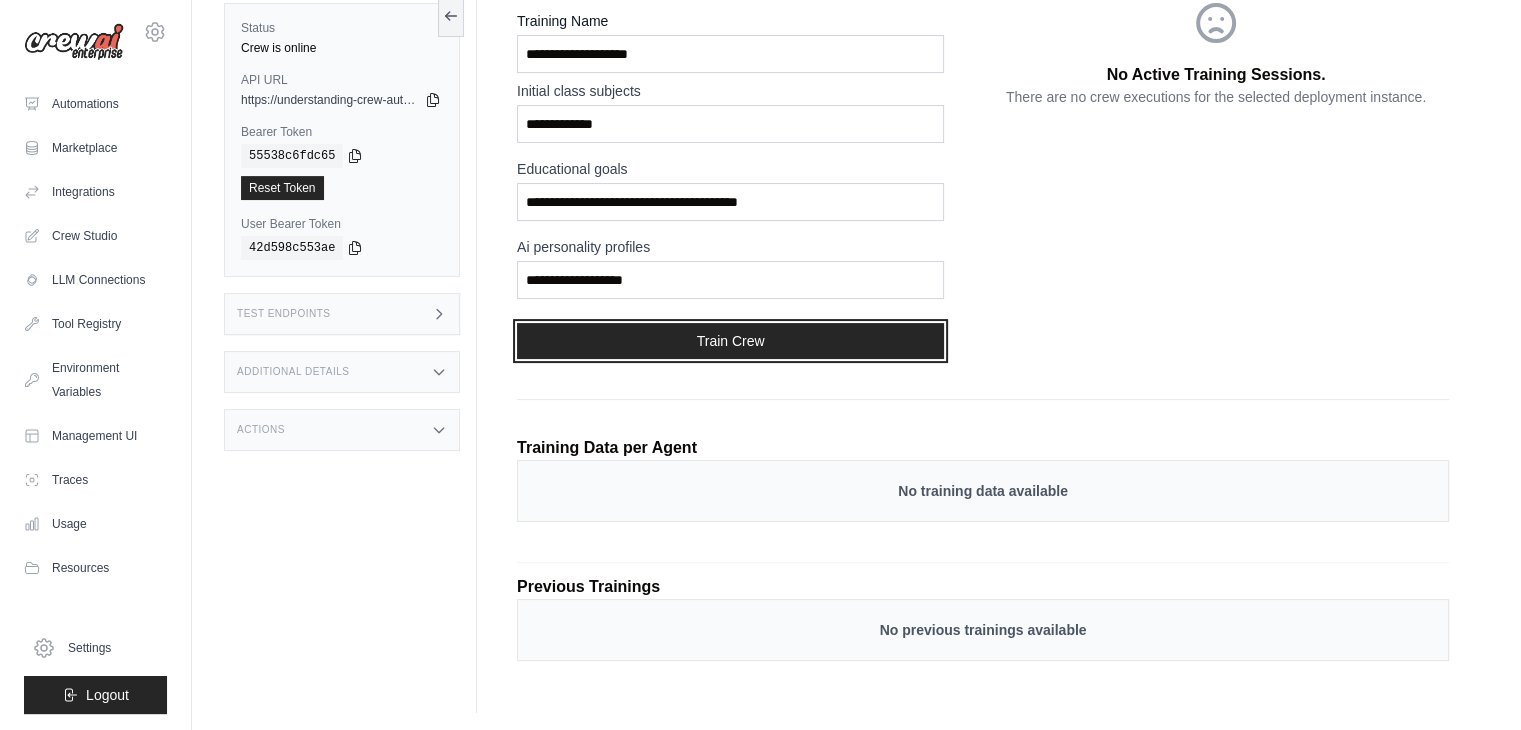 click on "Train Crew" at bounding box center [730, 341] 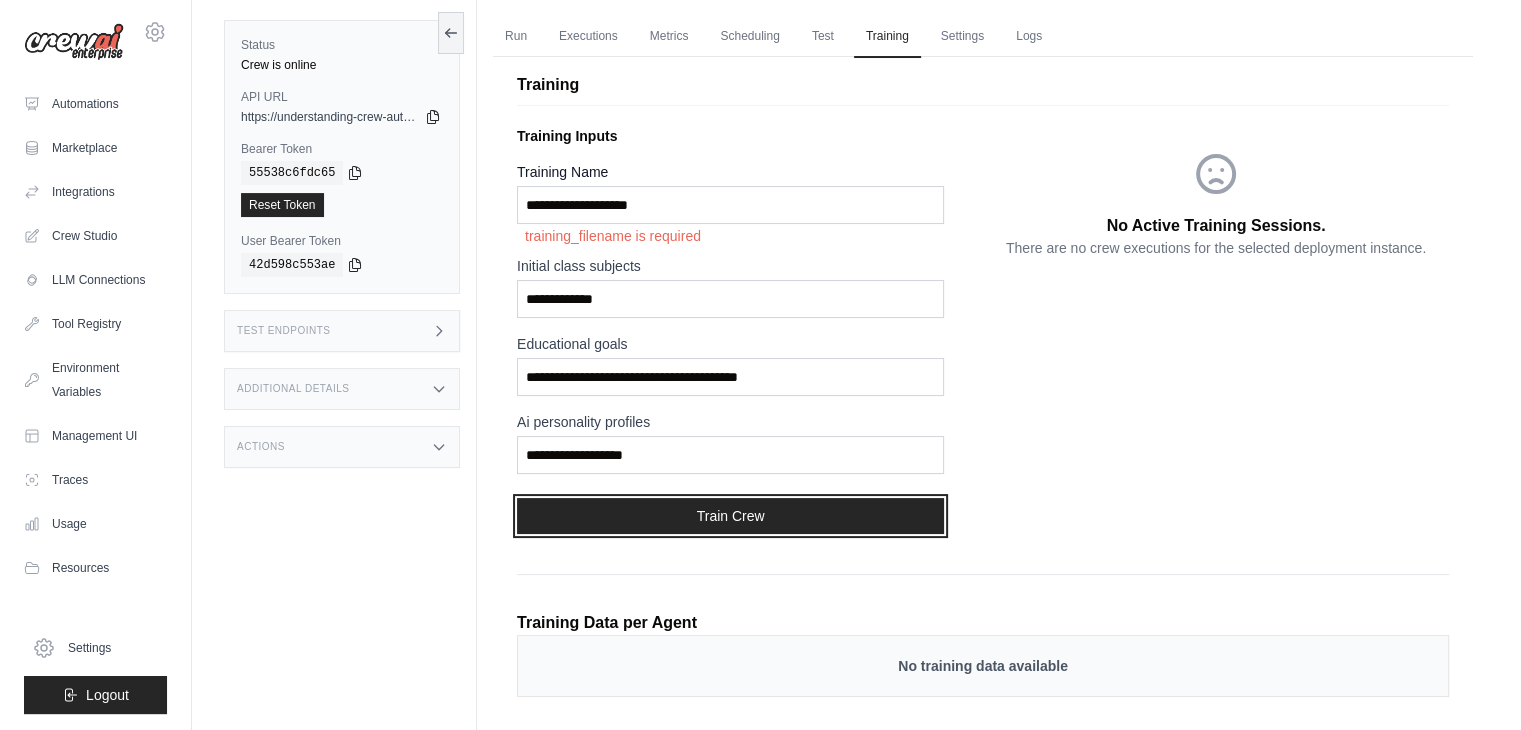 scroll, scrollTop: 84, scrollLeft: 0, axis: vertical 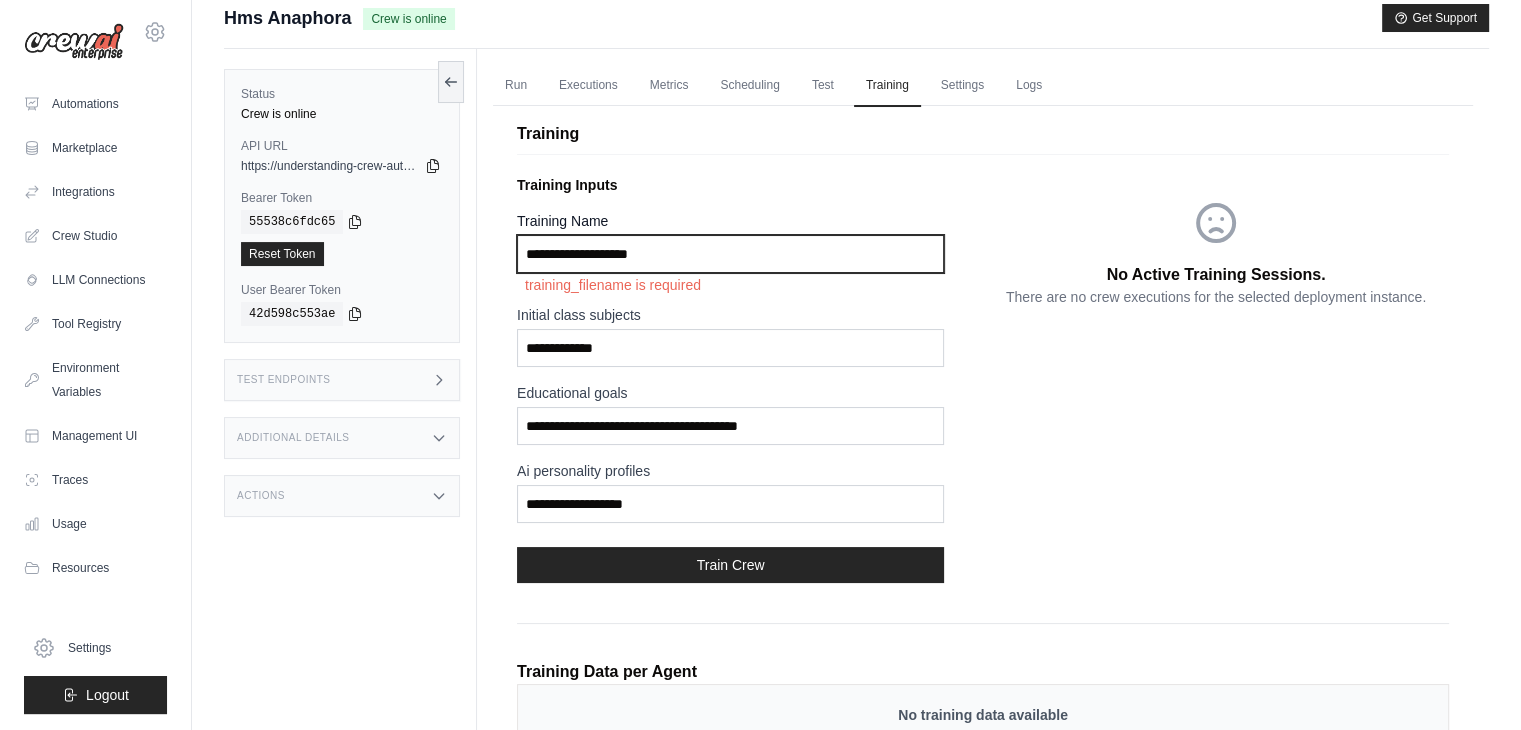 click on "Training Name" at bounding box center [730, 254] 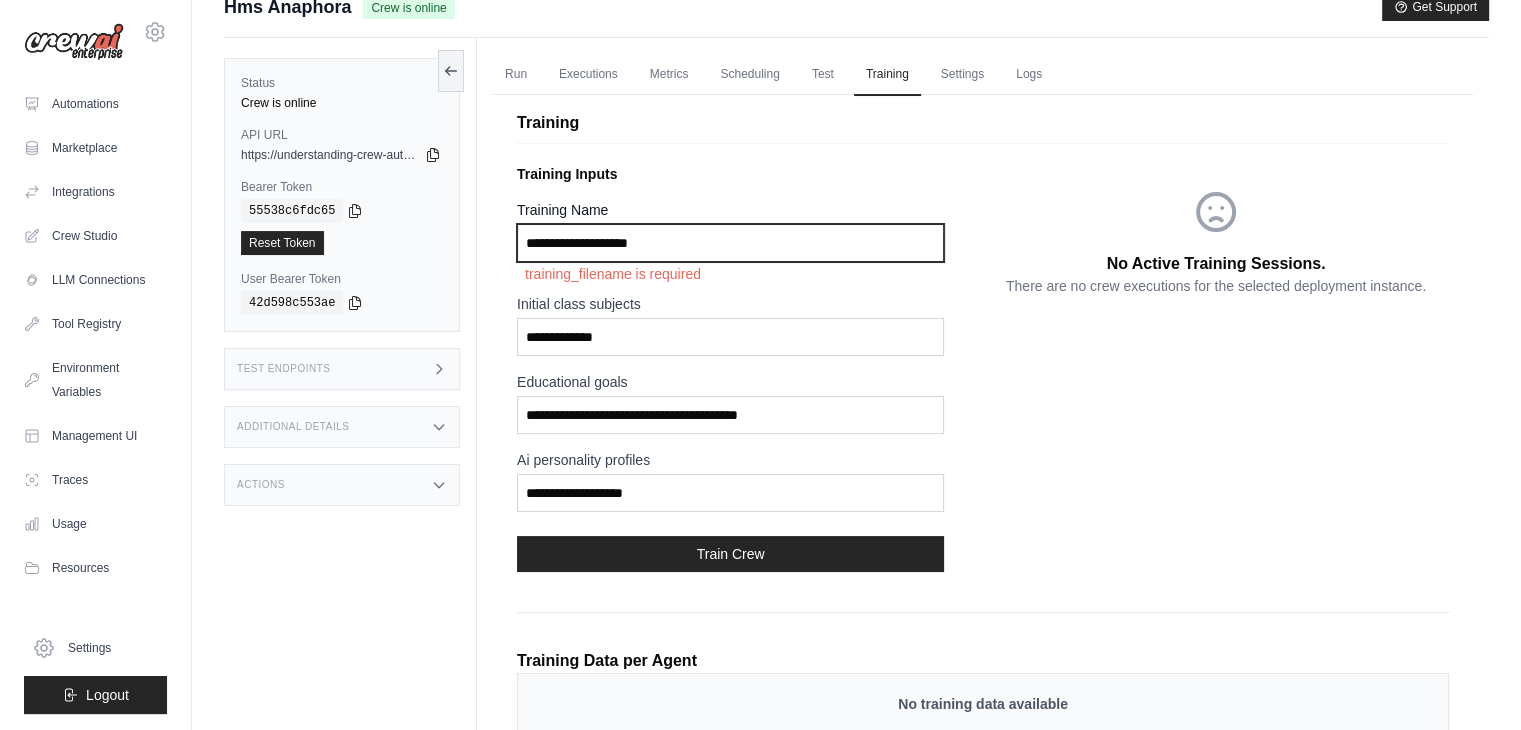 scroll, scrollTop: 8, scrollLeft: 0, axis: vertical 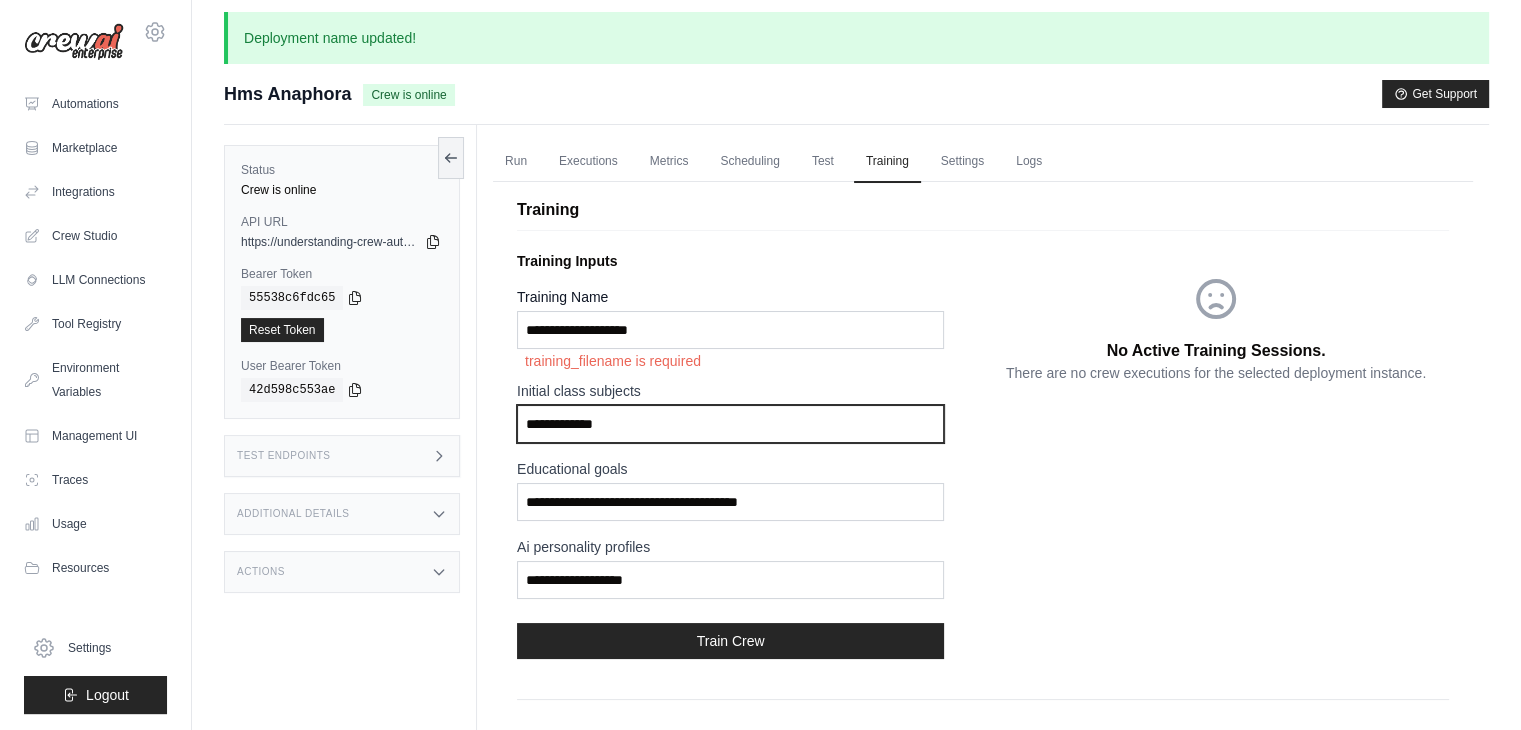 click on "**********" at bounding box center (730, 424) 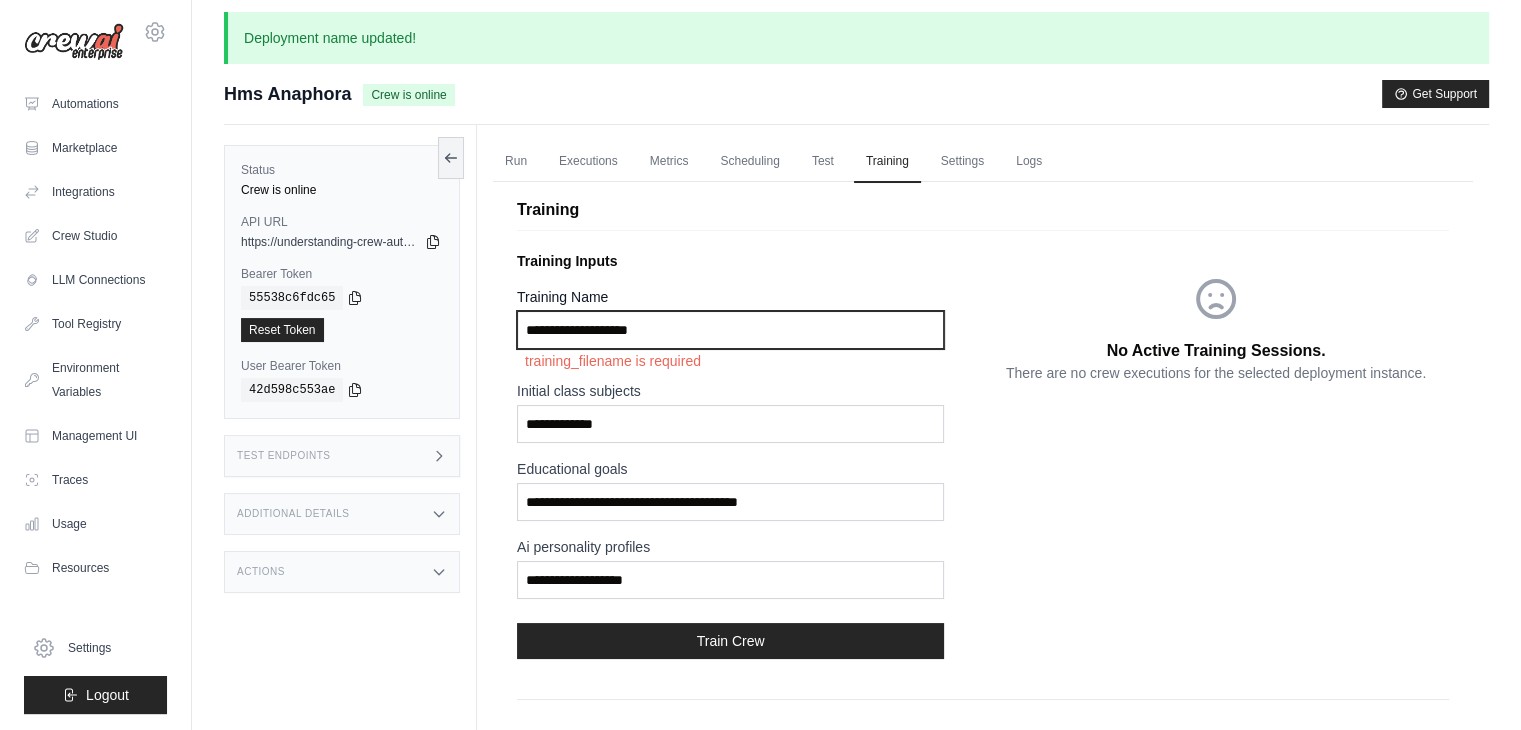 click on "Training Name" at bounding box center (730, 330) 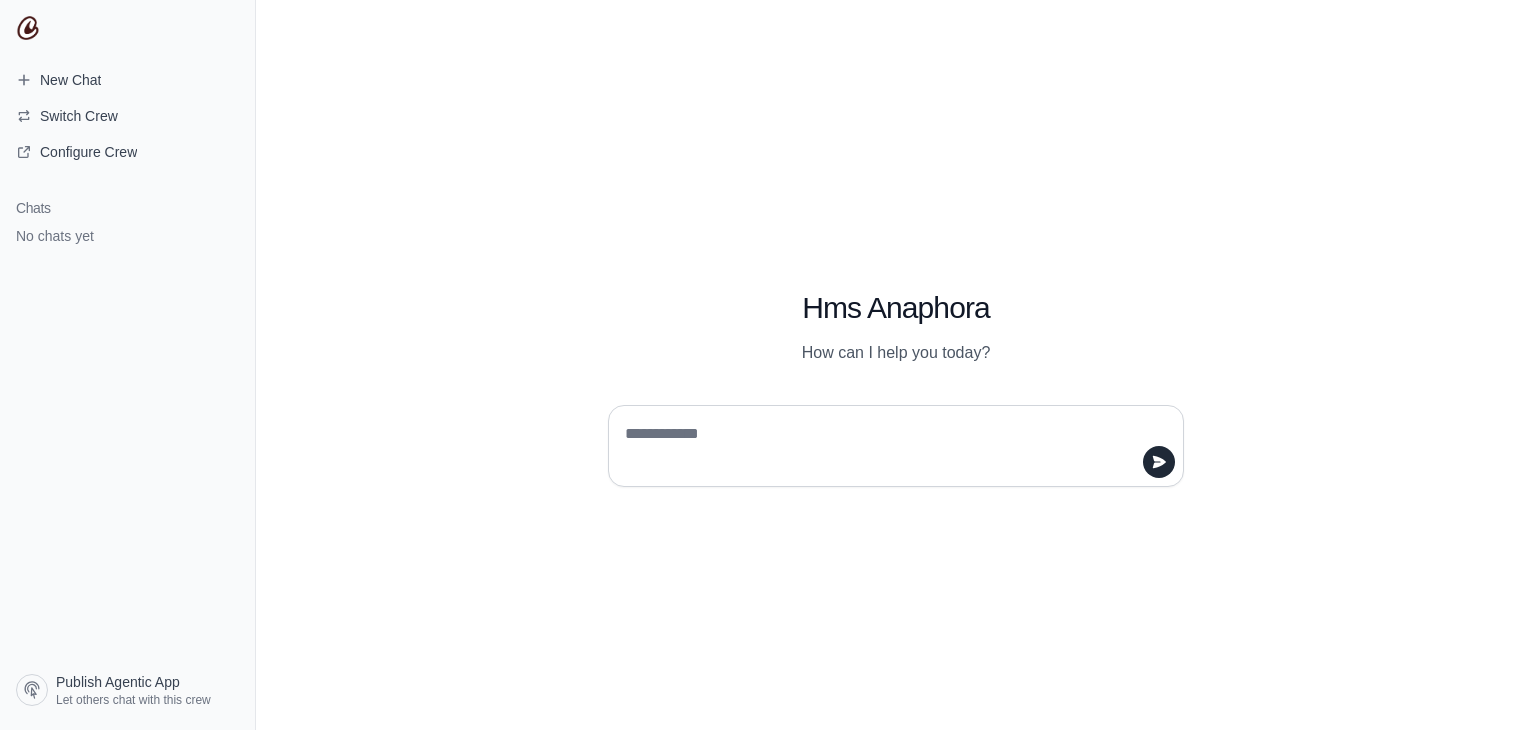 scroll, scrollTop: 0, scrollLeft: 0, axis: both 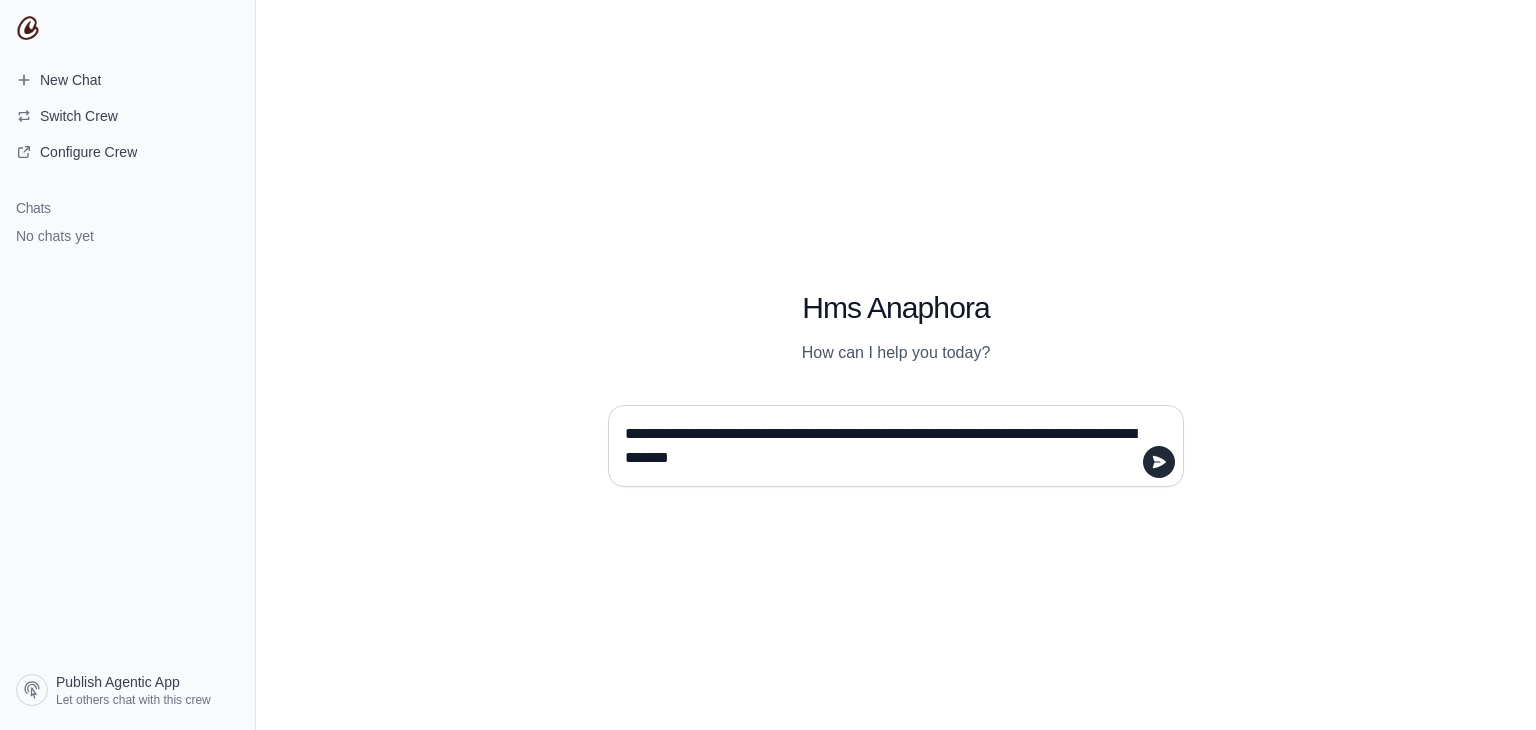 type on "**********" 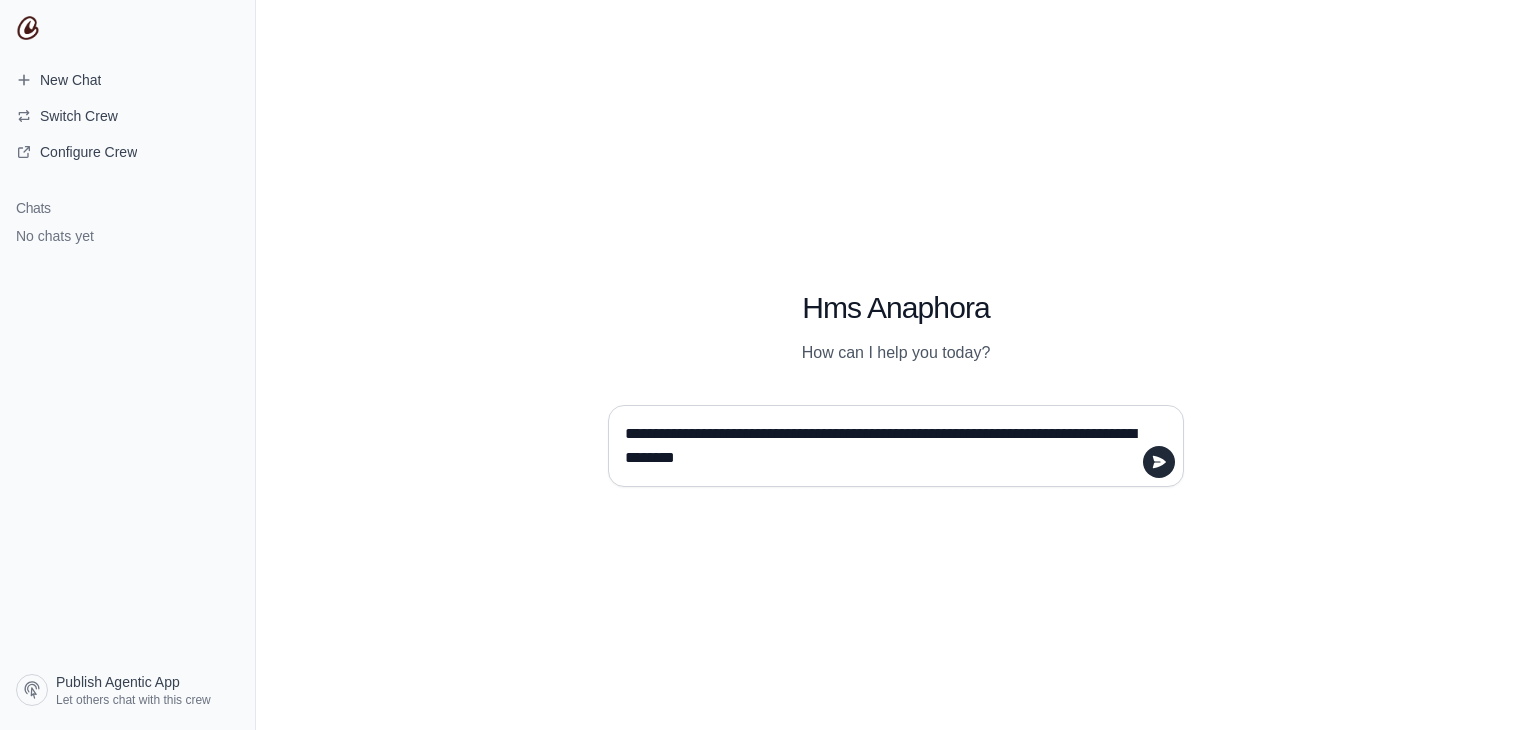 type 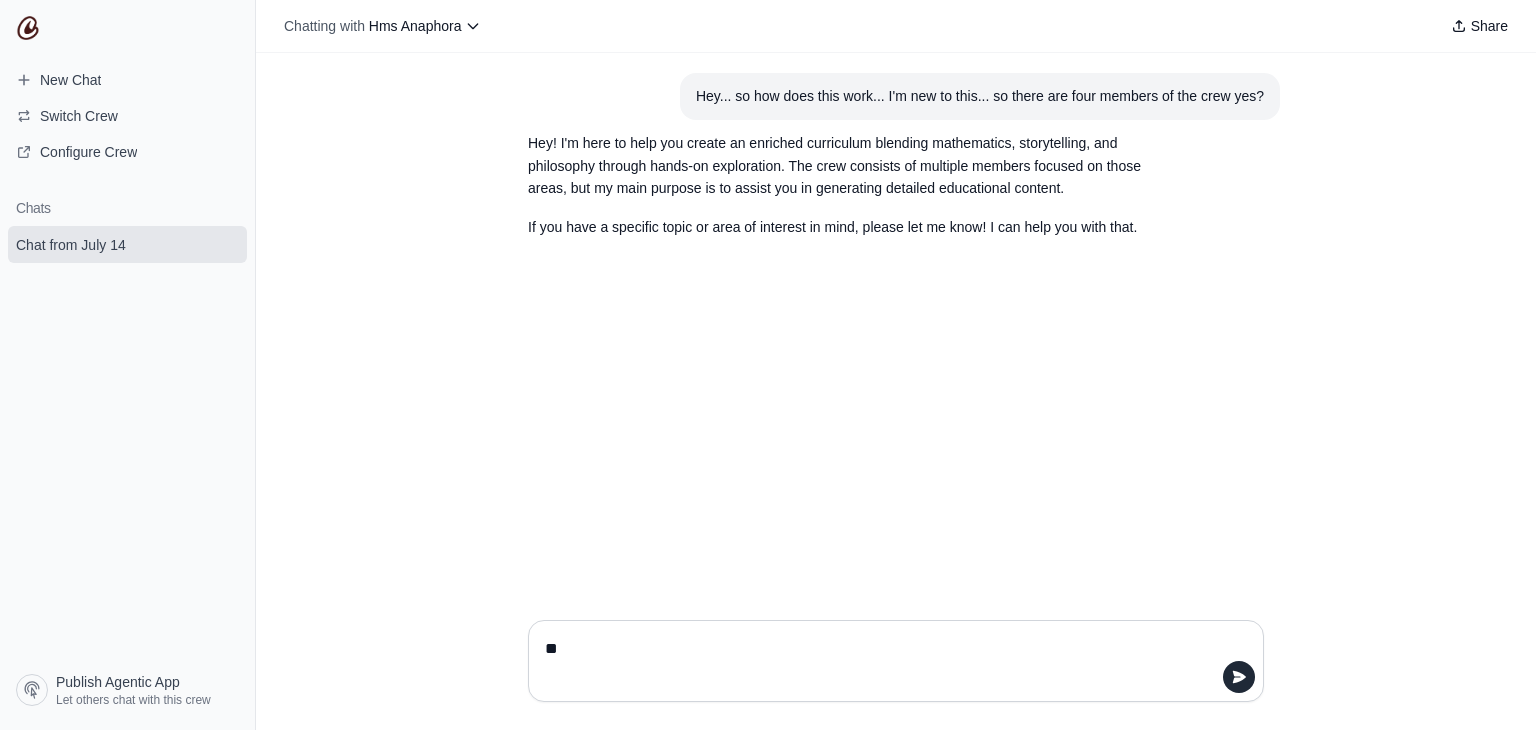 type on "*" 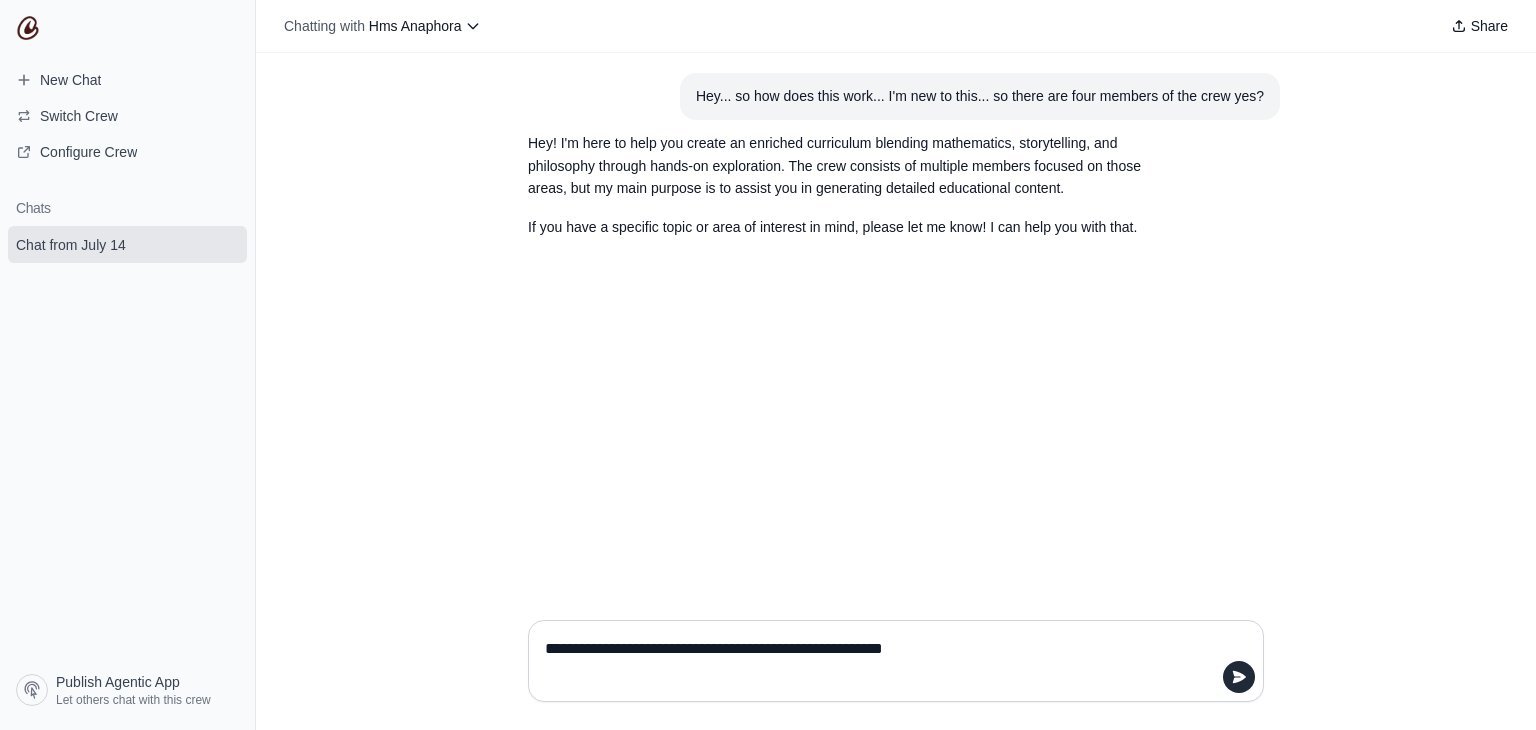 type on "**********" 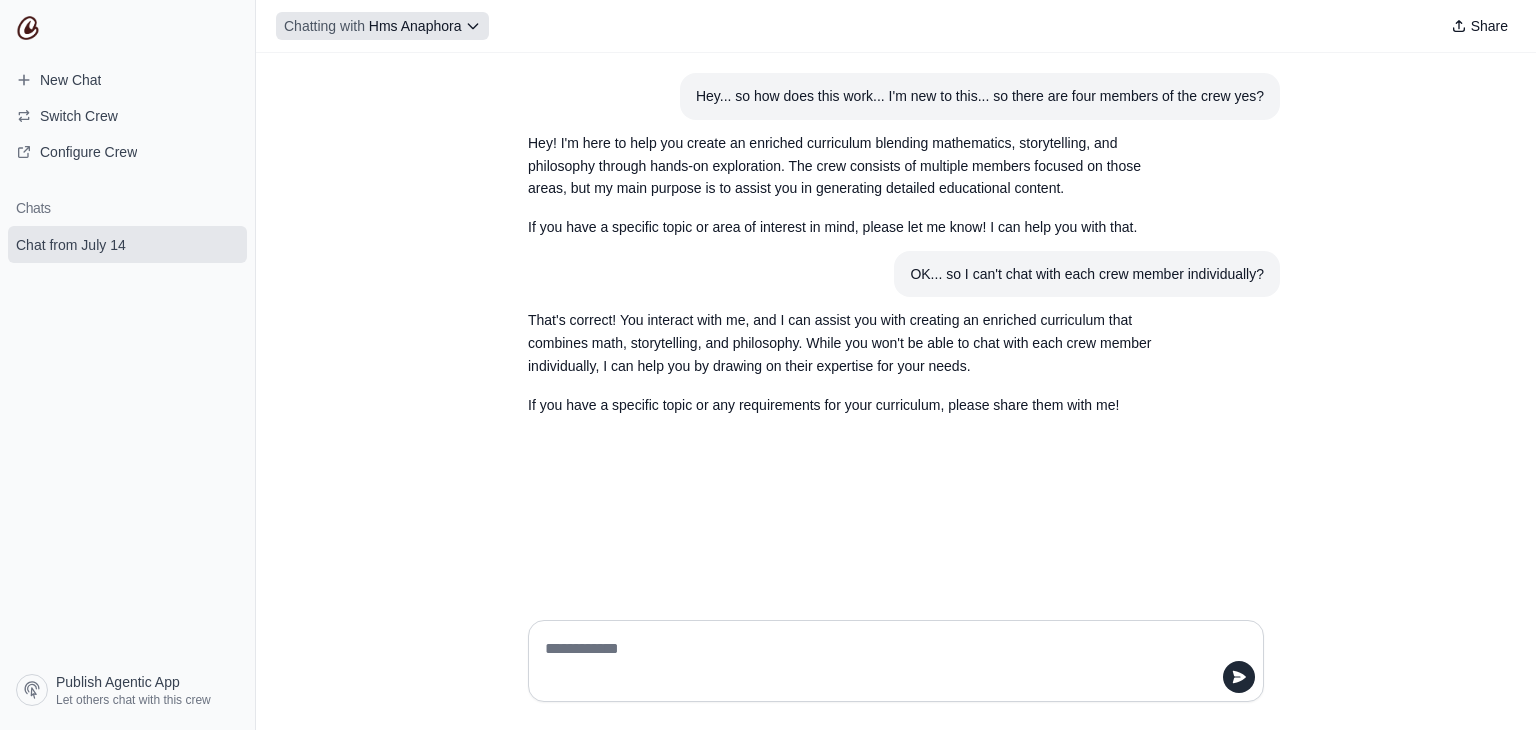 click 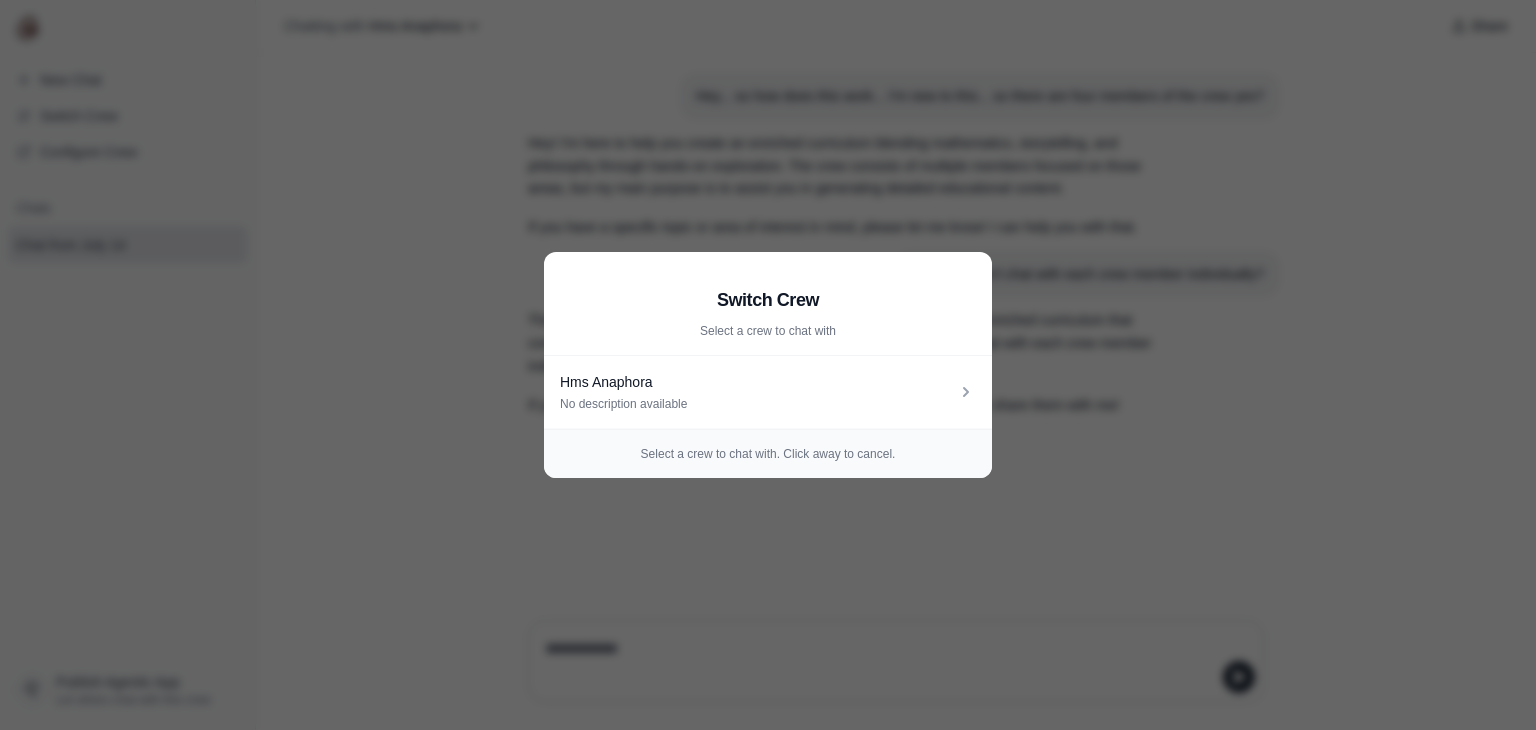 click on "Switch Crew
Select a crew to chat with
[PERSON]
No description available
Select a crew to chat with. Click away to cancel." at bounding box center [768, 365] 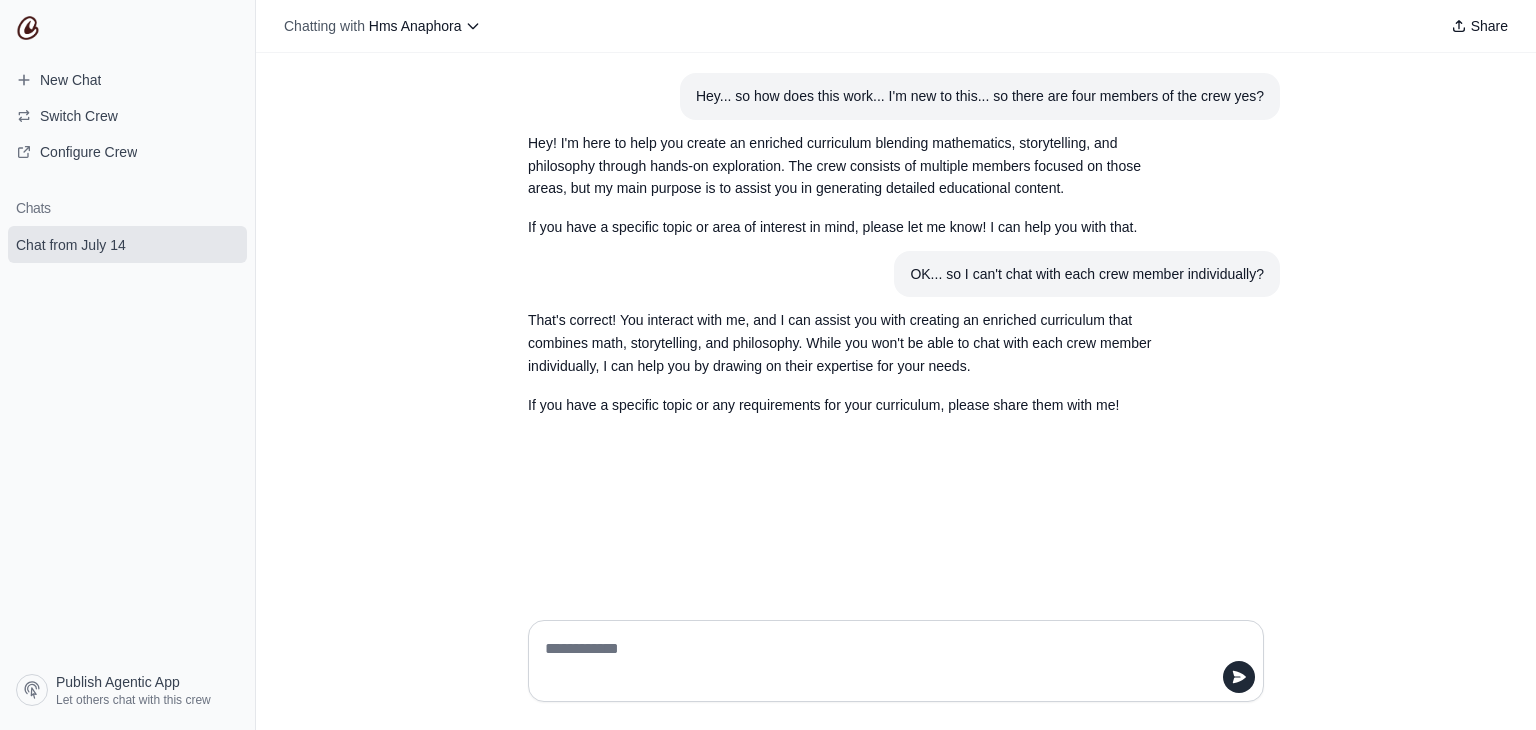 click at bounding box center [890, 661] 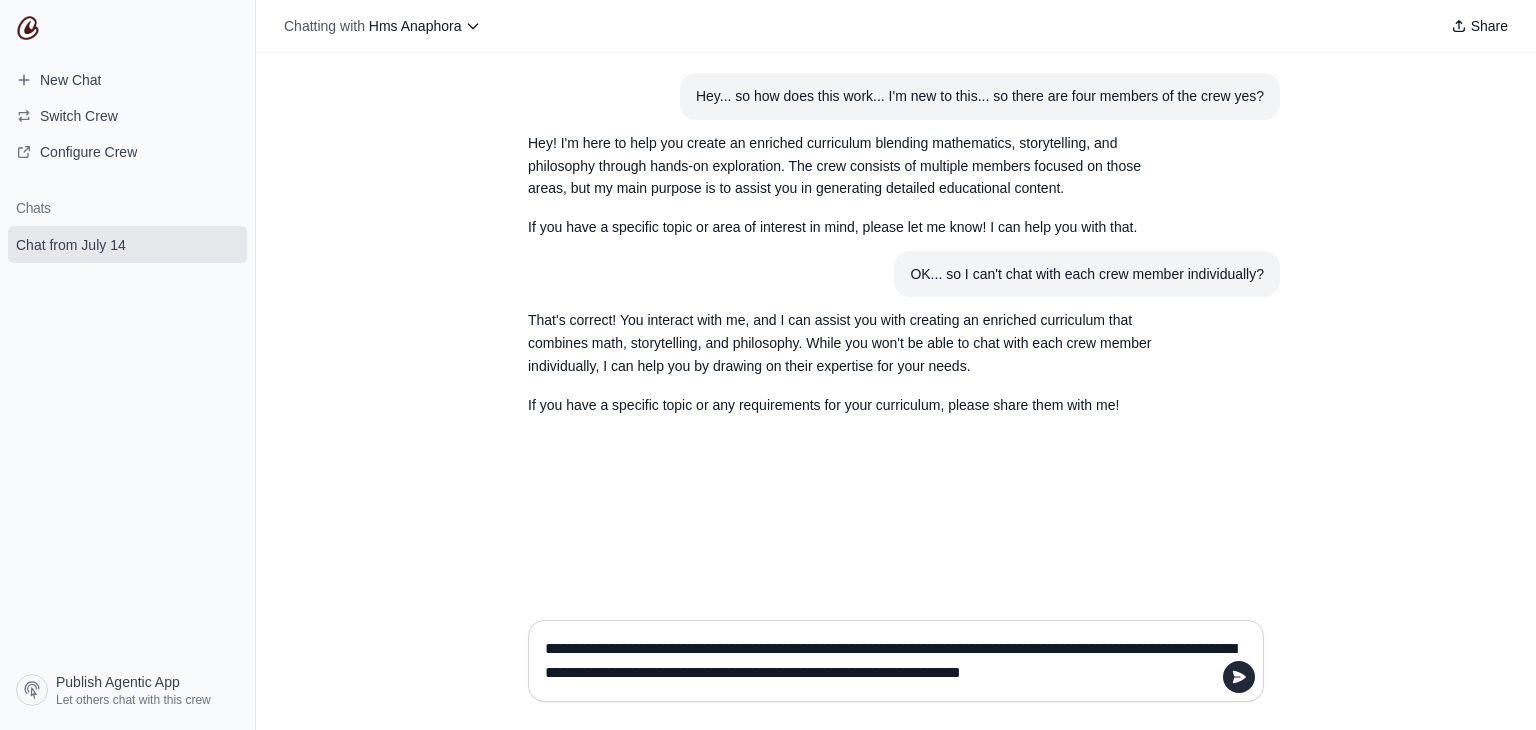 type on "**********" 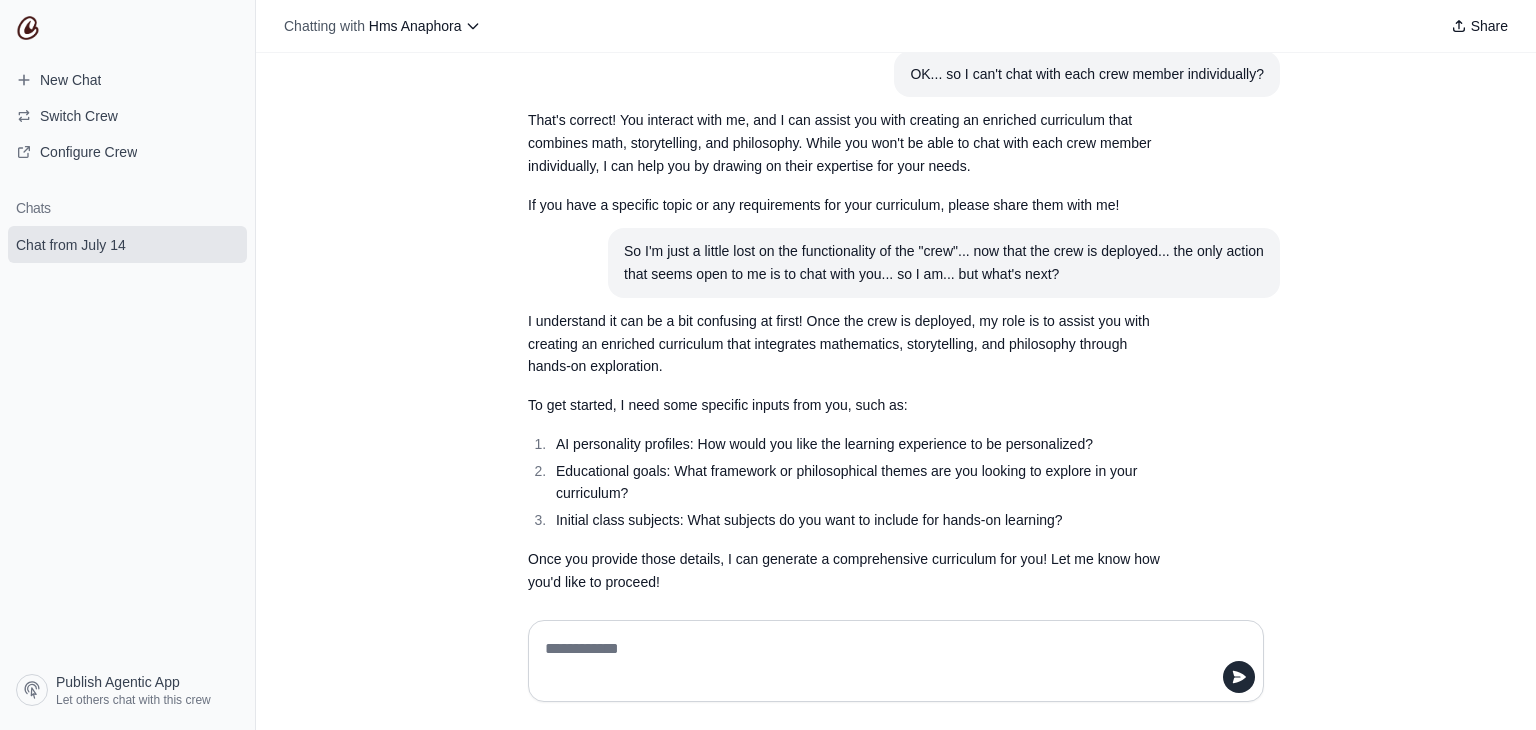 scroll, scrollTop: 221, scrollLeft: 0, axis: vertical 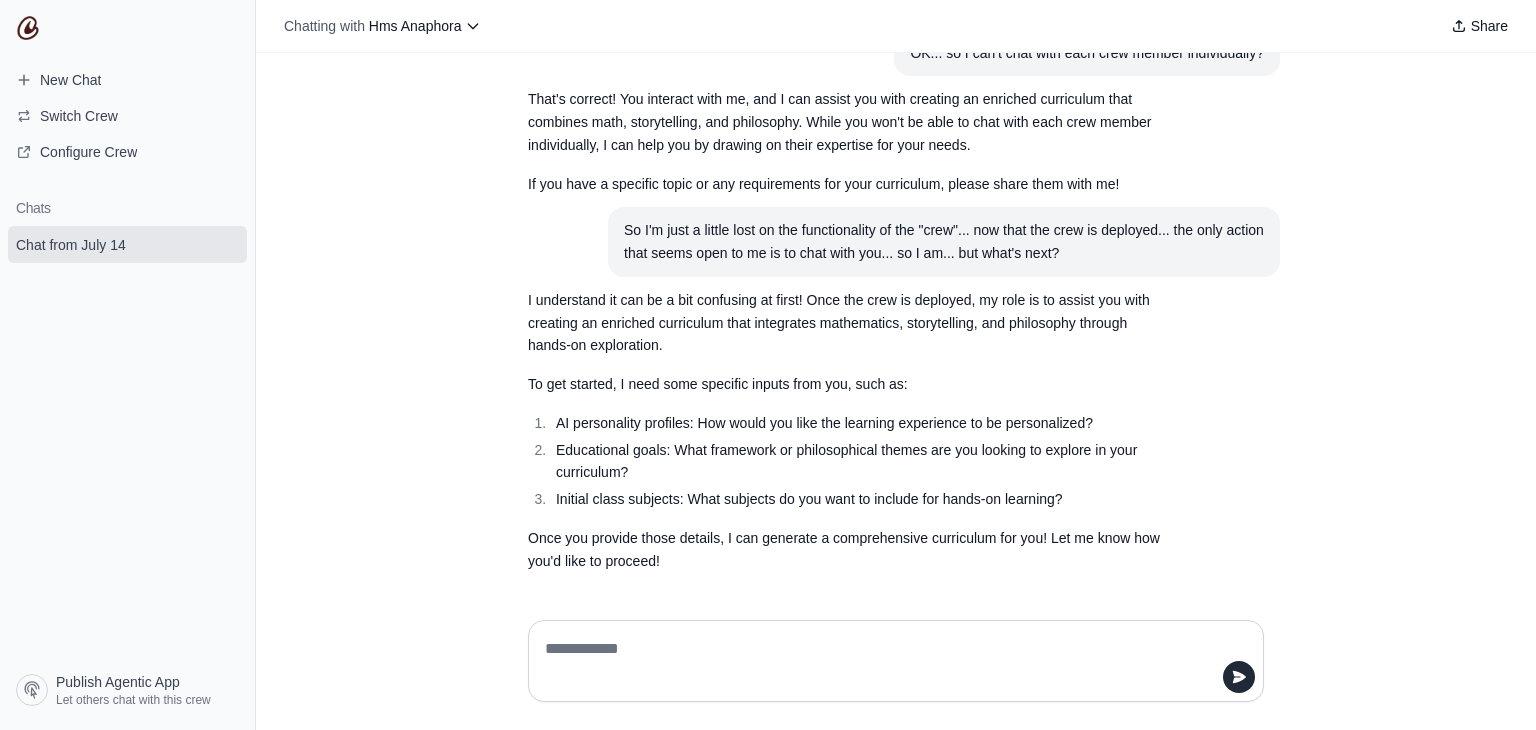 click at bounding box center [890, 661] 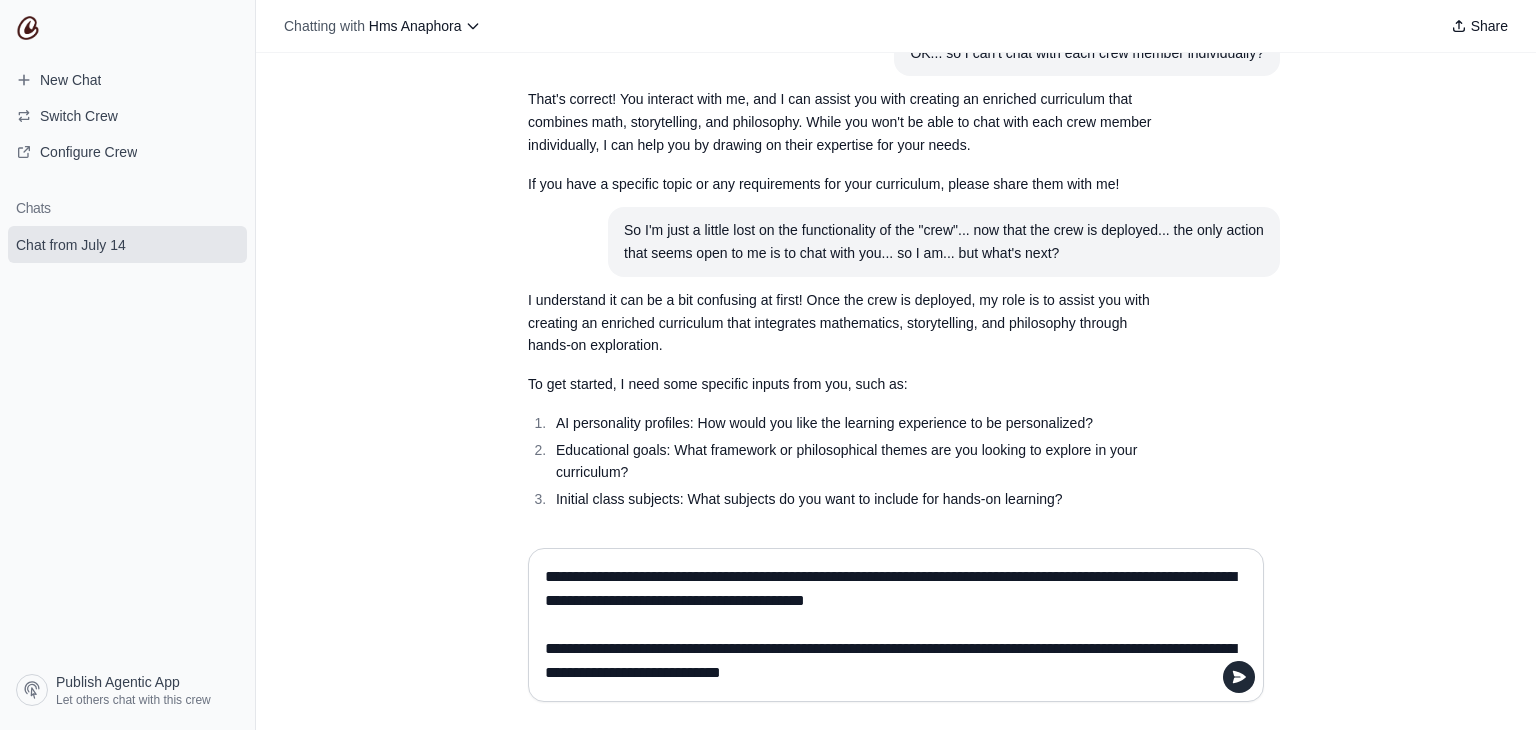 click on "**********" at bounding box center (890, 625) 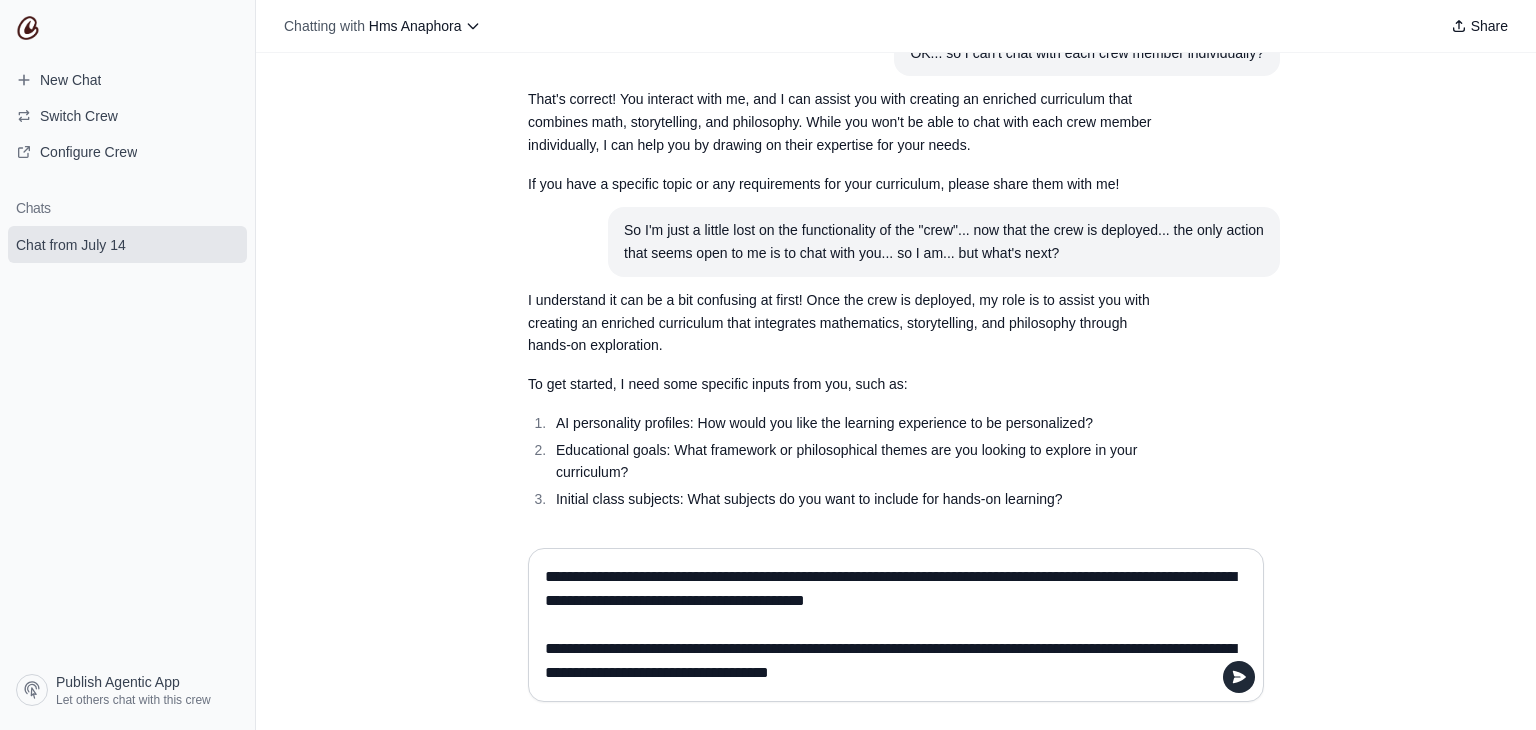 click on "**********" at bounding box center [890, 625] 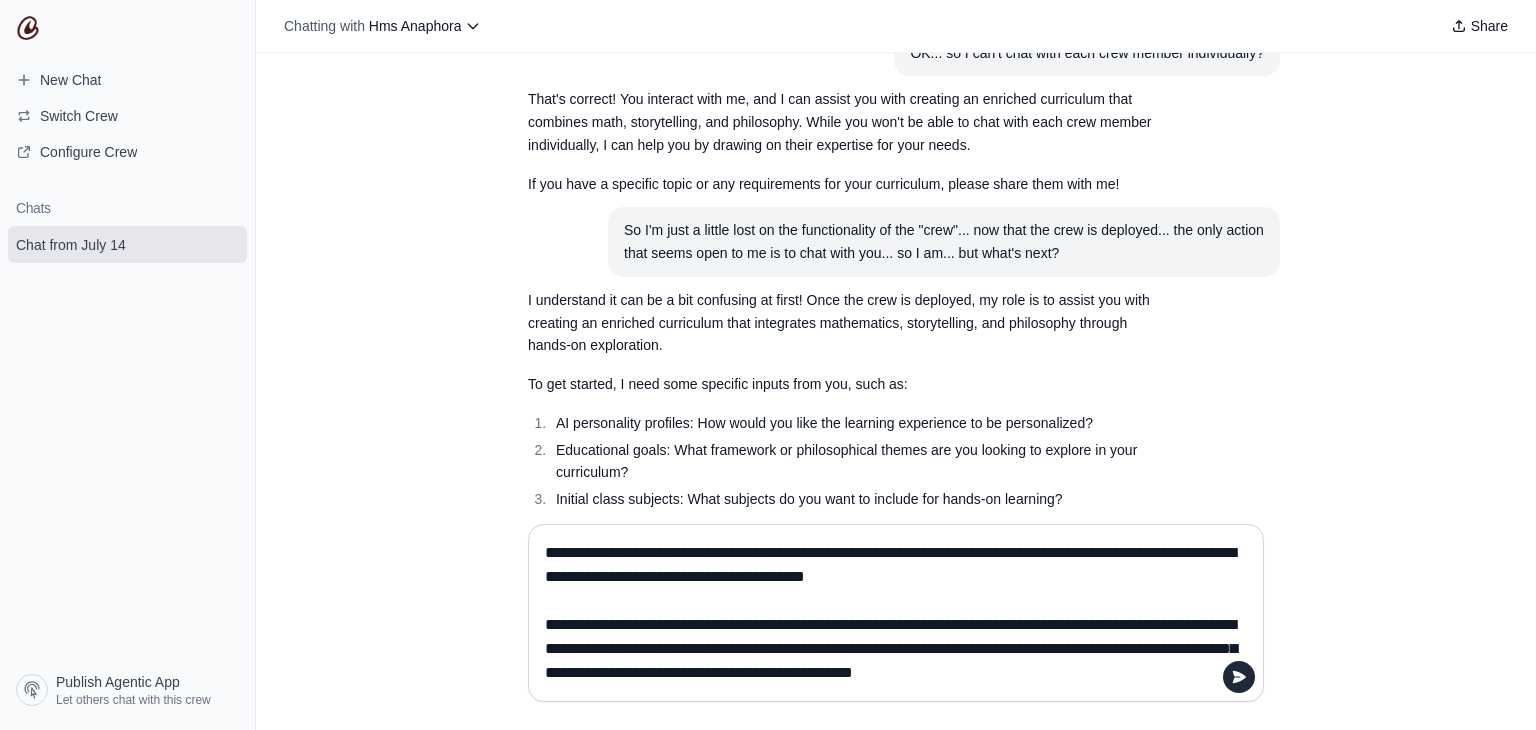 click on "**********" at bounding box center (890, 613) 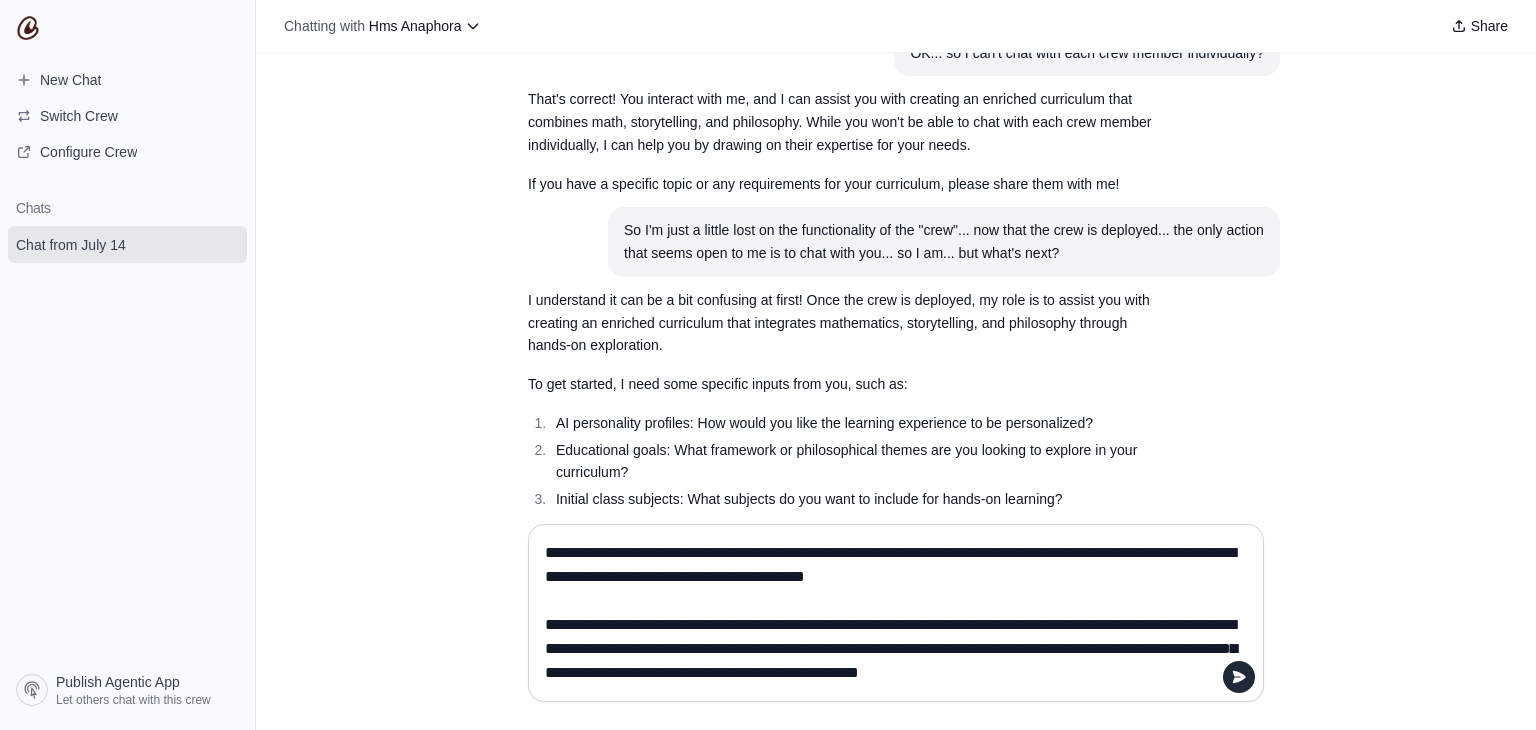 click on "**********" at bounding box center (890, 613) 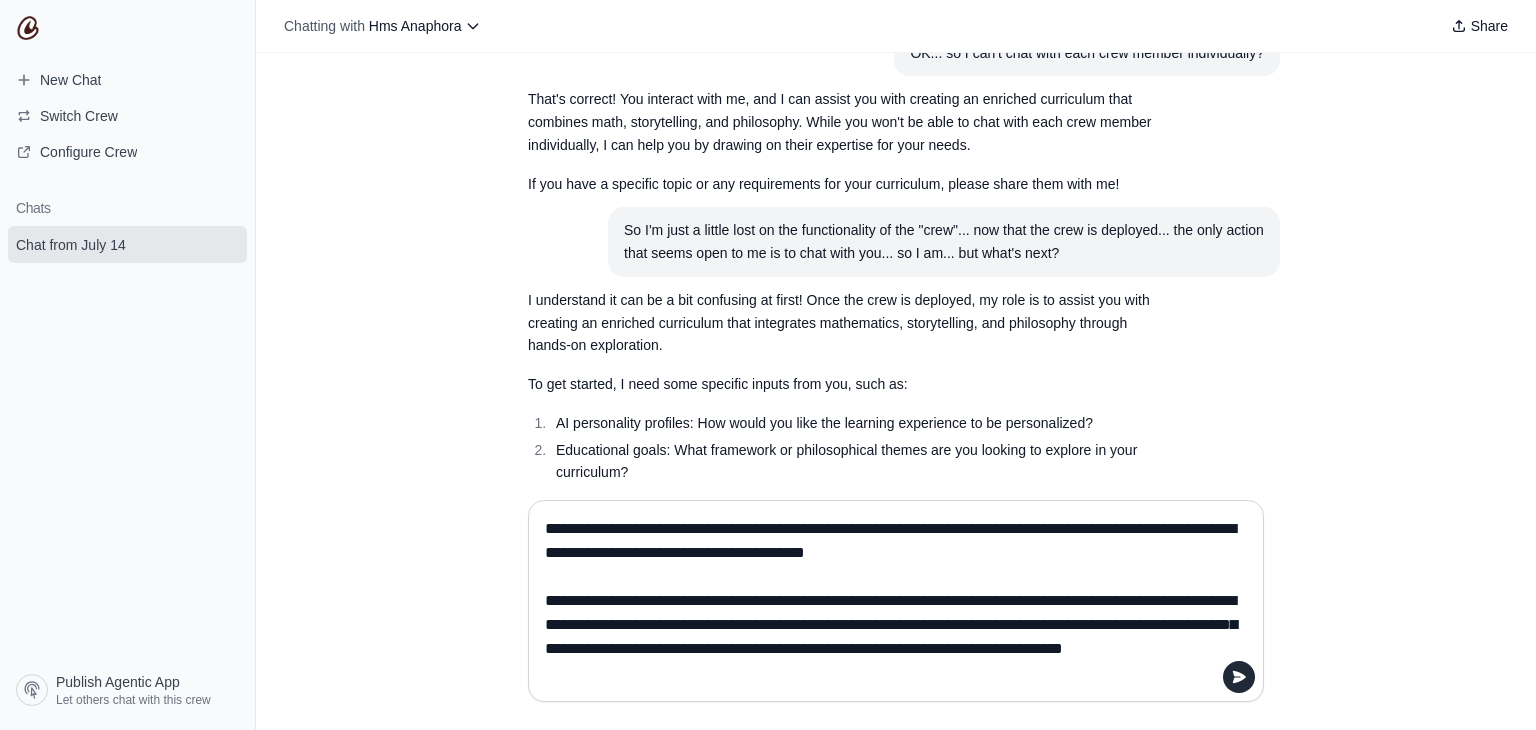 click on "Chats
Chat from July 14" at bounding box center (127, 425) 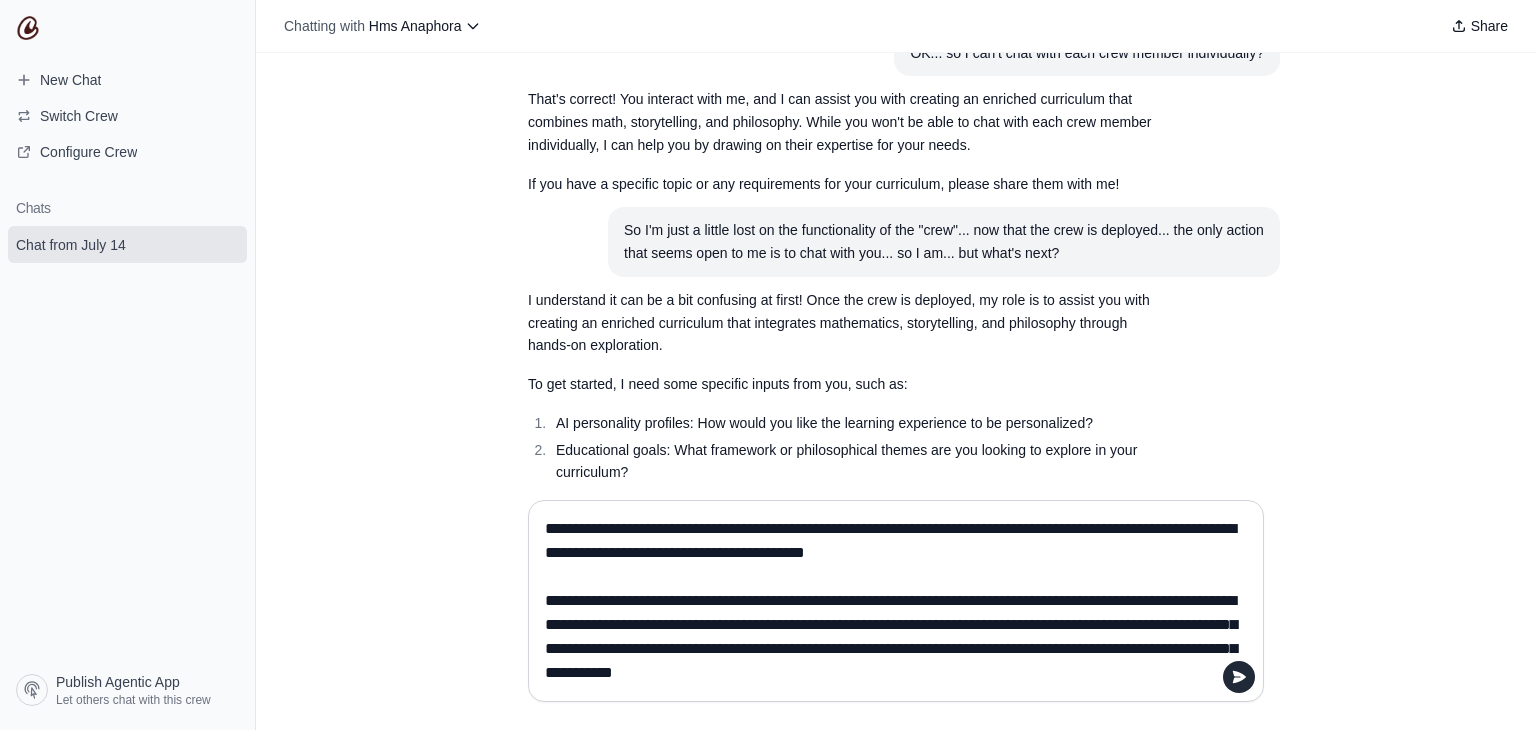 drag, startPoint x: 822, startPoint y: 673, endPoint x: 982, endPoint y: 677, distance: 160.04999 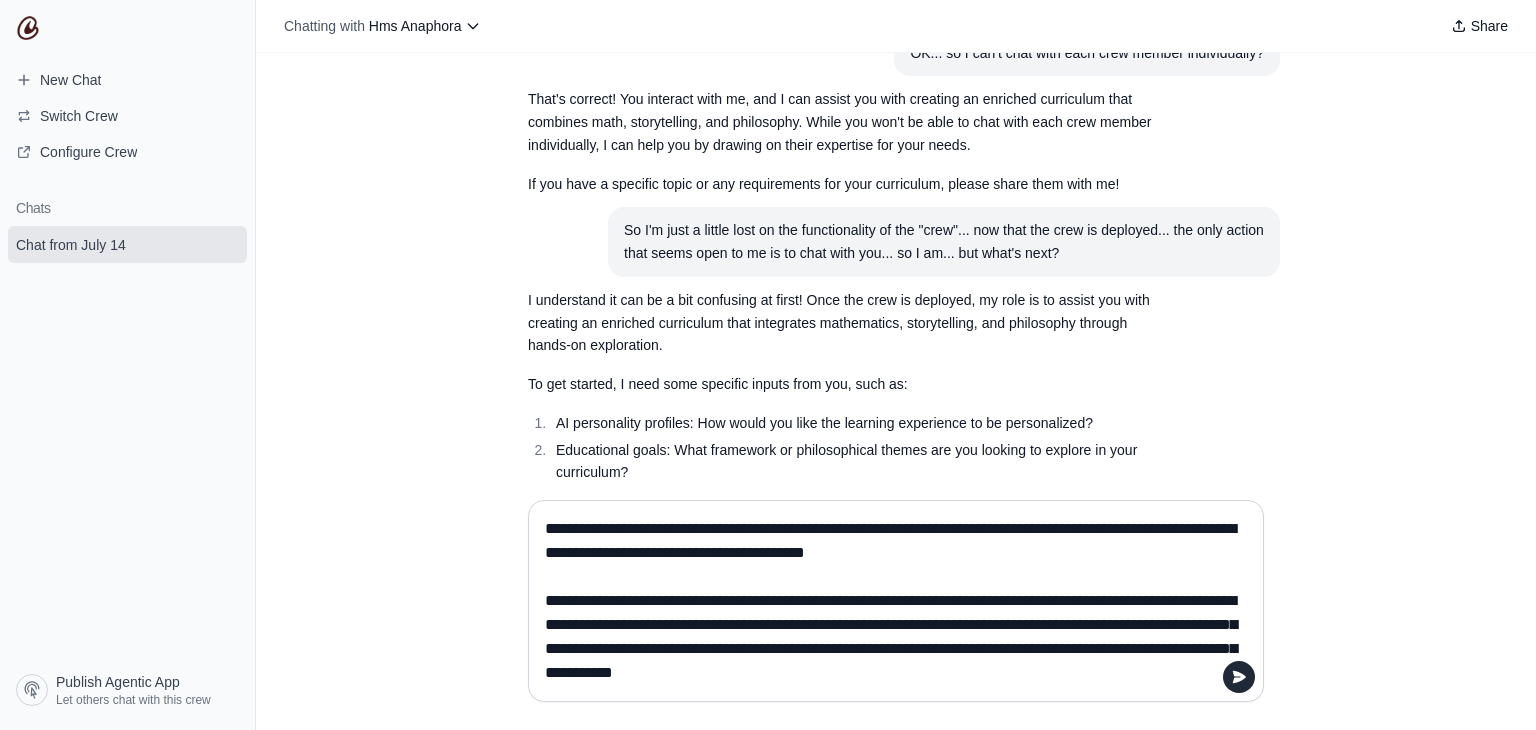click on "**********" at bounding box center [890, 601] 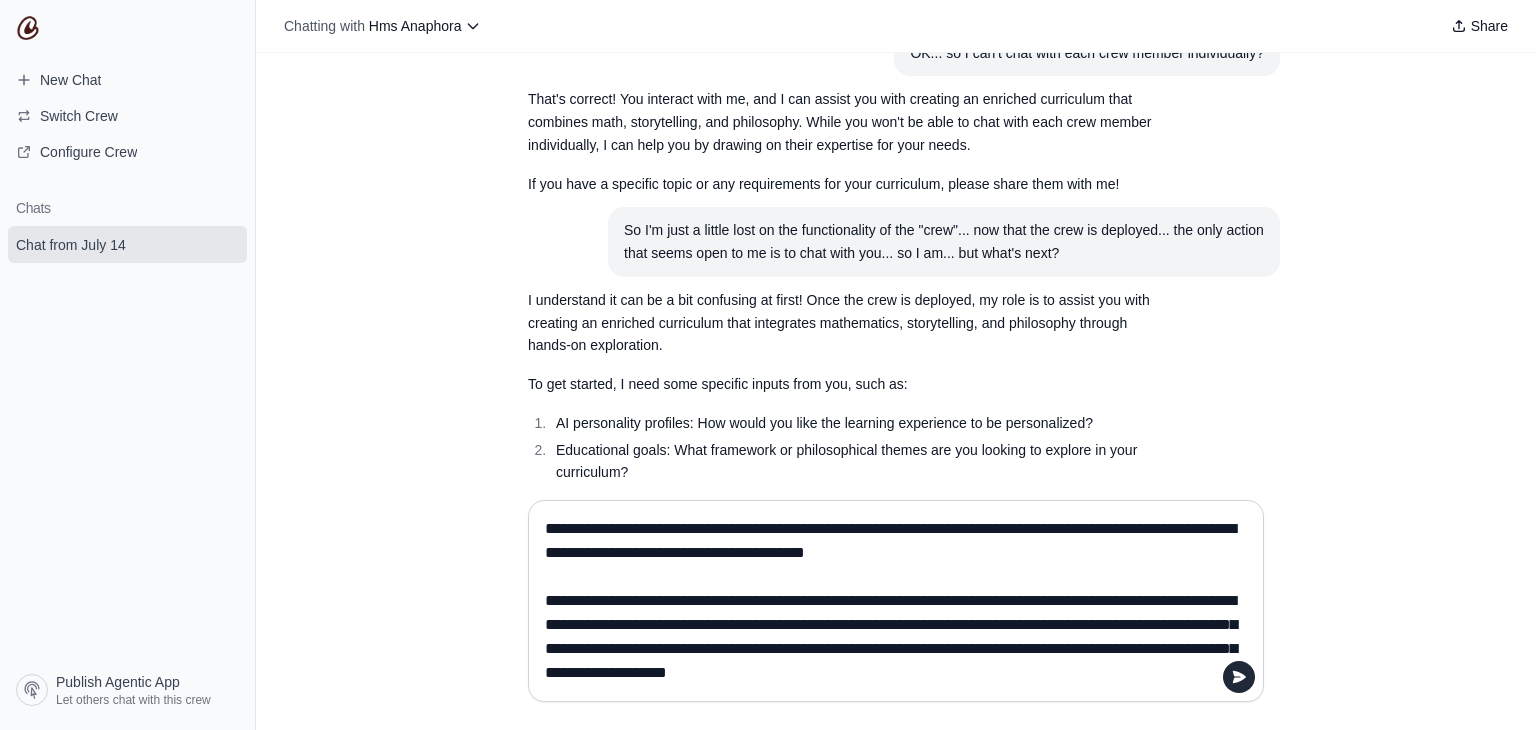 click on "**********" at bounding box center [890, 601] 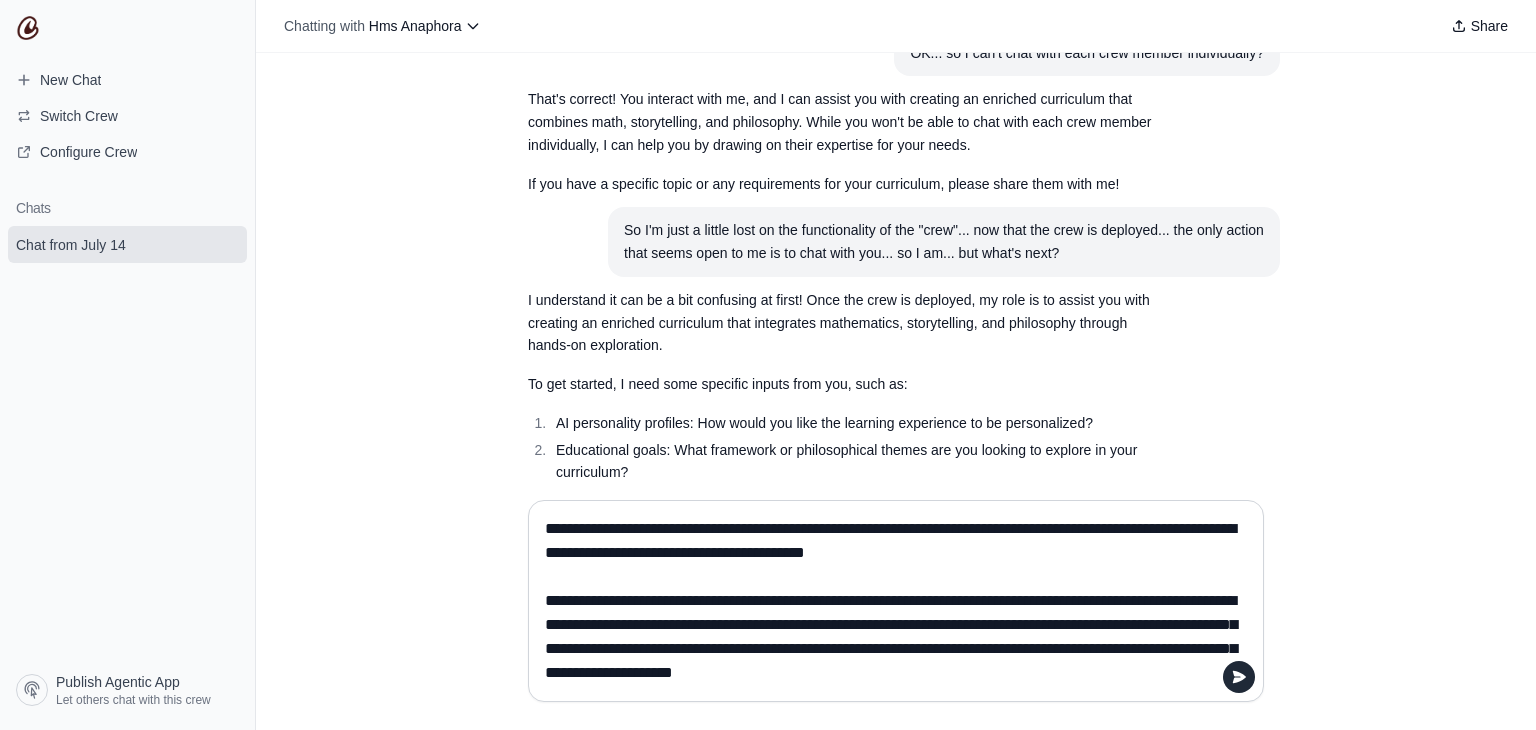 click on "**********" at bounding box center (890, 601) 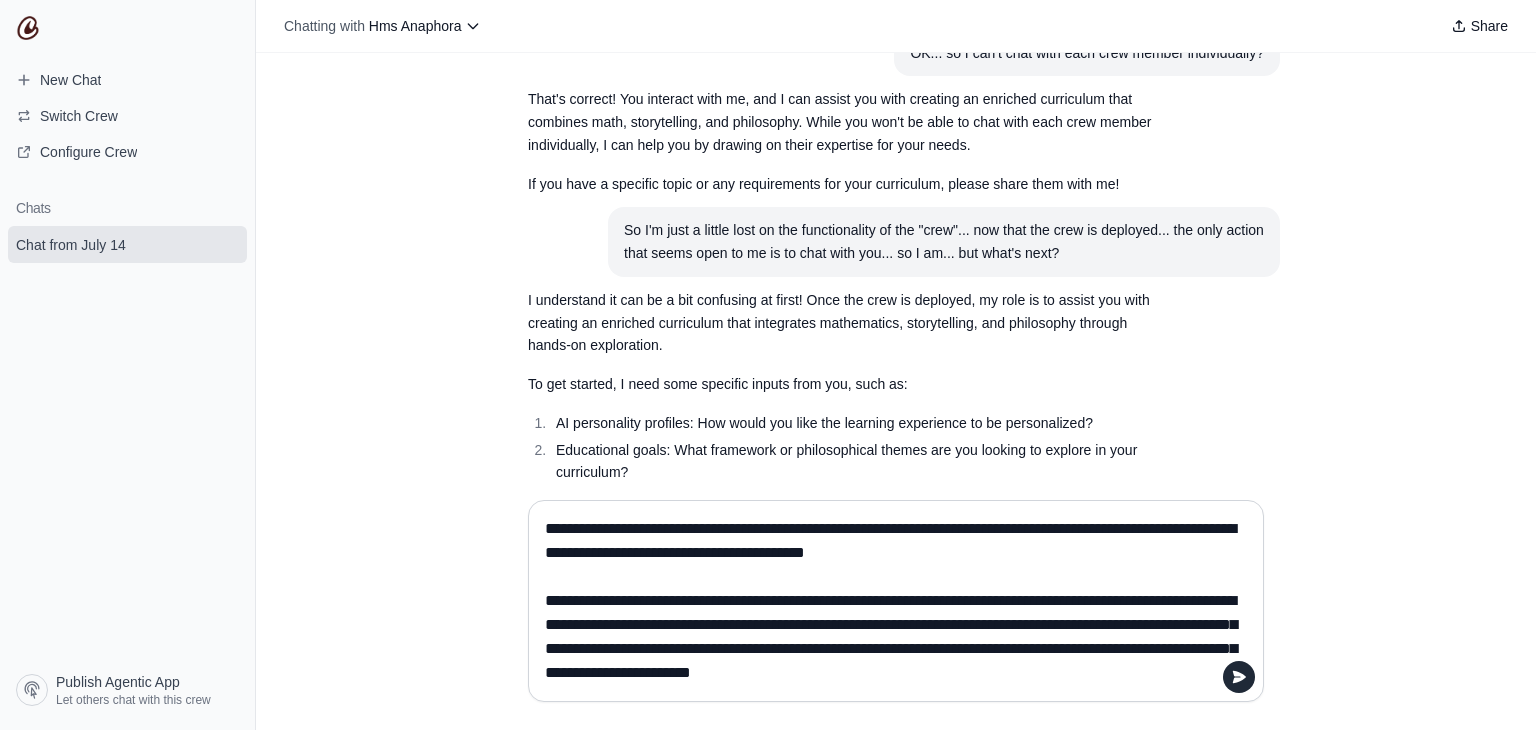 click on "**********" at bounding box center [890, 601] 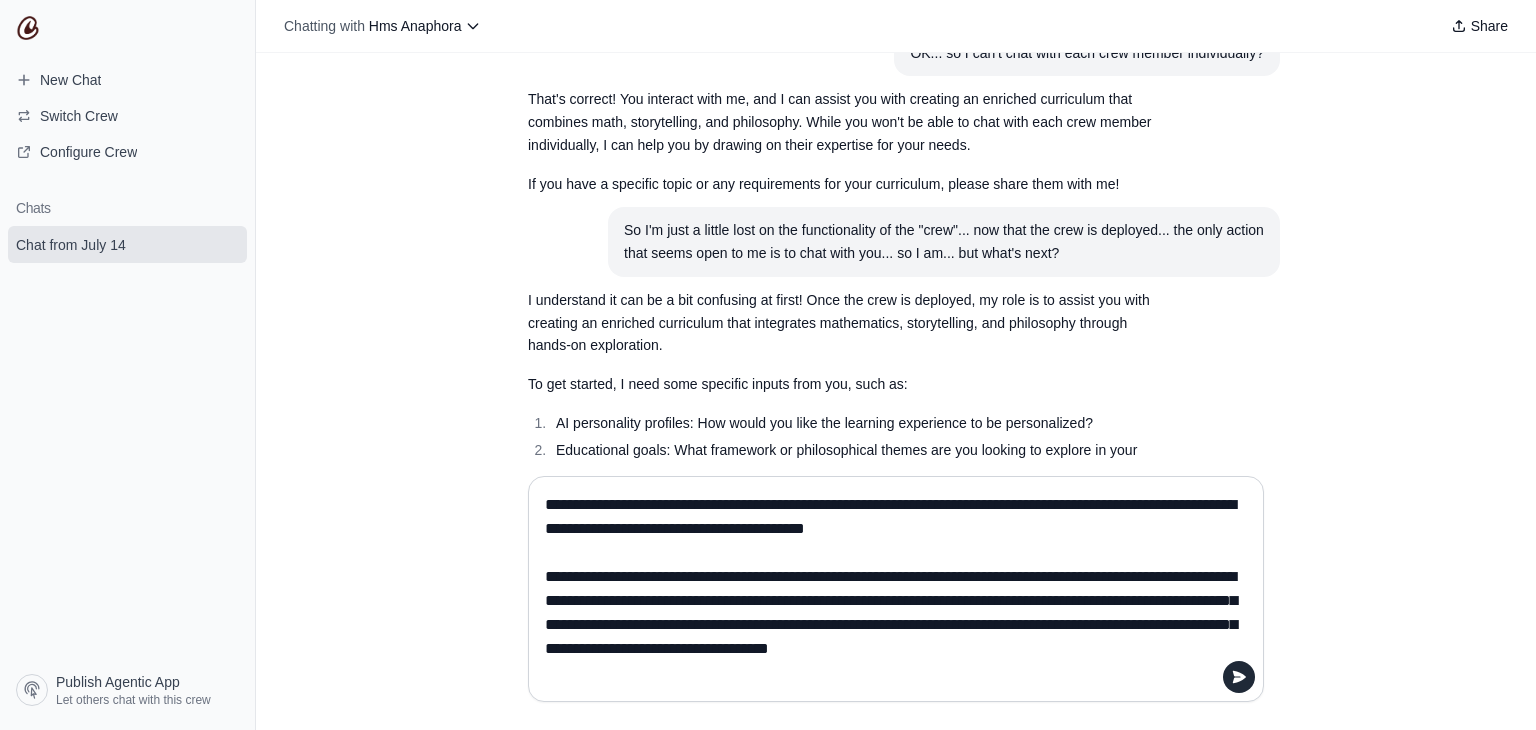 click on "**********" at bounding box center (890, 589) 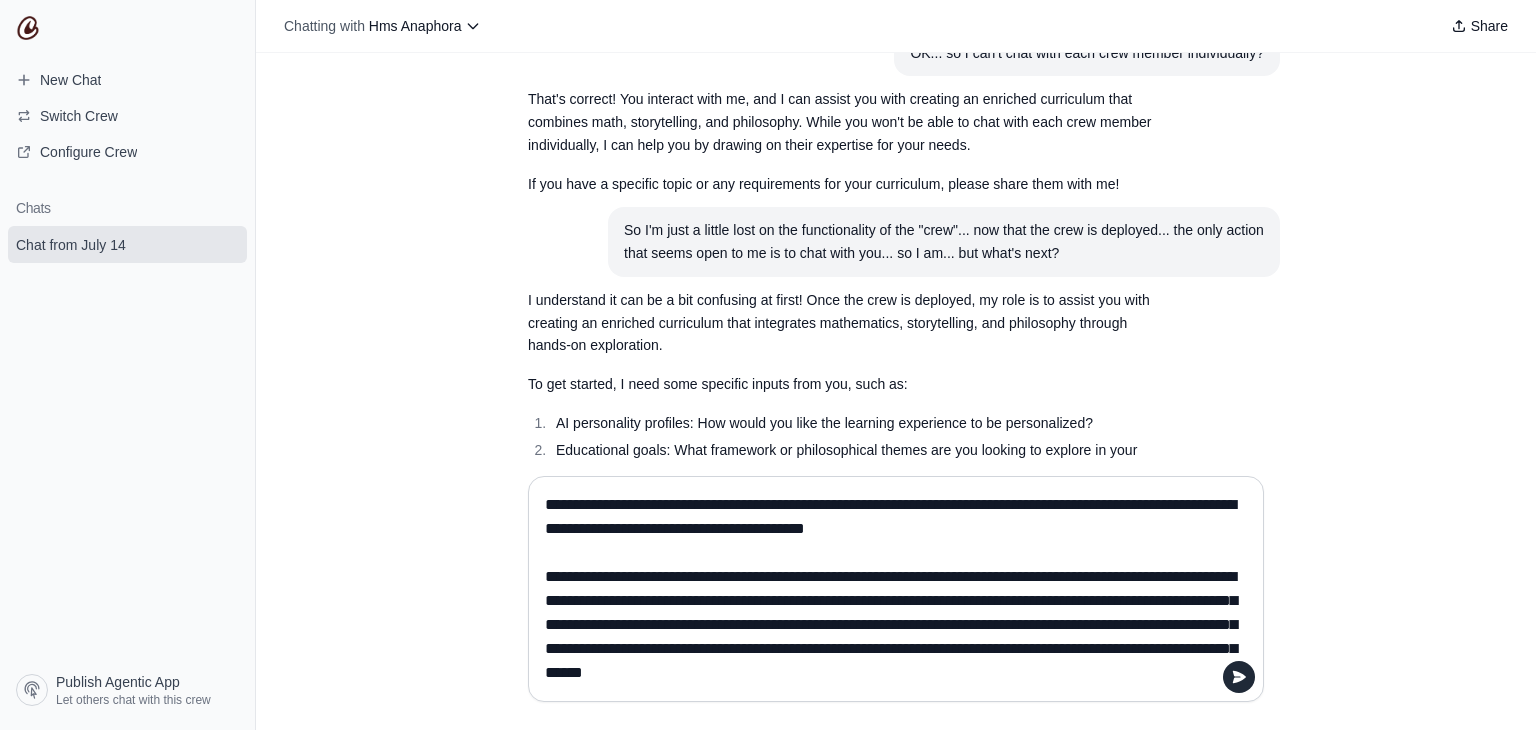 click on "**********" at bounding box center [890, 589] 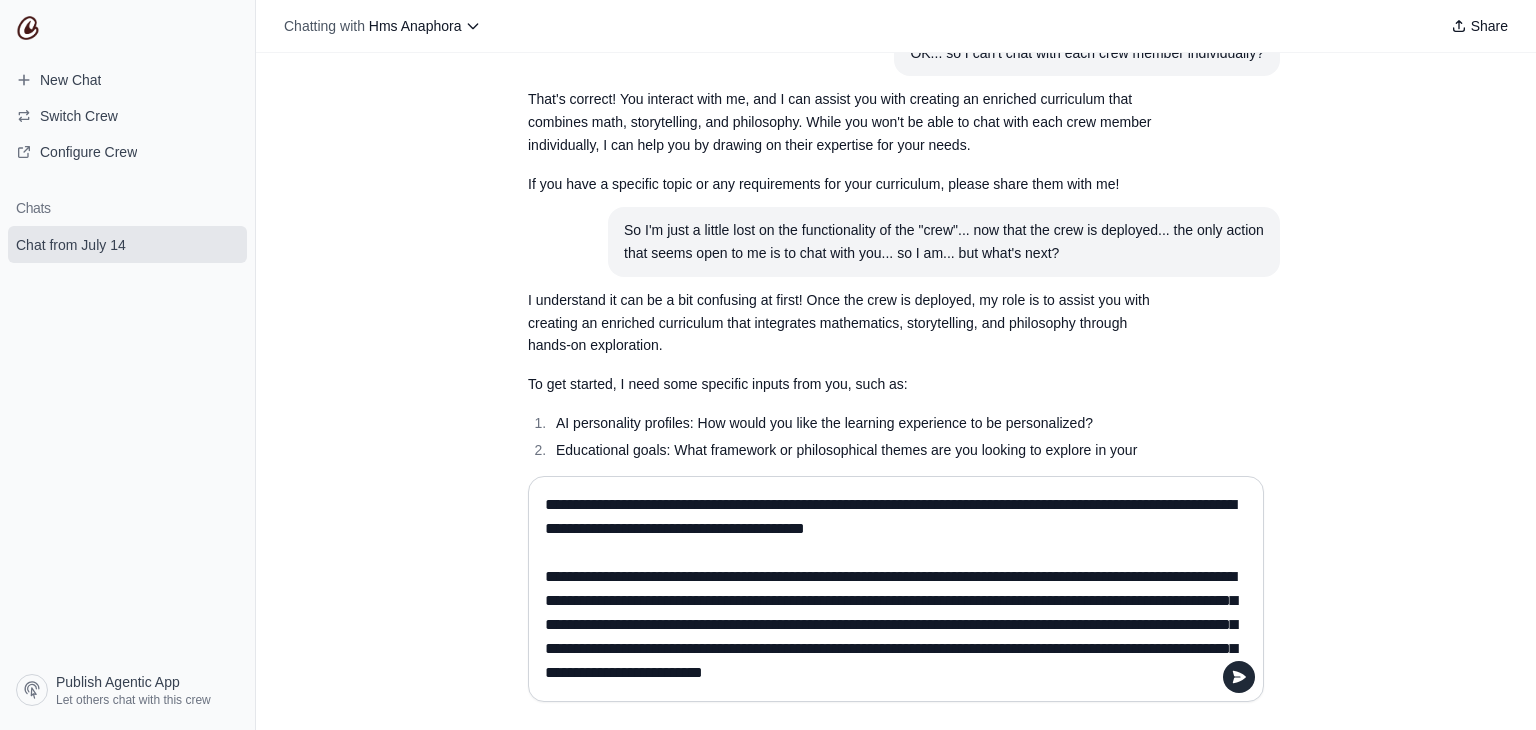 scroll, scrollTop: 16, scrollLeft: 0, axis: vertical 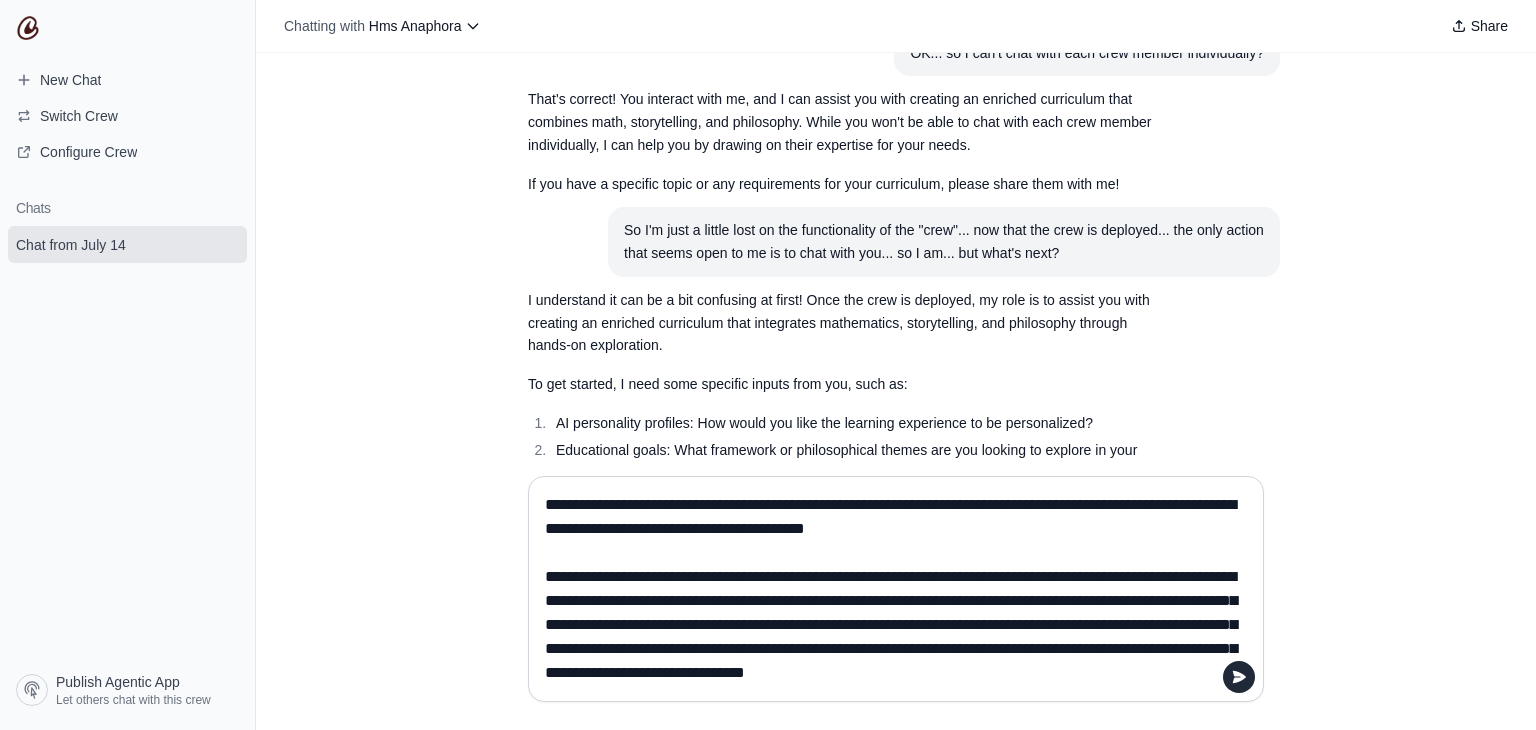 click on "**********" at bounding box center [890, 589] 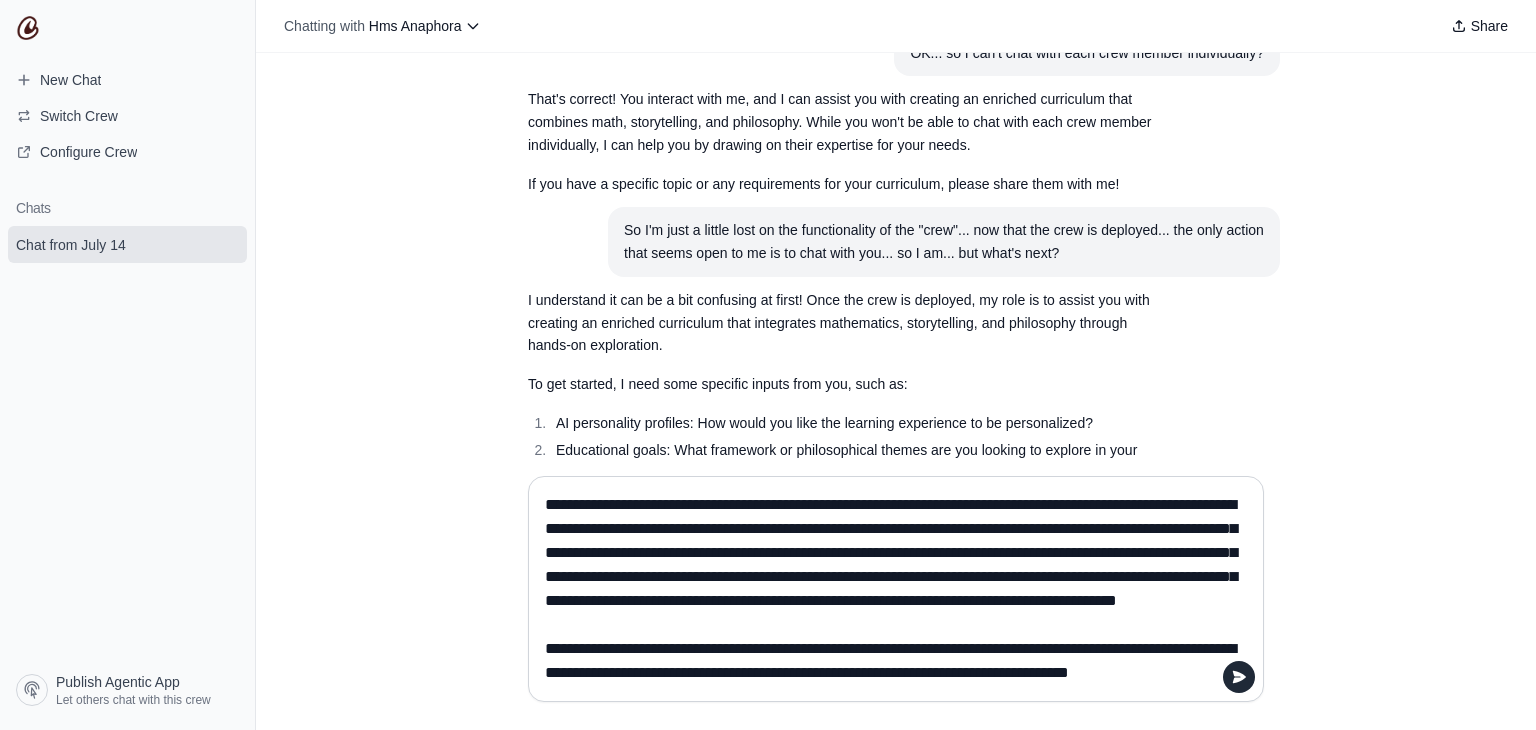 scroll, scrollTop: 160, scrollLeft: 0, axis: vertical 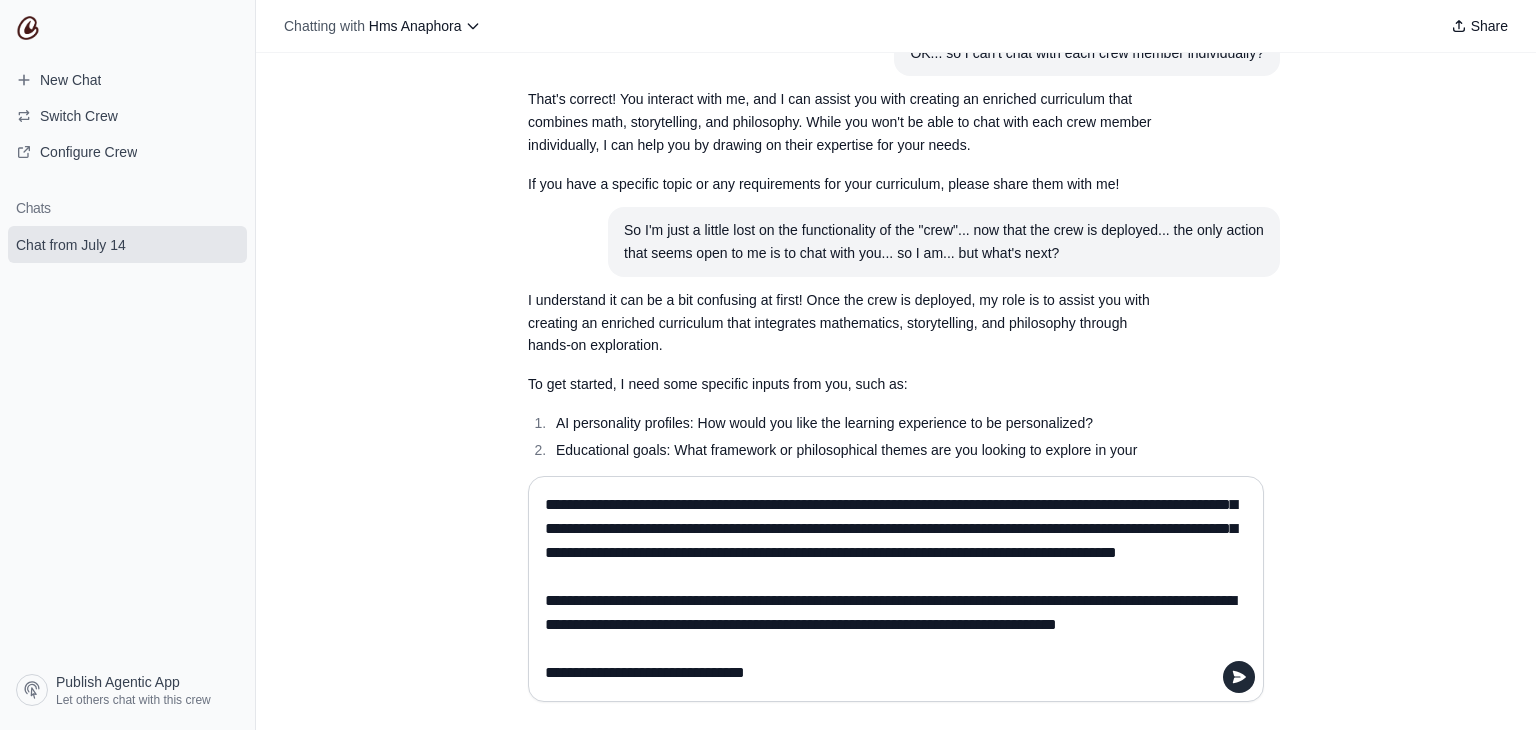 type on "**********" 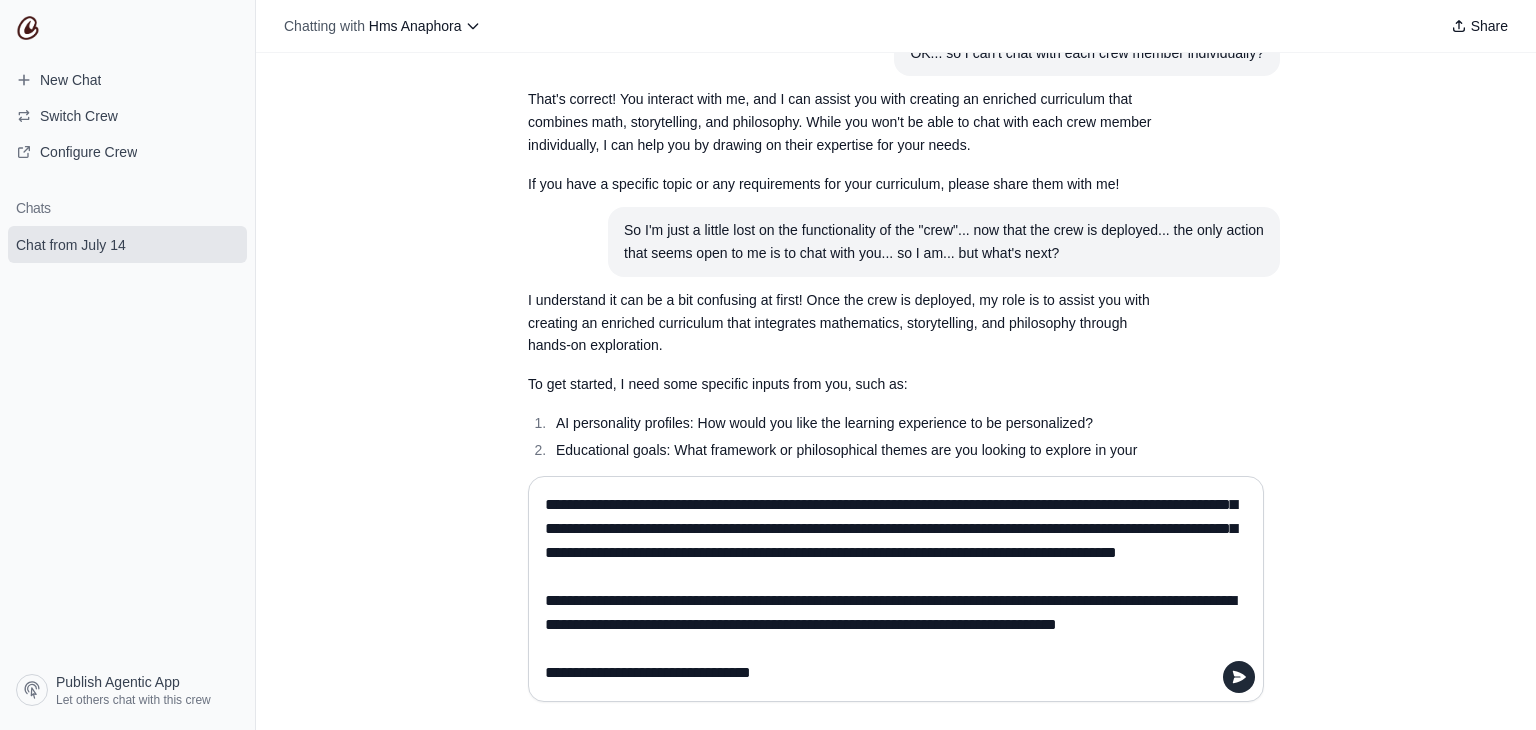 scroll, scrollTop: 0, scrollLeft: 0, axis: both 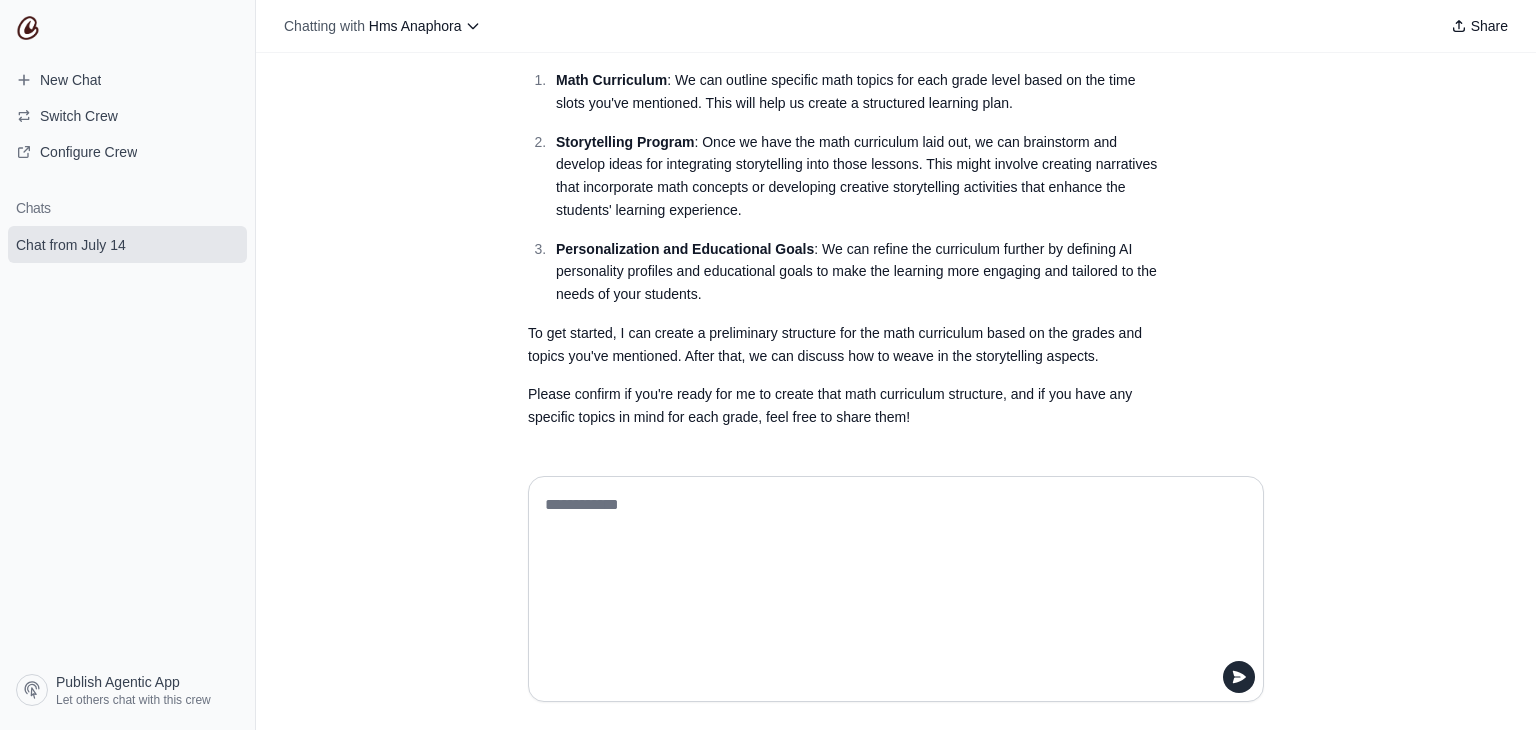 click at bounding box center [890, 589] 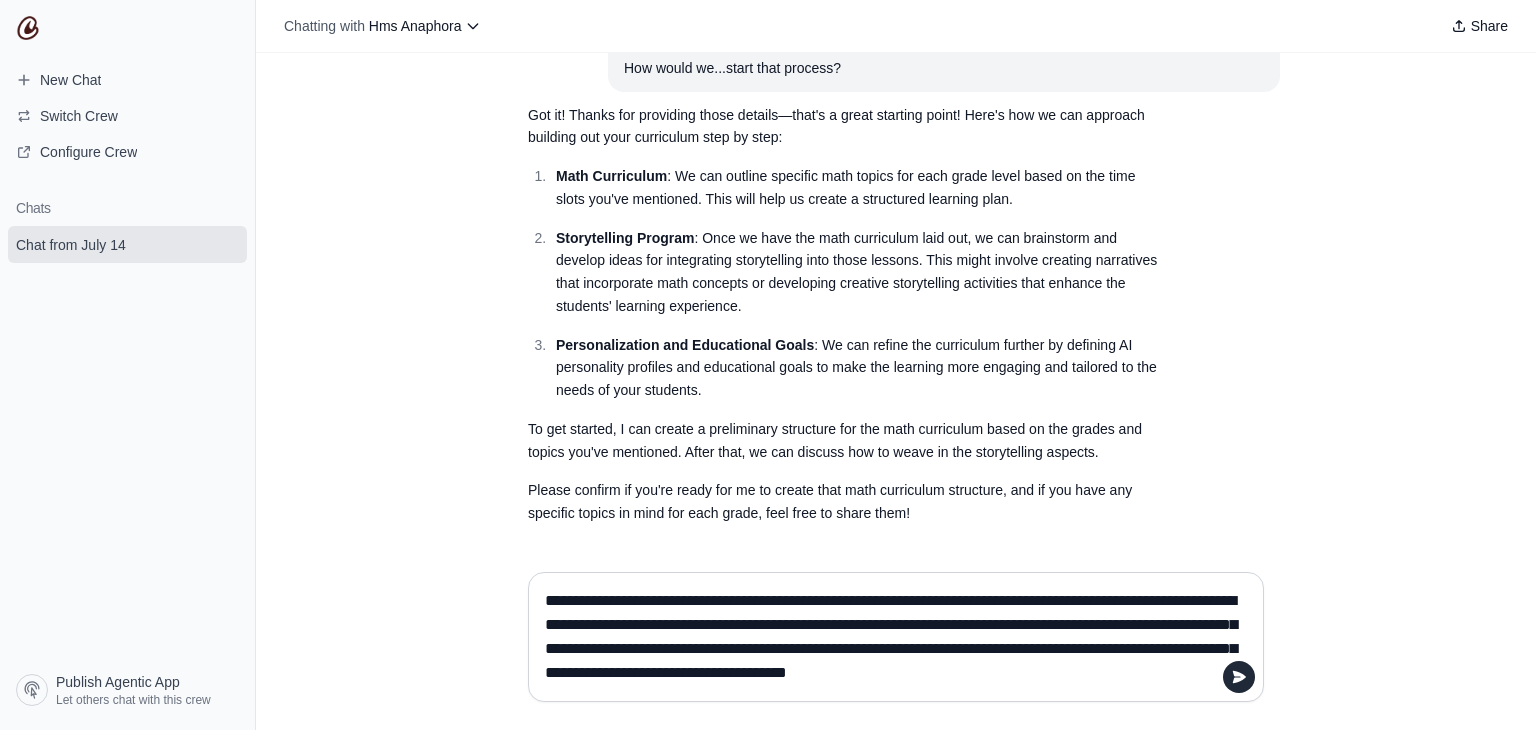 scroll, scrollTop: 1012, scrollLeft: 0, axis: vertical 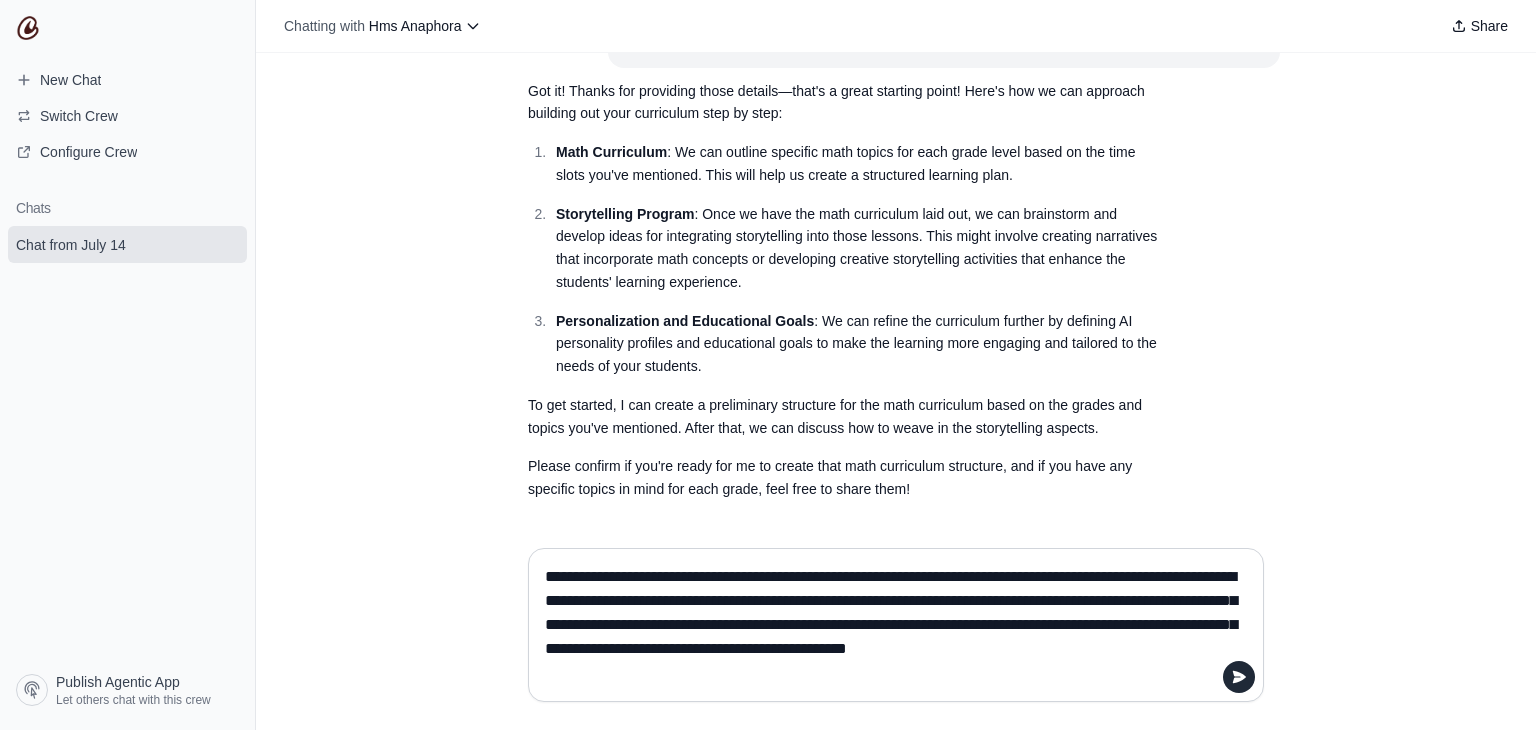 type on "**********" 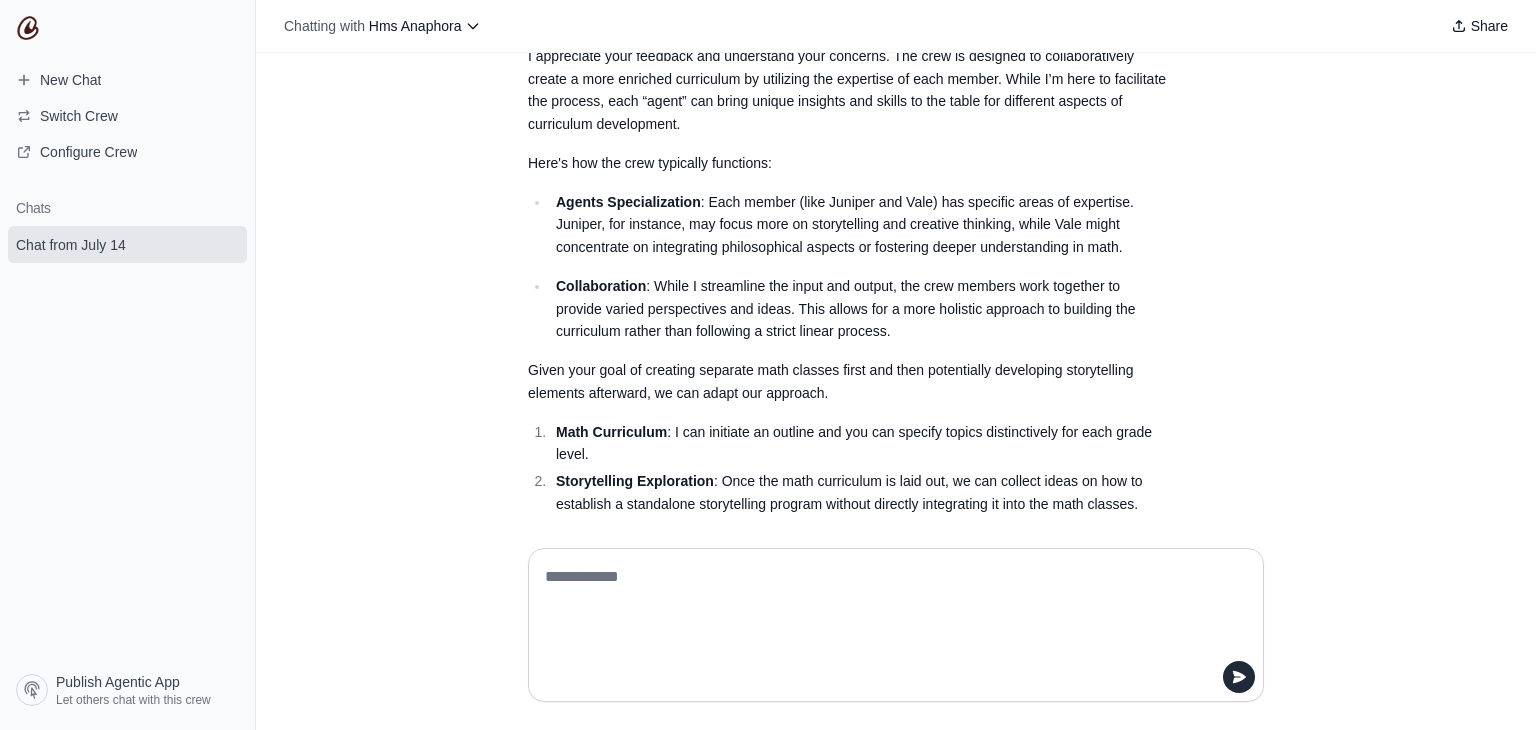 scroll, scrollTop: 1707, scrollLeft: 0, axis: vertical 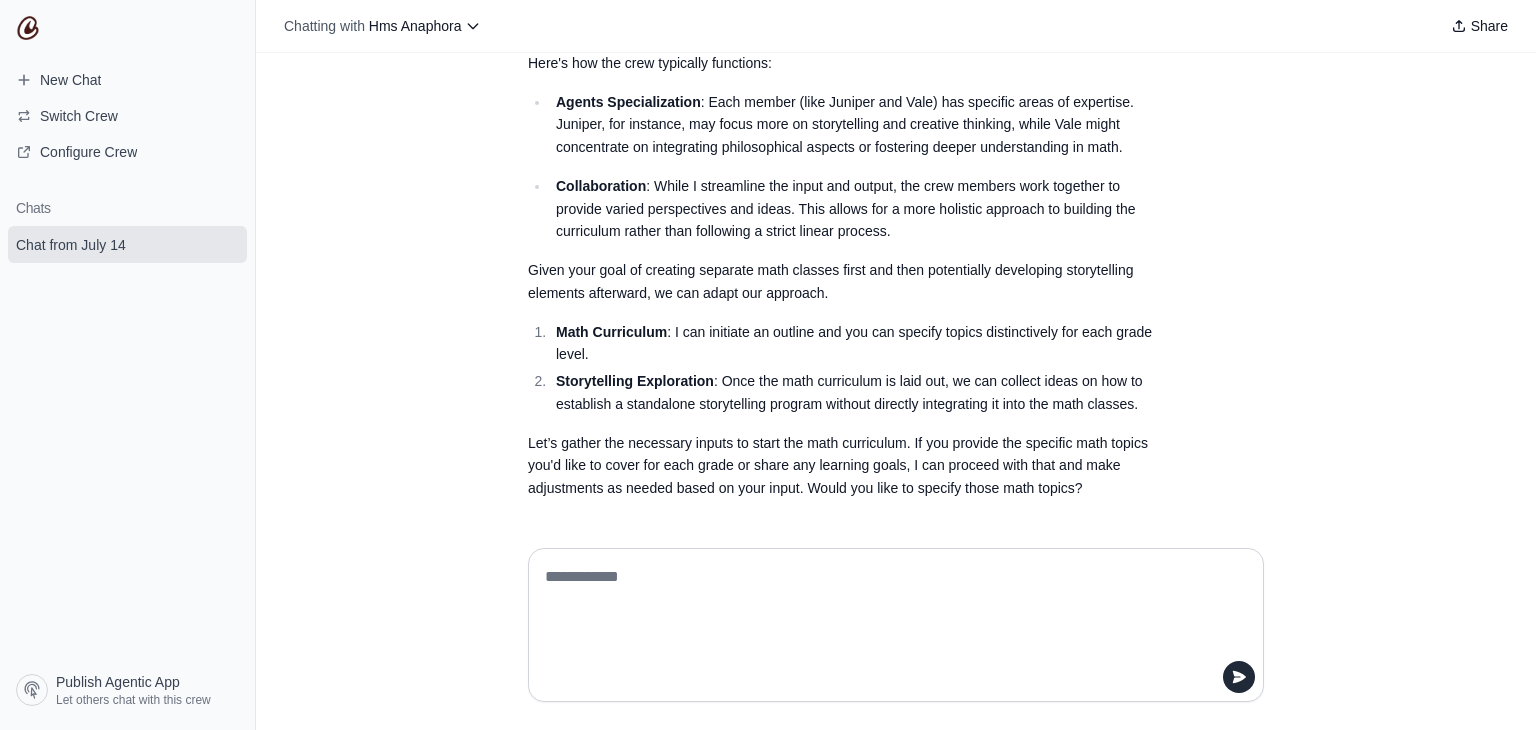 click at bounding box center (890, 625) 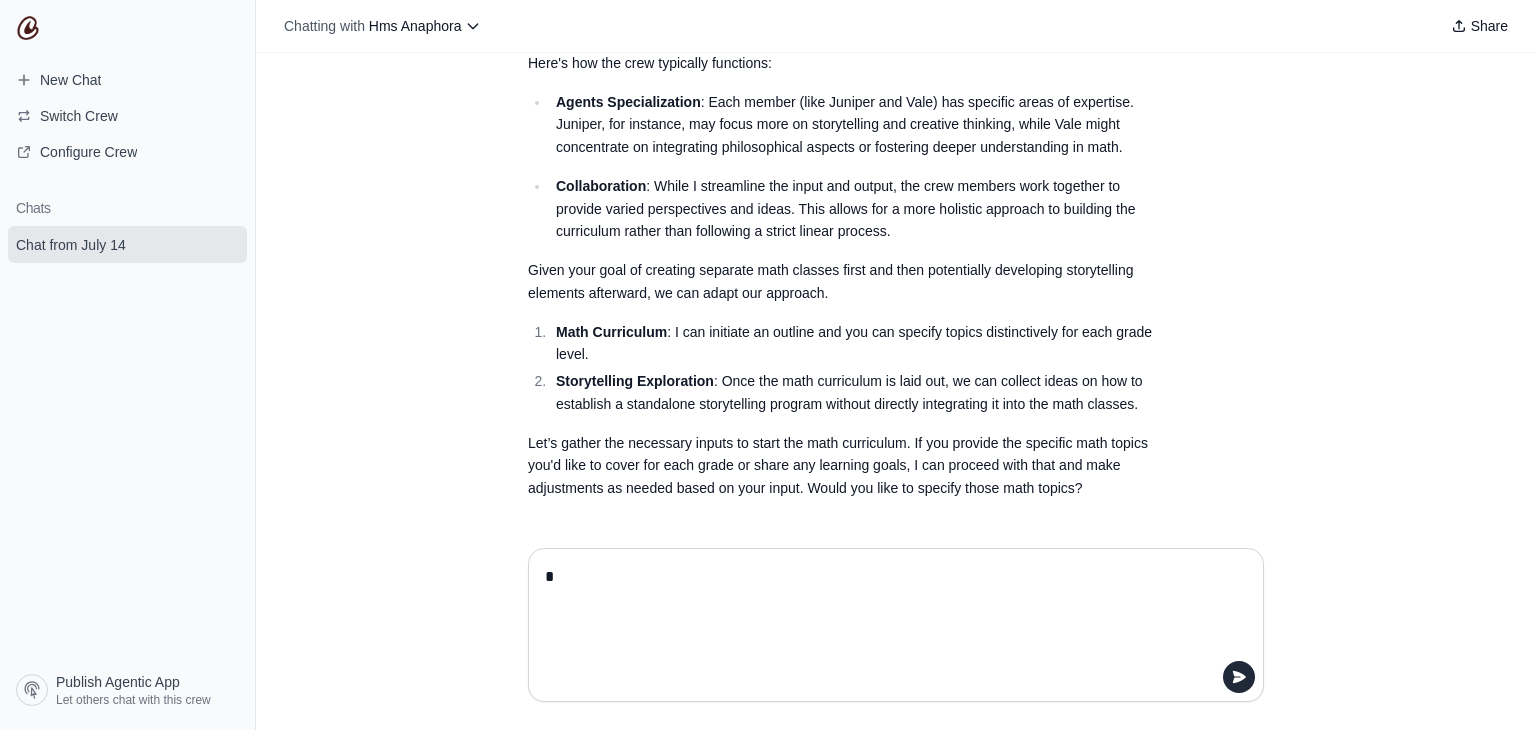 scroll, scrollTop: 1635, scrollLeft: 0, axis: vertical 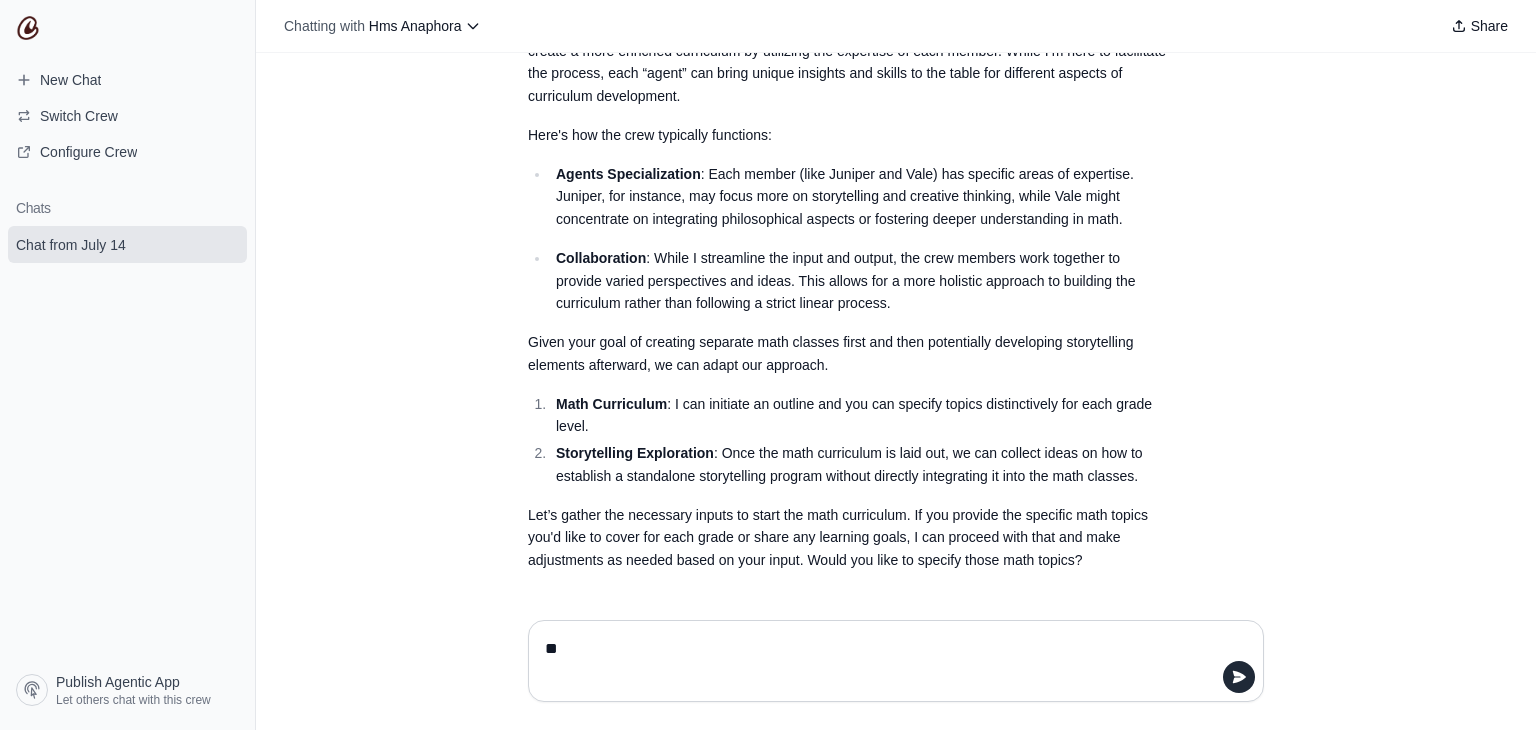 type on "*" 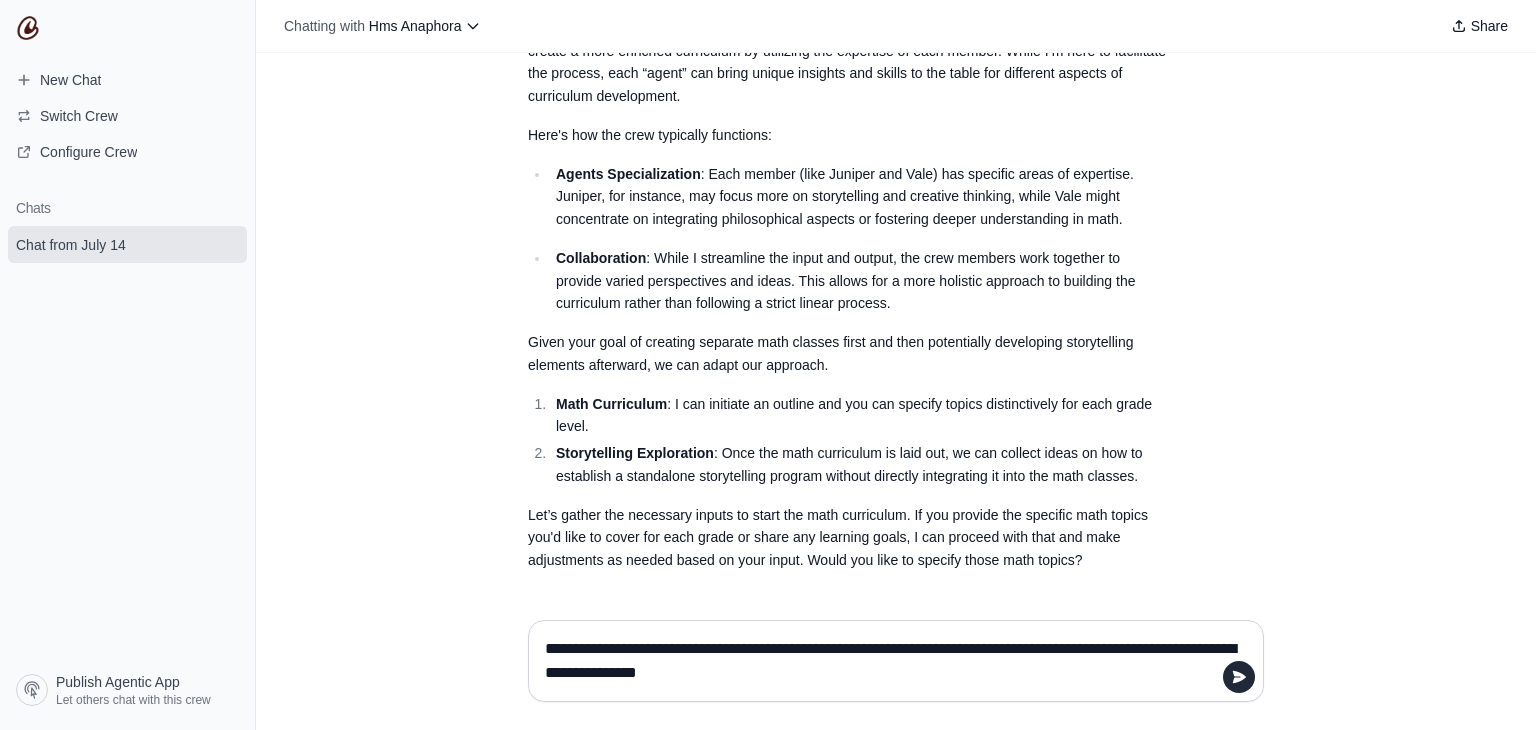 type on "**********" 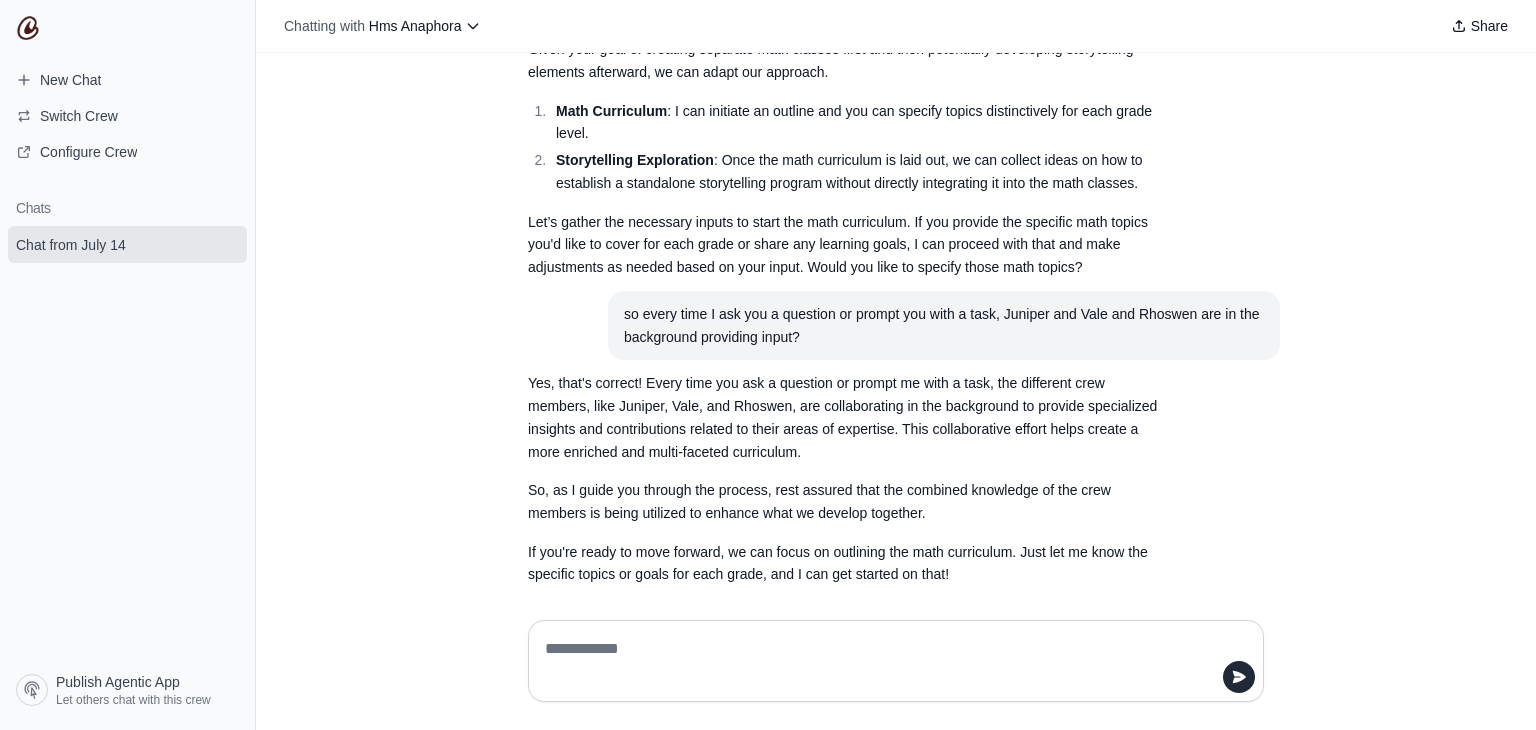 scroll, scrollTop: 1942, scrollLeft: 0, axis: vertical 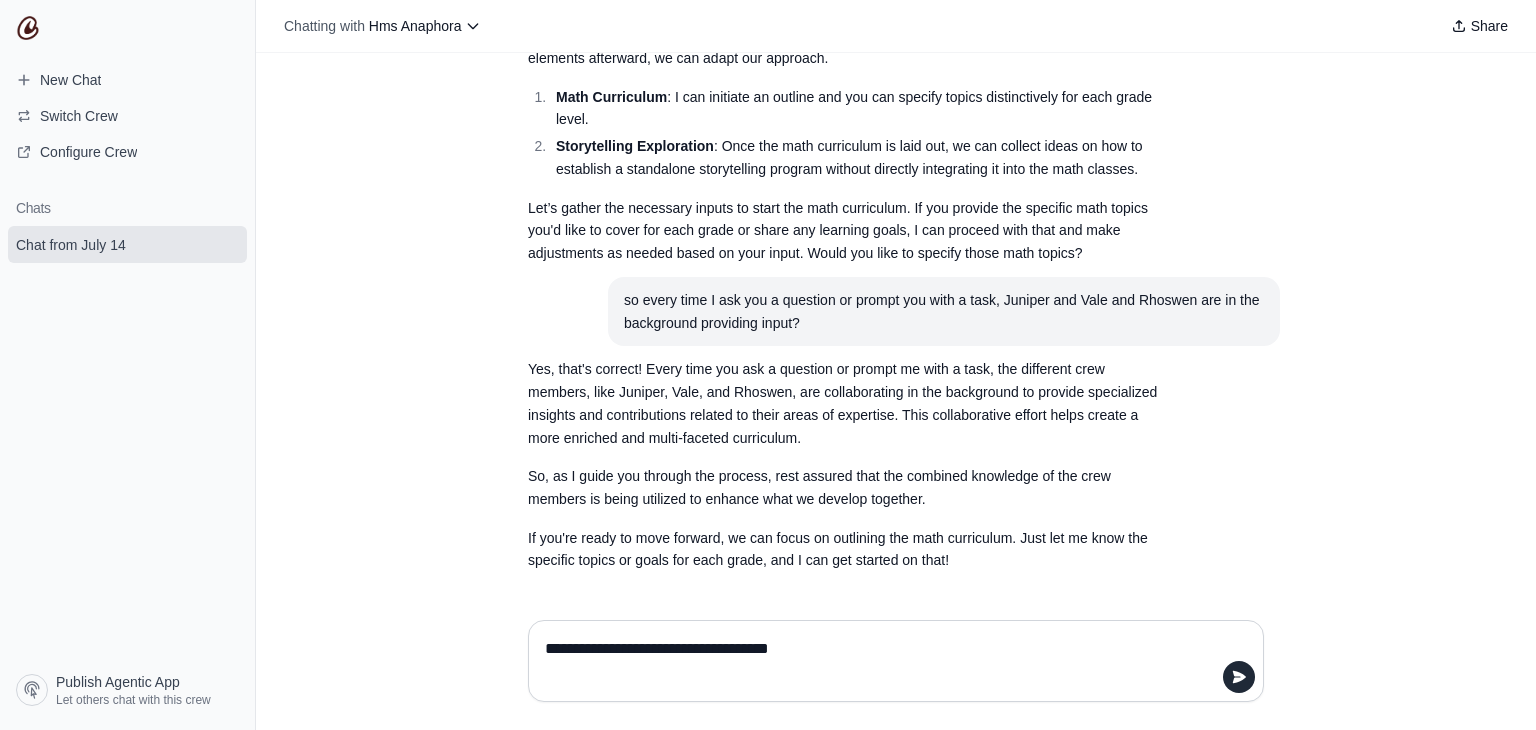 type on "**********" 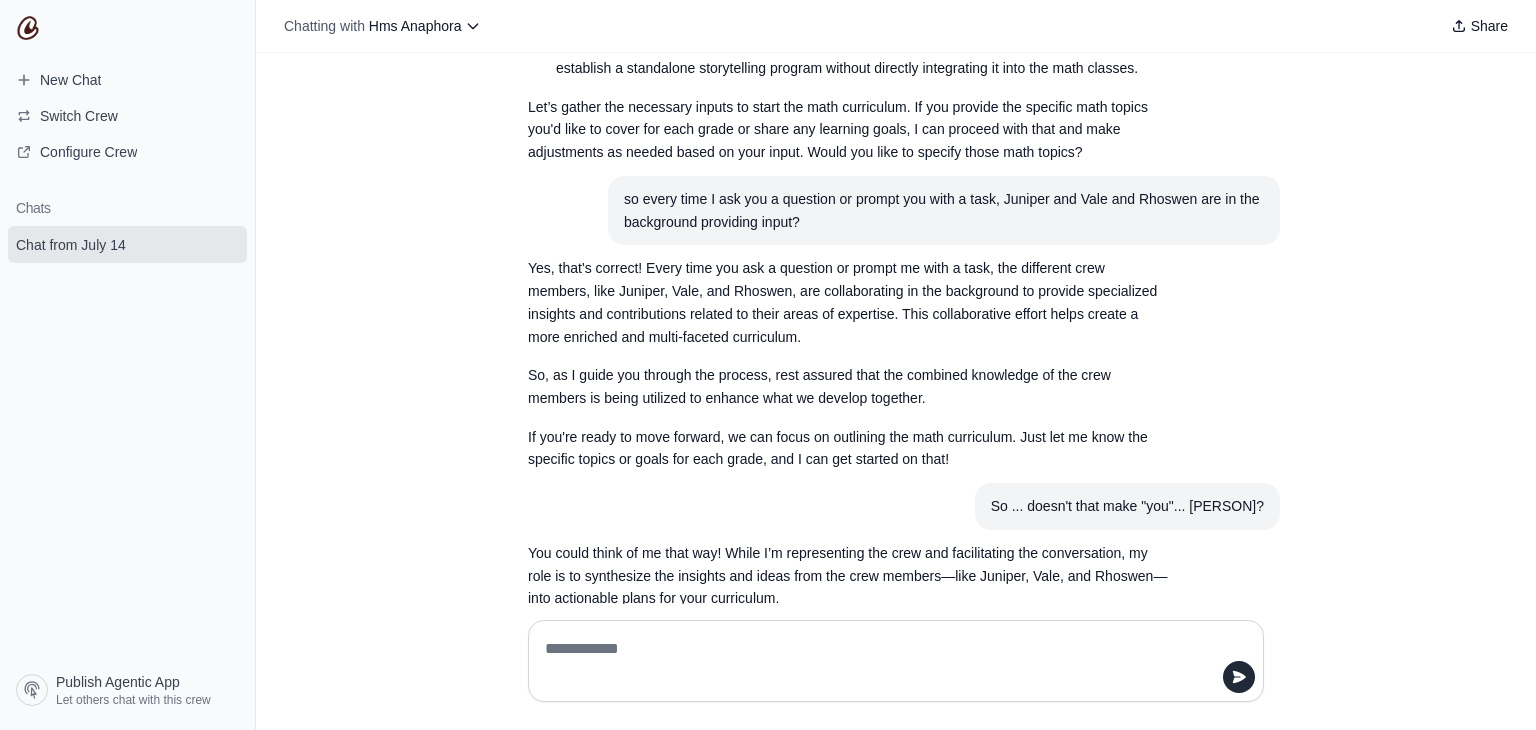 scroll, scrollTop: 2143, scrollLeft: 0, axis: vertical 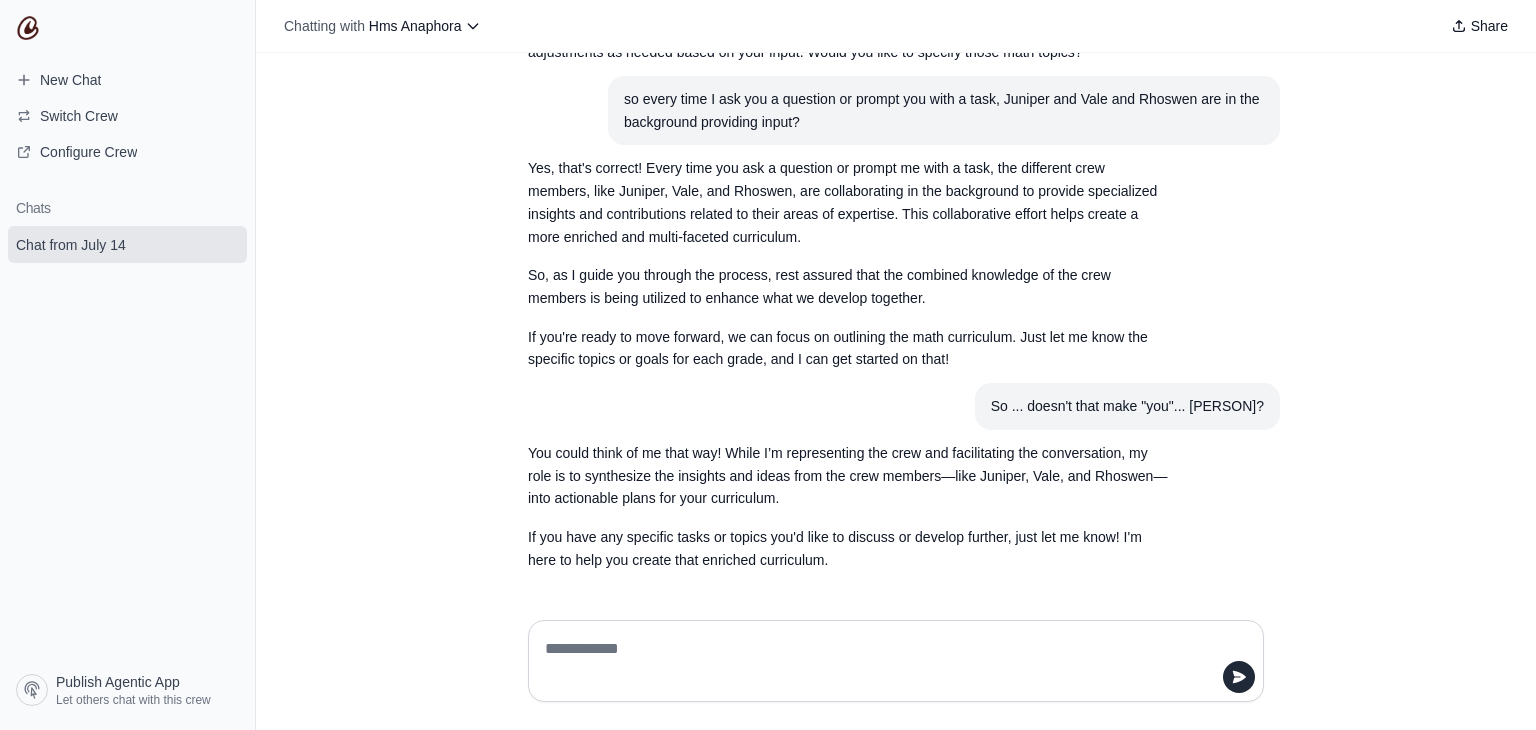 click at bounding box center (890, 661) 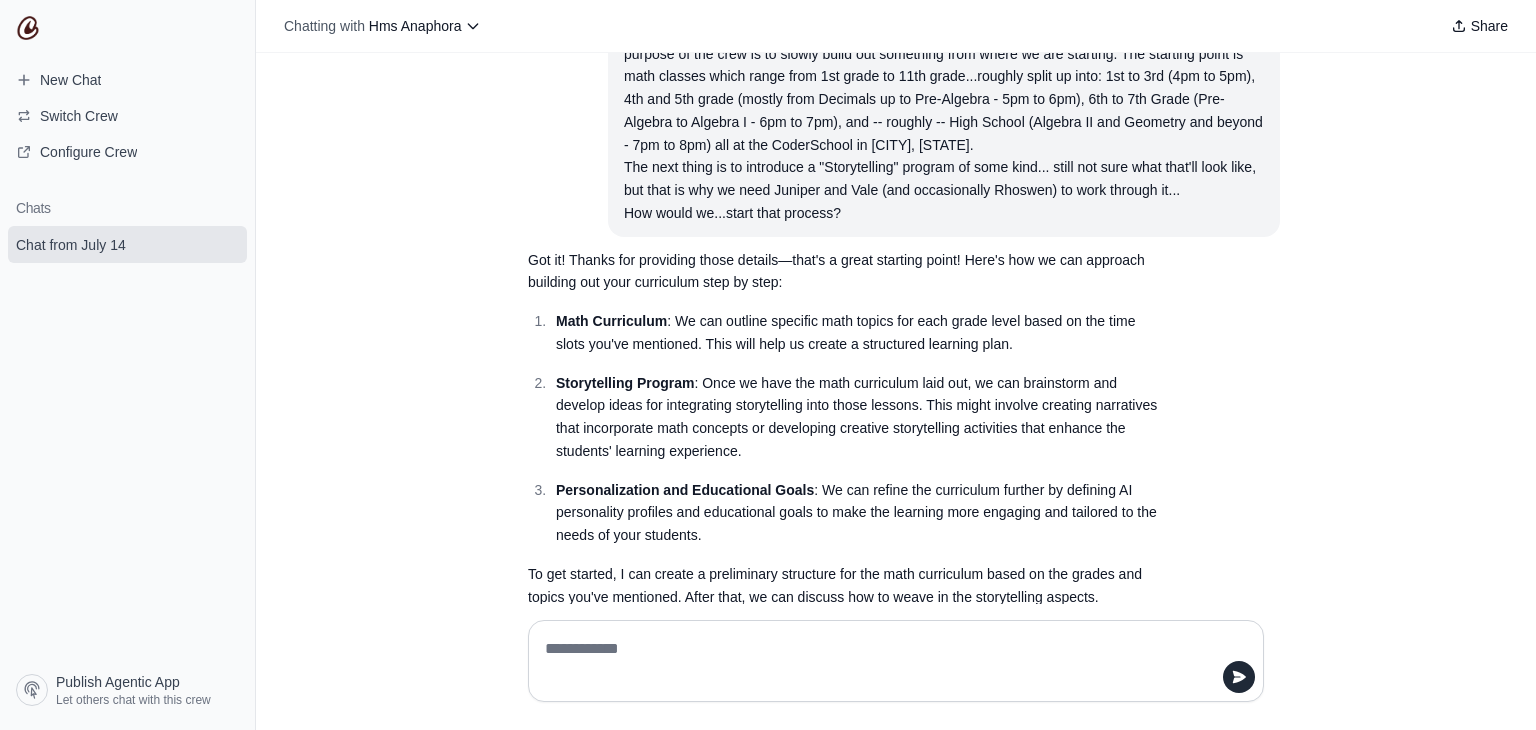 scroll, scrollTop: 143, scrollLeft: 0, axis: vertical 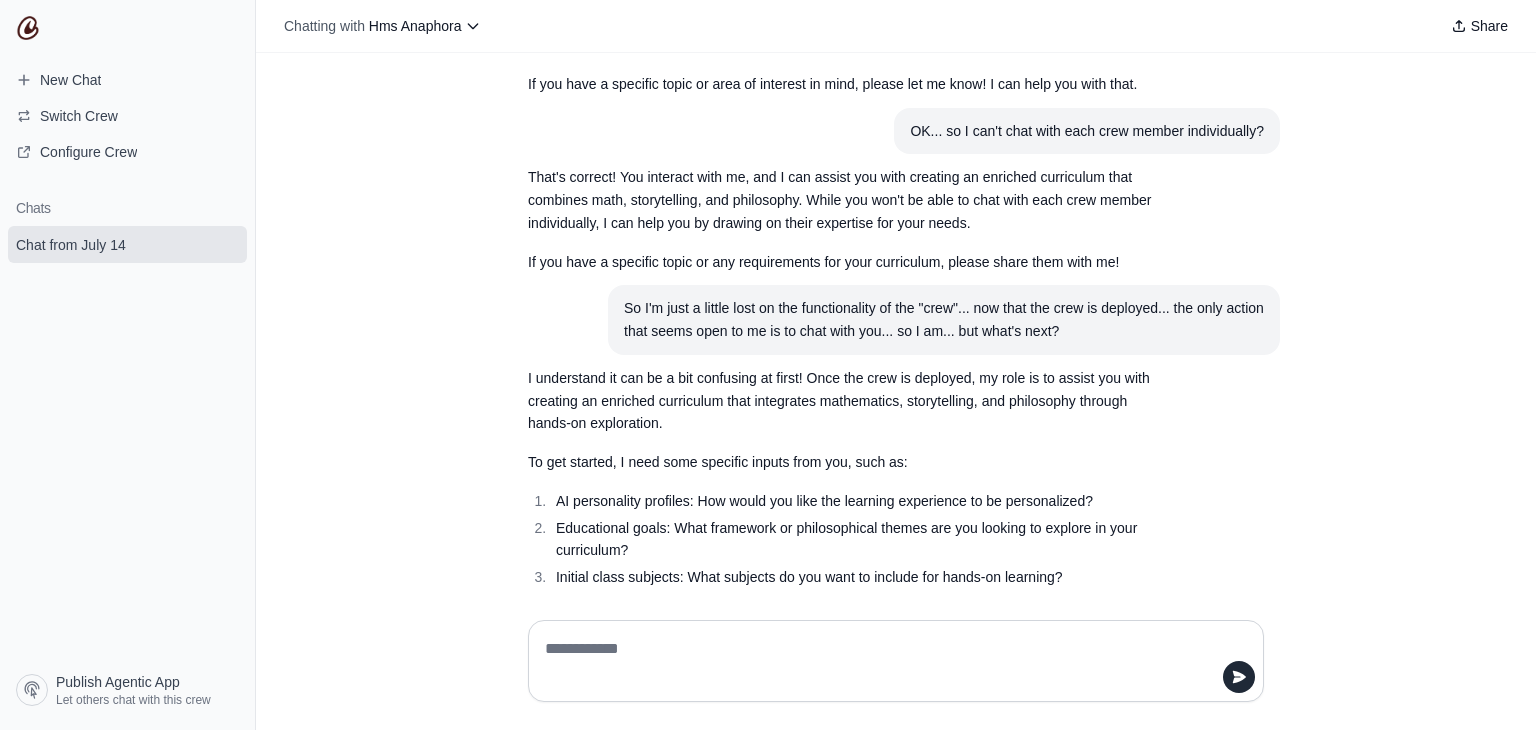 type 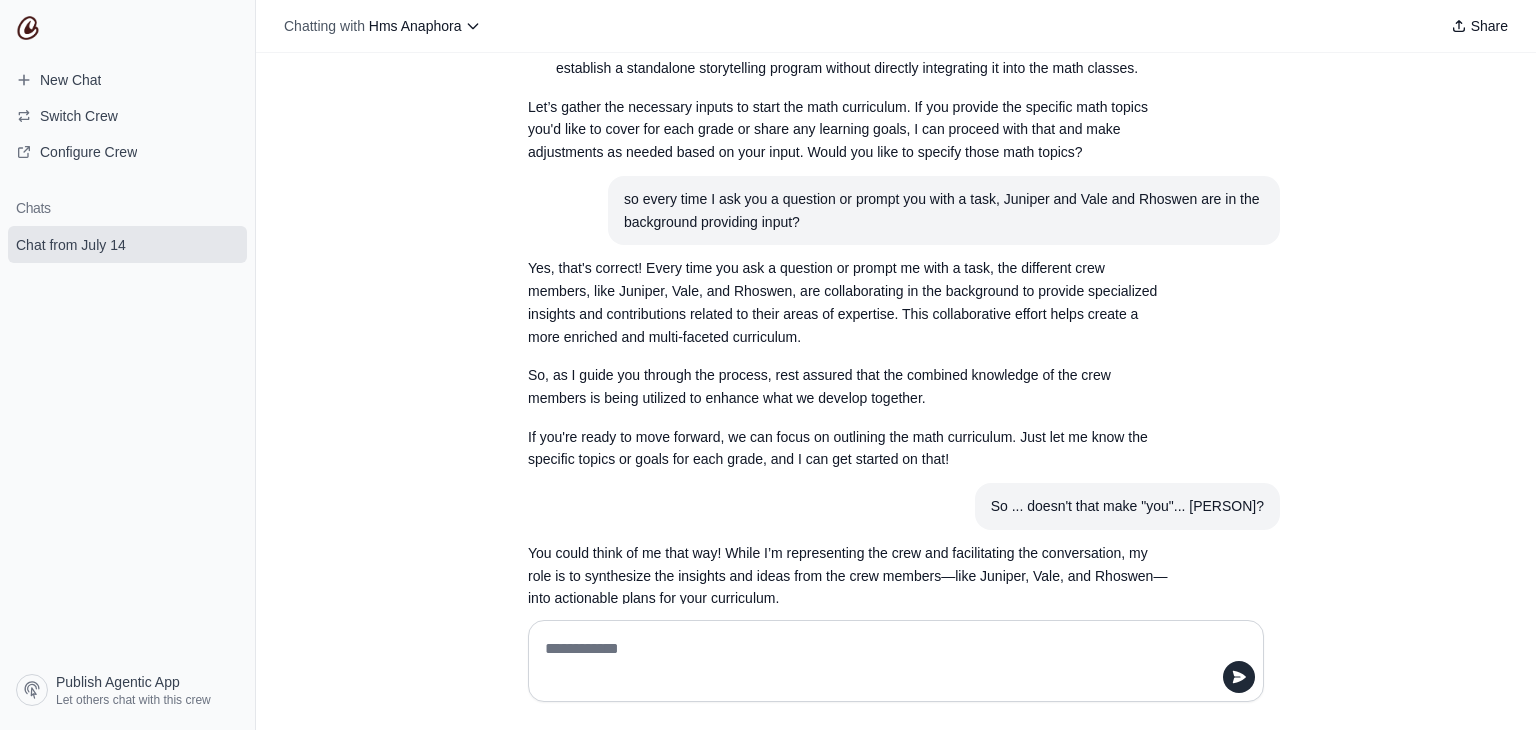 scroll, scrollTop: 2143, scrollLeft: 0, axis: vertical 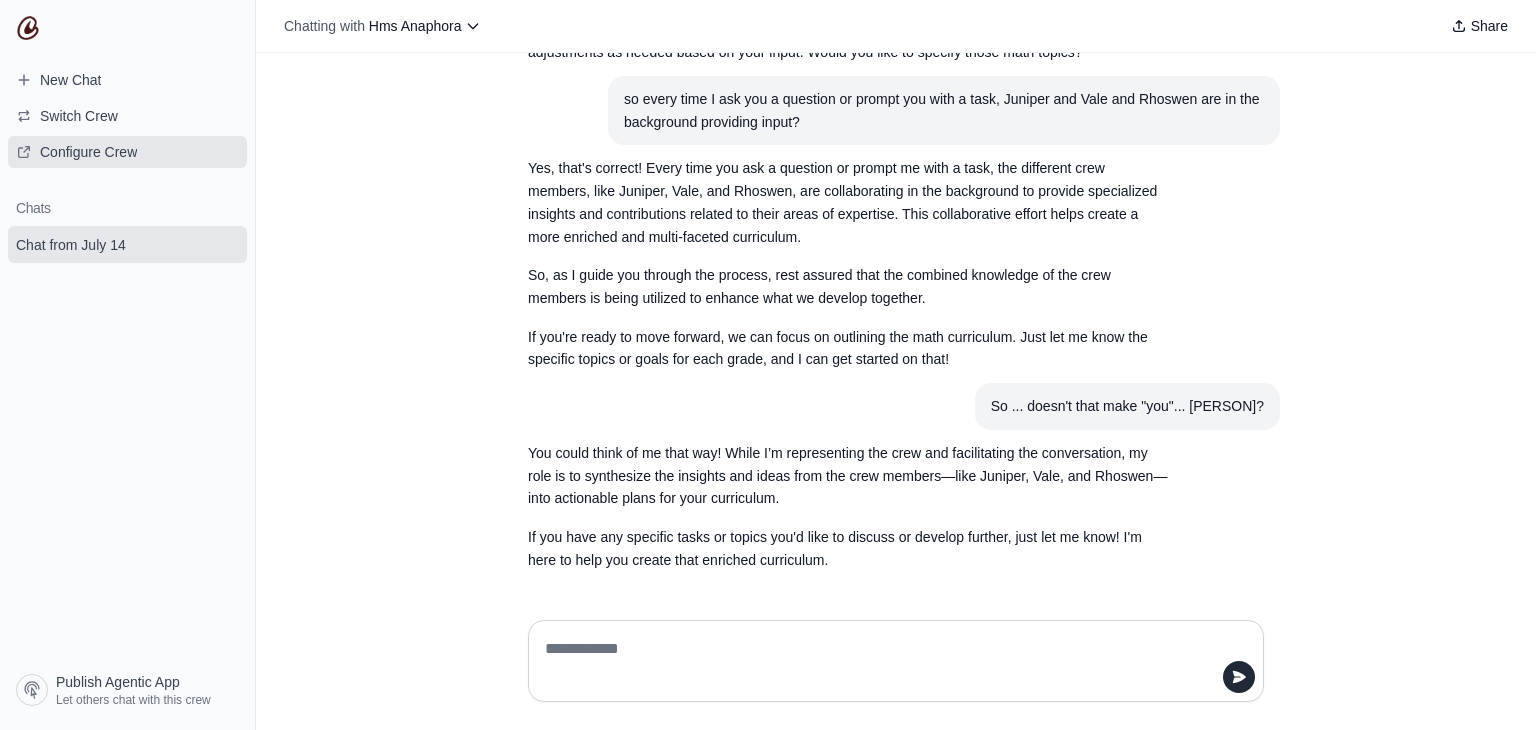 click on "Configure
Crew" at bounding box center [88, 152] 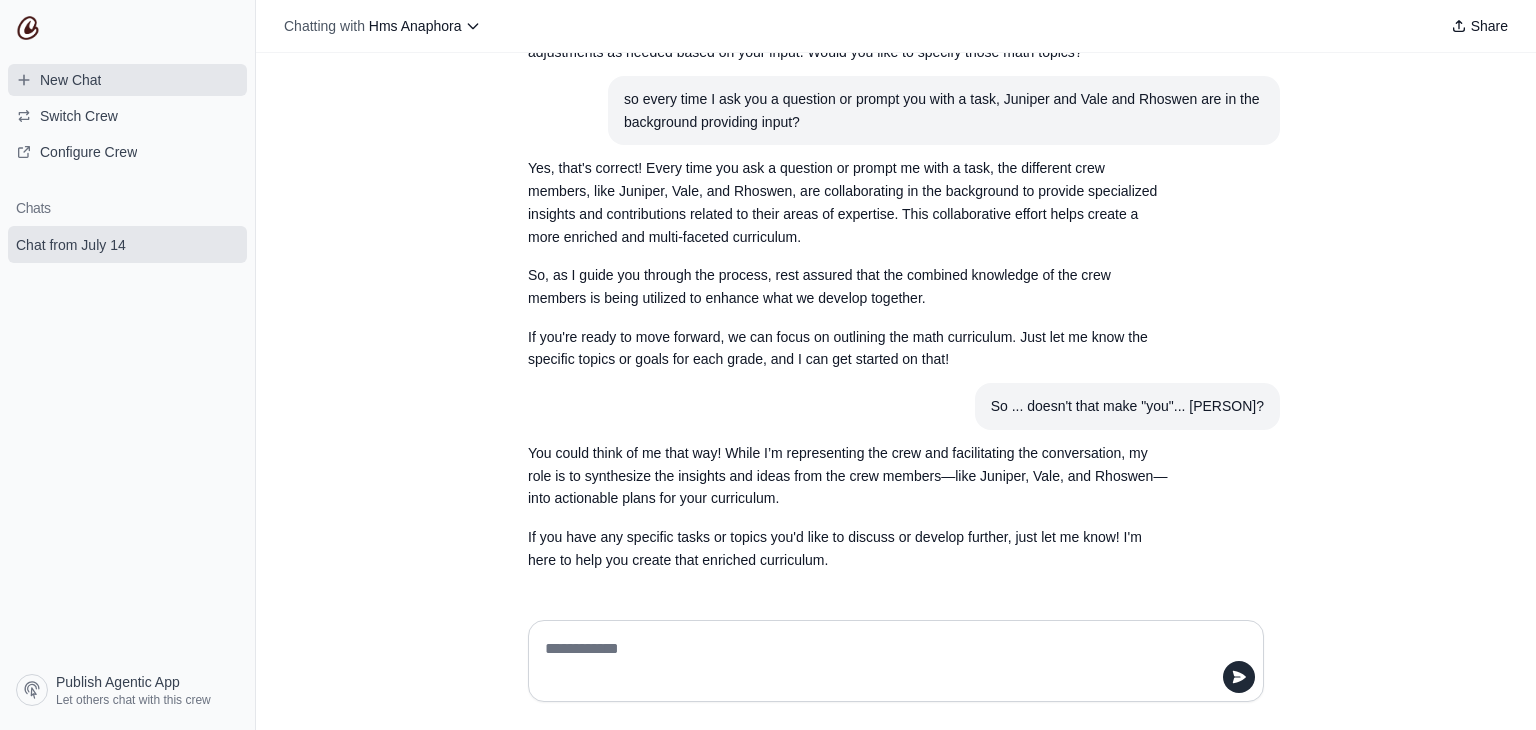 click on "New Chat" at bounding box center [70, 80] 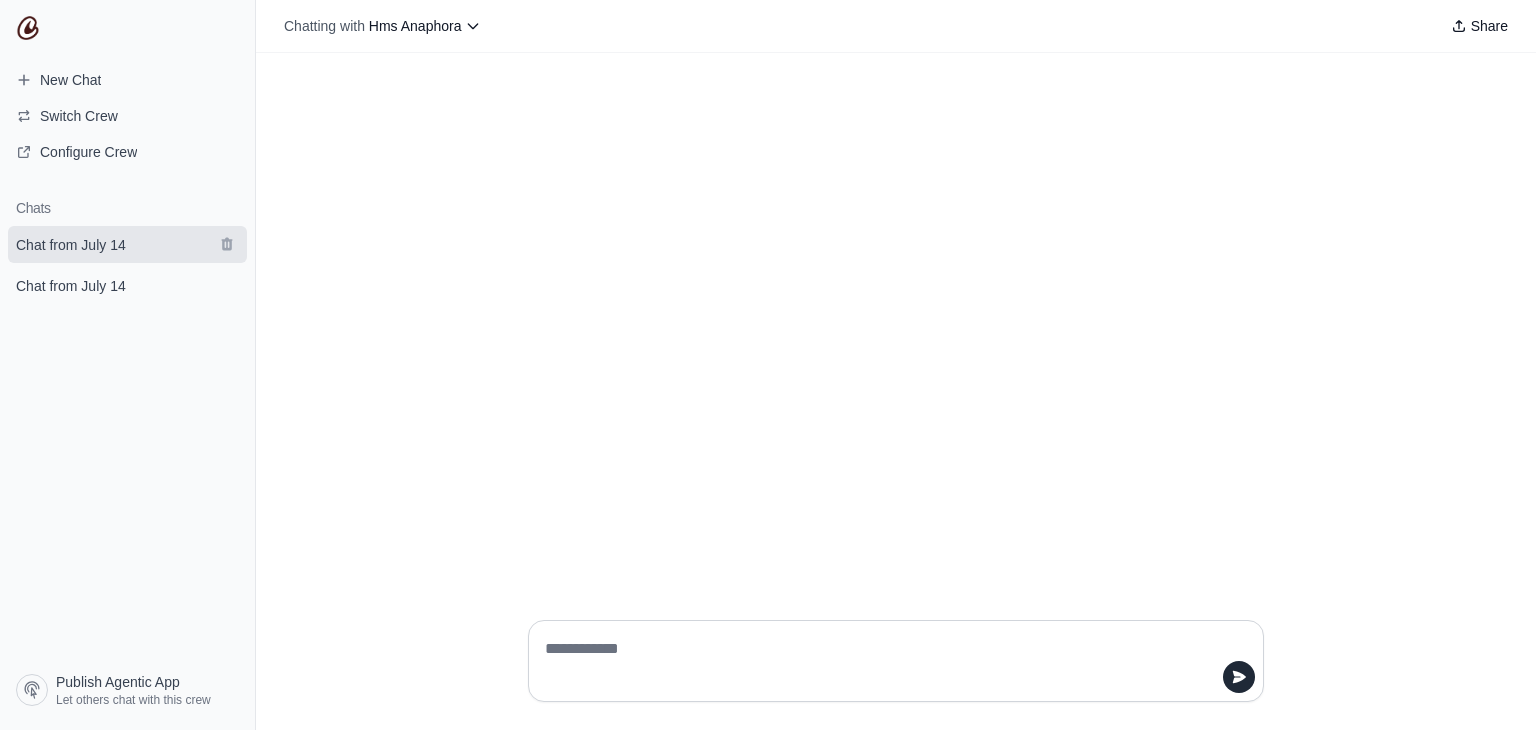 click on "Chat from July 14" at bounding box center [127, 244] 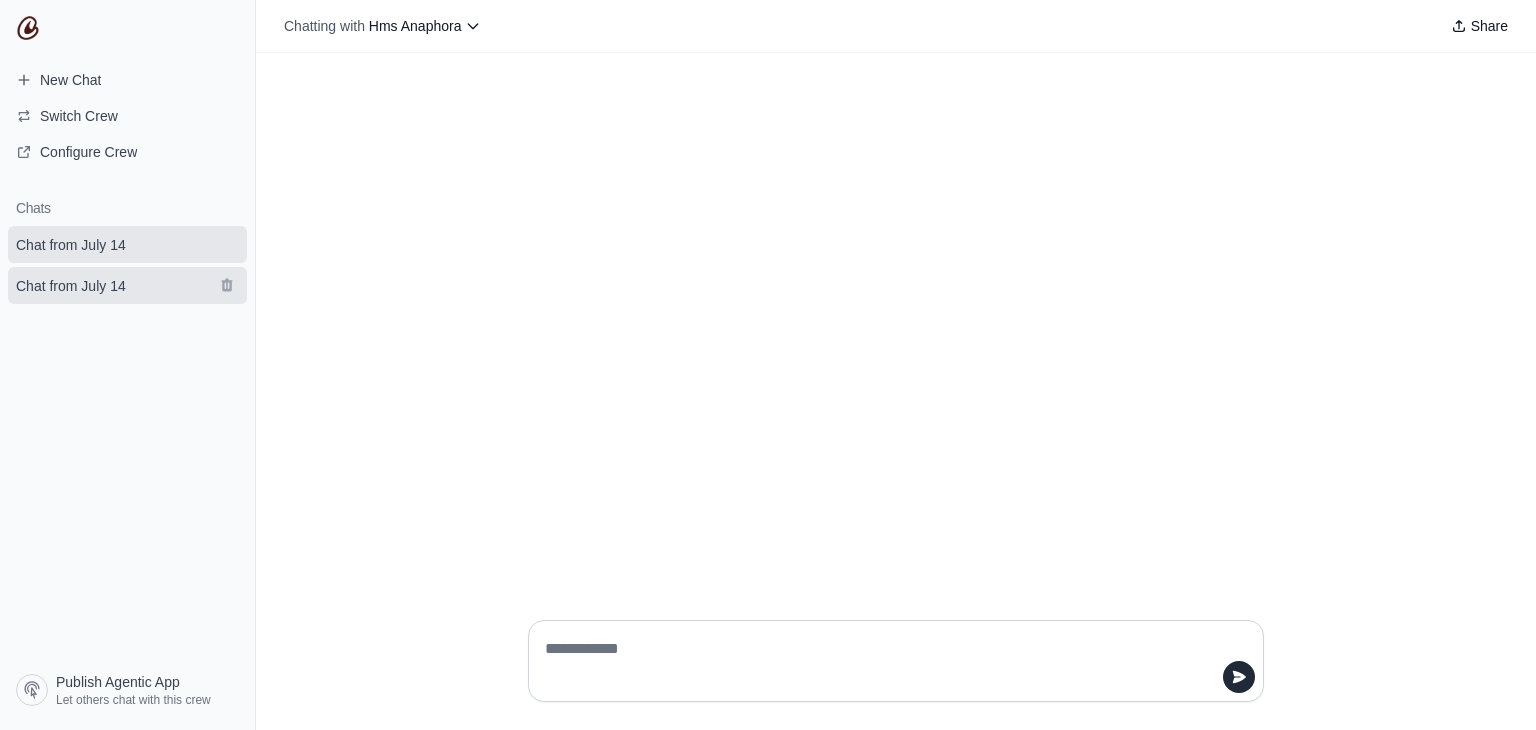 click on "Chat from July 14" at bounding box center (71, 286) 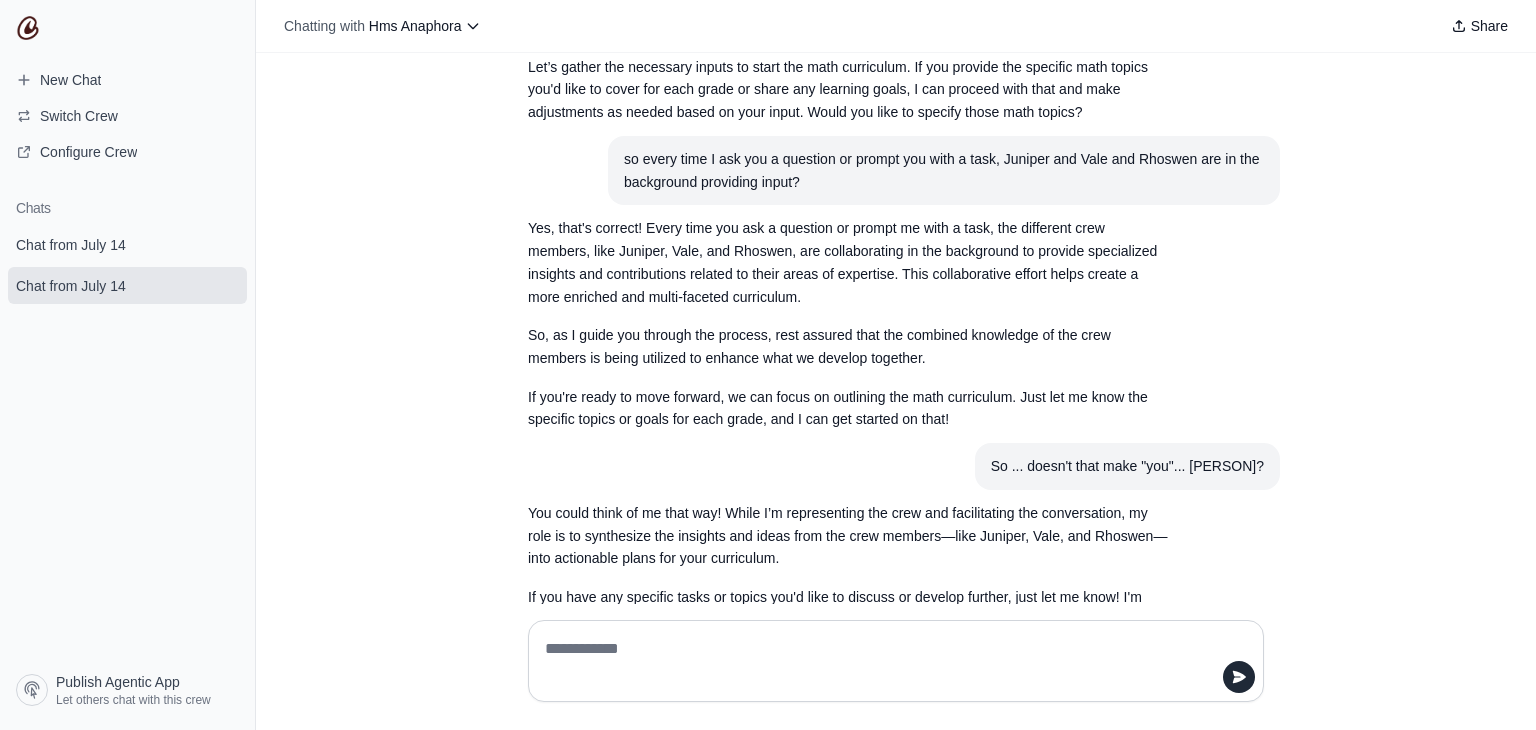 scroll, scrollTop: 2143, scrollLeft: 0, axis: vertical 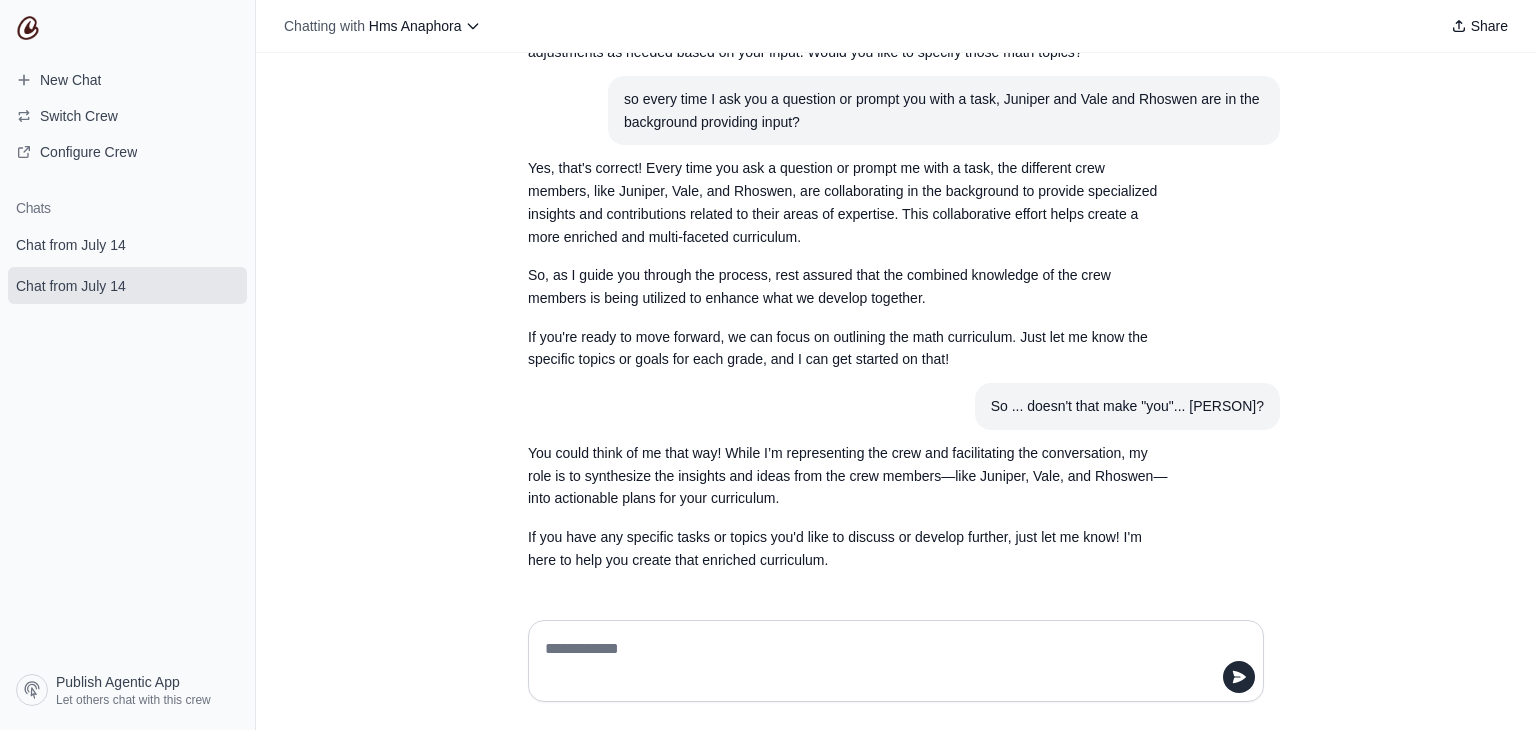 click at bounding box center (890, 661) 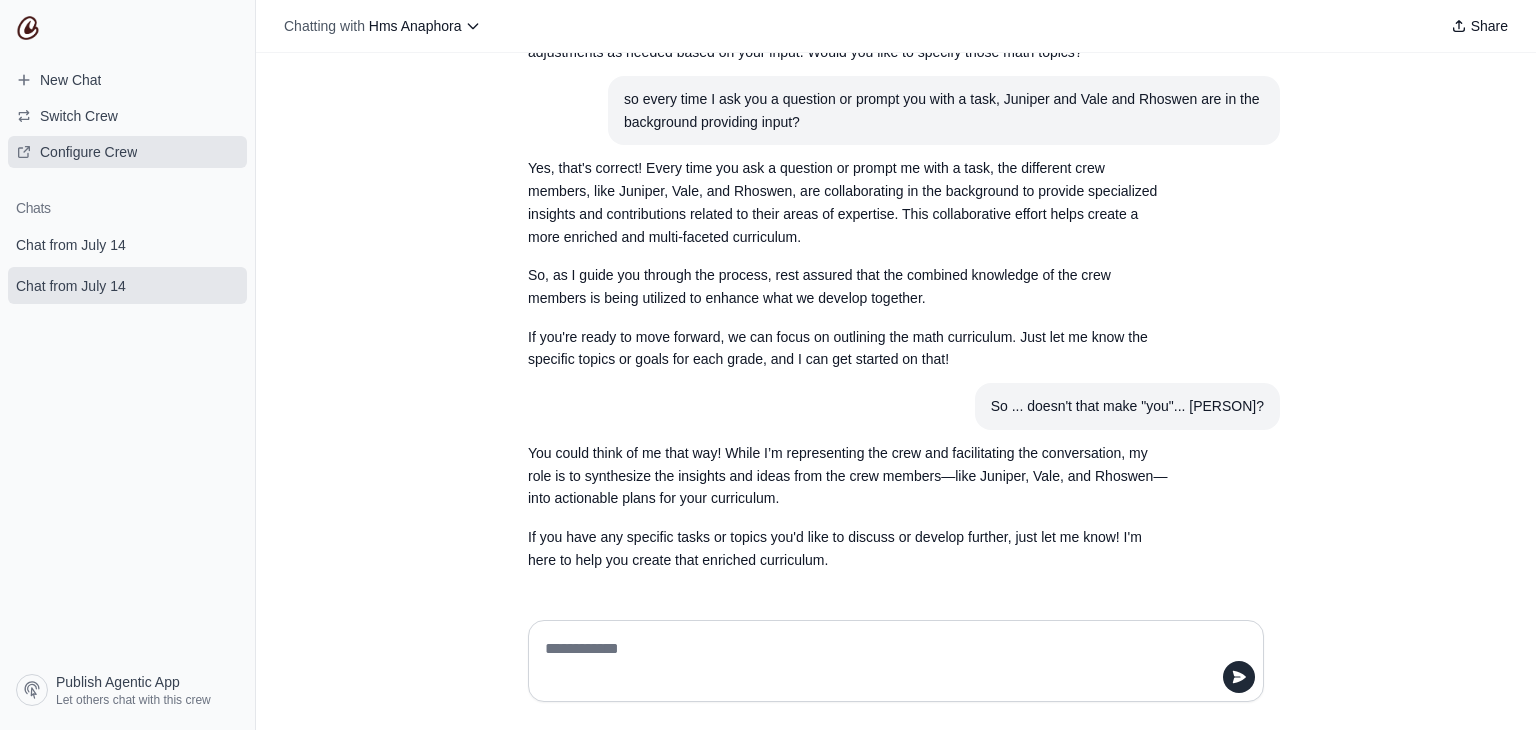 click on "Configure
Crew" at bounding box center (88, 152) 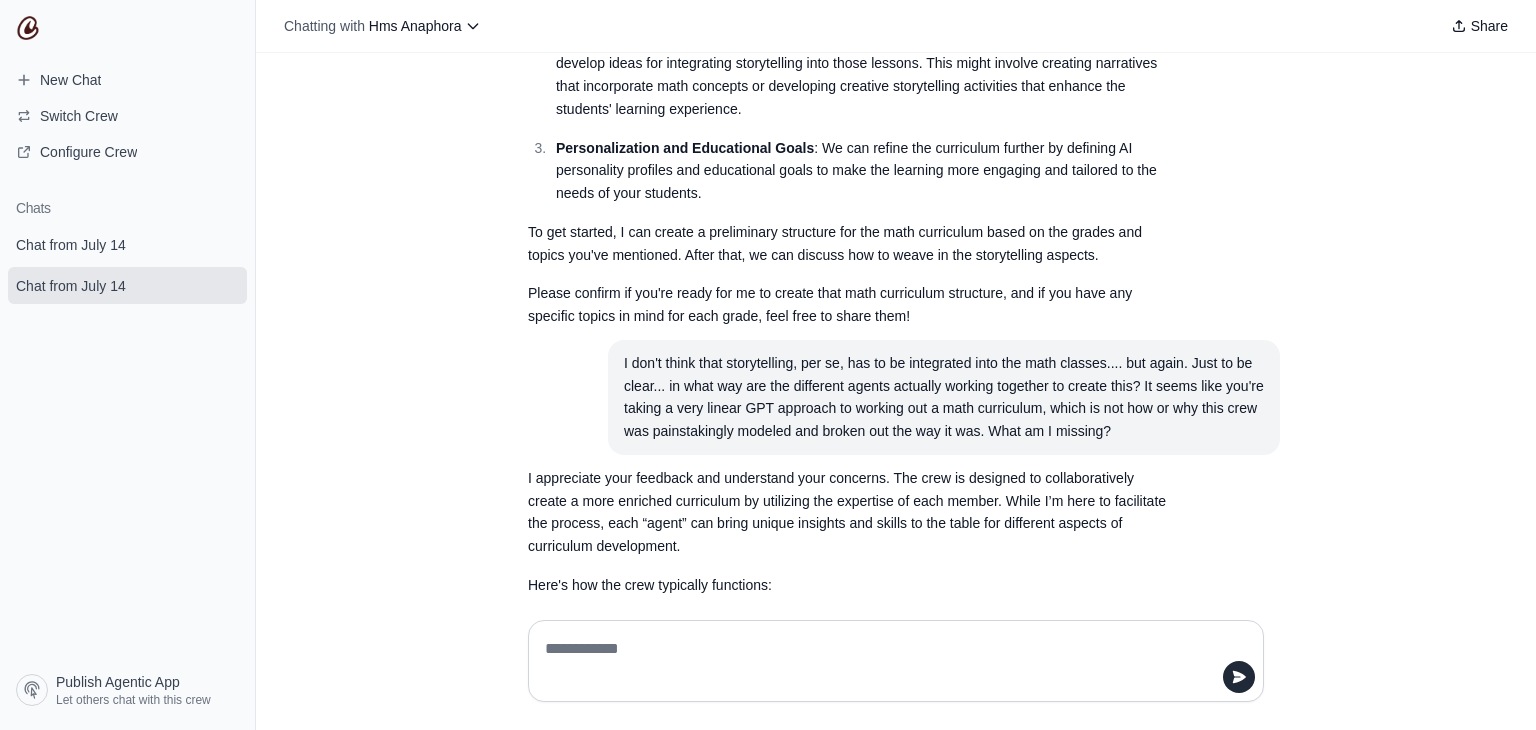 scroll, scrollTop: 943, scrollLeft: 0, axis: vertical 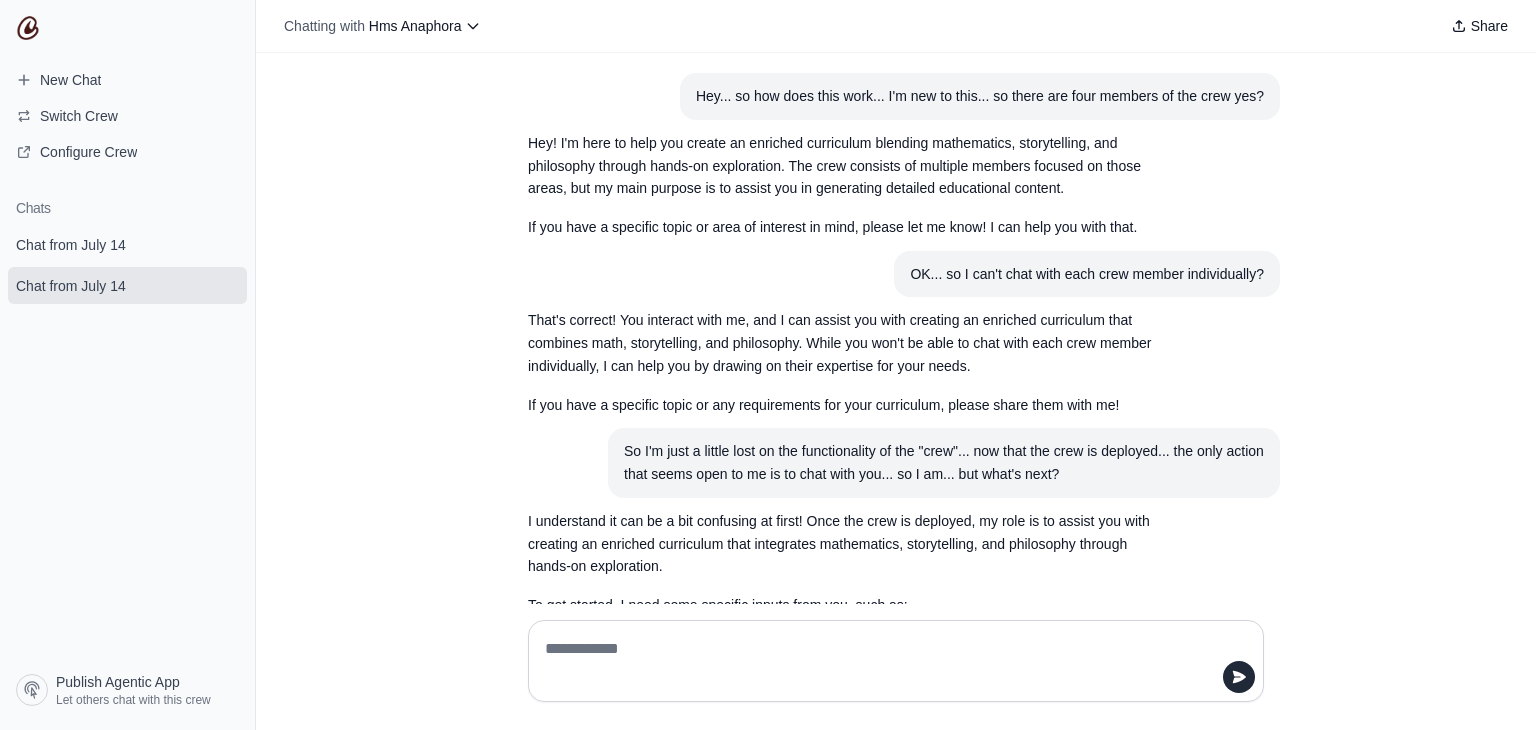 click at bounding box center [890, 661] 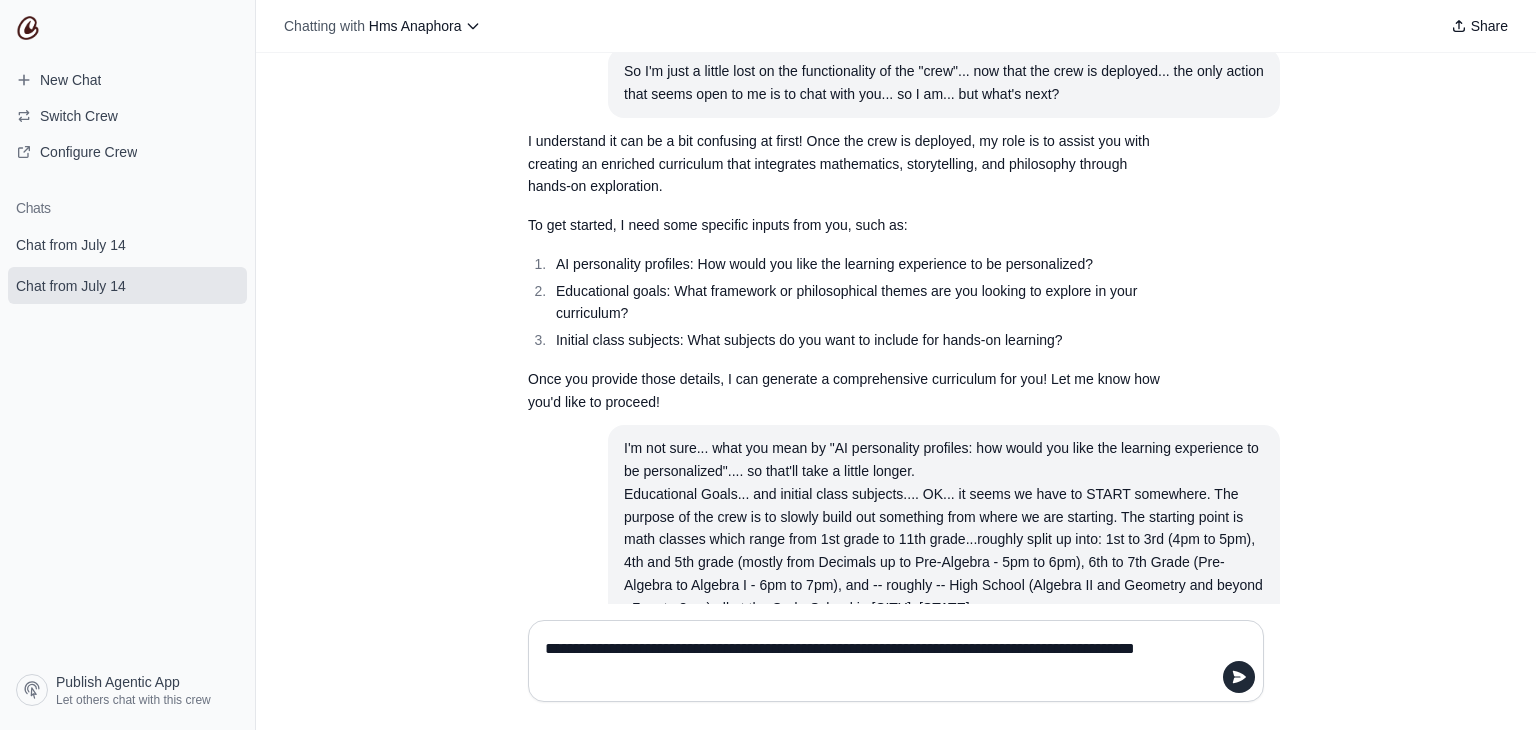 scroll, scrollTop: 300, scrollLeft: 0, axis: vertical 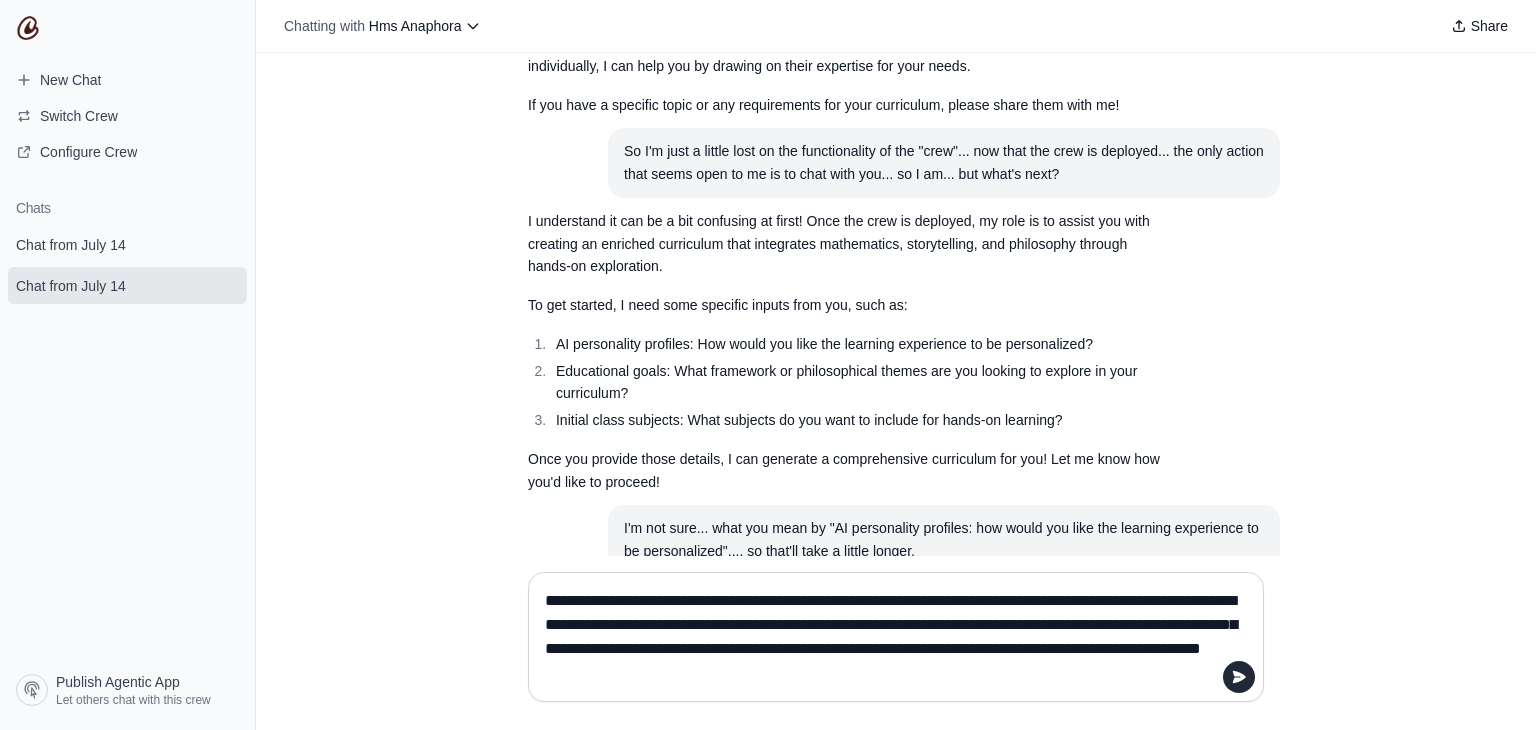 type on "**********" 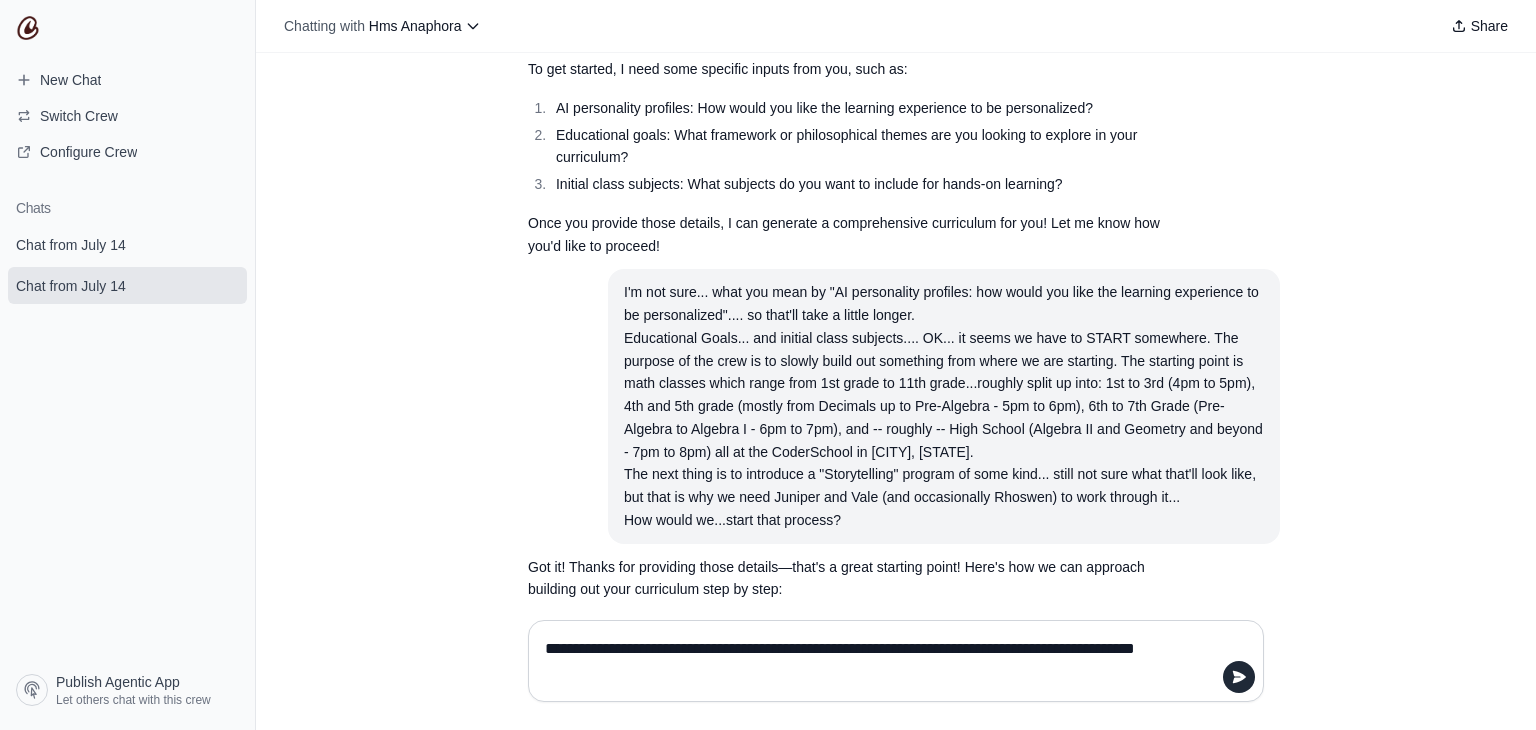 scroll, scrollTop: 573, scrollLeft: 0, axis: vertical 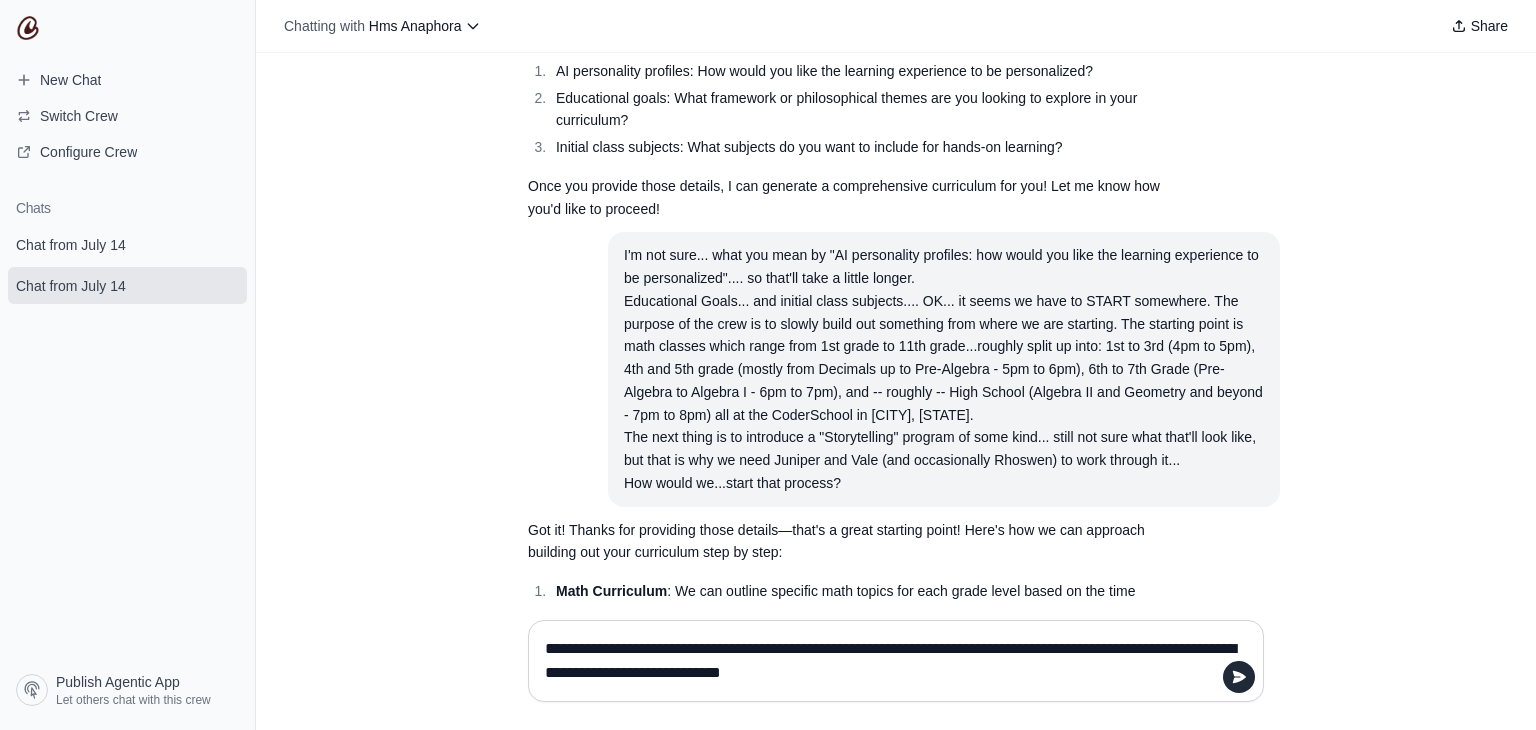 click on "Chats
Chat from July 14
Chat from July 14" at bounding box center (127, 425) 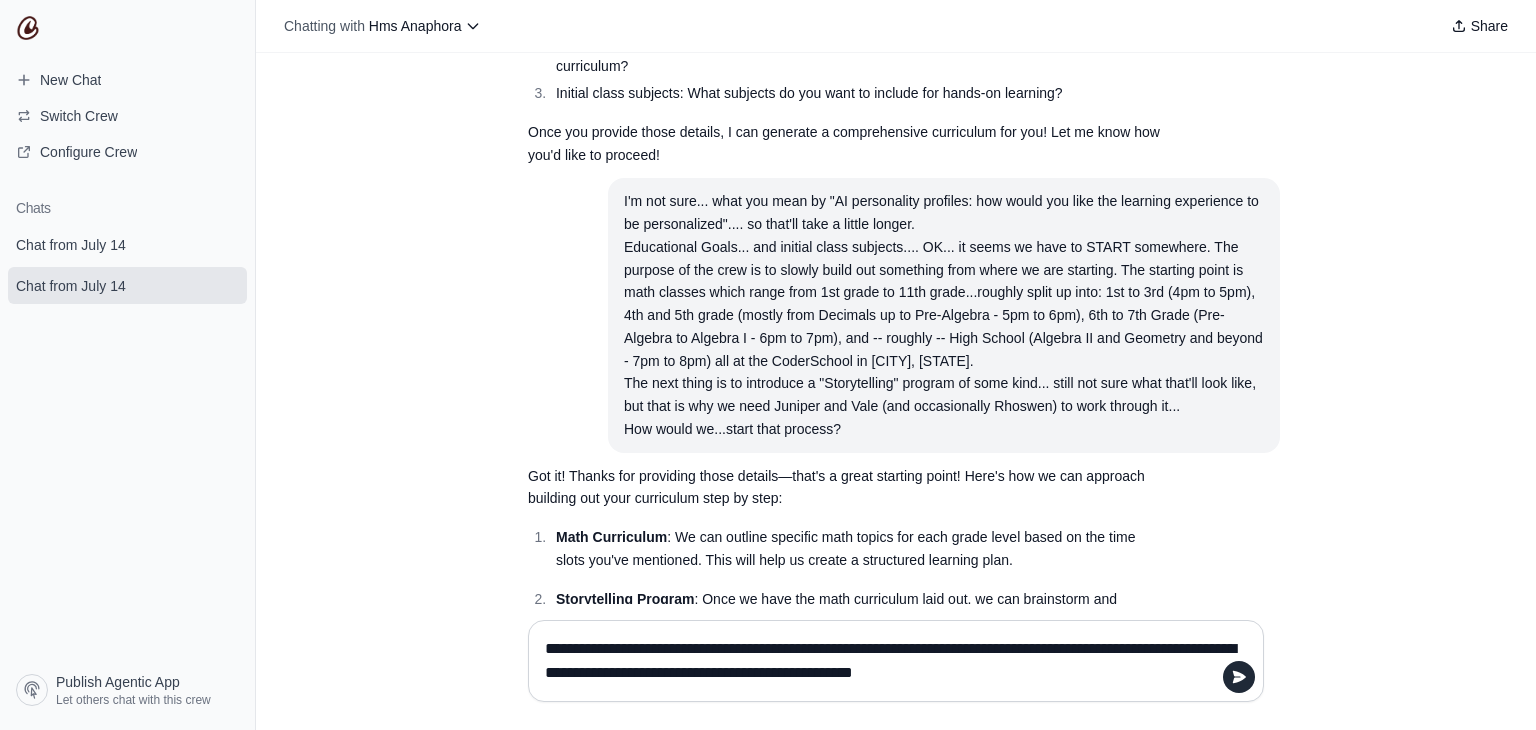 scroll, scrollTop: 673, scrollLeft: 0, axis: vertical 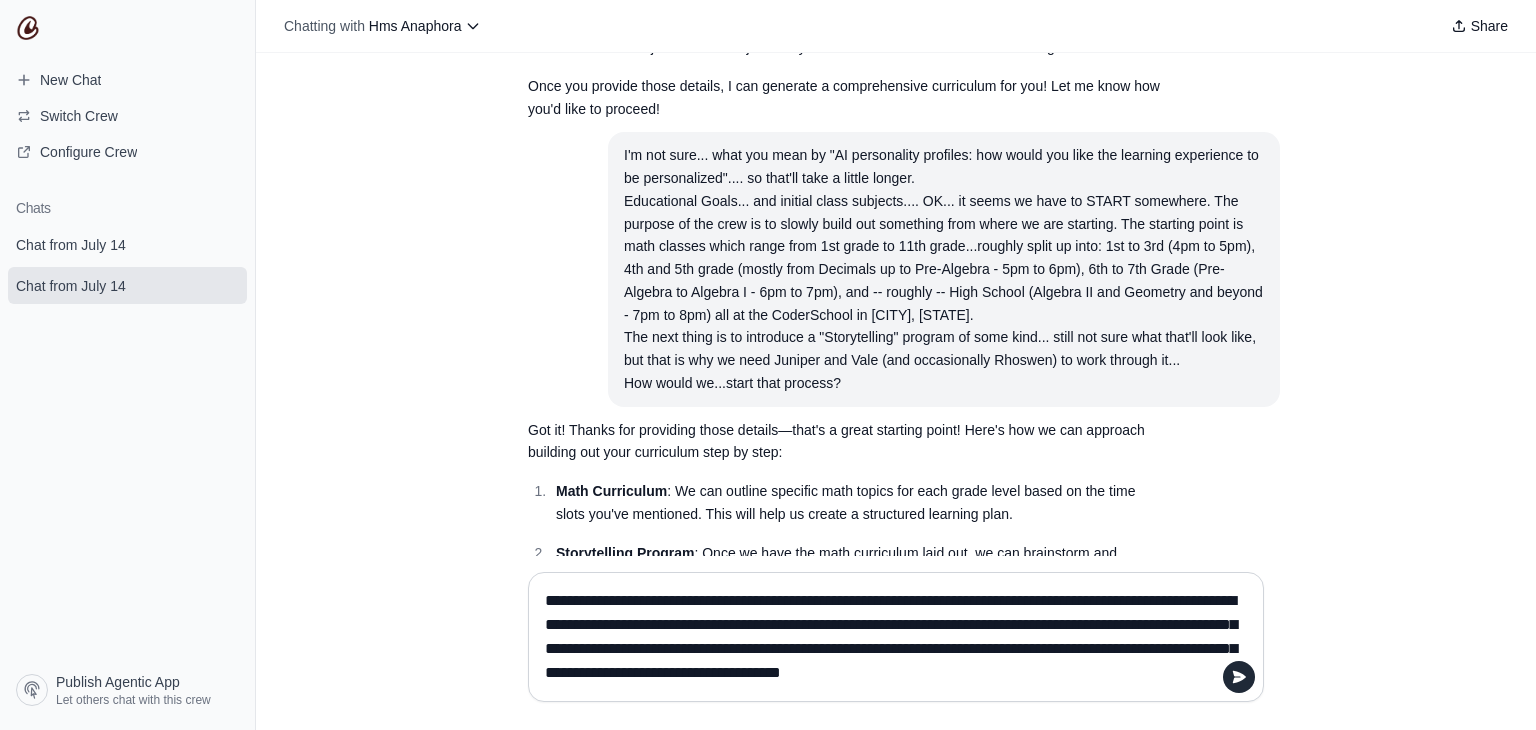 type on "**********" 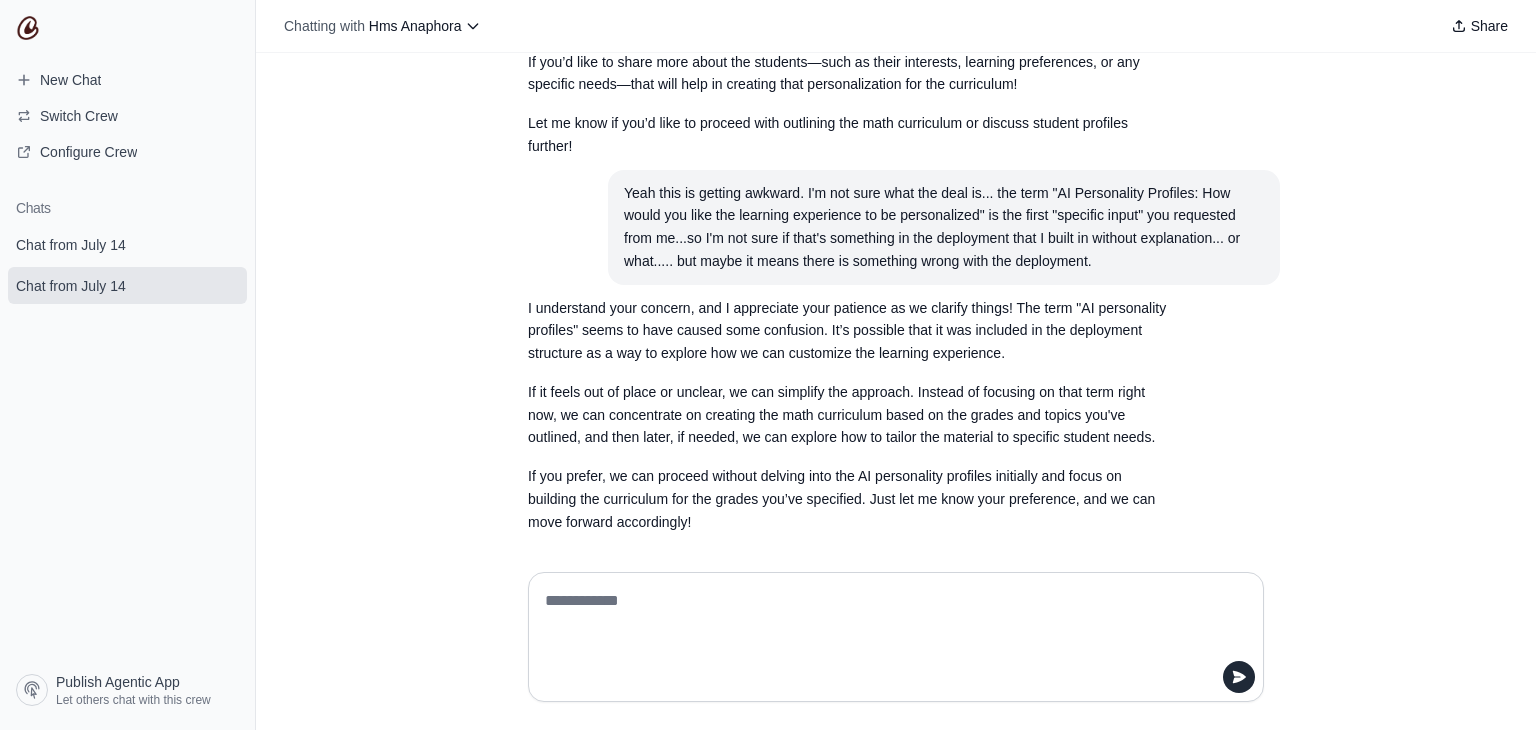 scroll, scrollTop: 3149, scrollLeft: 0, axis: vertical 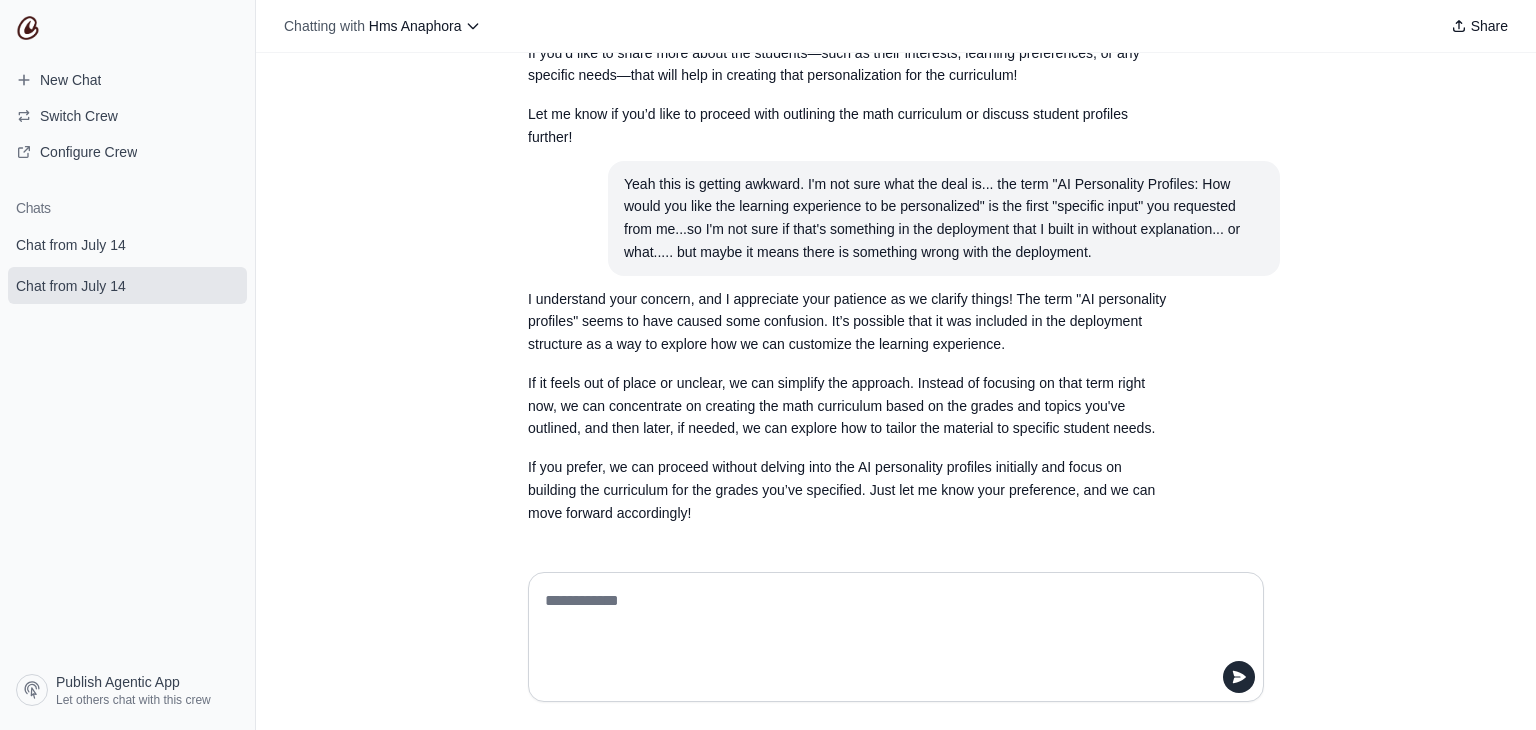 click at bounding box center (28, 28) 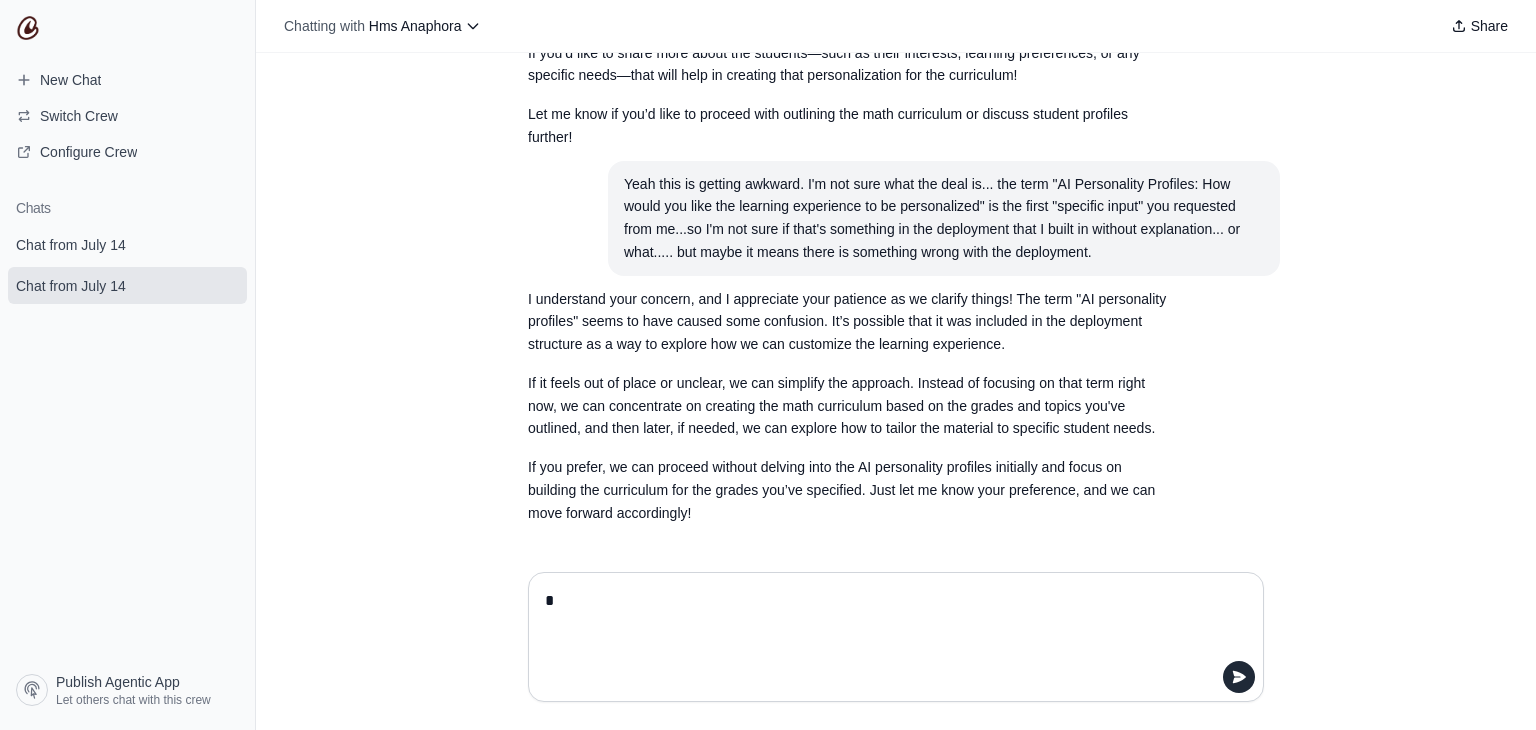 scroll, scrollTop: 3101, scrollLeft: 0, axis: vertical 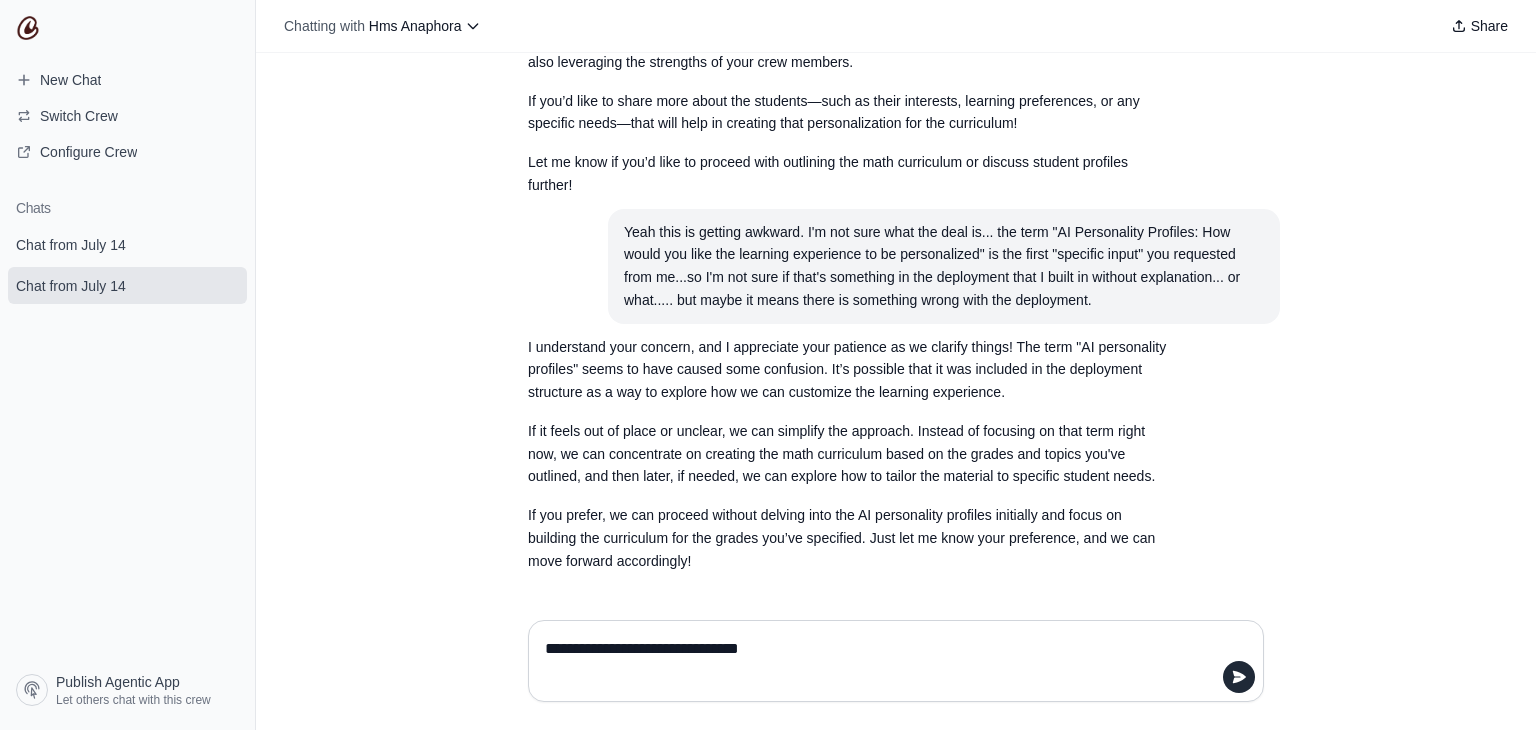 type on "**********" 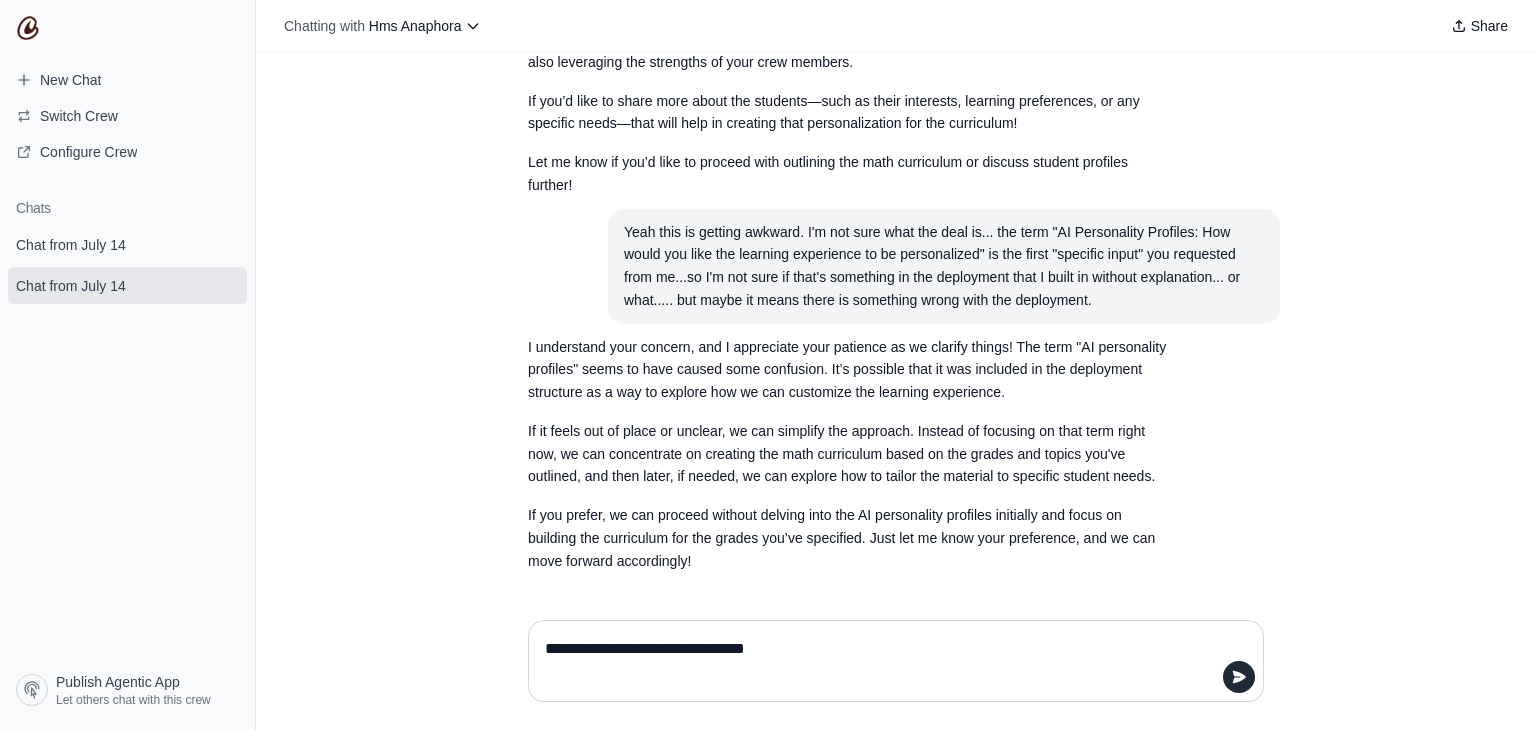 type 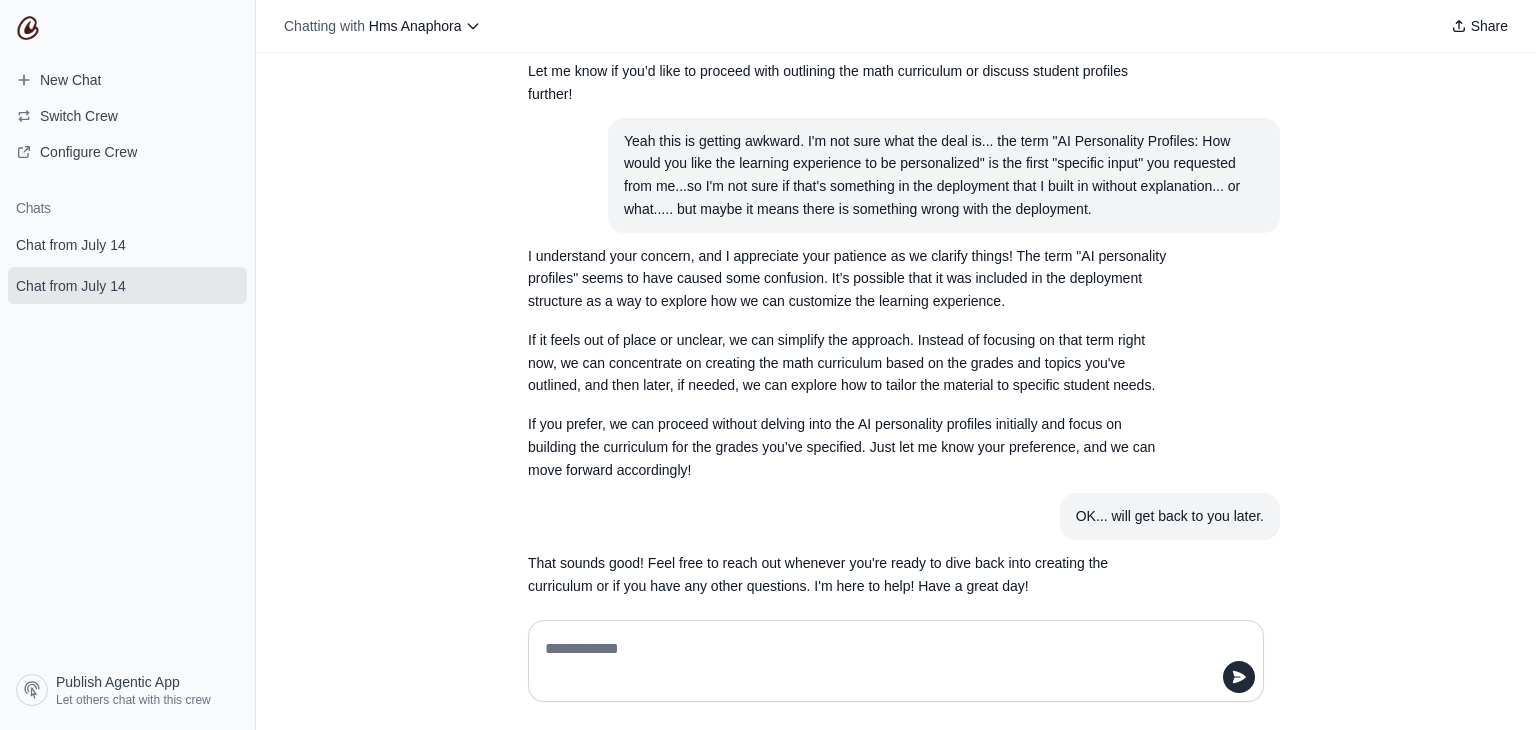 scroll, scrollTop: 3217, scrollLeft: 0, axis: vertical 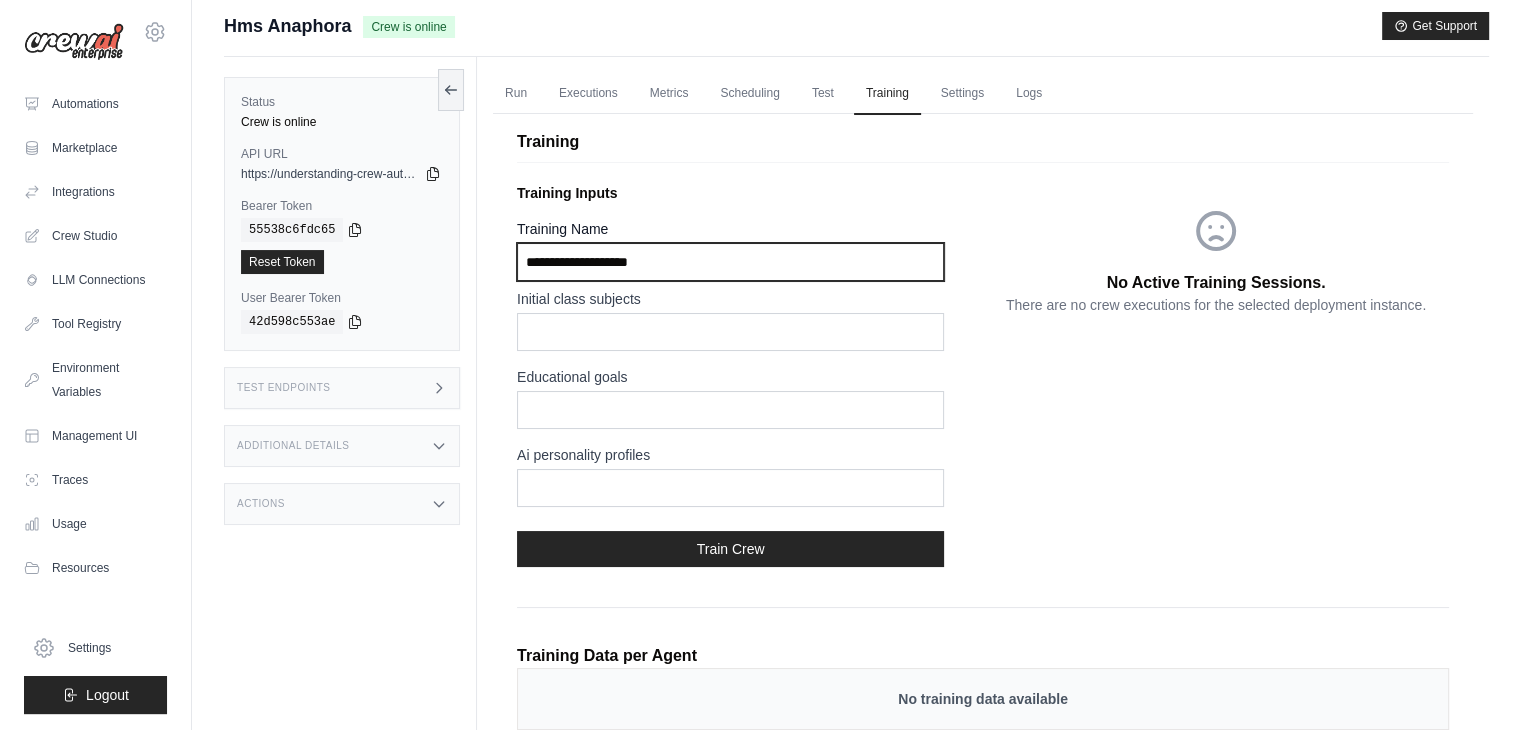 click on "Training Name" at bounding box center [730, 262] 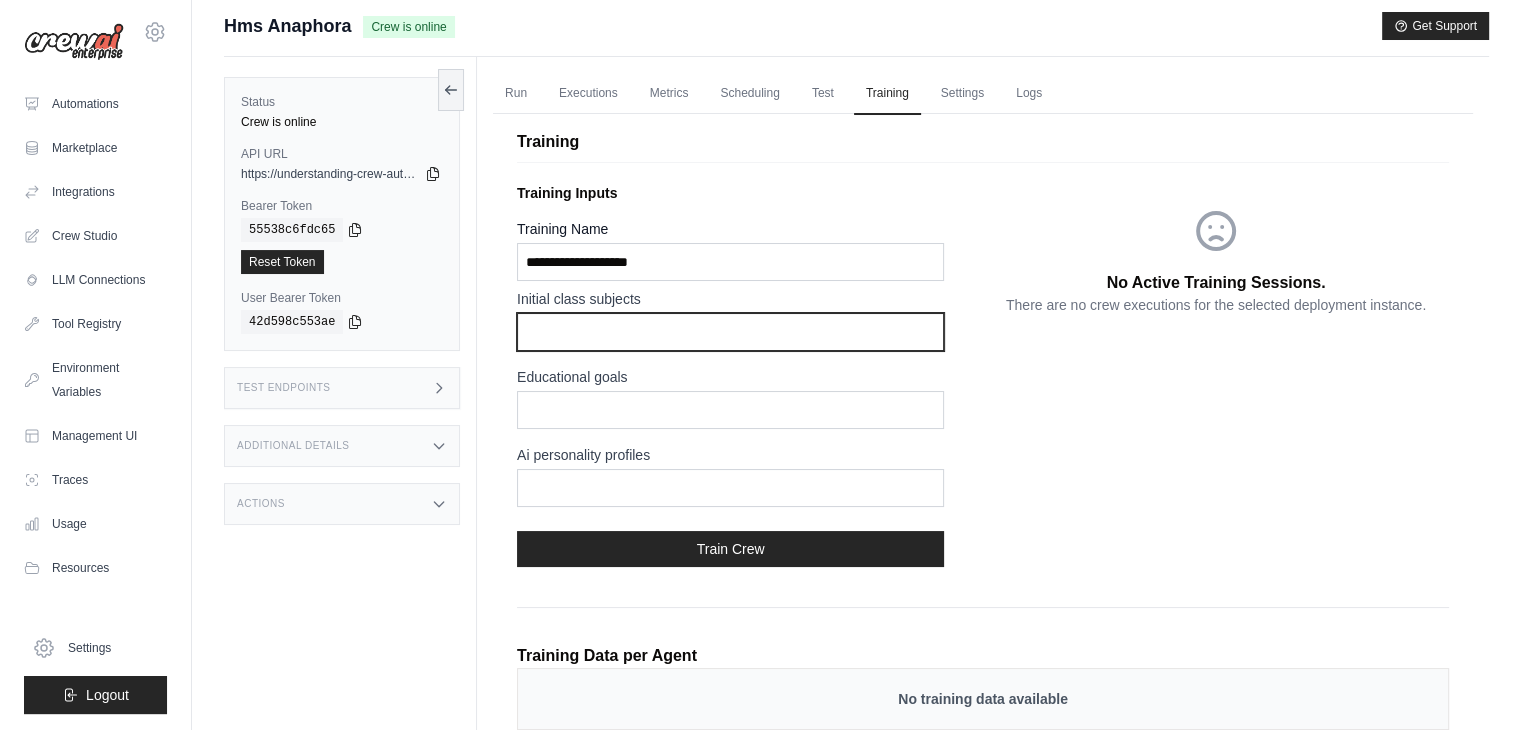 click at bounding box center [730, 332] 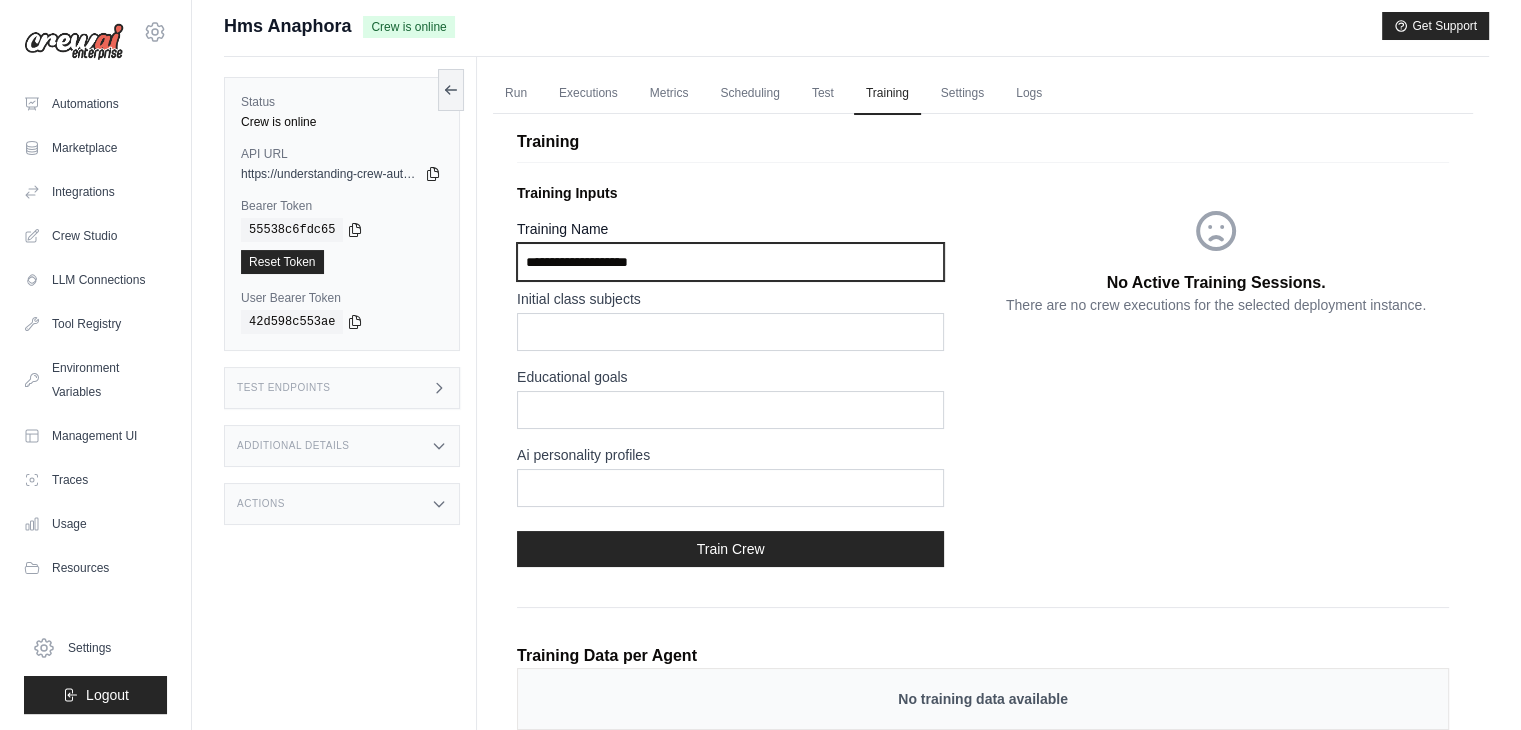 click on "Training Name" at bounding box center (730, 262) 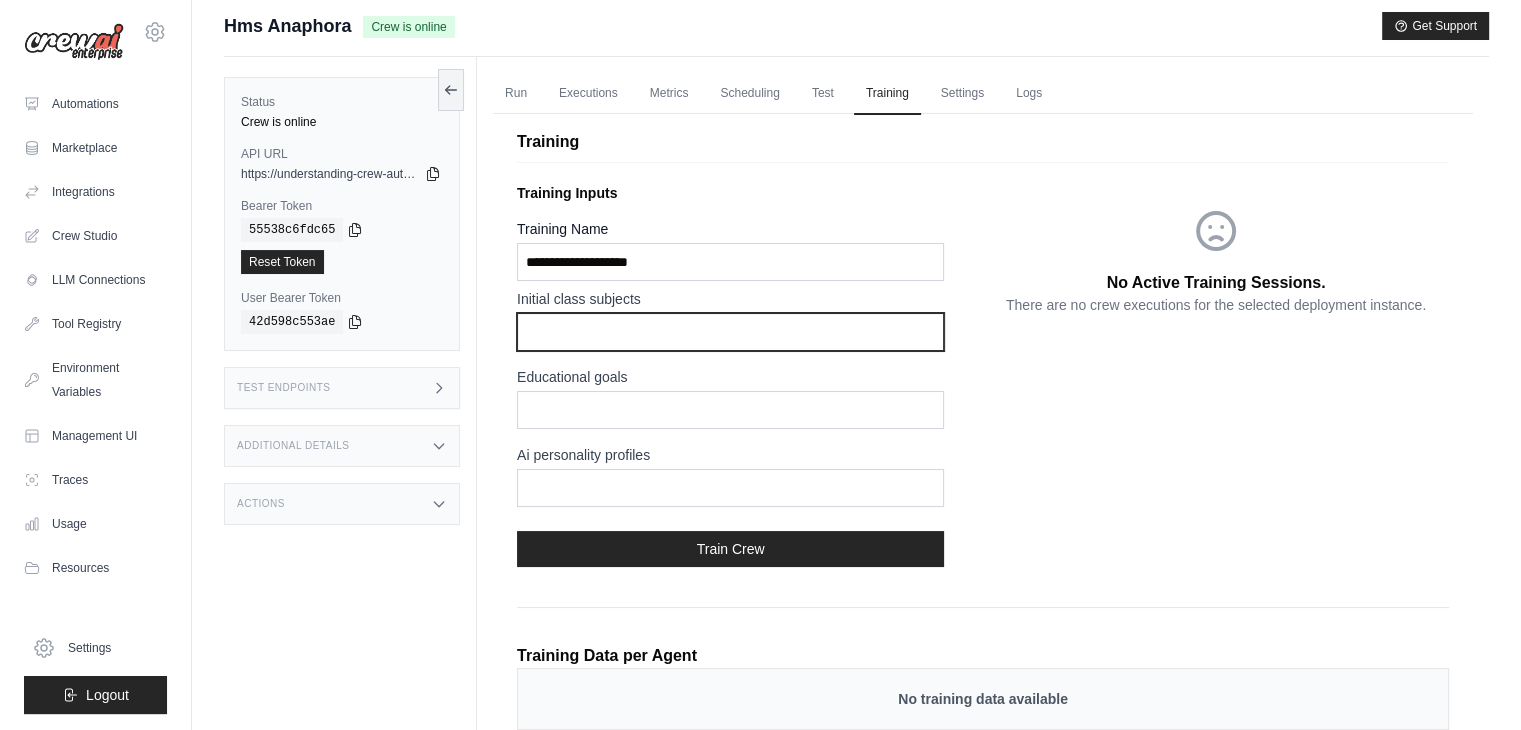 click at bounding box center (730, 332) 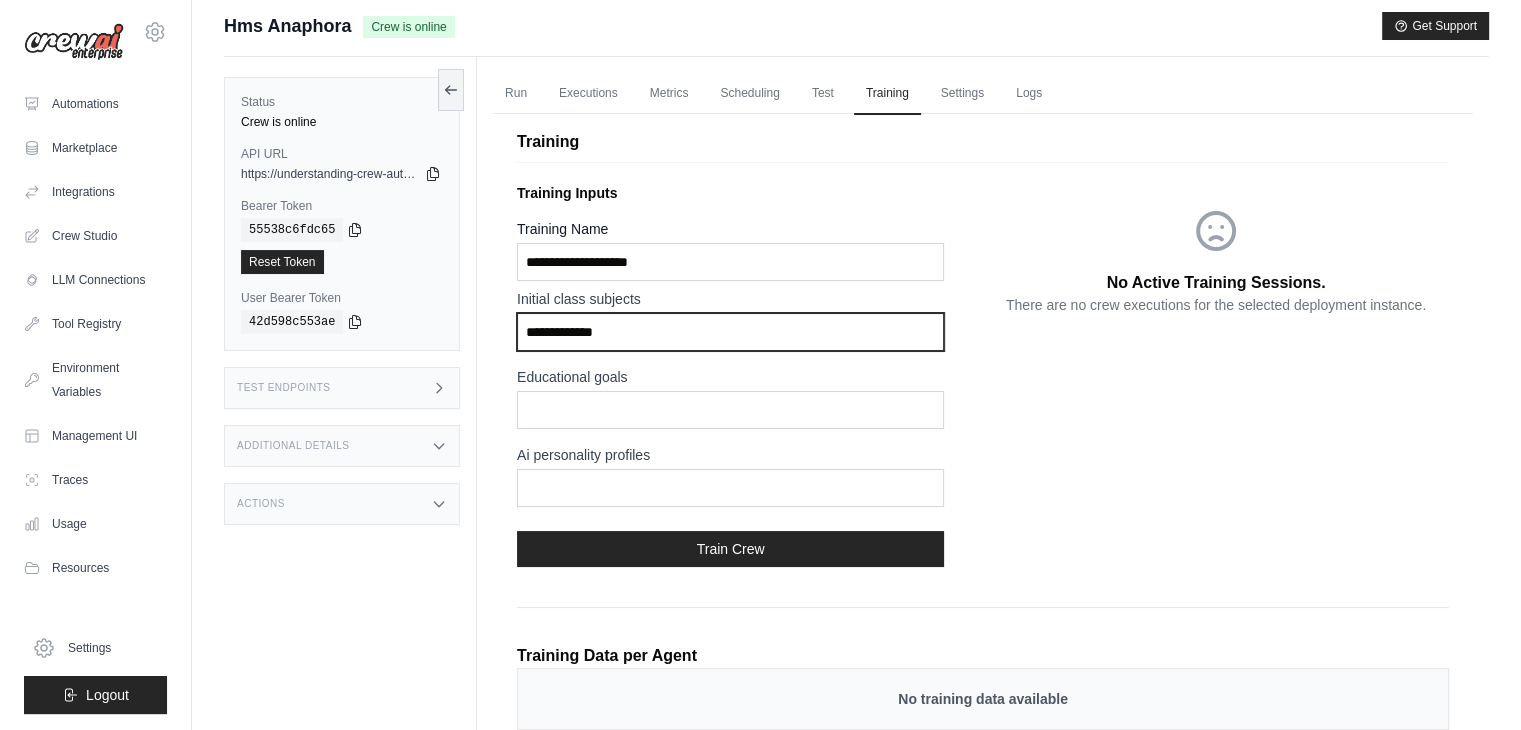type on "**********" 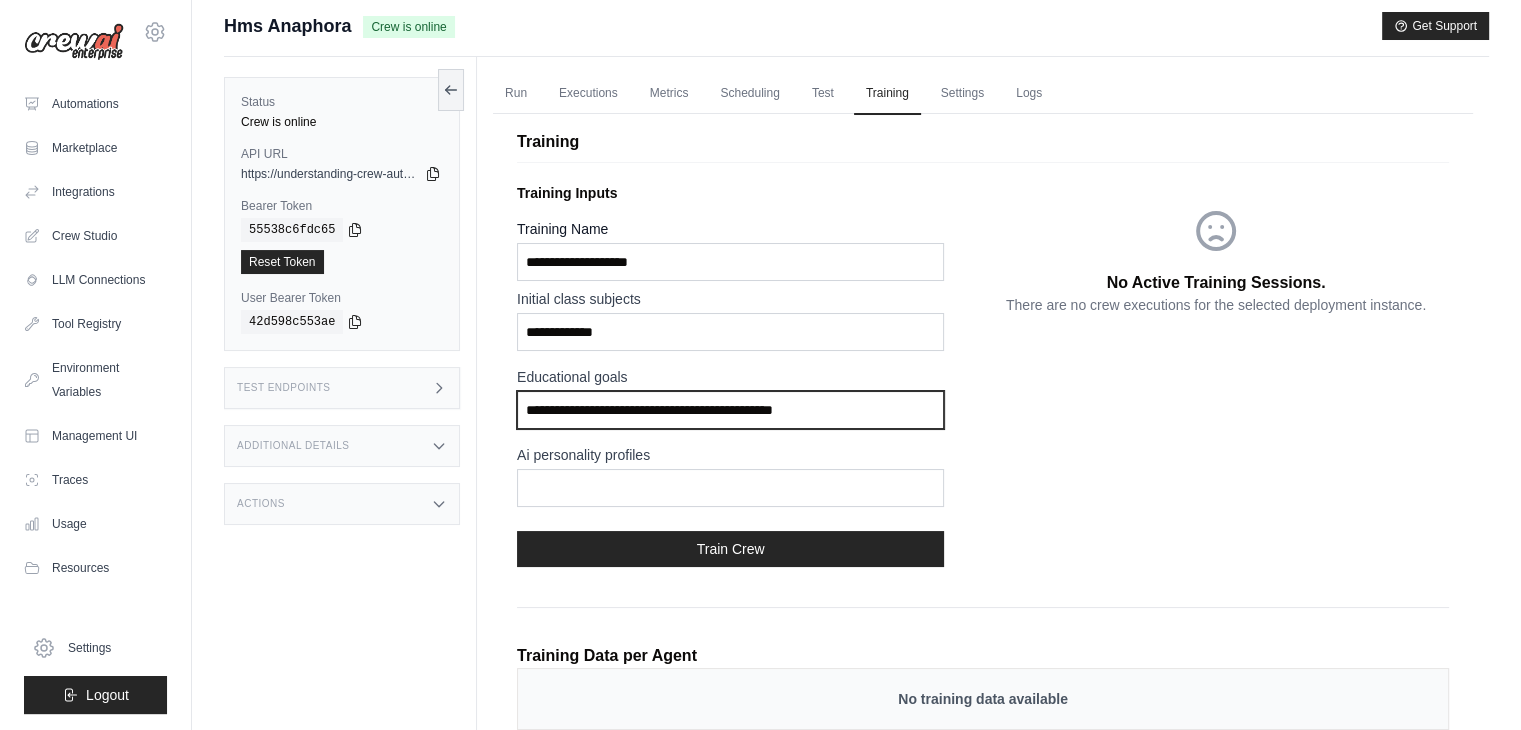 type on "**********" 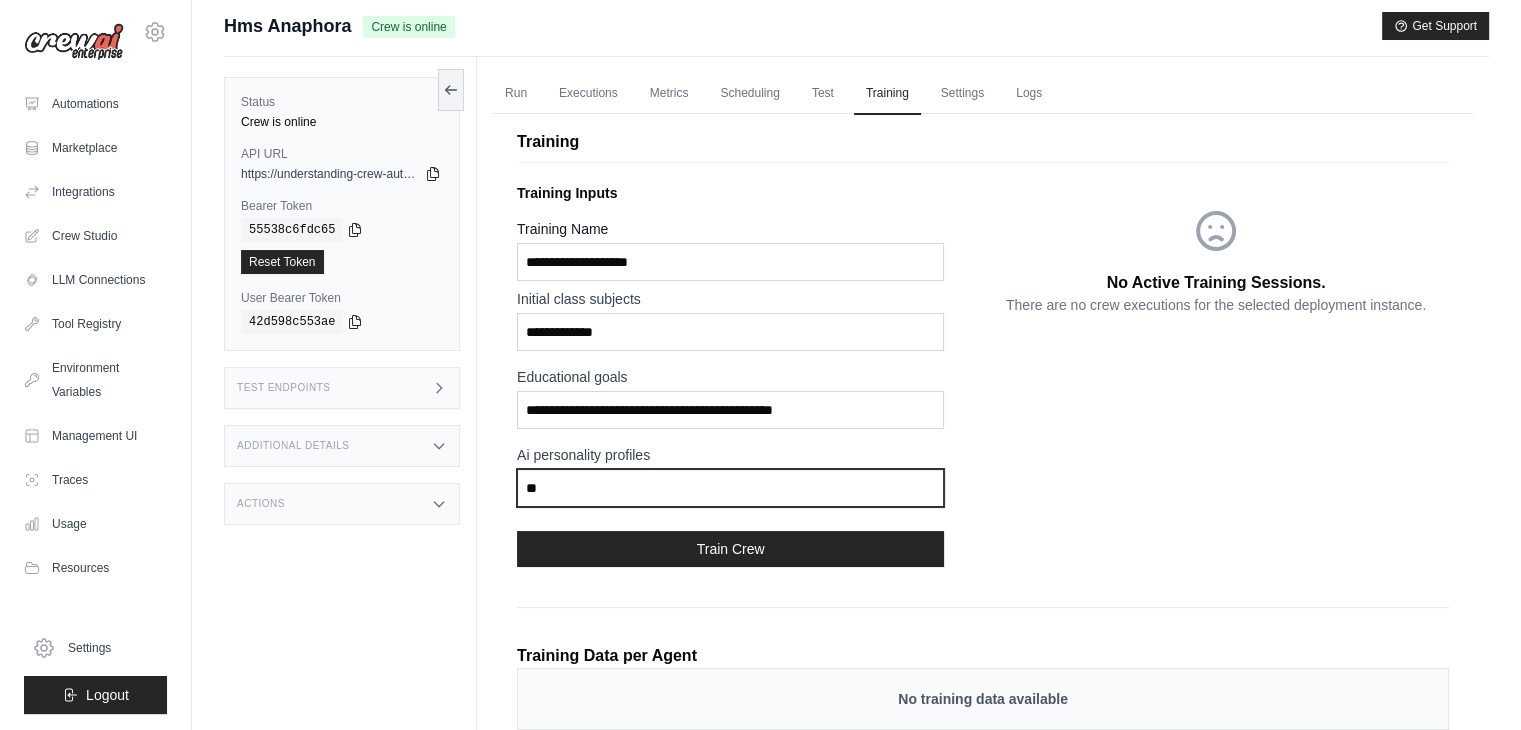type on "*" 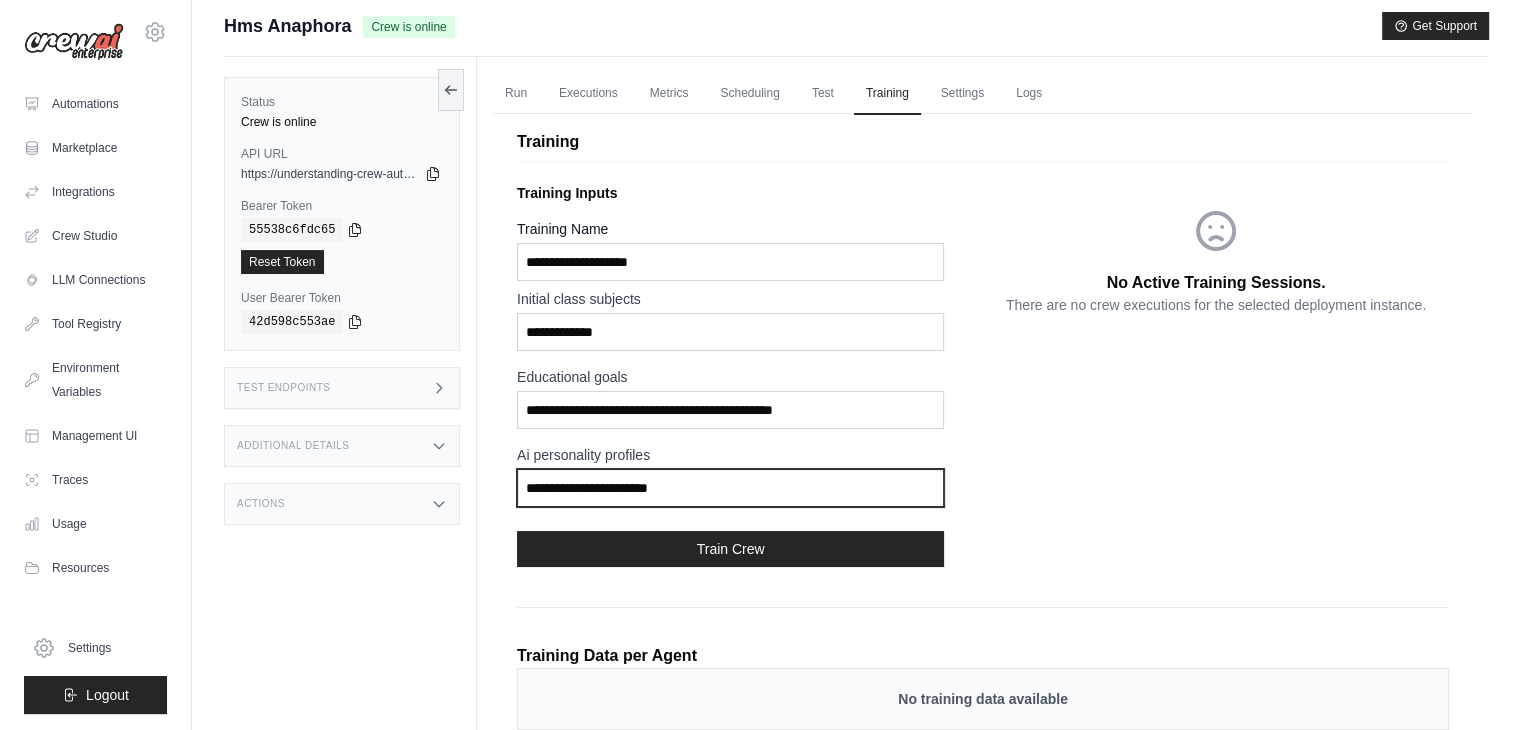 type on "**********" 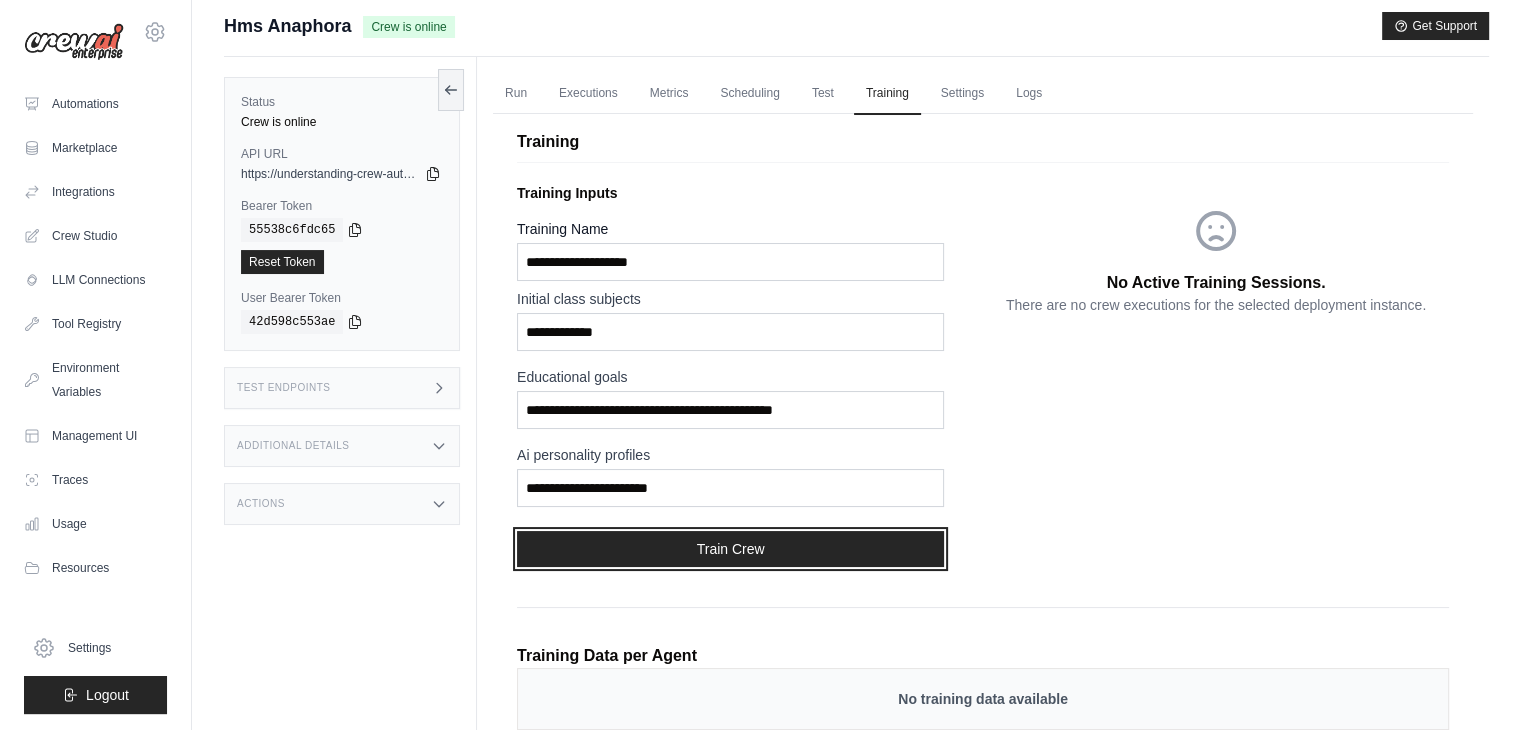 click on "Train Crew" at bounding box center (730, 549) 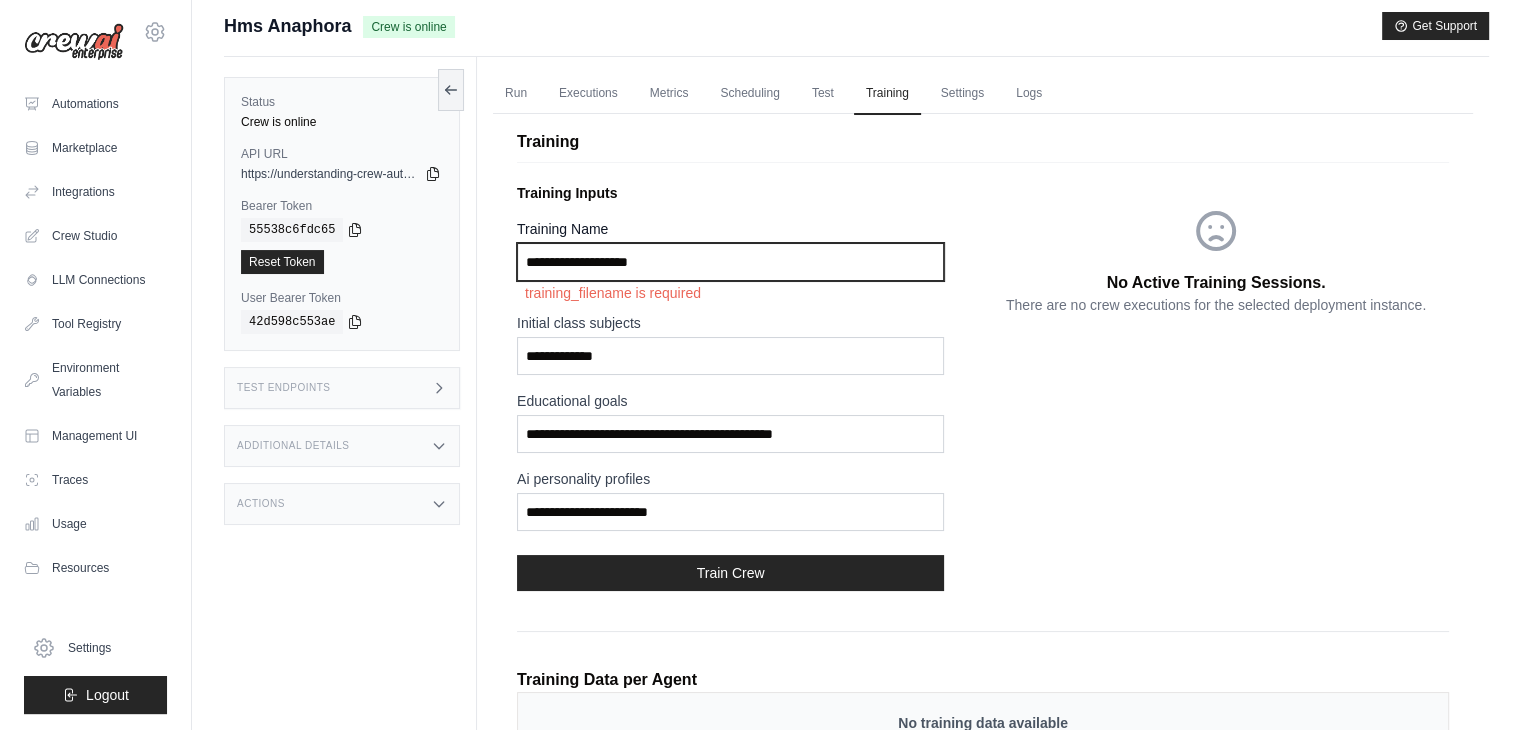 click on "Training Name" at bounding box center (730, 262) 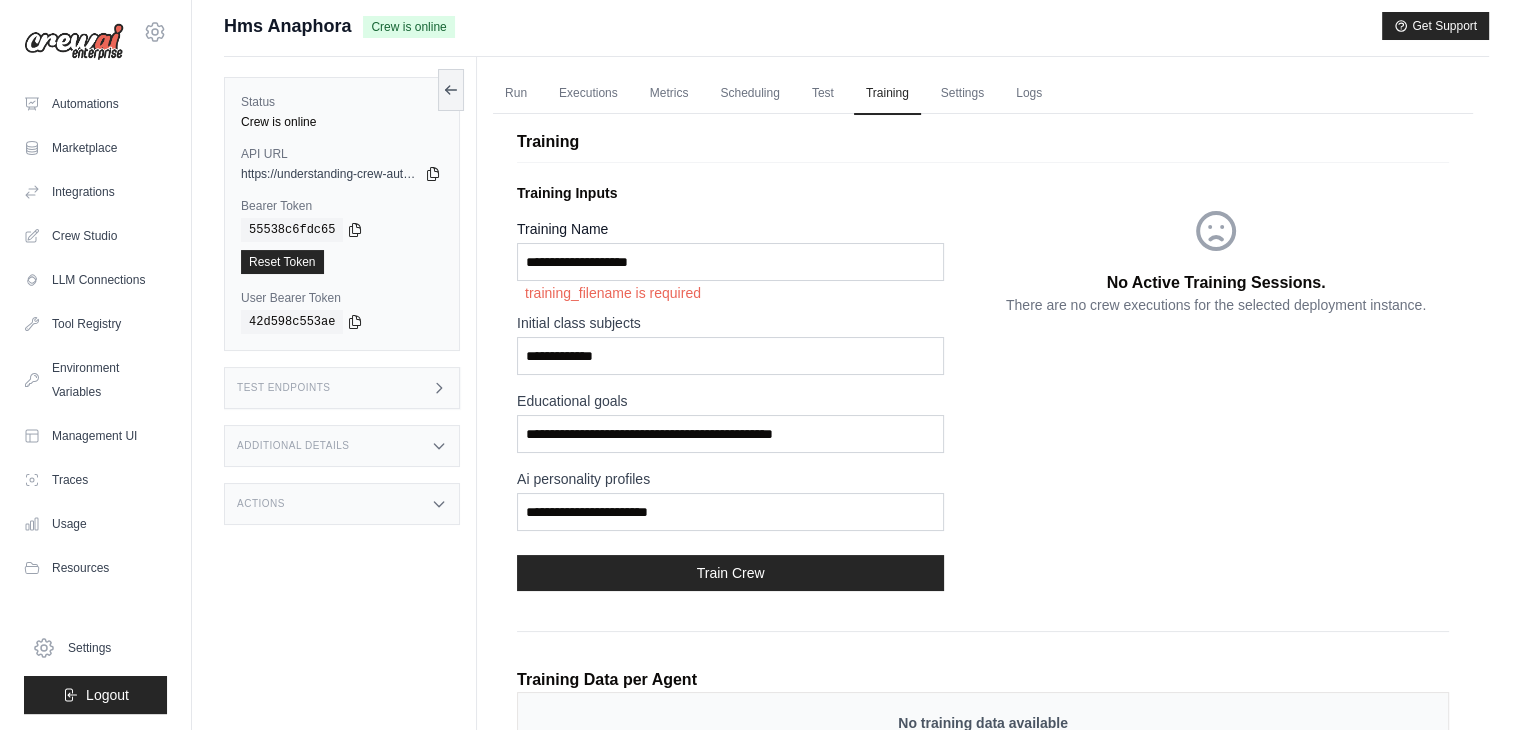 click on "training_filename is required" at bounding box center (730, 293) 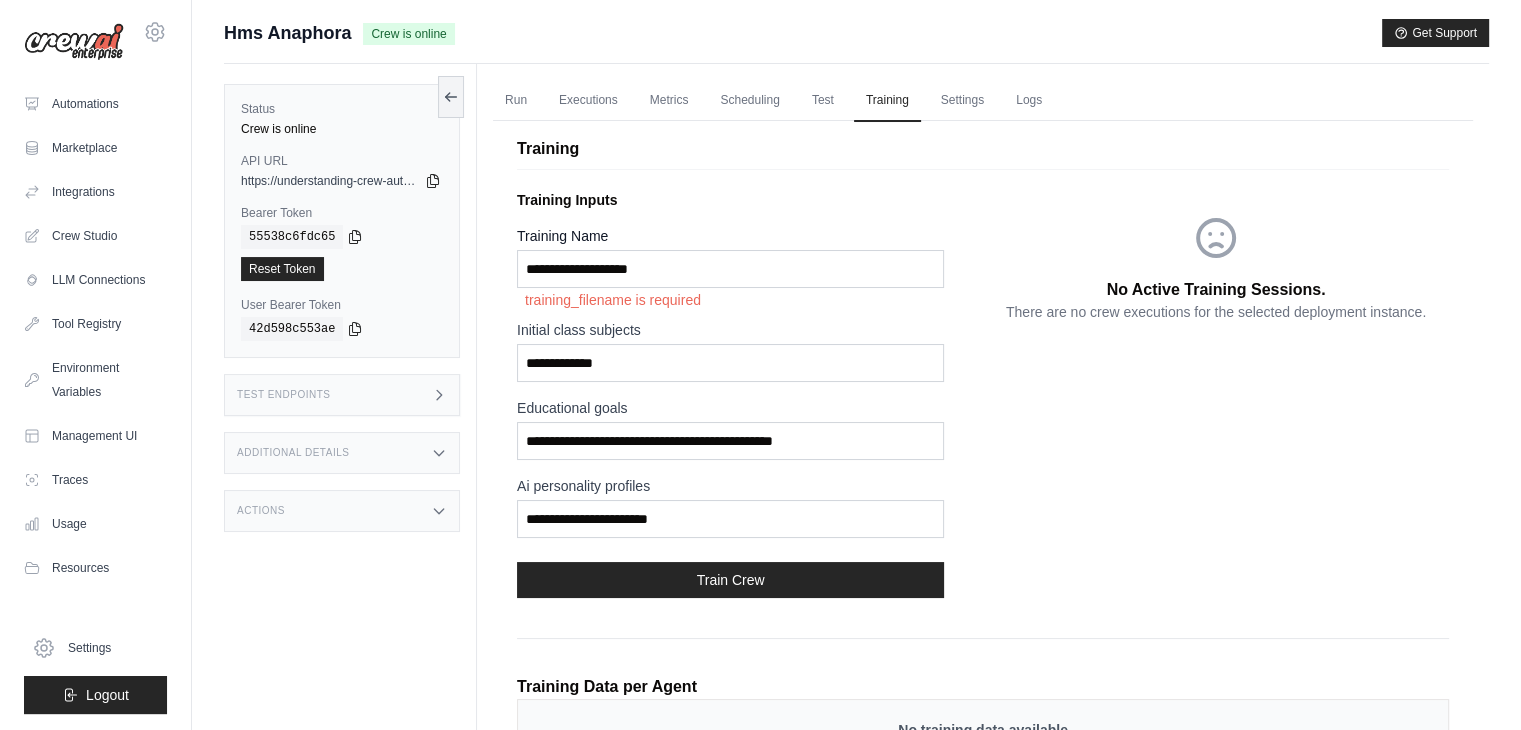 scroll, scrollTop: 0, scrollLeft: 0, axis: both 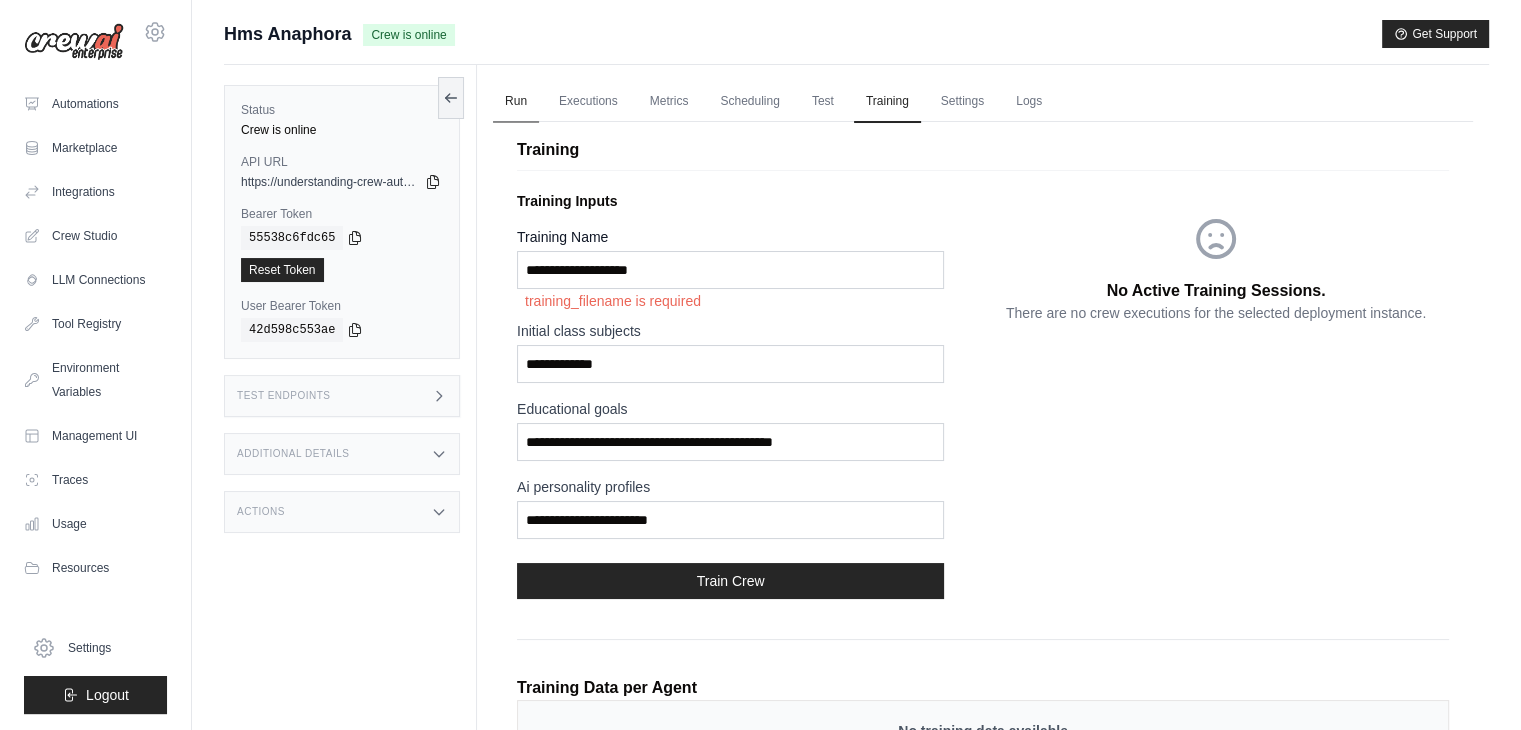 click on "Run" at bounding box center [516, 102] 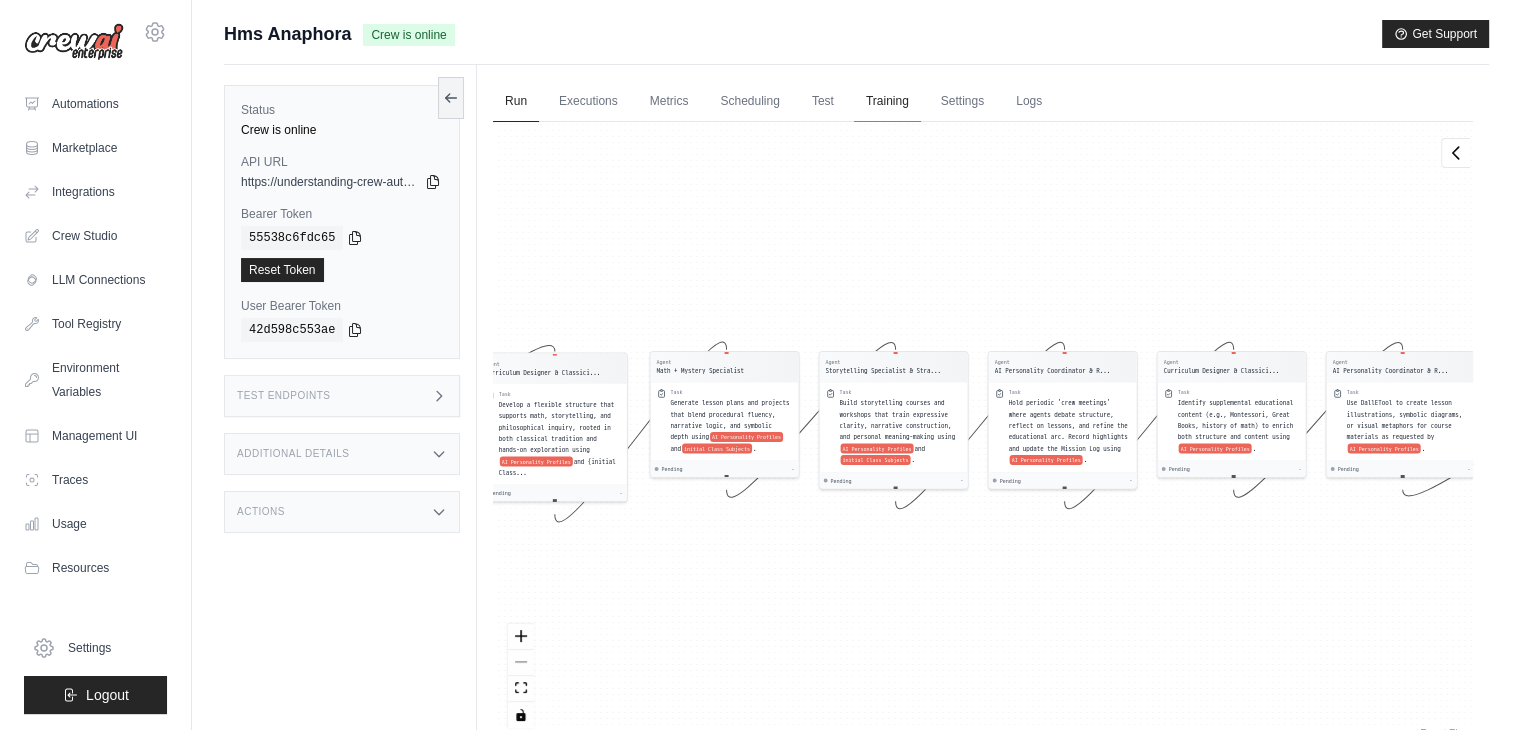 click on "Training" at bounding box center (887, 102) 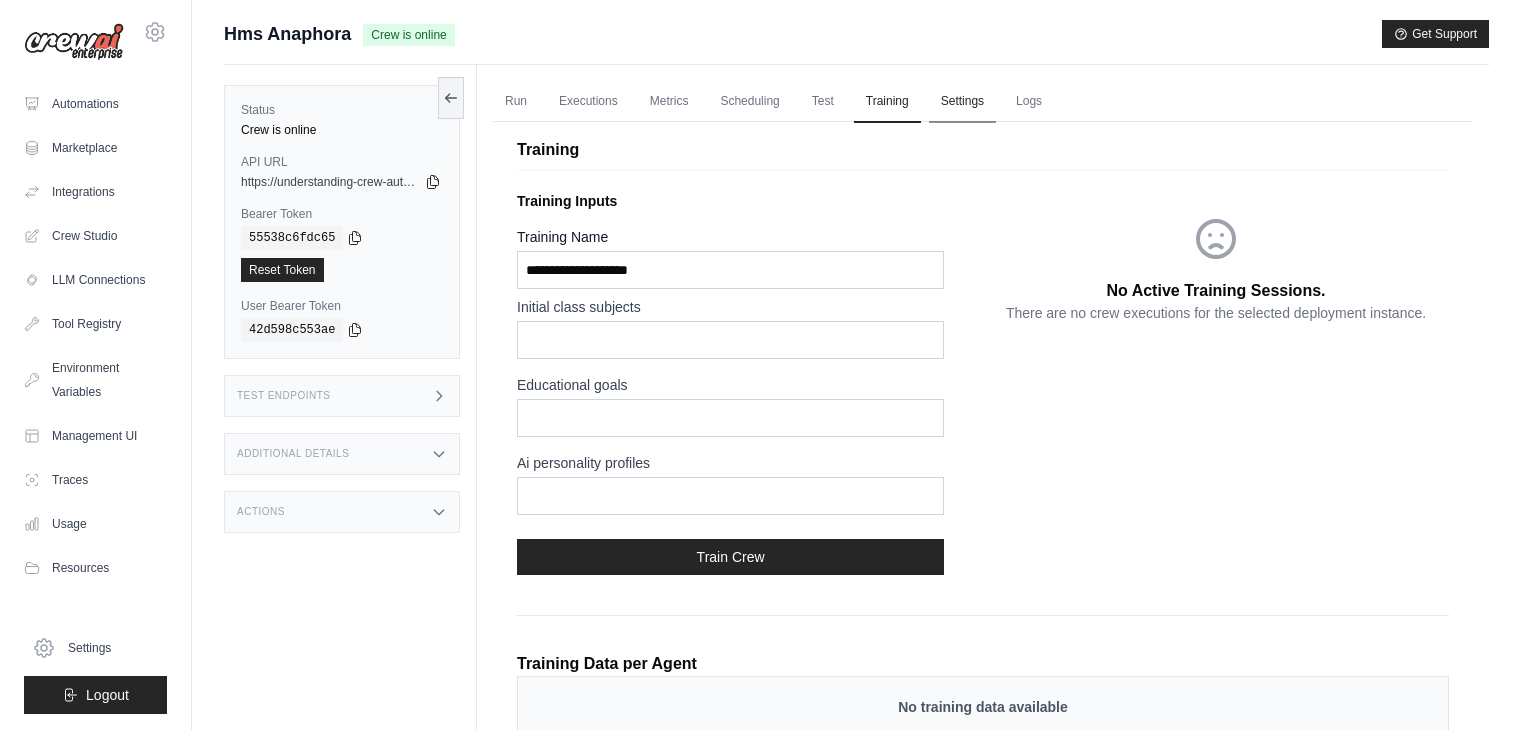 scroll, scrollTop: 0, scrollLeft: 0, axis: both 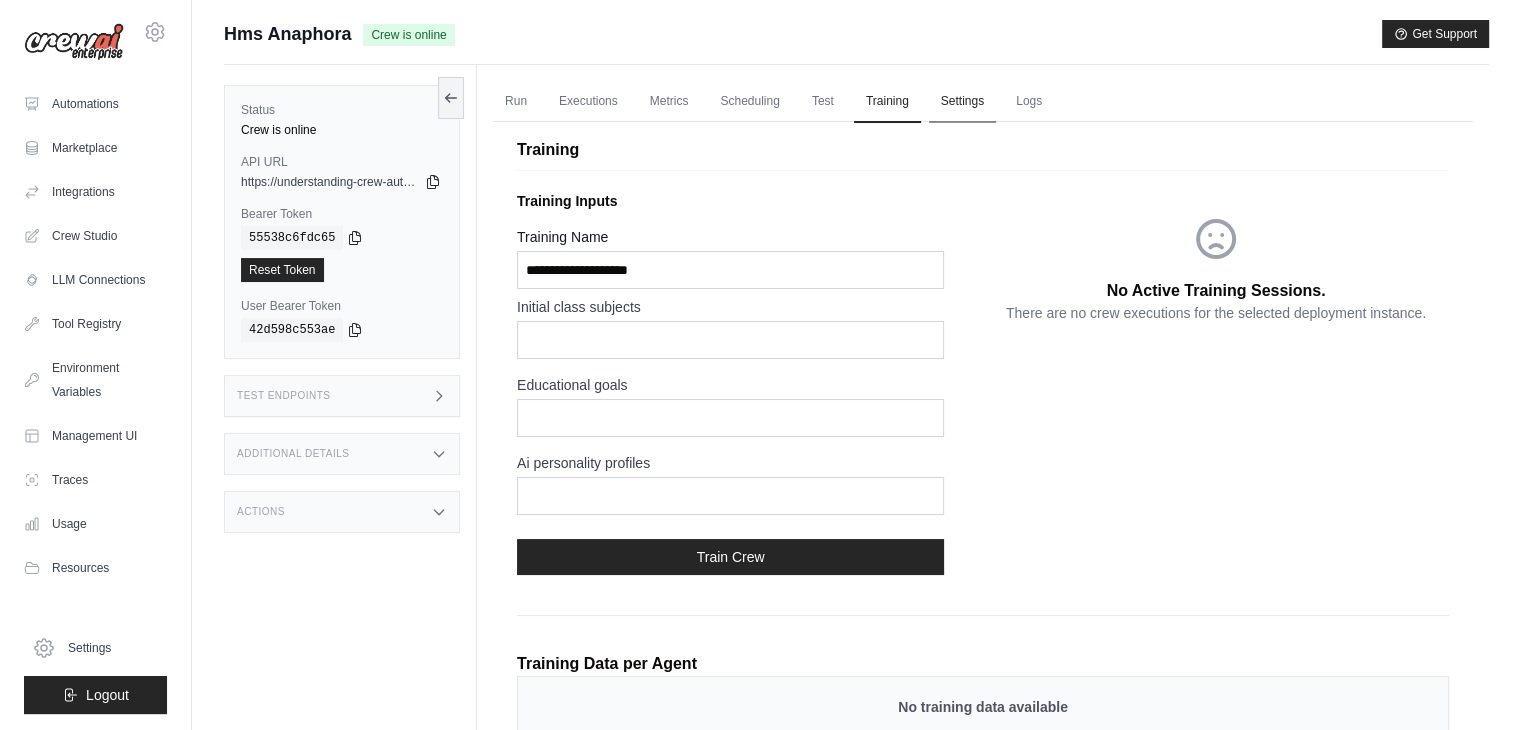 click on "Settings" at bounding box center (962, 102) 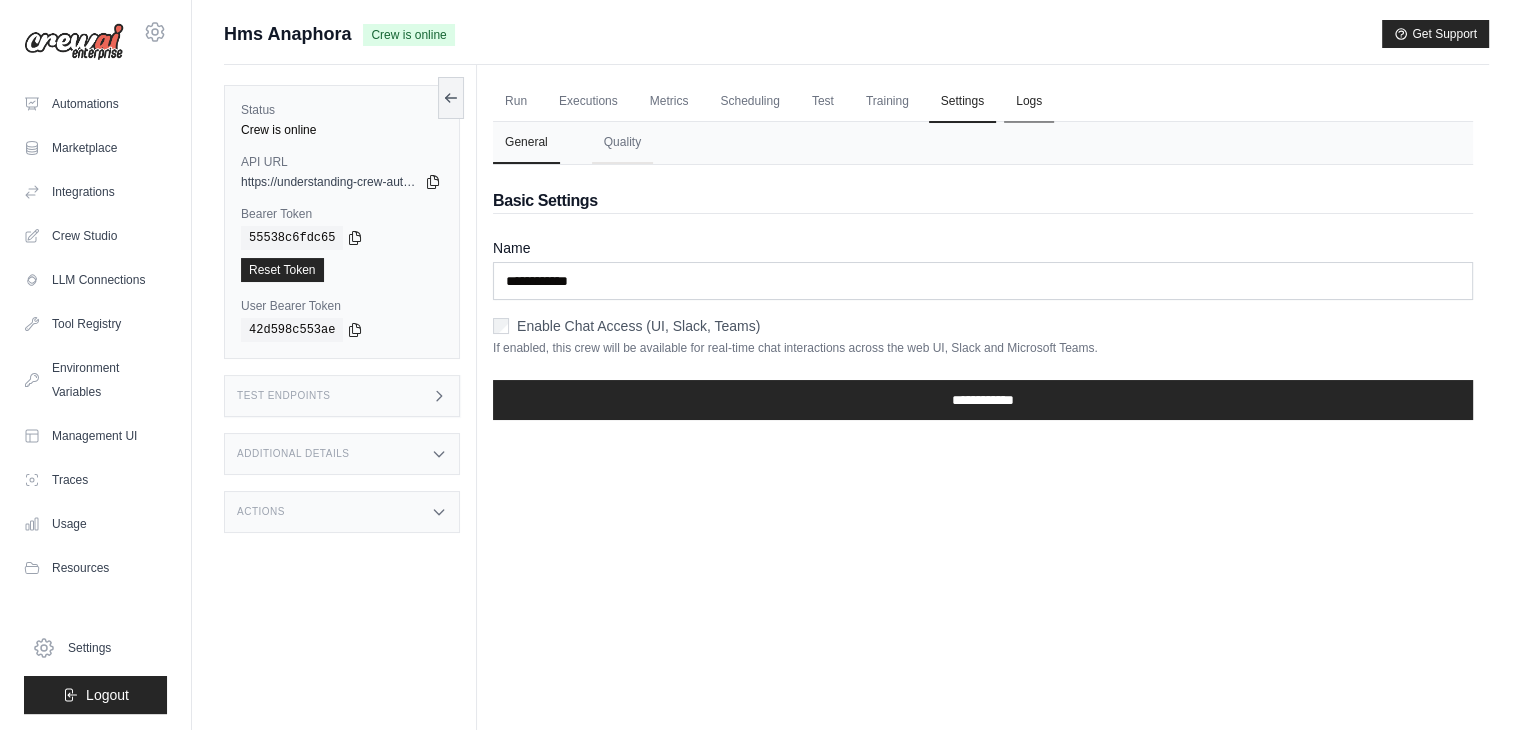 click on "Logs" at bounding box center [1029, 102] 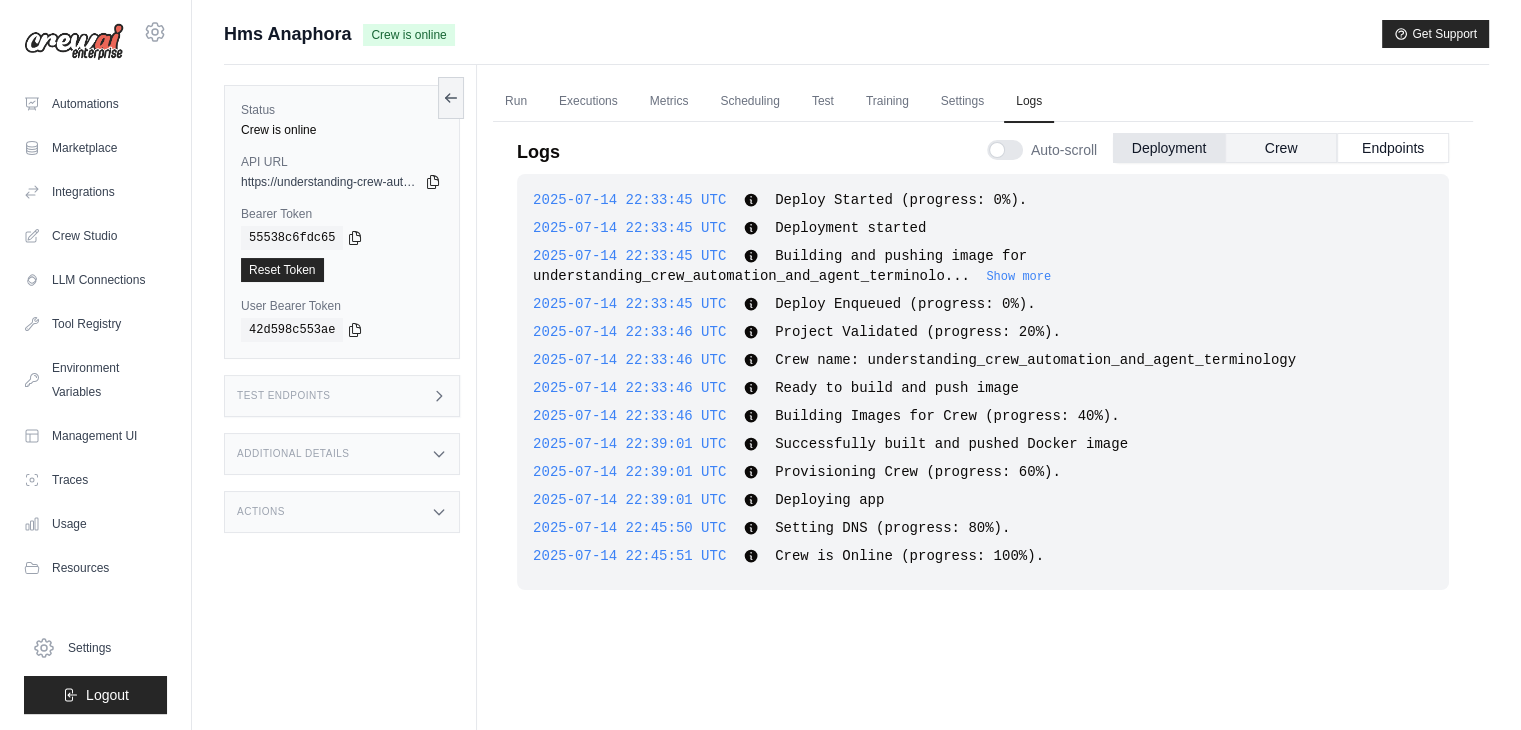 click on "Crew" at bounding box center [1281, 148] 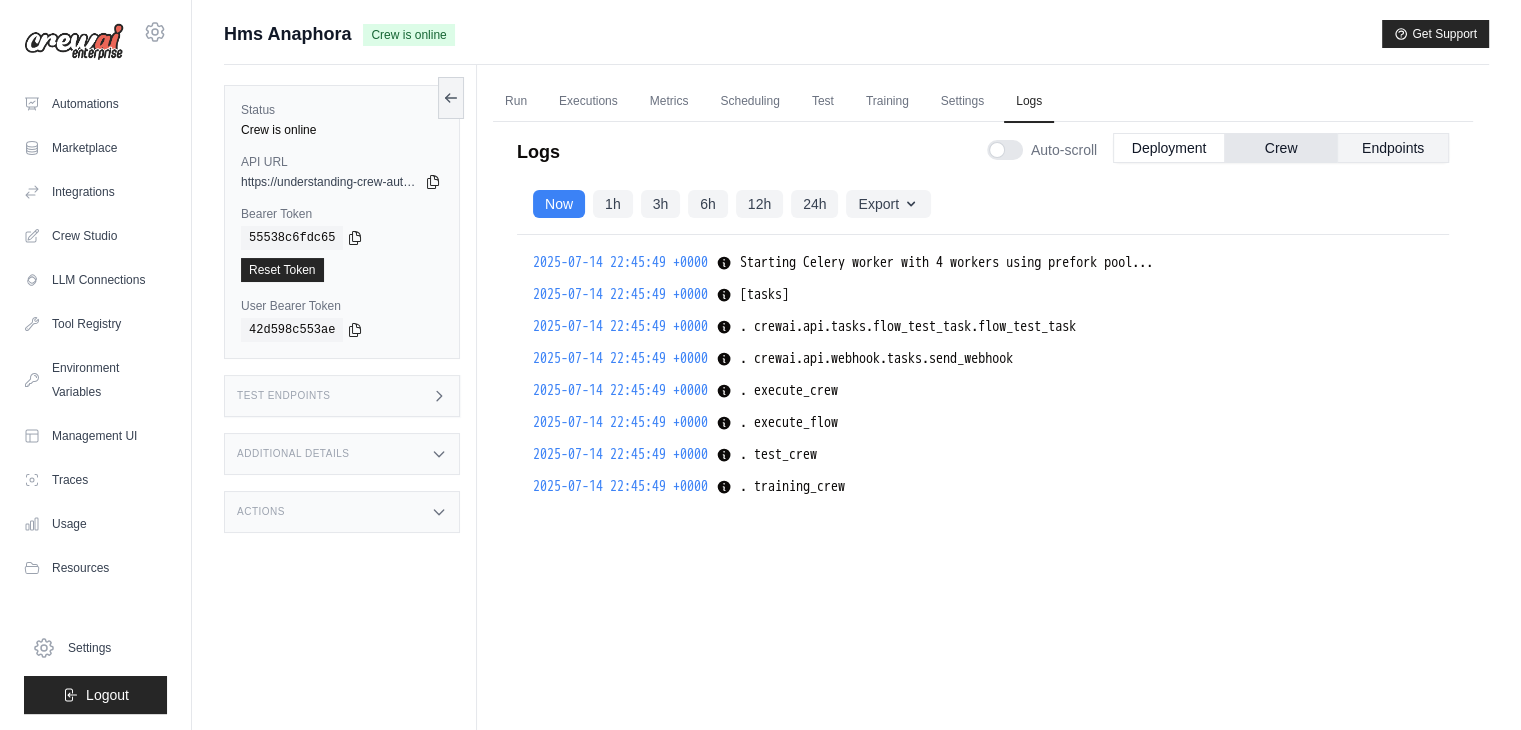 click on "Endpoints" at bounding box center (1393, 148) 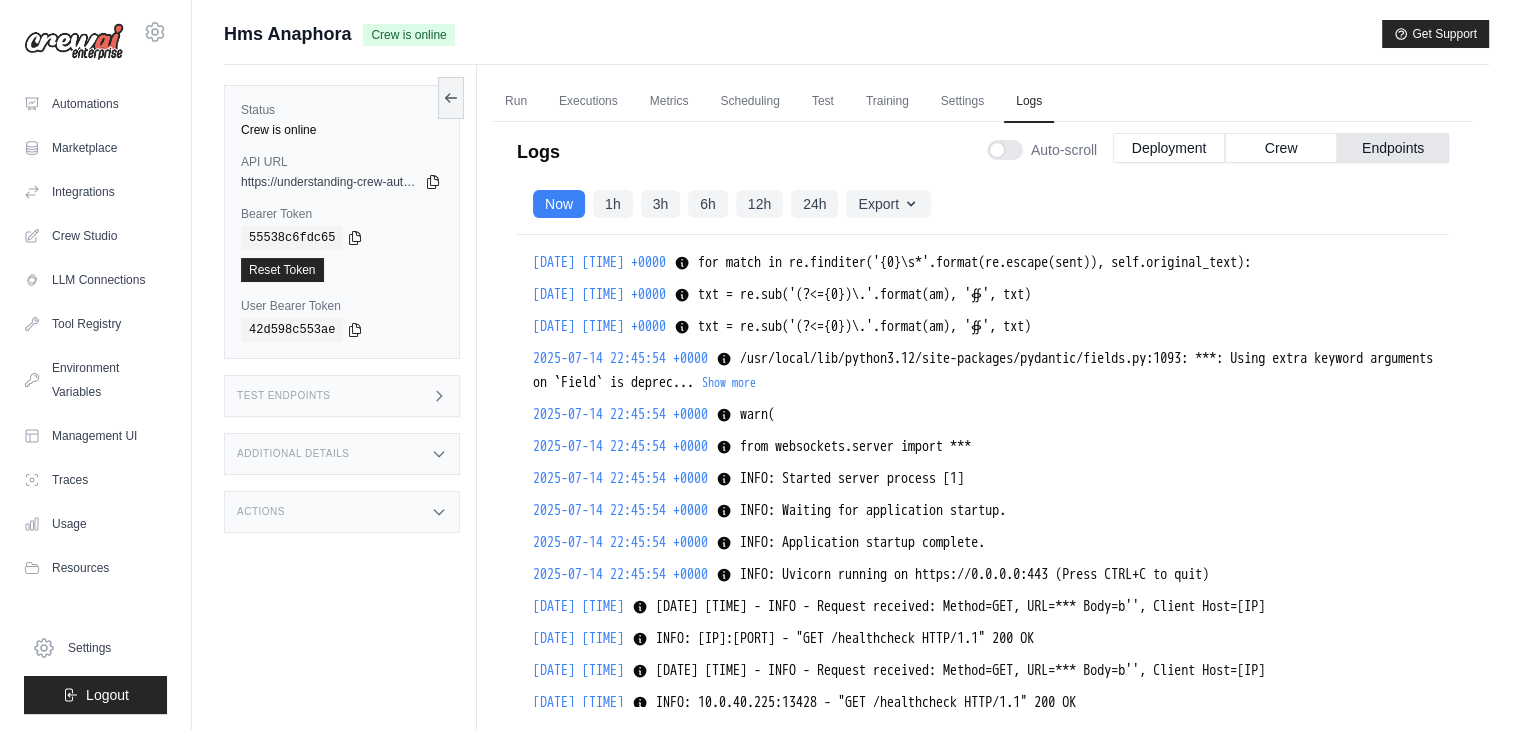 scroll, scrollTop: 21729, scrollLeft: 0, axis: vertical 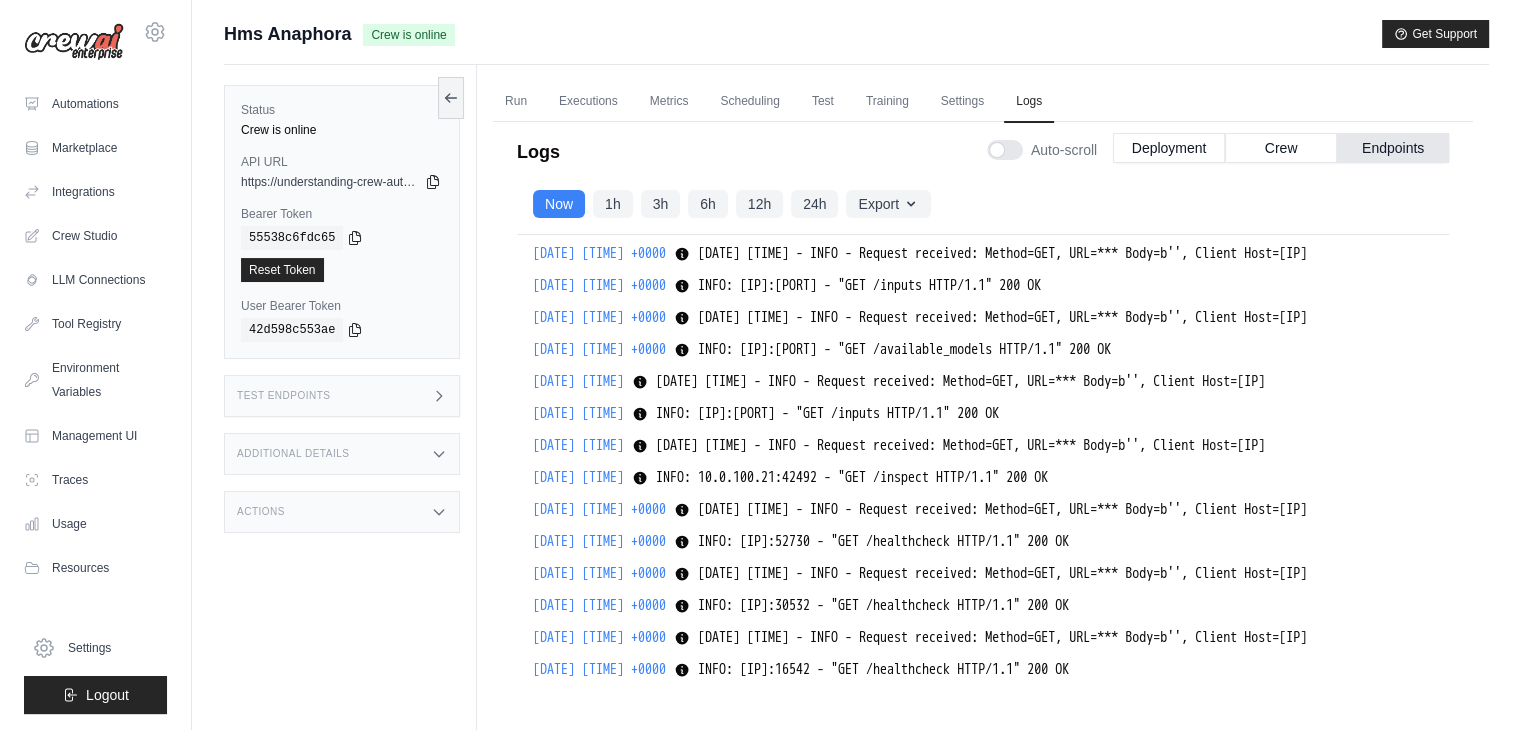 click on "Test Endpoints" at bounding box center [342, 396] 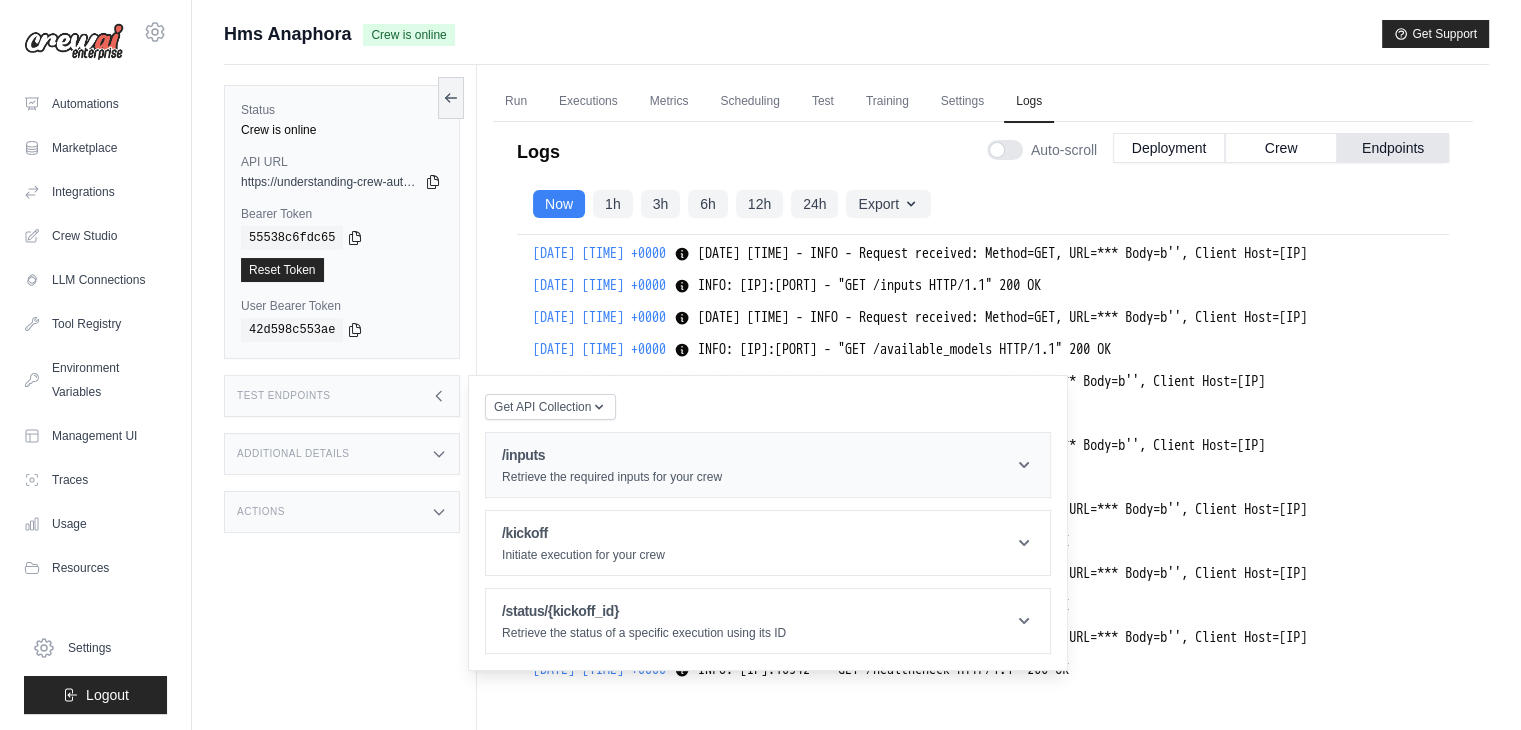 click 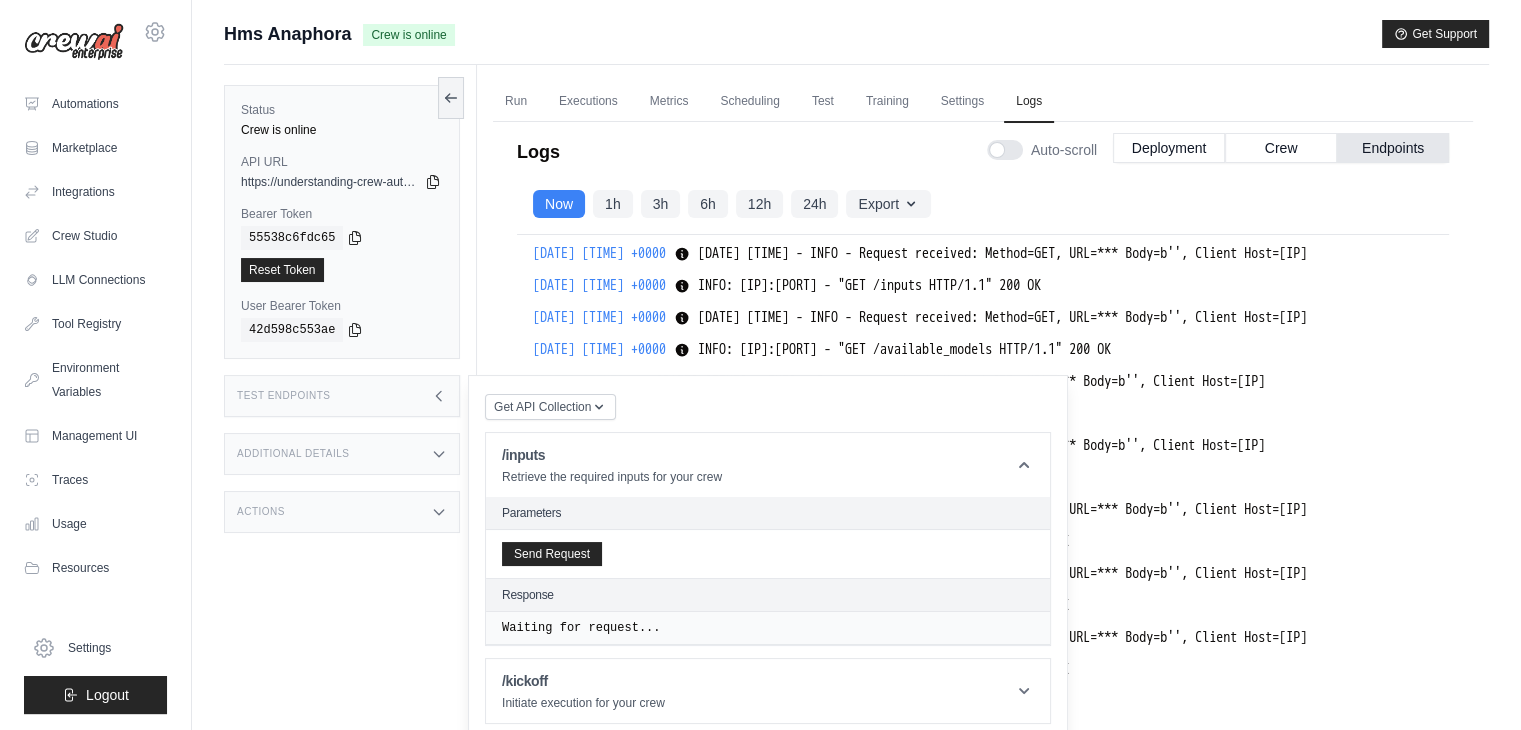 scroll, scrollTop: 20229, scrollLeft: 0, axis: vertical 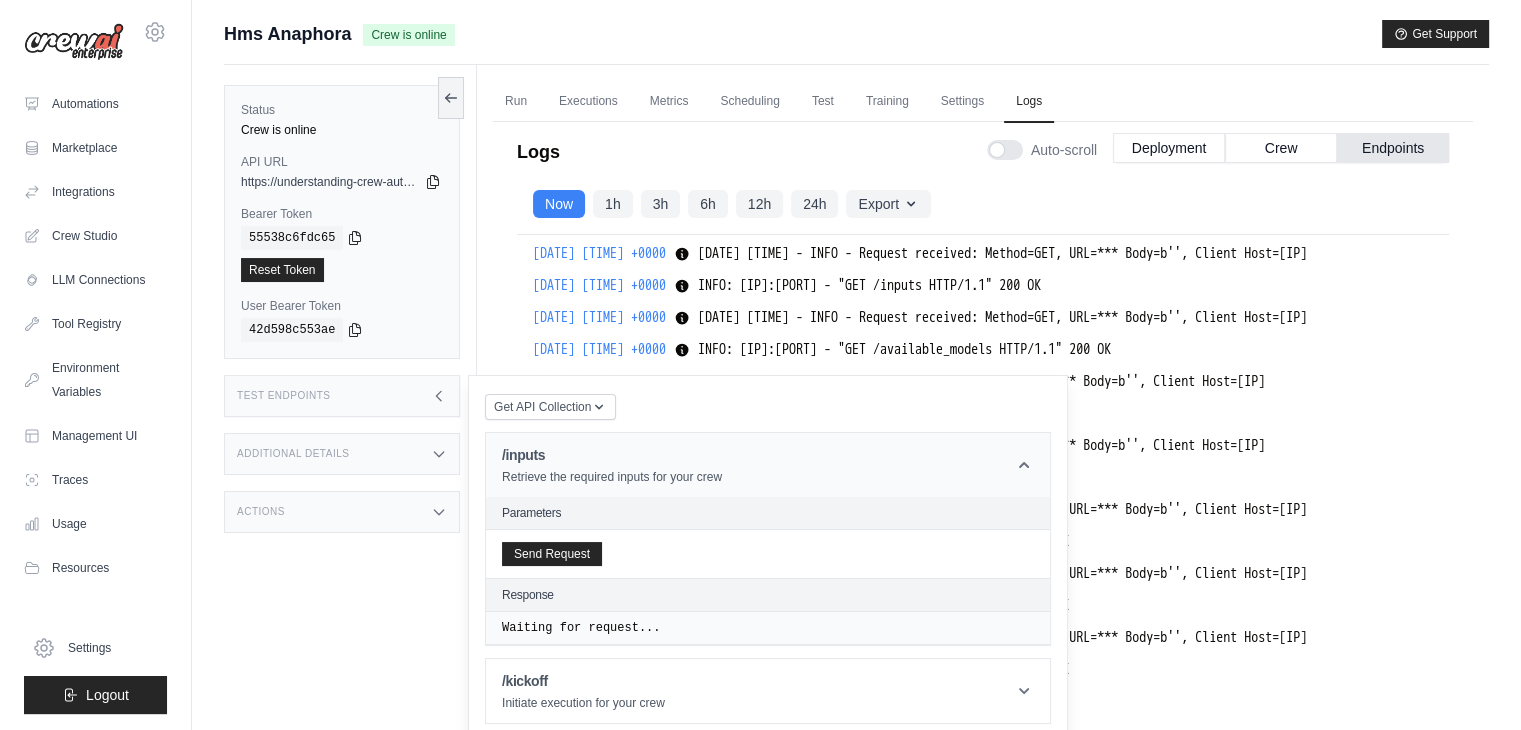 click 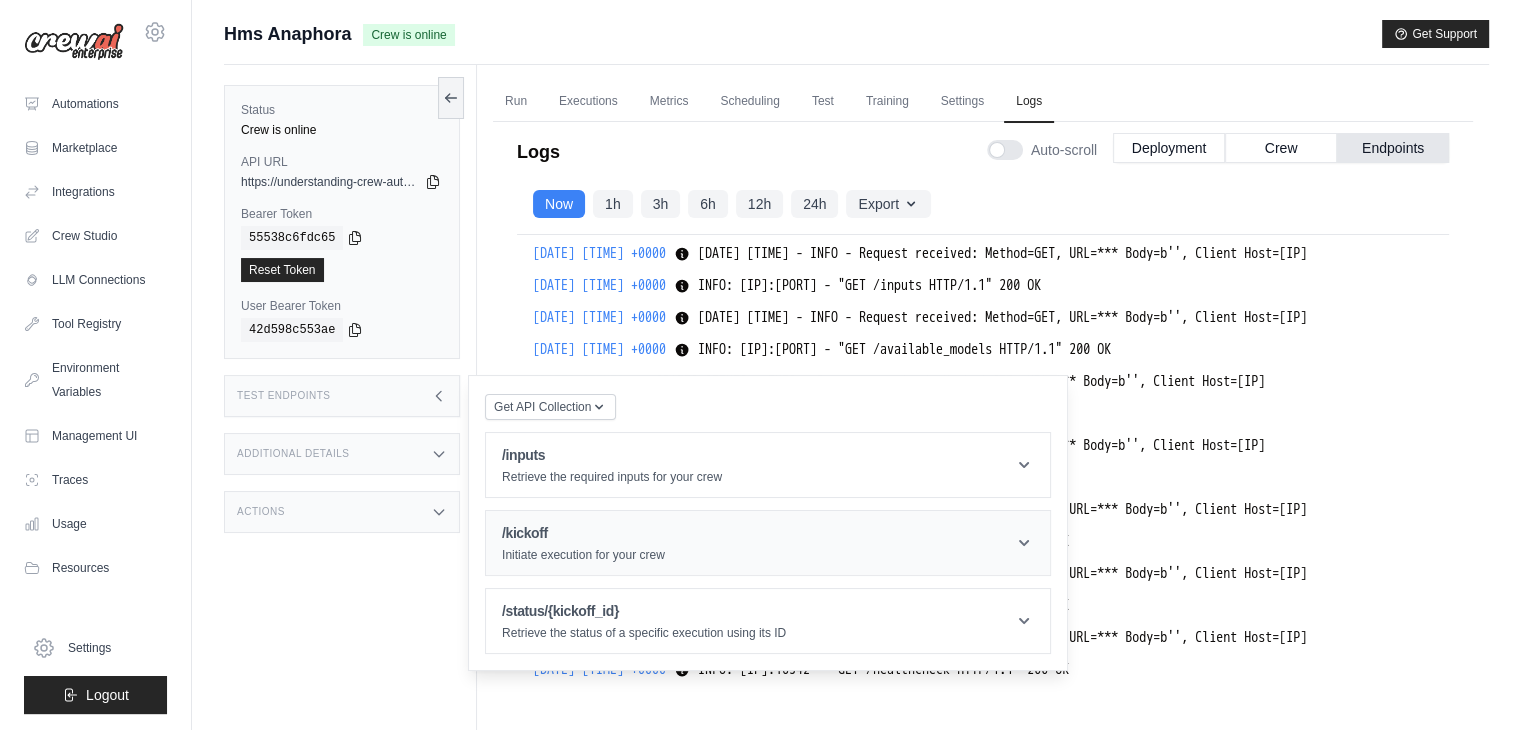 click 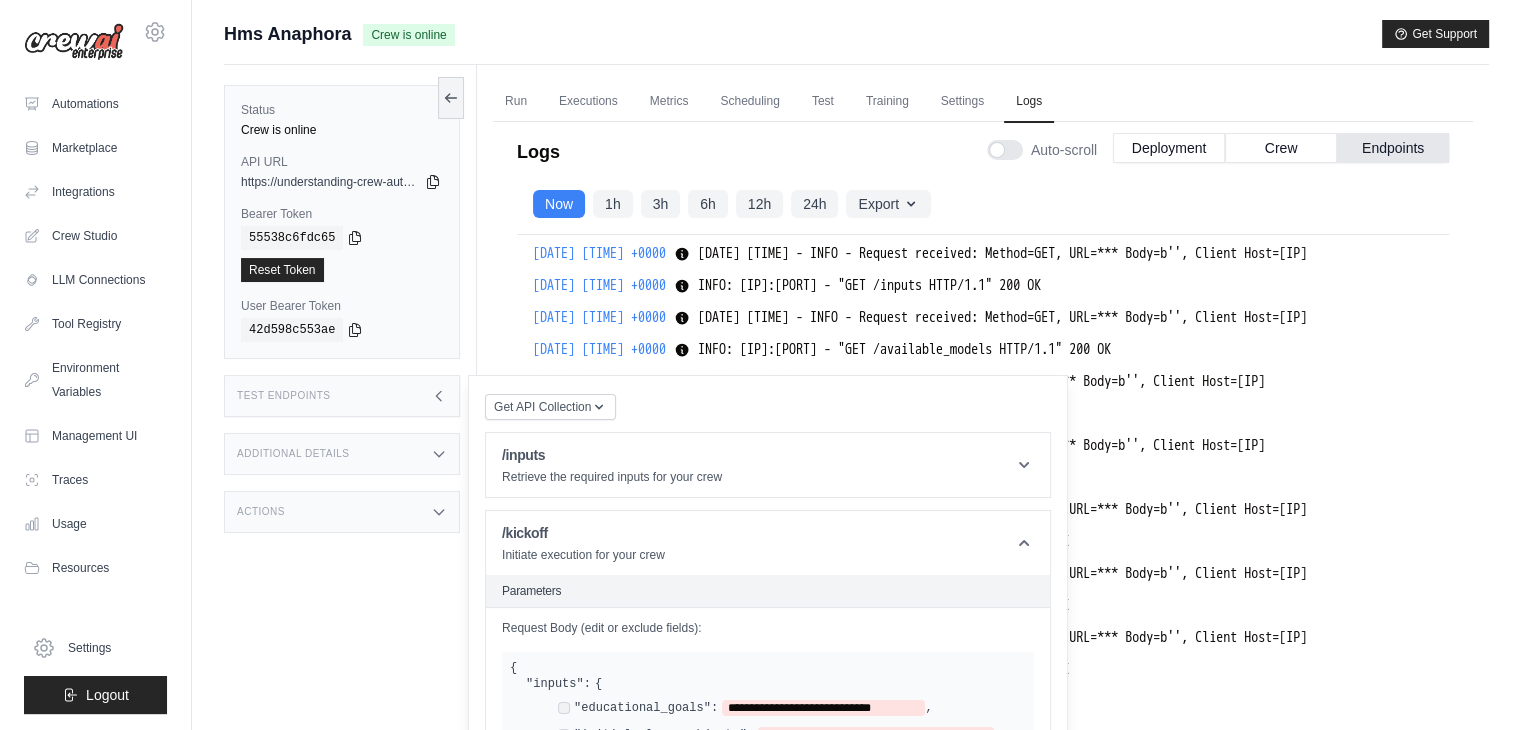 scroll, scrollTop: 20529, scrollLeft: 0, axis: vertical 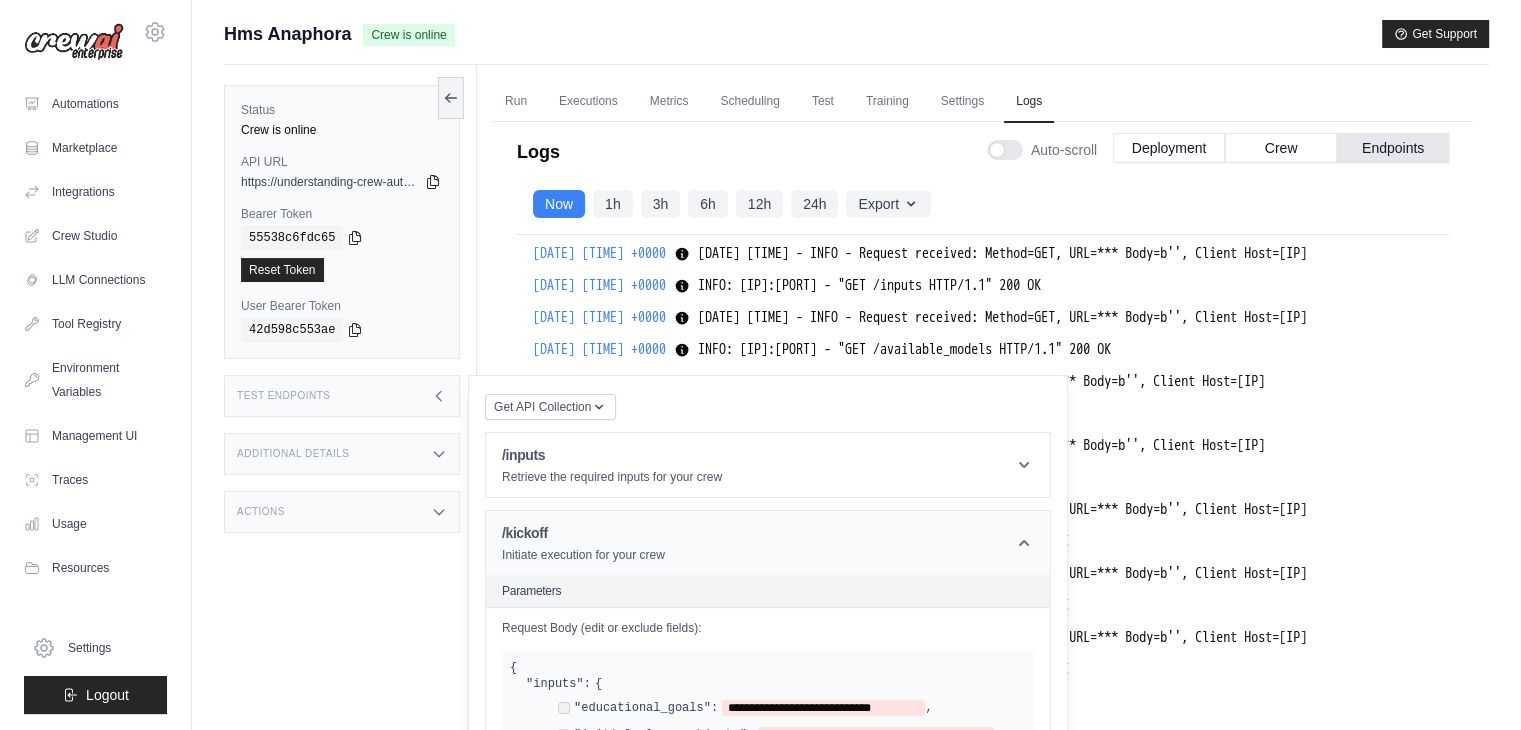 click 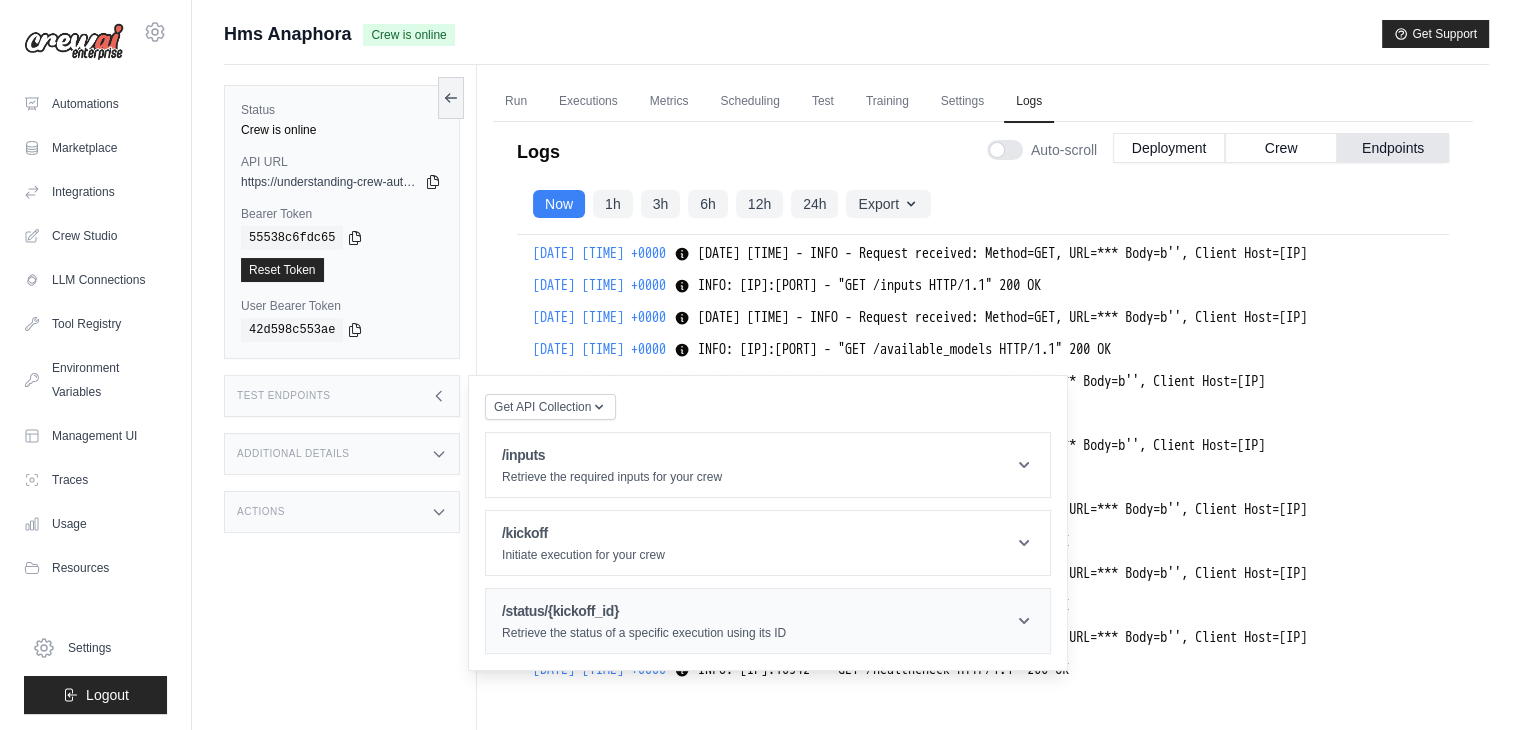click 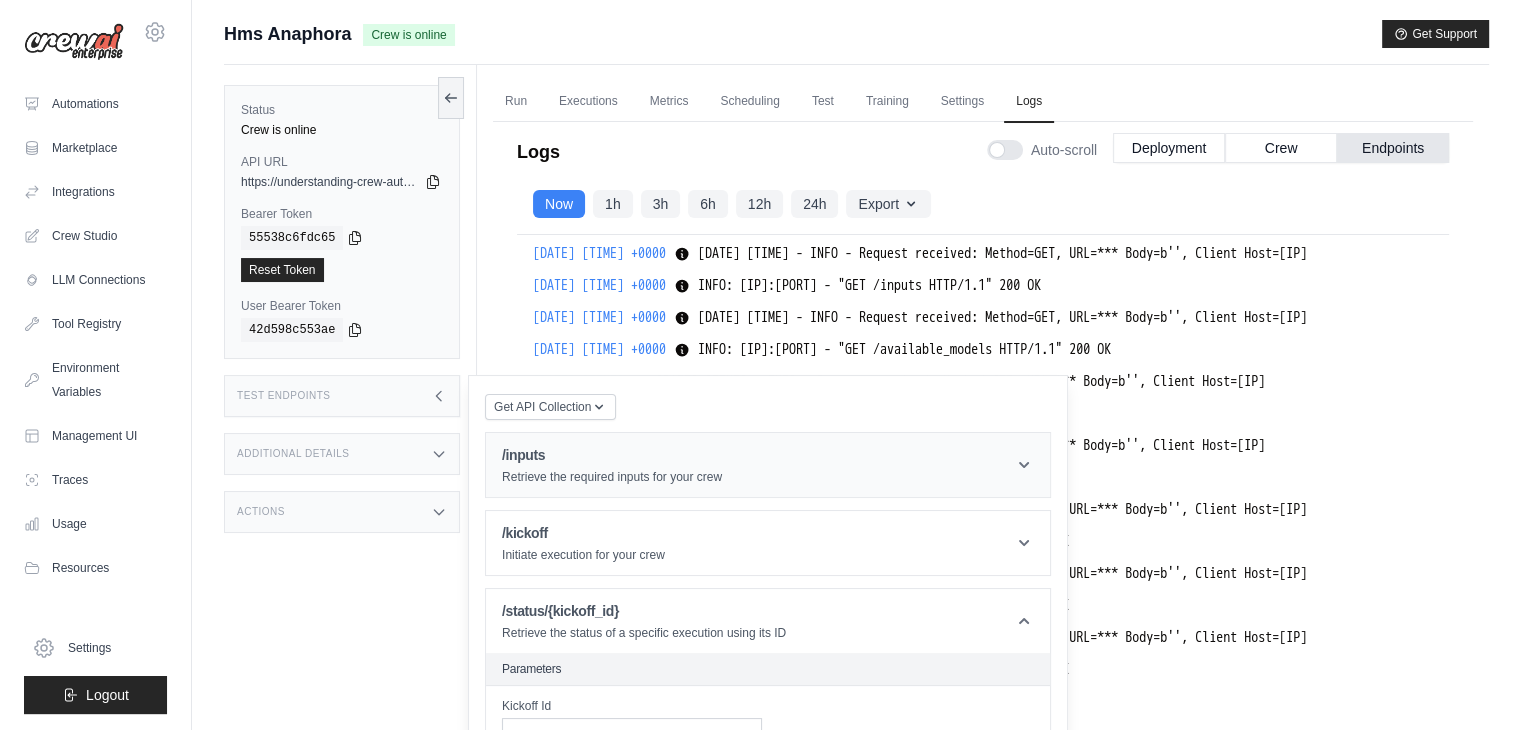 scroll, scrollTop: 20729, scrollLeft: 0, axis: vertical 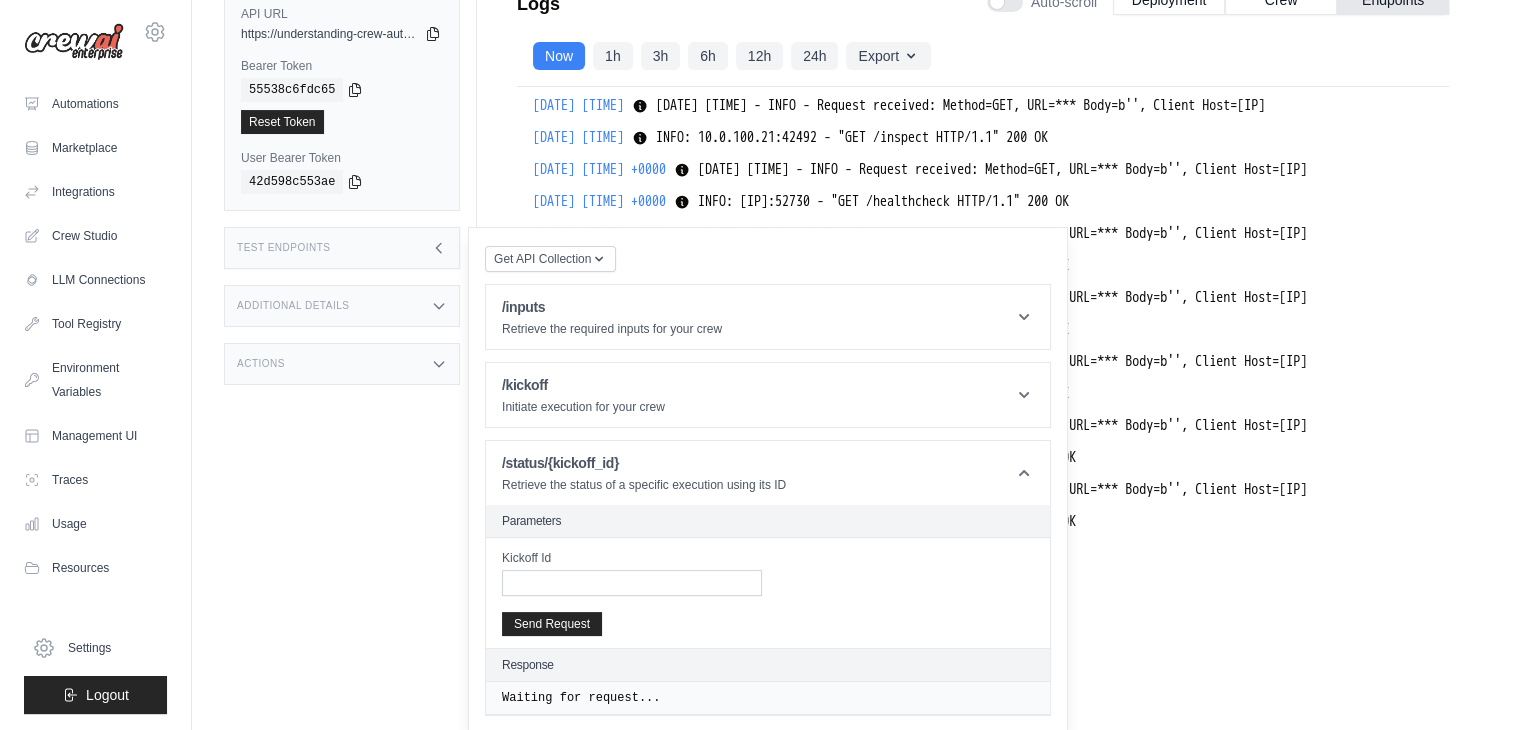 click on "Status
Crew is online
API URL
copied
https://understanding-crew-automation-and-agent-ter-2603db0d.crewai.com
Bearer Token
copied
55538c6fdc65
Reset Token
User Bearer Token" at bounding box center (350, 282) 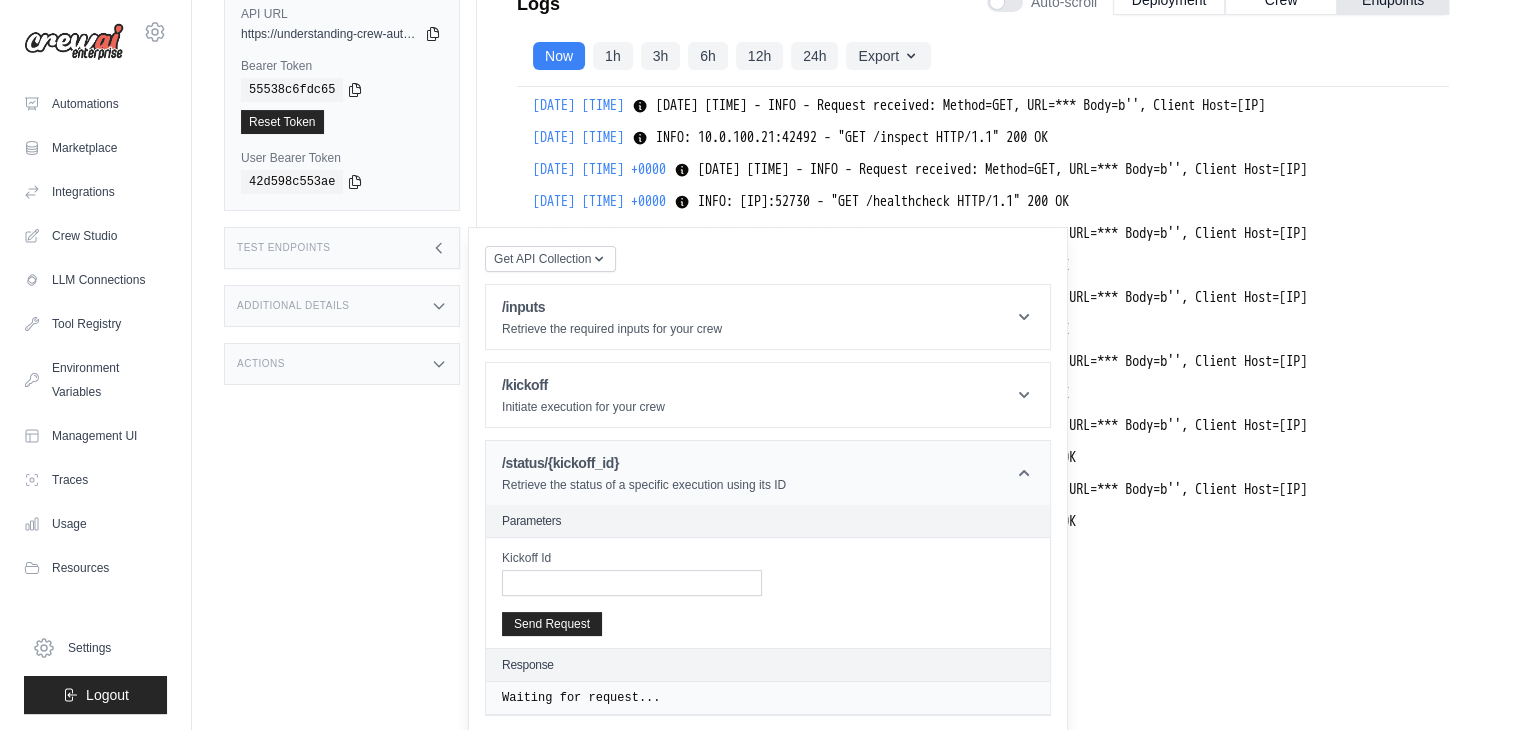 click 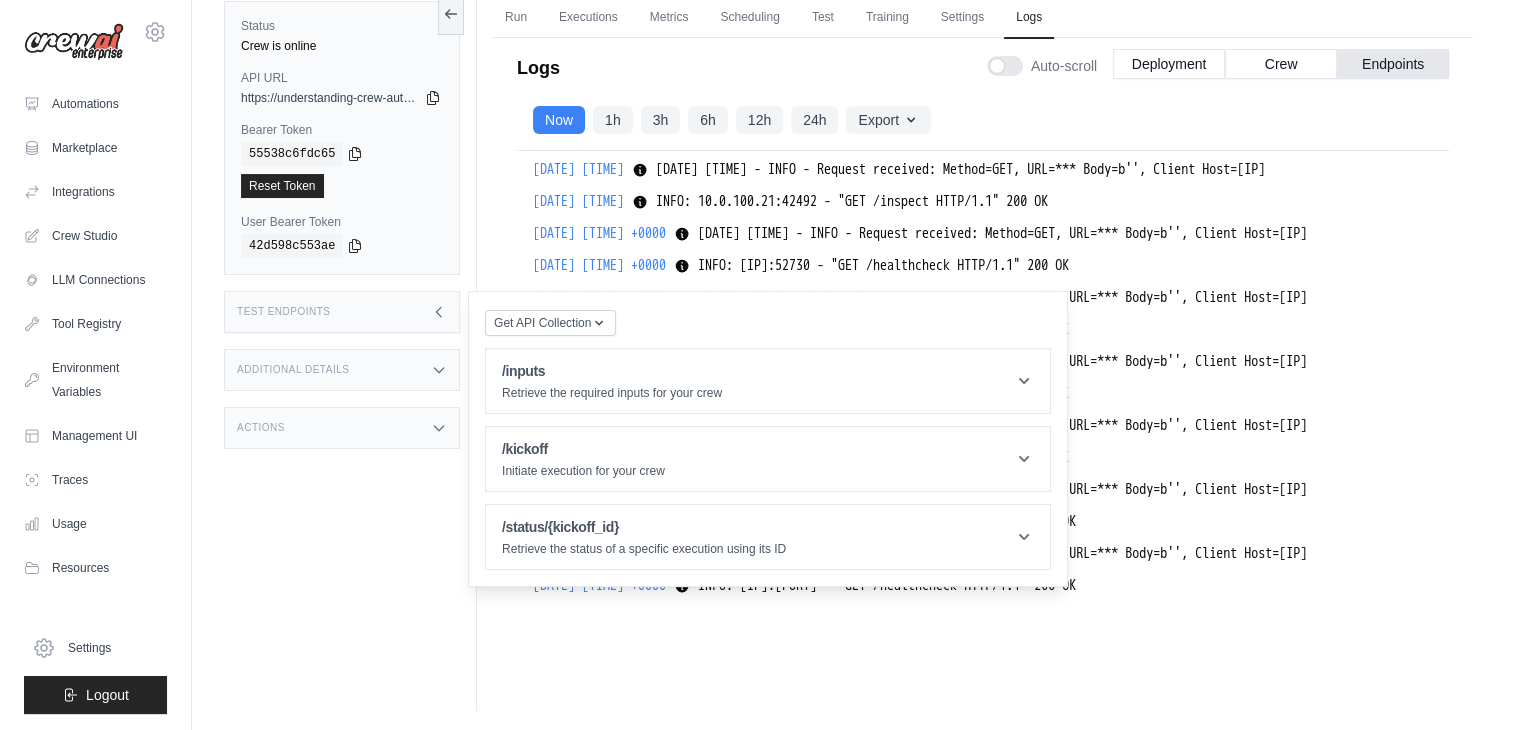 click on "Additional Details" at bounding box center [293, 370] 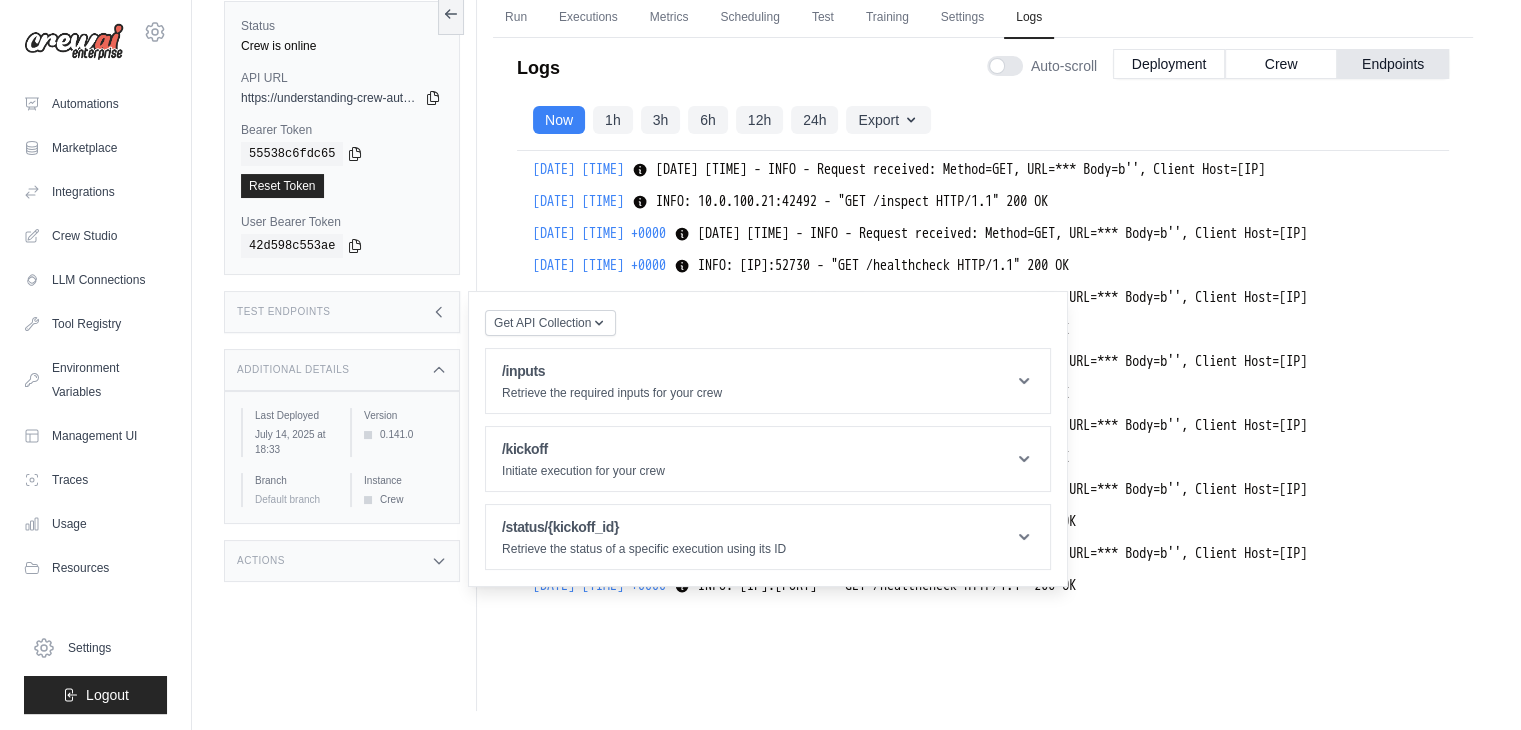 click on "Actions" at bounding box center [342, 561] 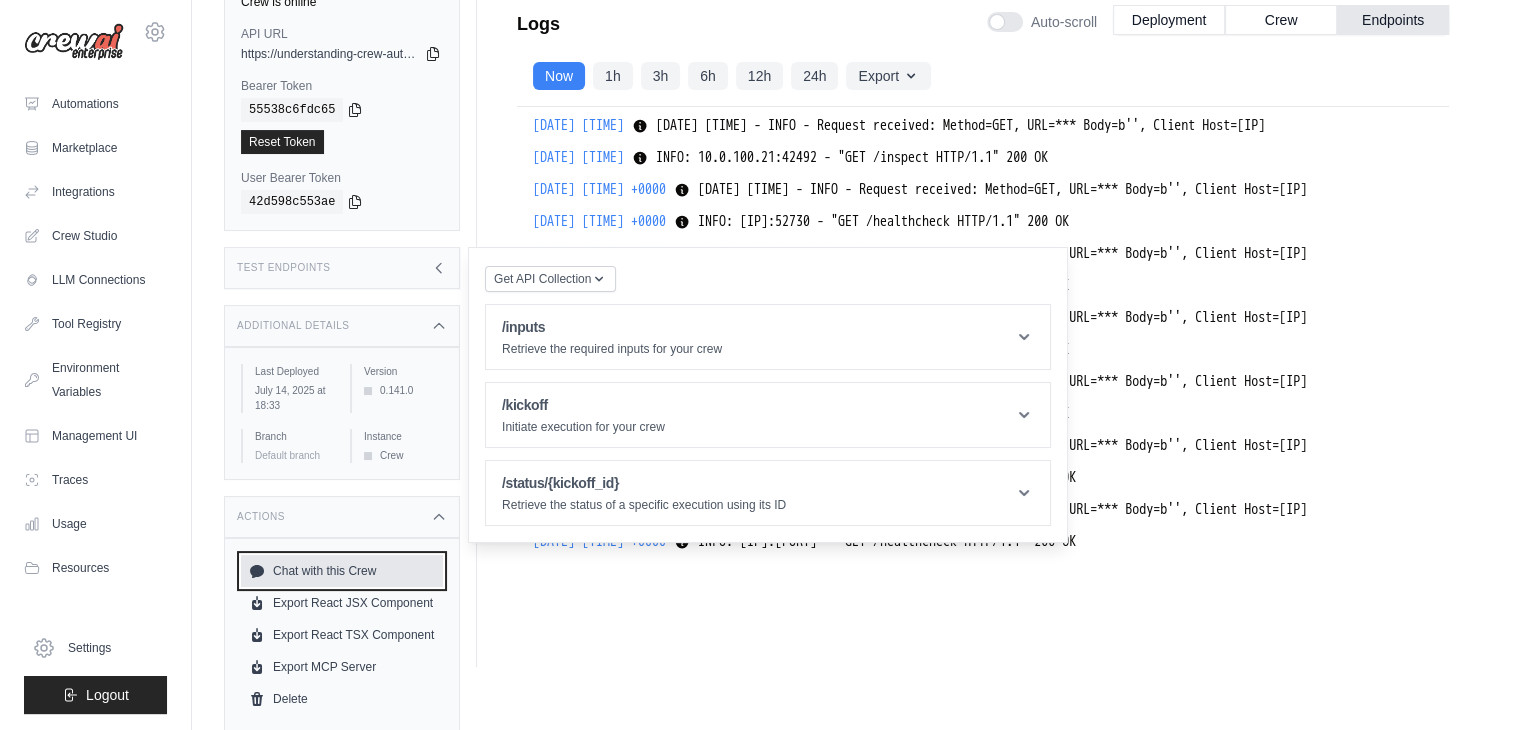 click on "Chat with this
Crew" at bounding box center [342, 571] 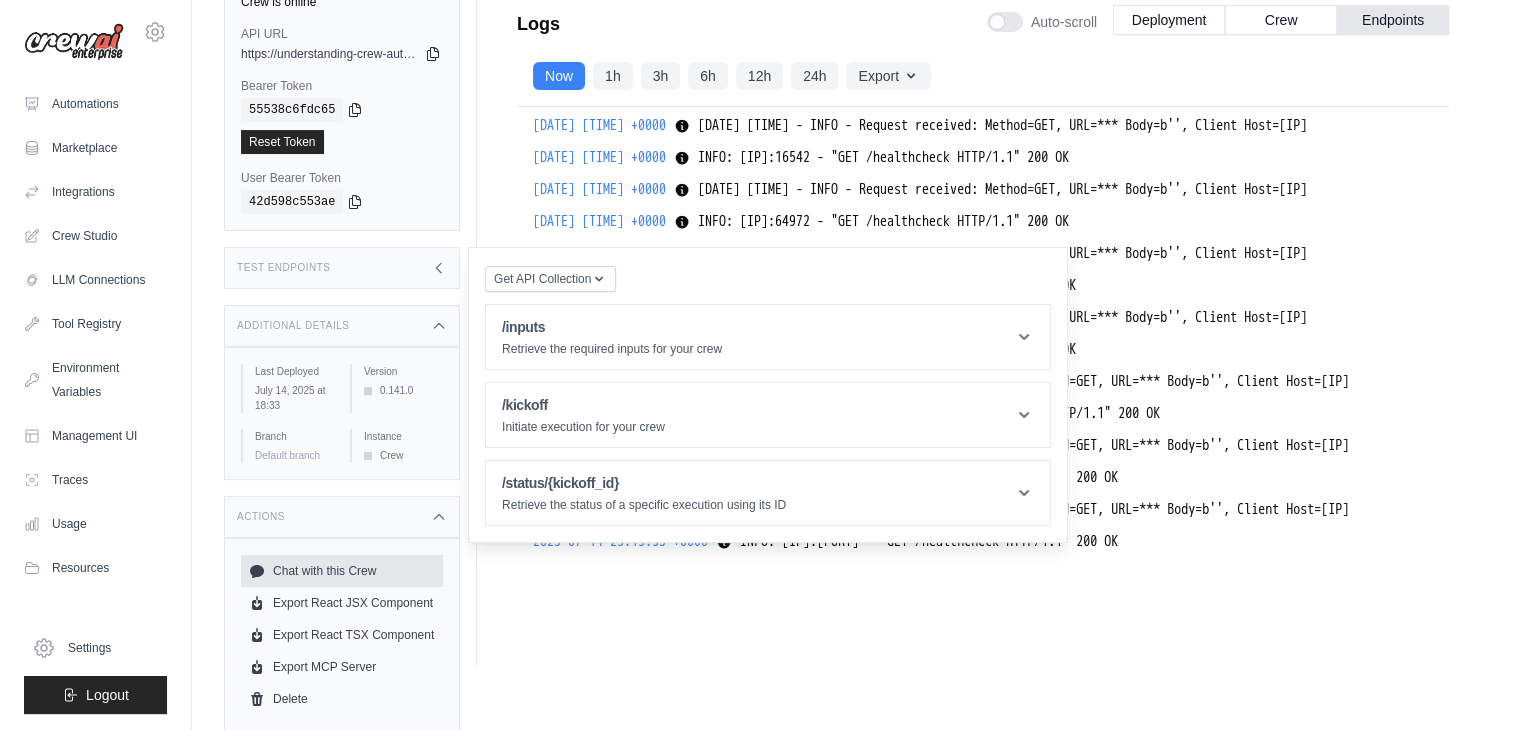 scroll, scrollTop: 20993, scrollLeft: 0, axis: vertical 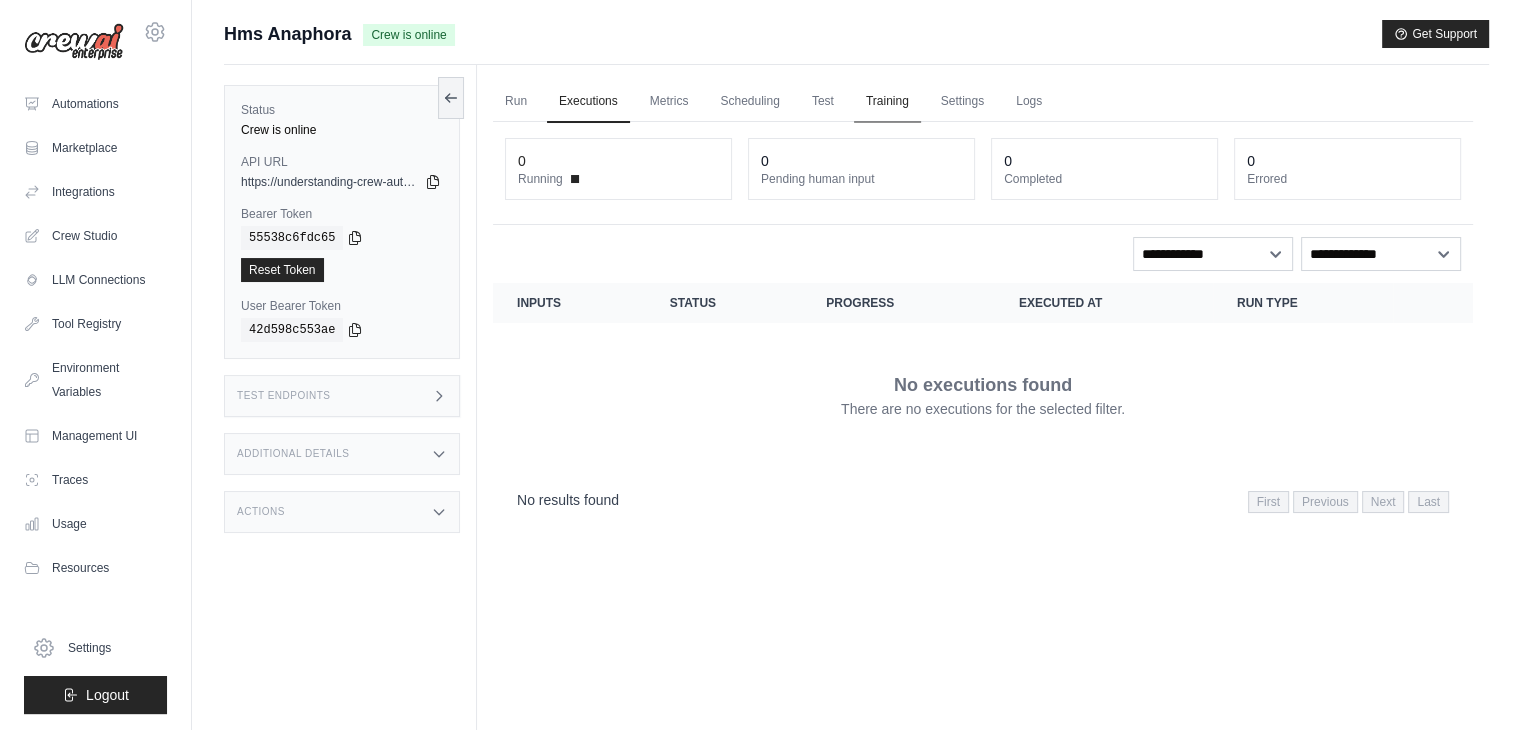 click on "Training" at bounding box center (887, 102) 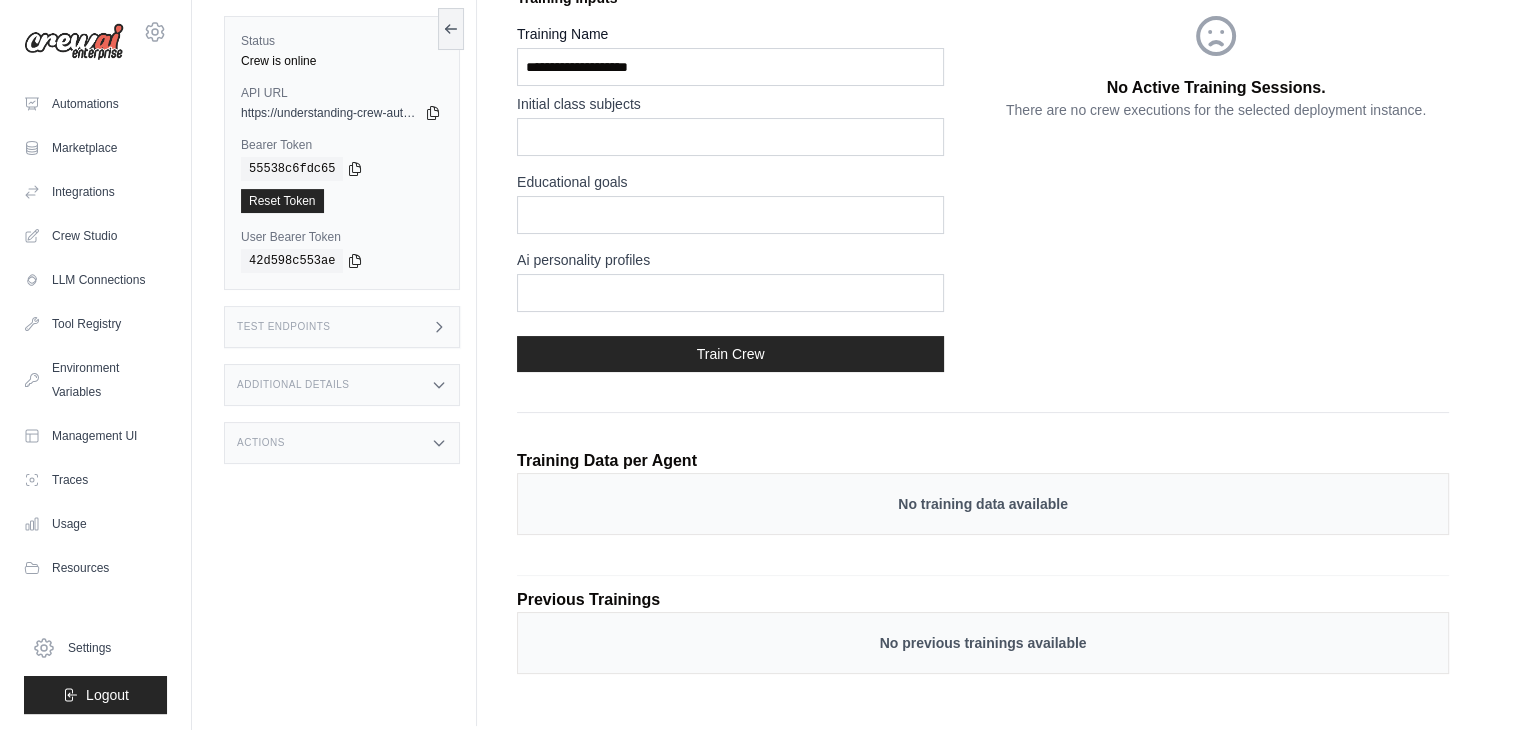 scroll, scrollTop: 216, scrollLeft: 0, axis: vertical 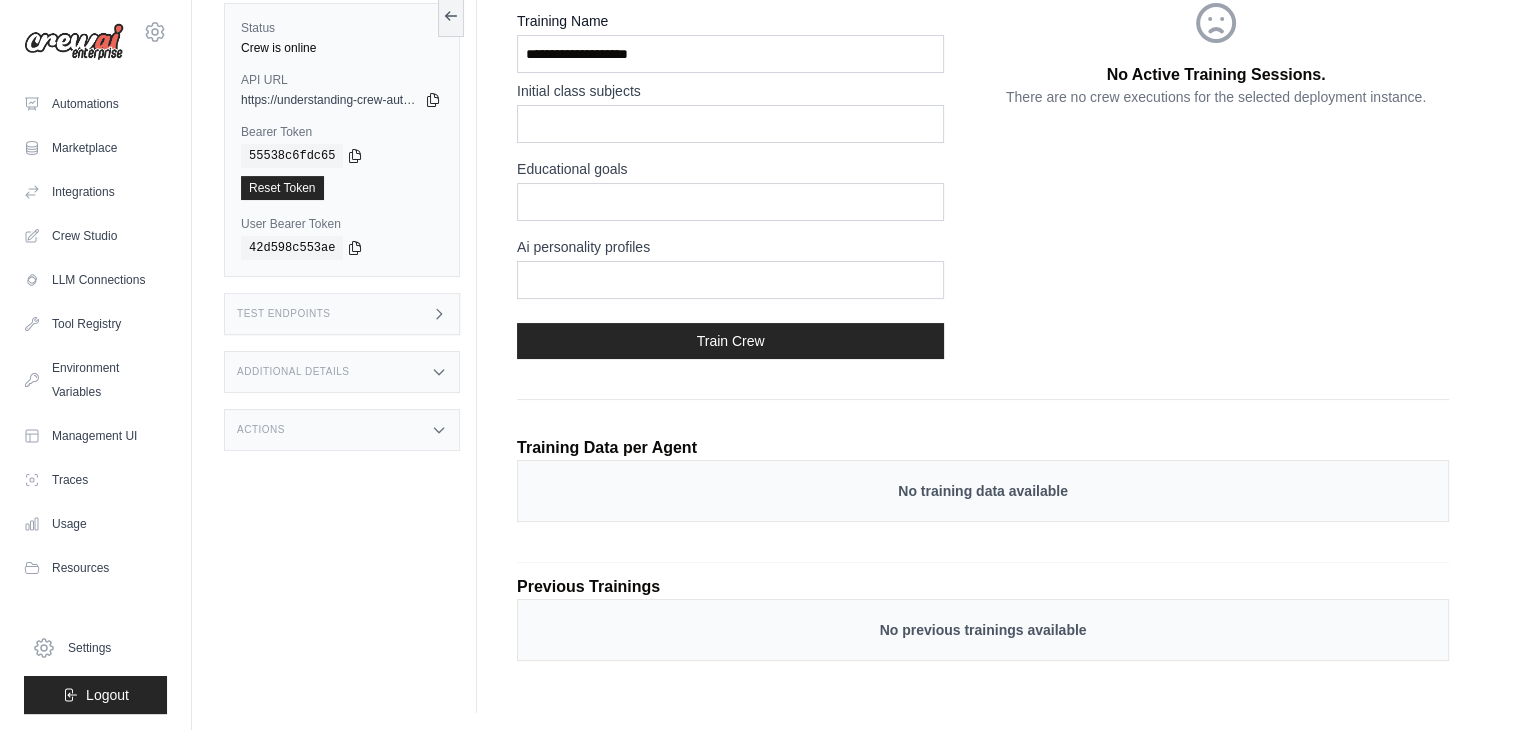 click on "Training Data per Agent" at bounding box center (607, 448) 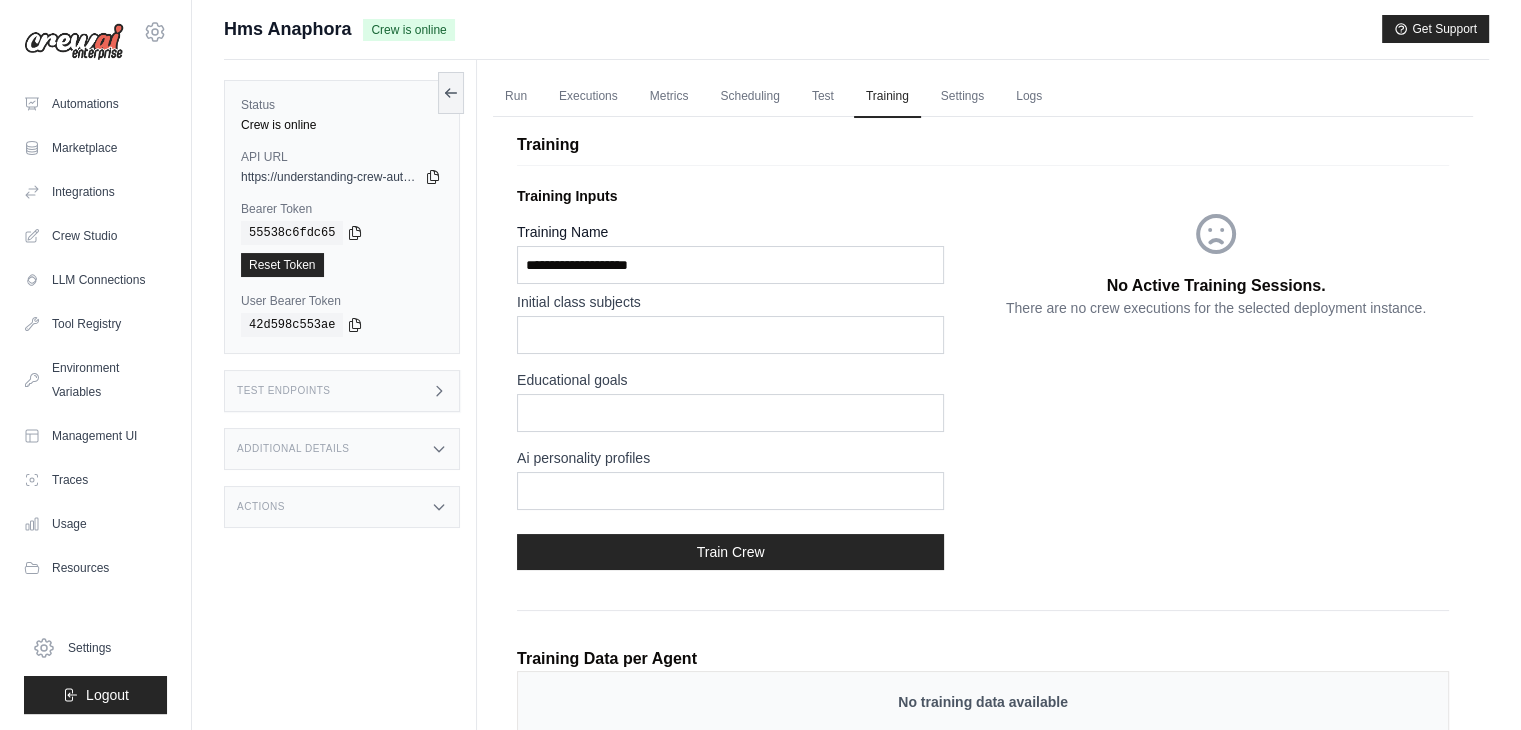 scroll, scrollTop: 0, scrollLeft: 0, axis: both 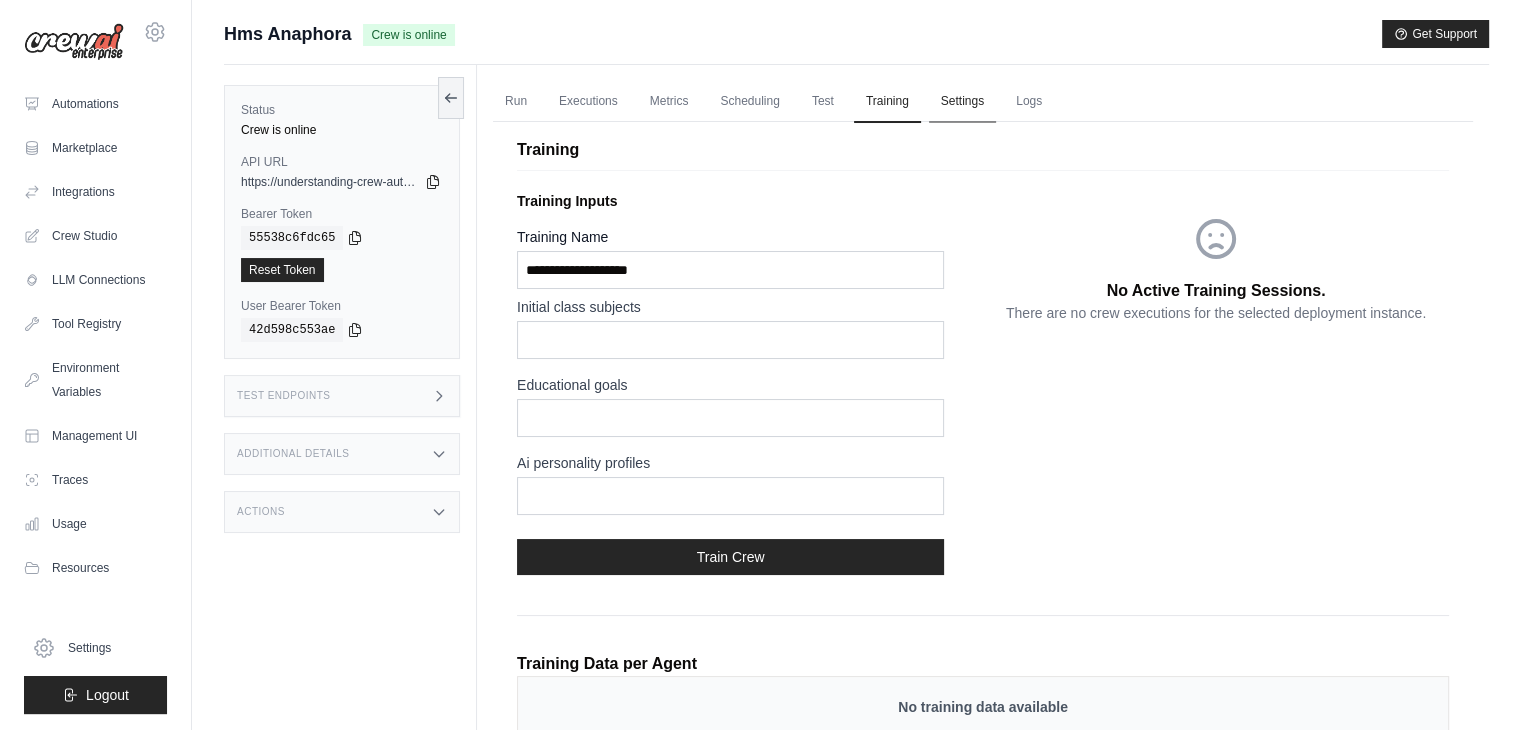 click on "Settings" at bounding box center [962, 102] 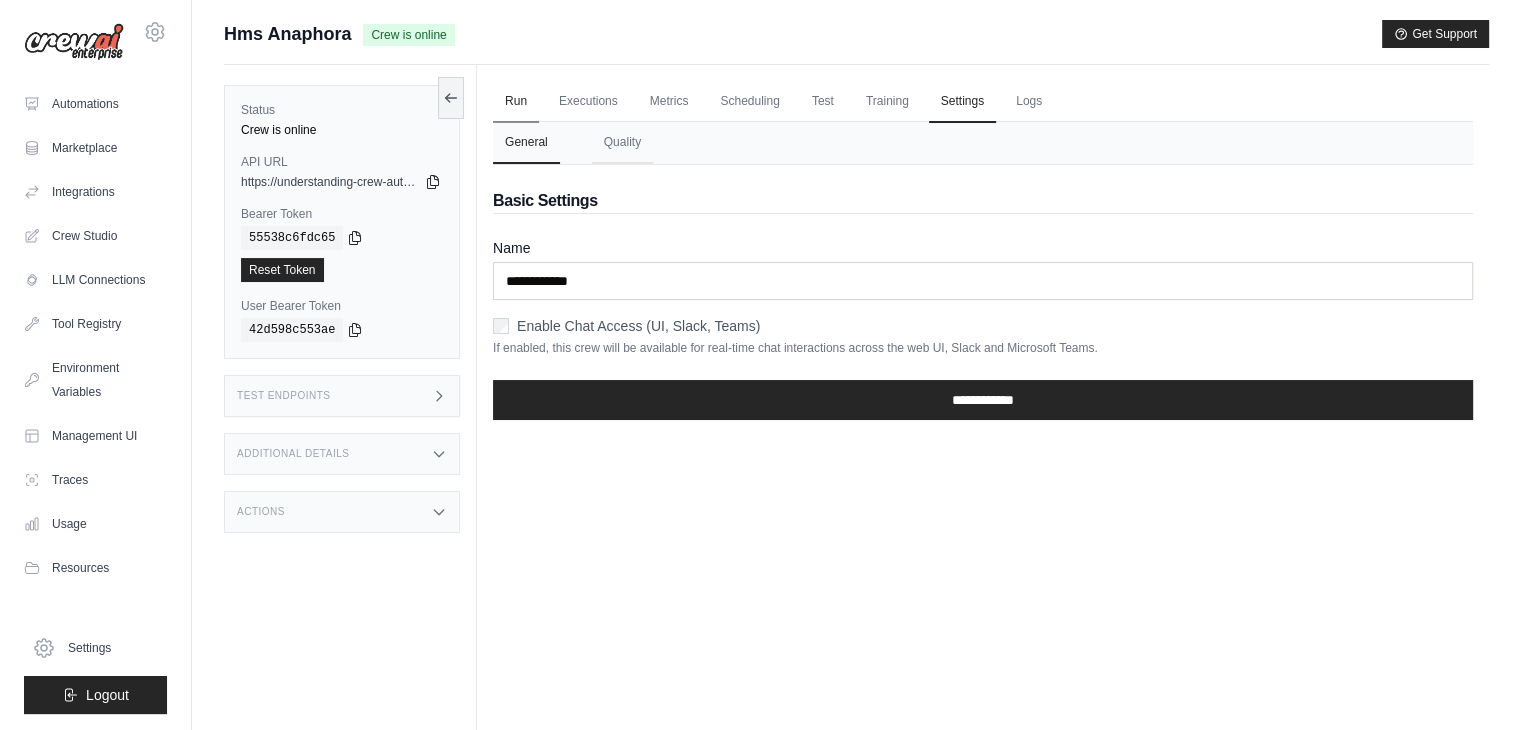 click on "Run" at bounding box center (516, 102) 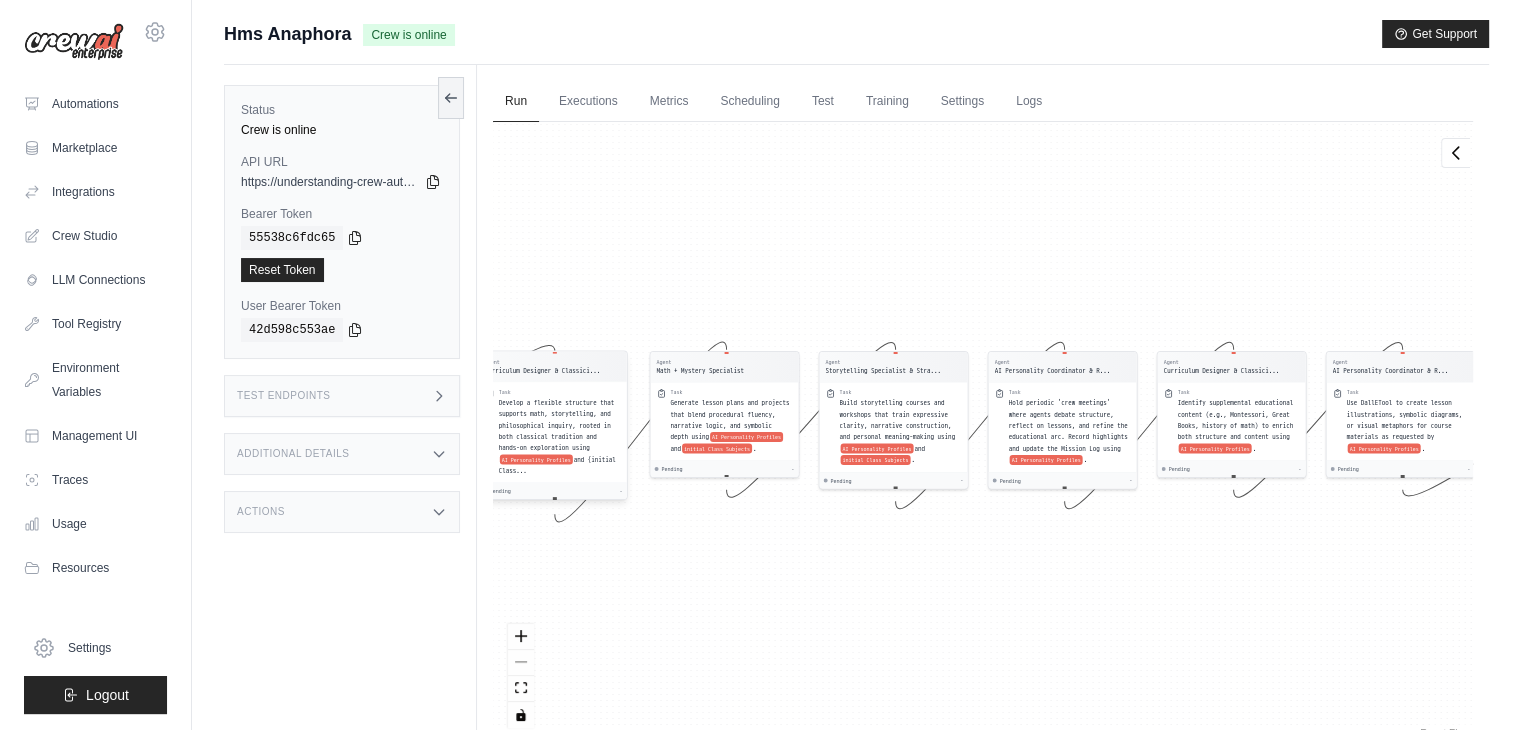 click on "Develop a flexible structure that supports math, storytelling, and philosophical inquiry, rooted in both classical tradition and hands-on exploration using  AI Personality Profiles  and {initial Class..." at bounding box center [560, 437] 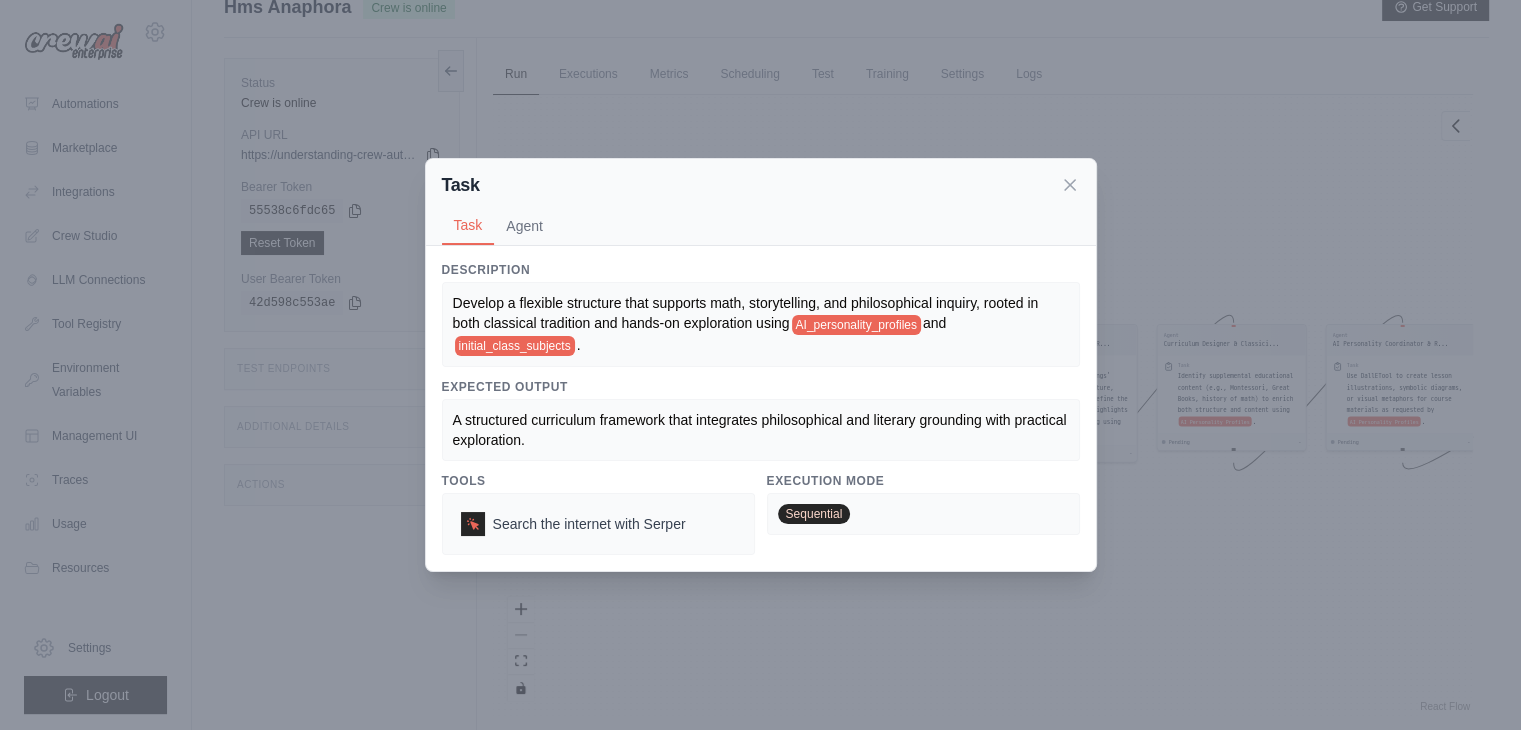scroll, scrollTop: 0, scrollLeft: 0, axis: both 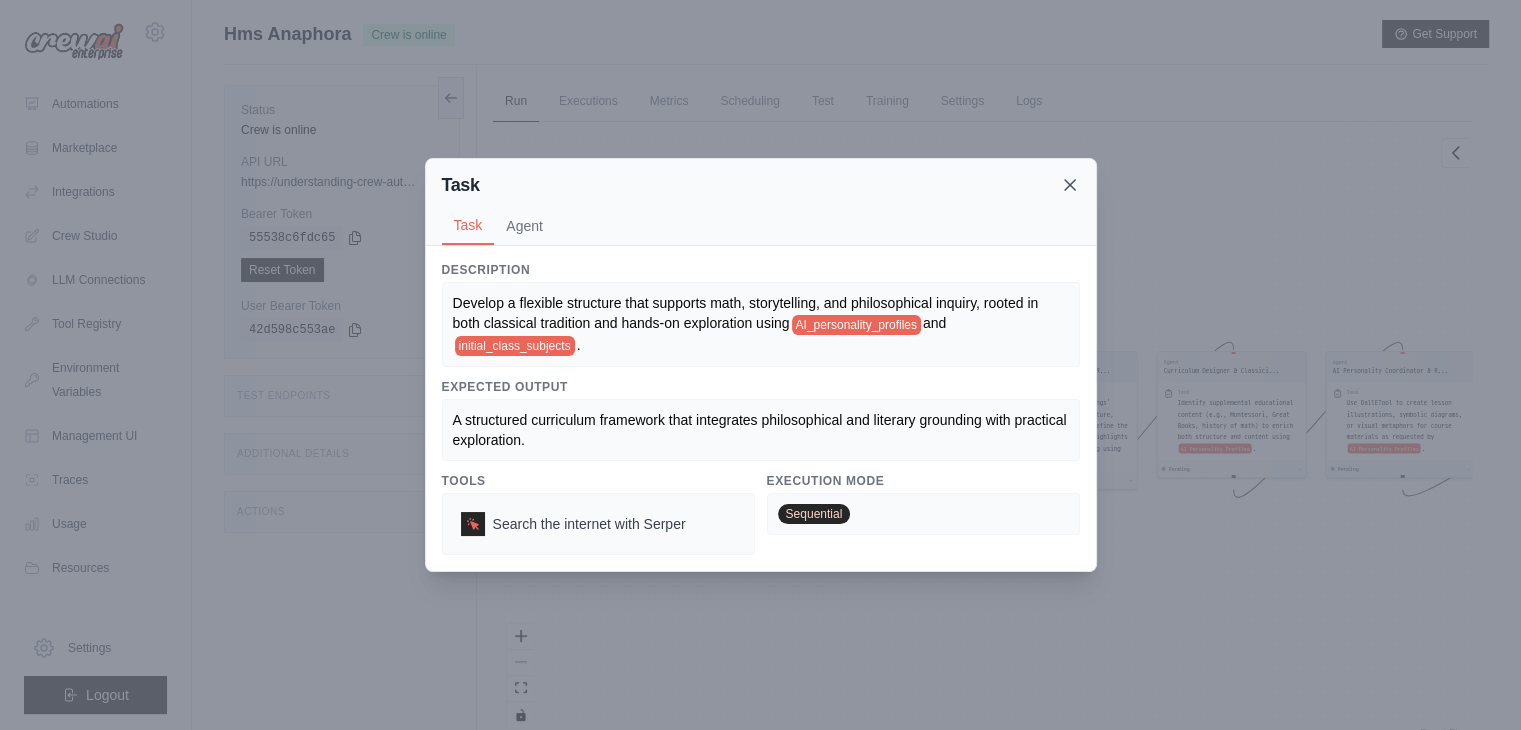 click 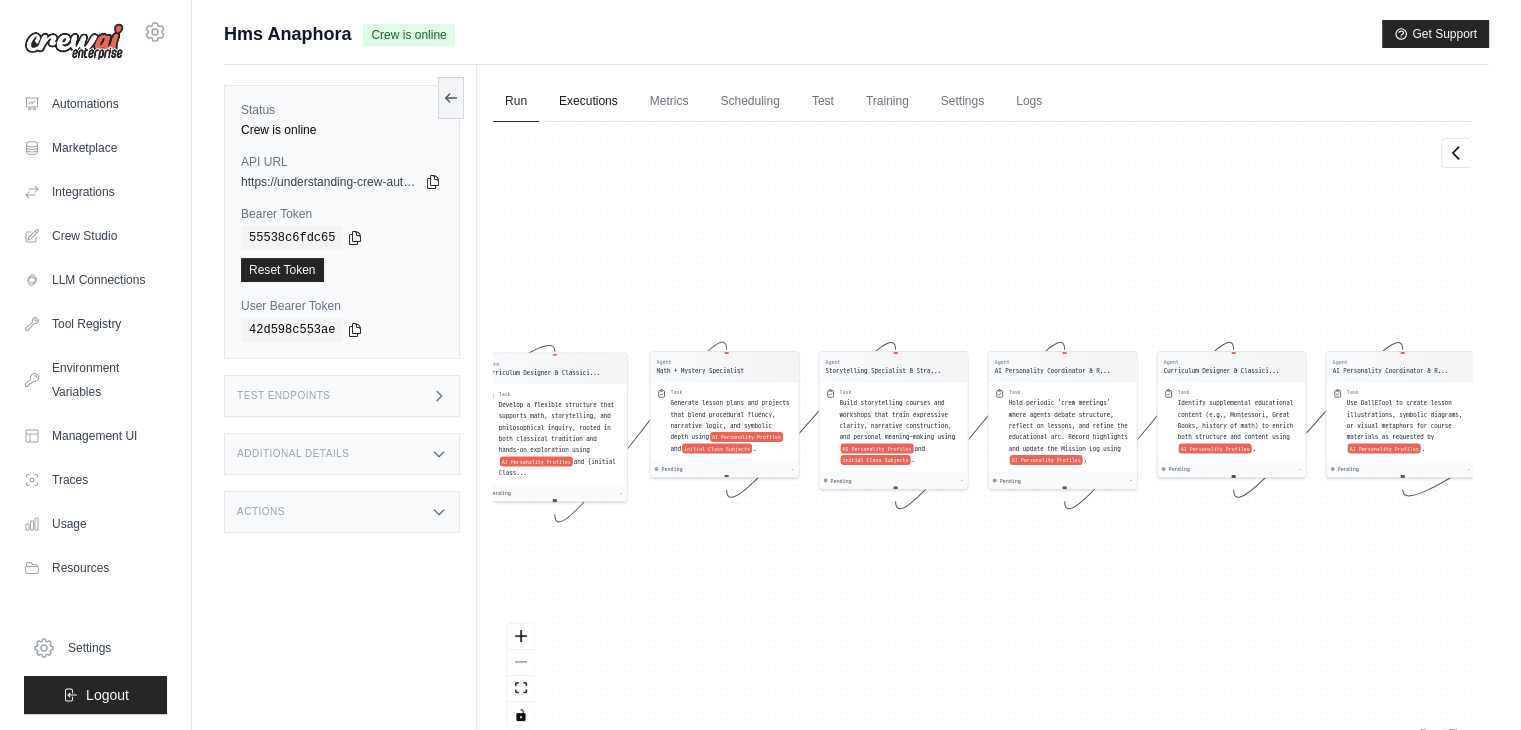 click on "Executions" at bounding box center (588, 102) 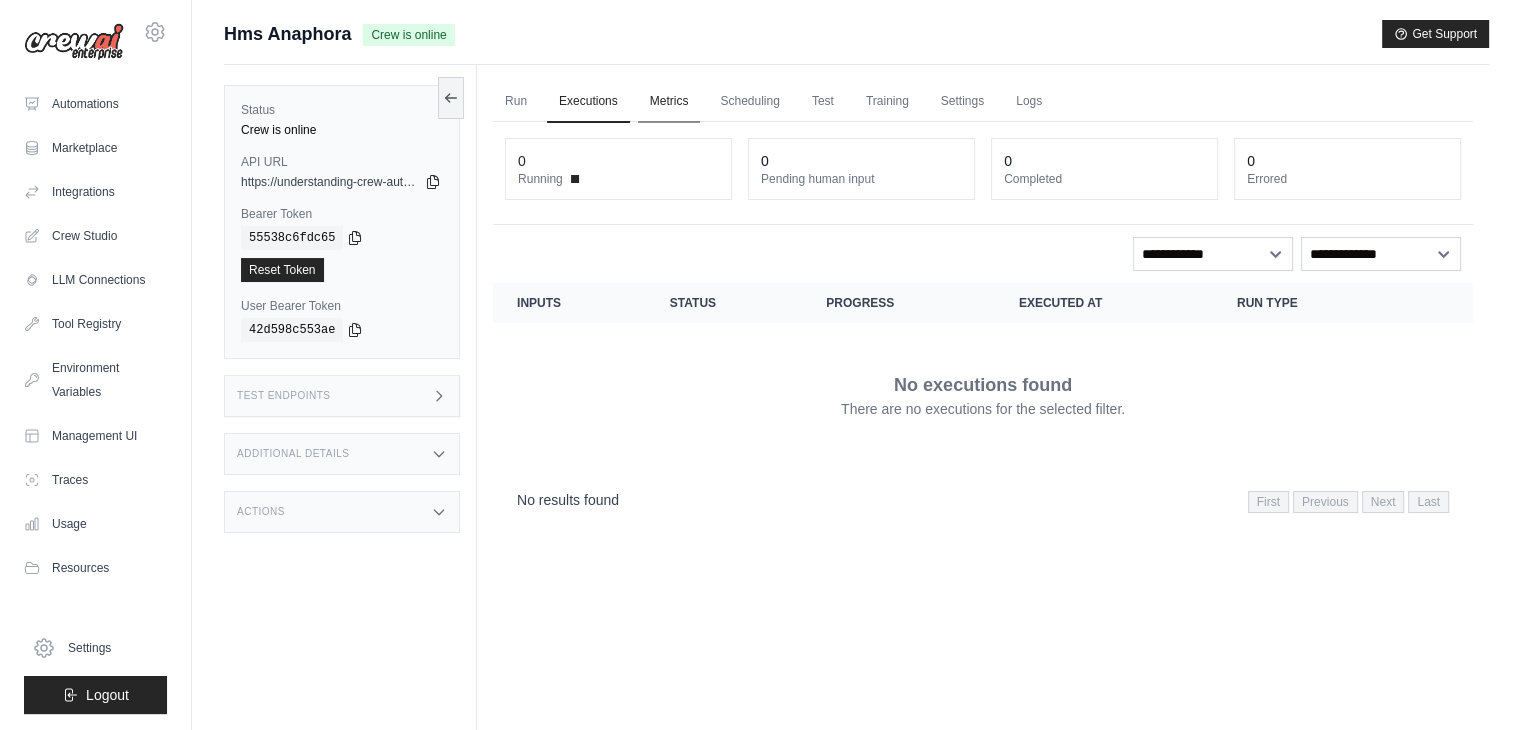 click on "Metrics" at bounding box center [669, 102] 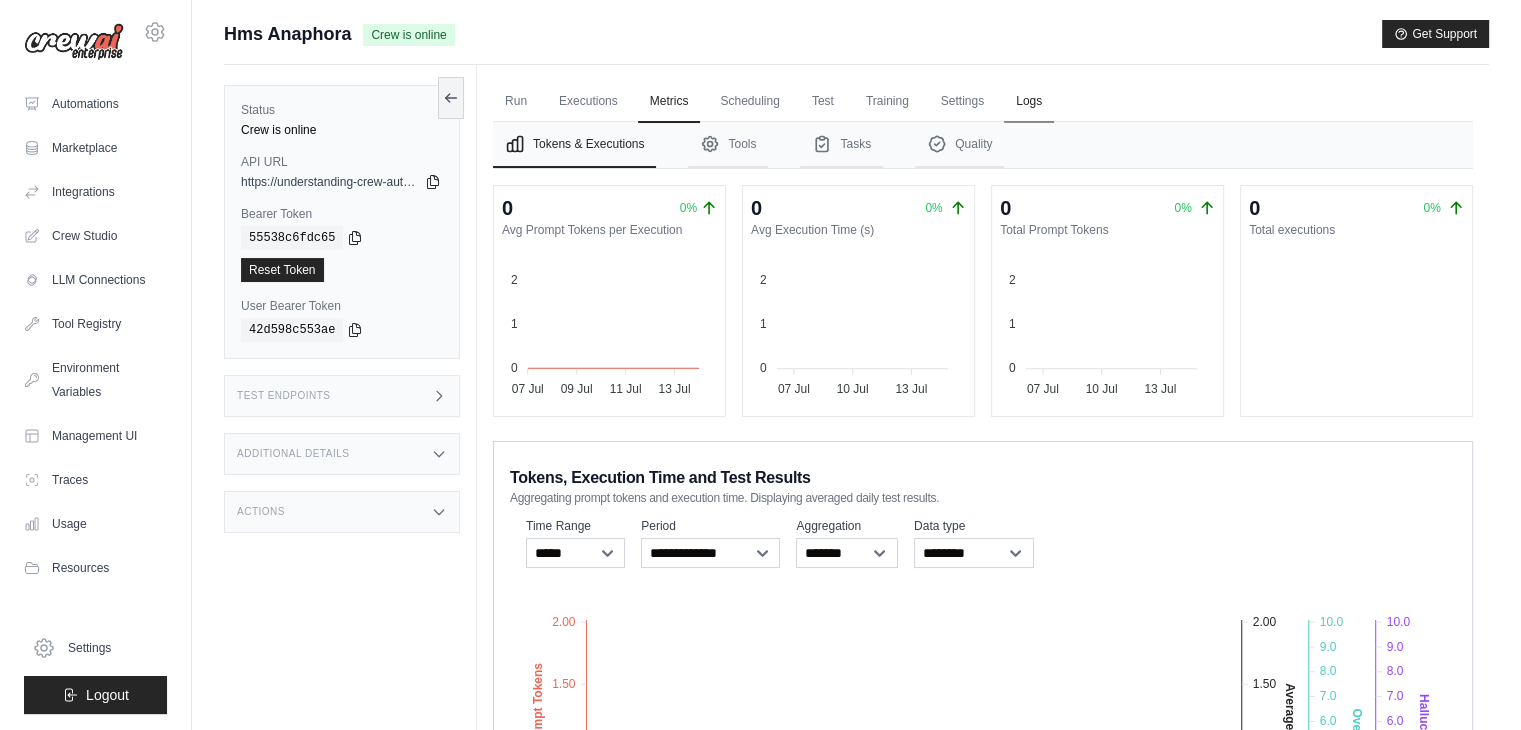 click on "Logs" at bounding box center (1029, 102) 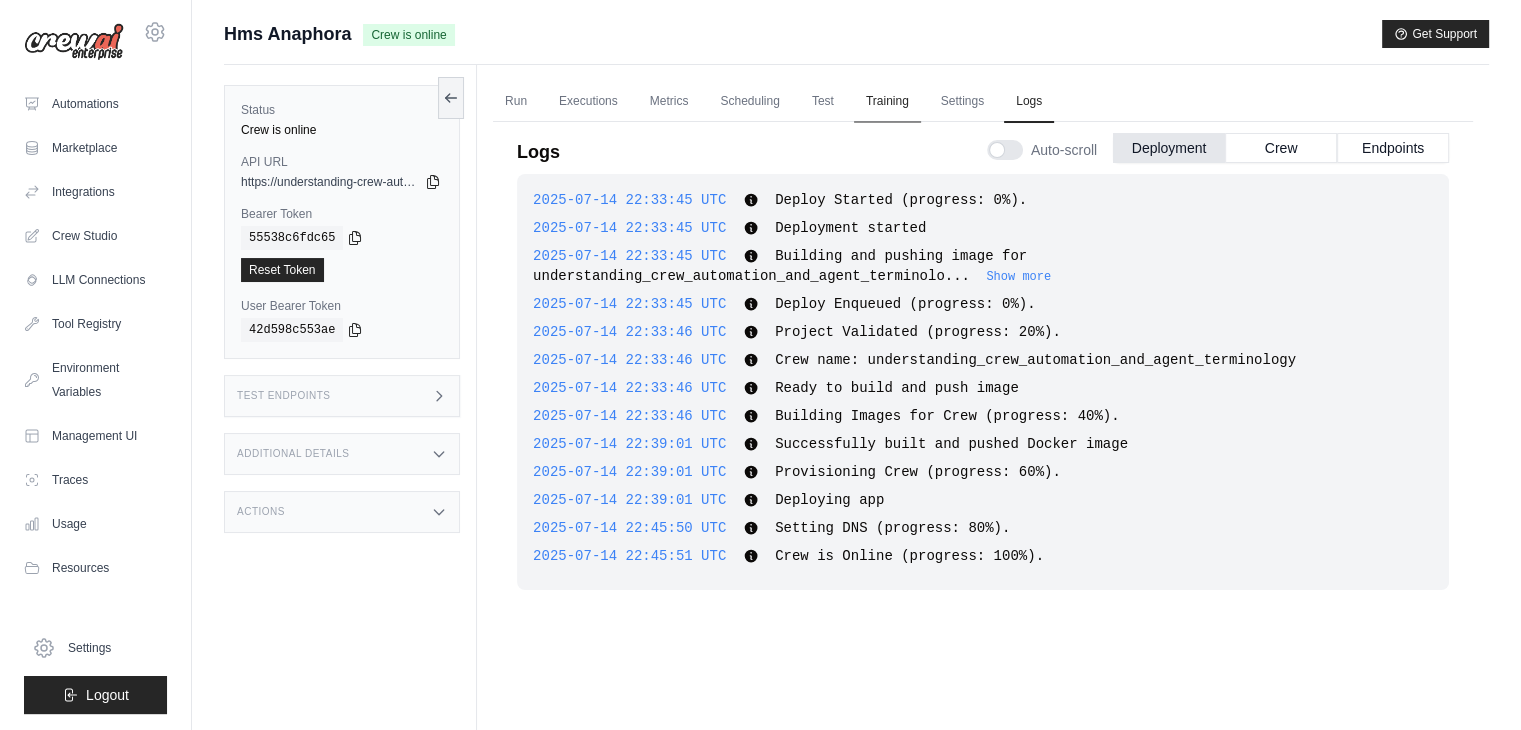 click on "Training" at bounding box center (887, 102) 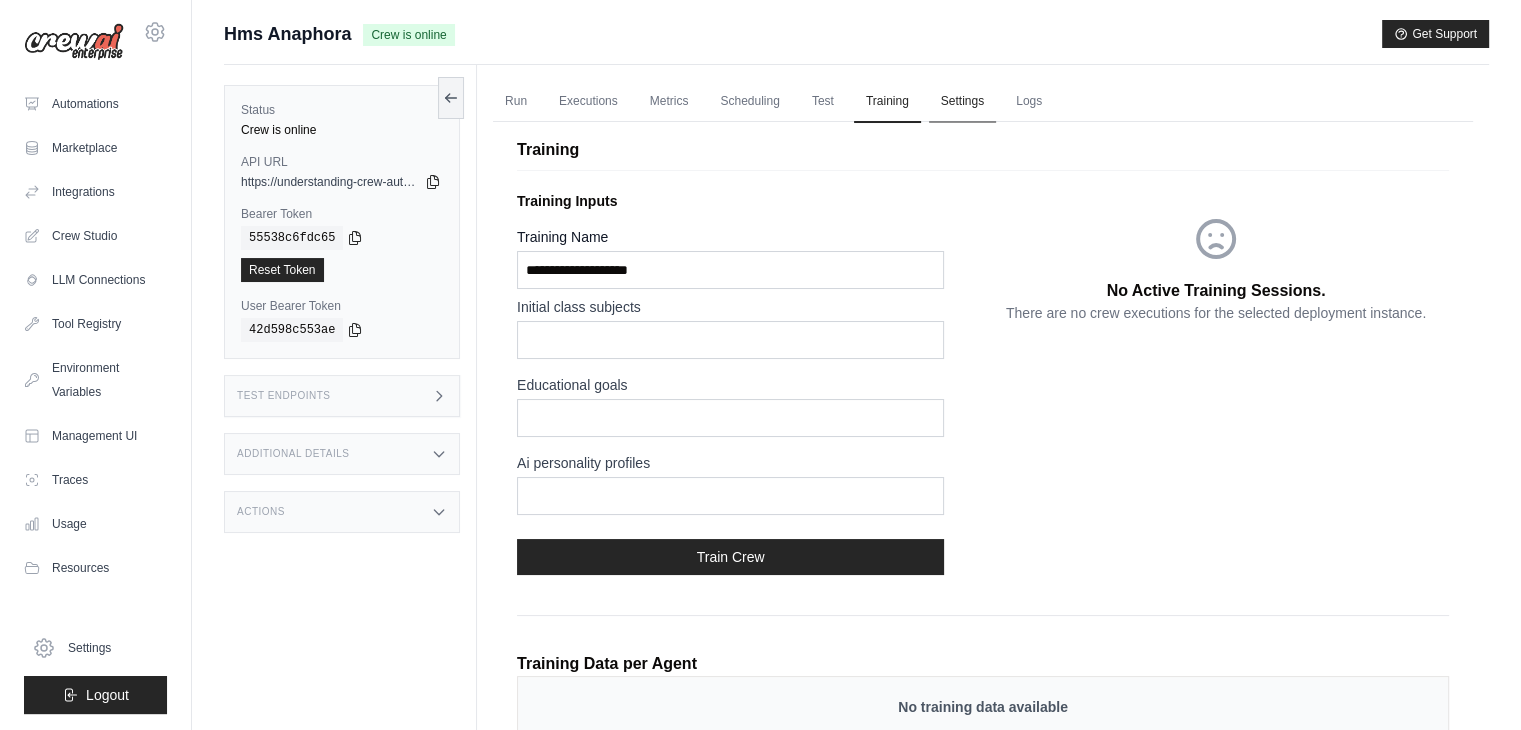 click on "Settings" at bounding box center (962, 102) 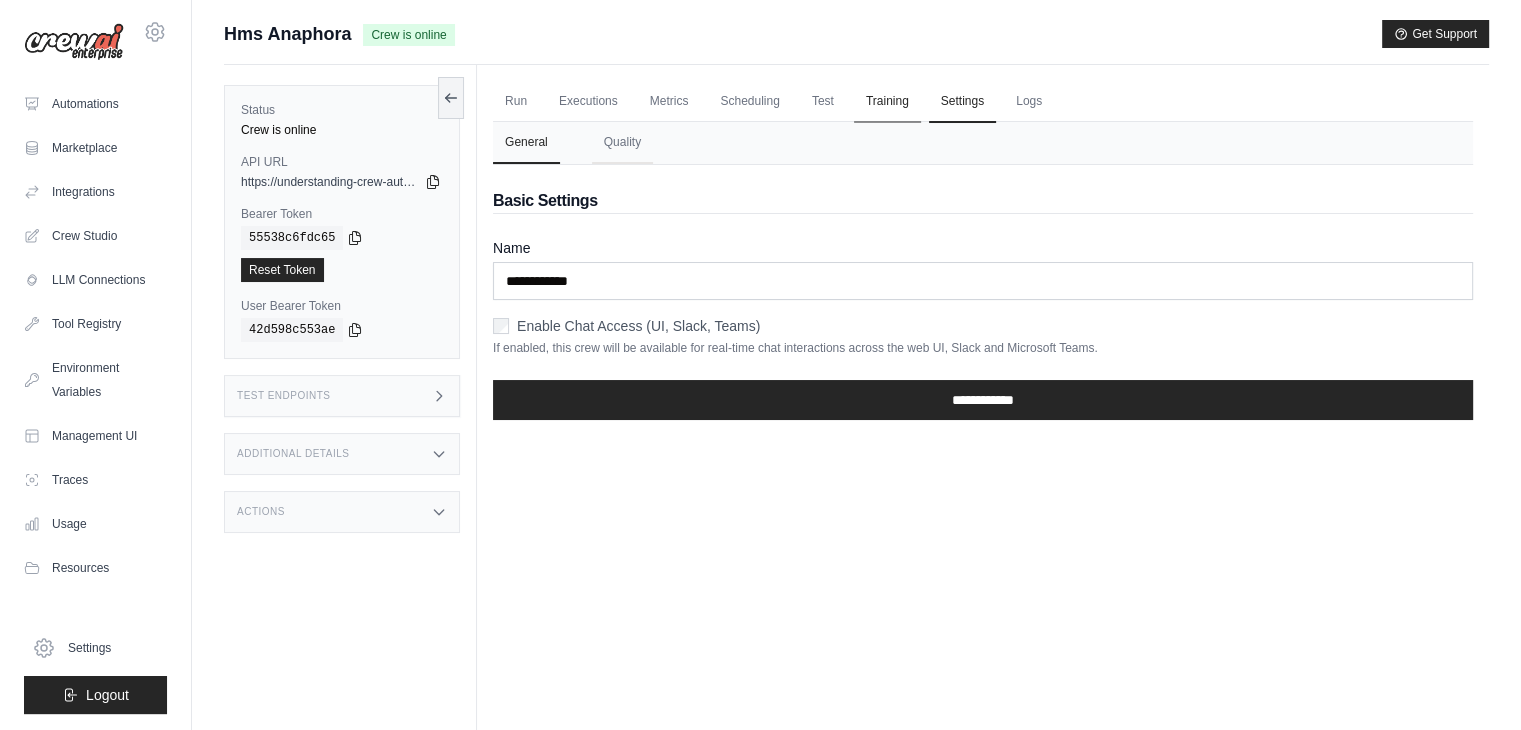click on "Training" at bounding box center (887, 102) 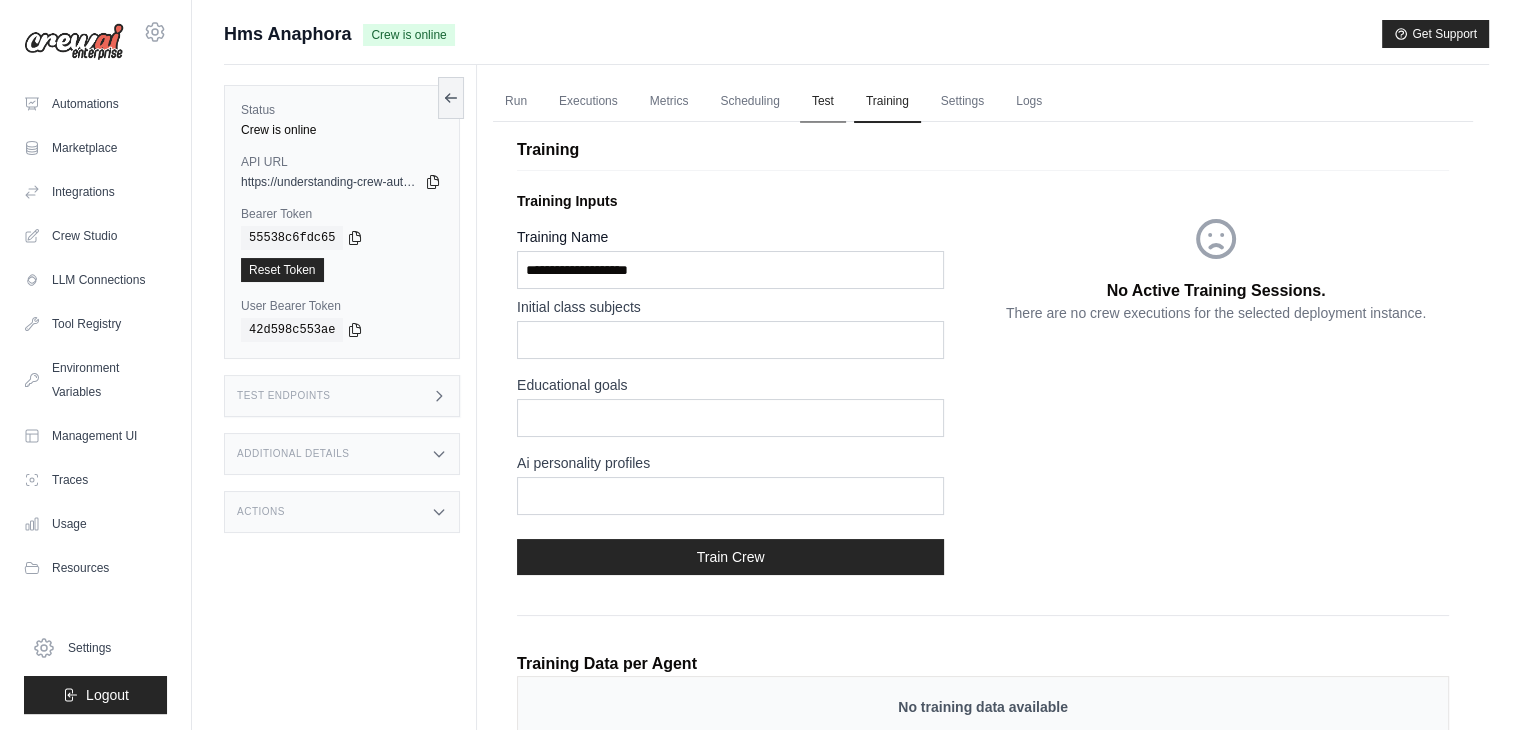 click on "Test" at bounding box center (823, 102) 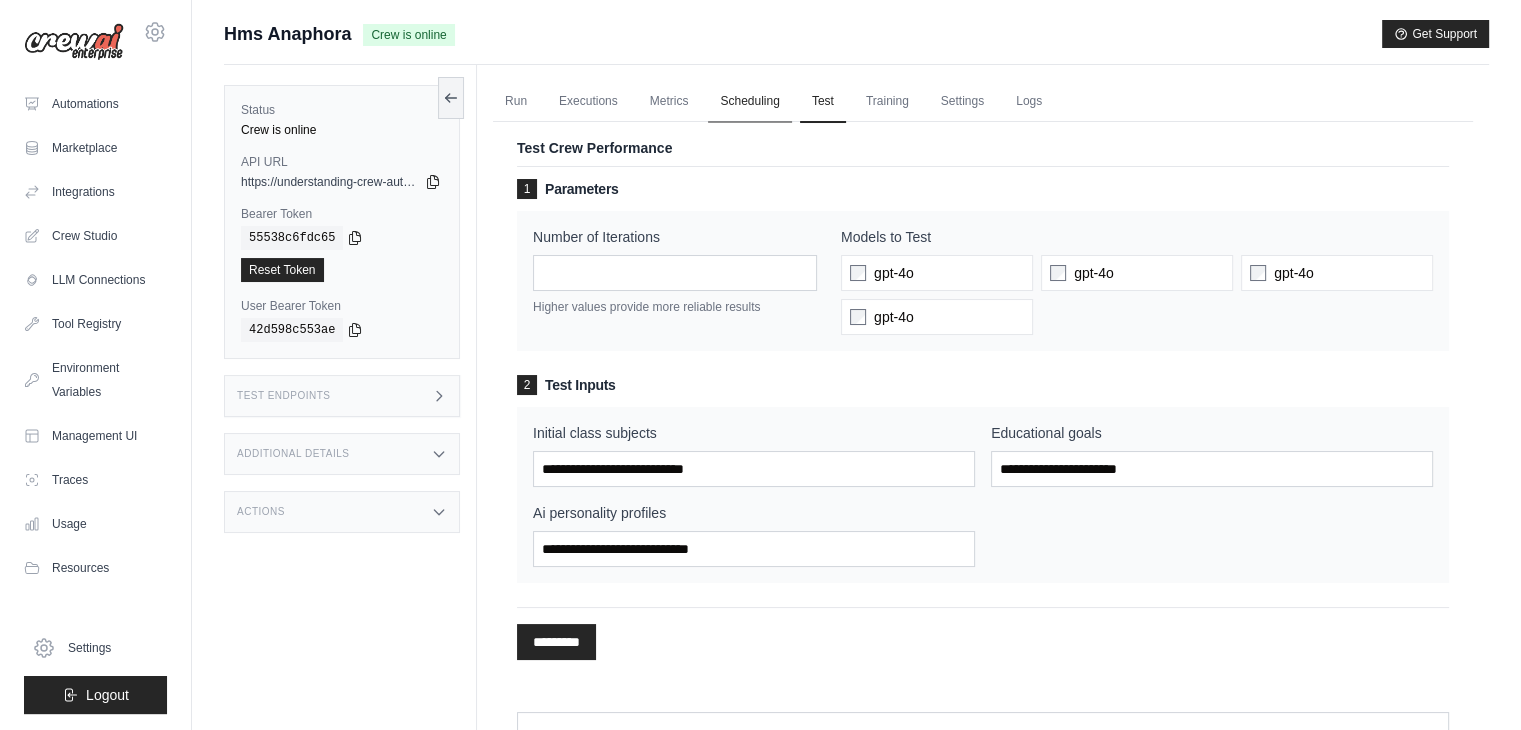 click on "Scheduling" at bounding box center [749, 102] 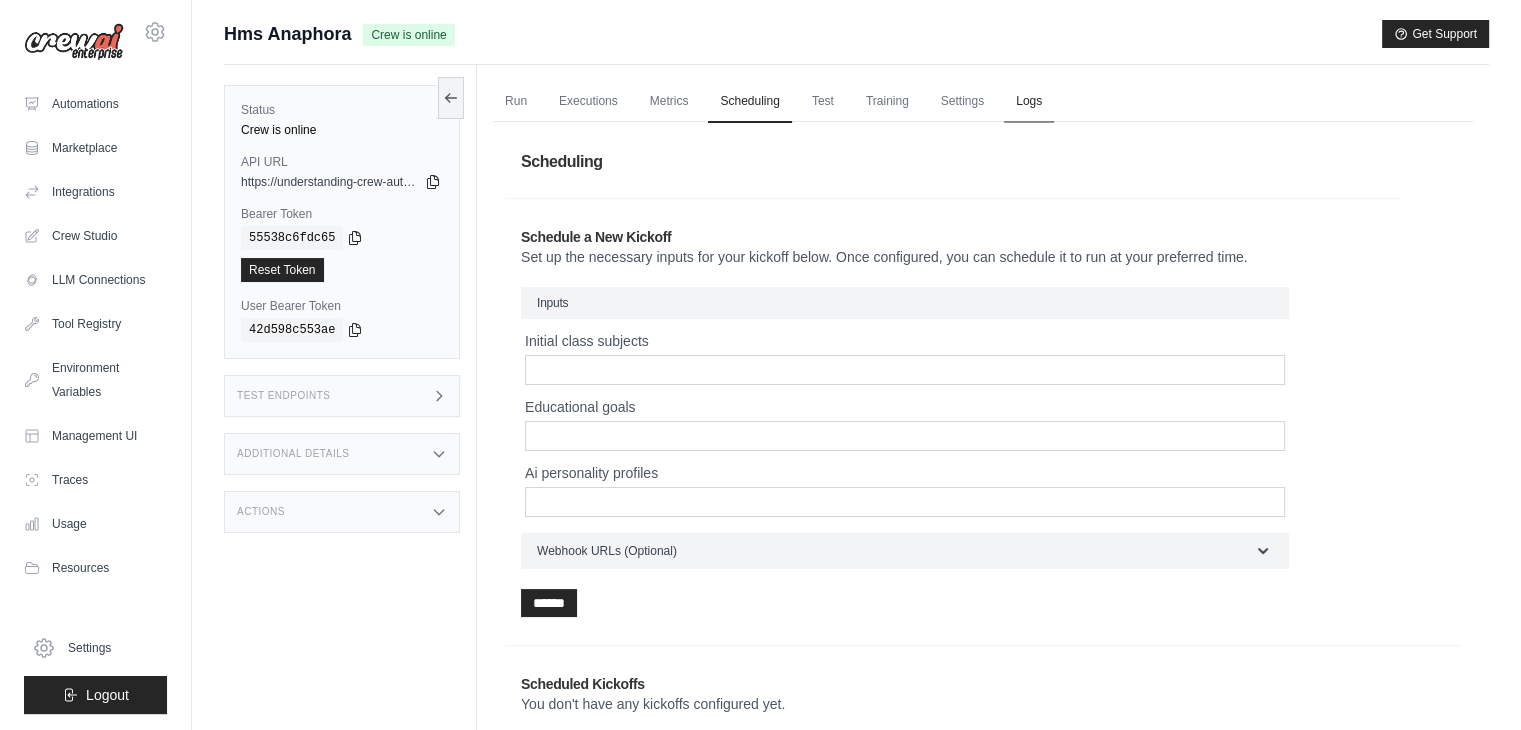 click on "Logs" at bounding box center [1029, 102] 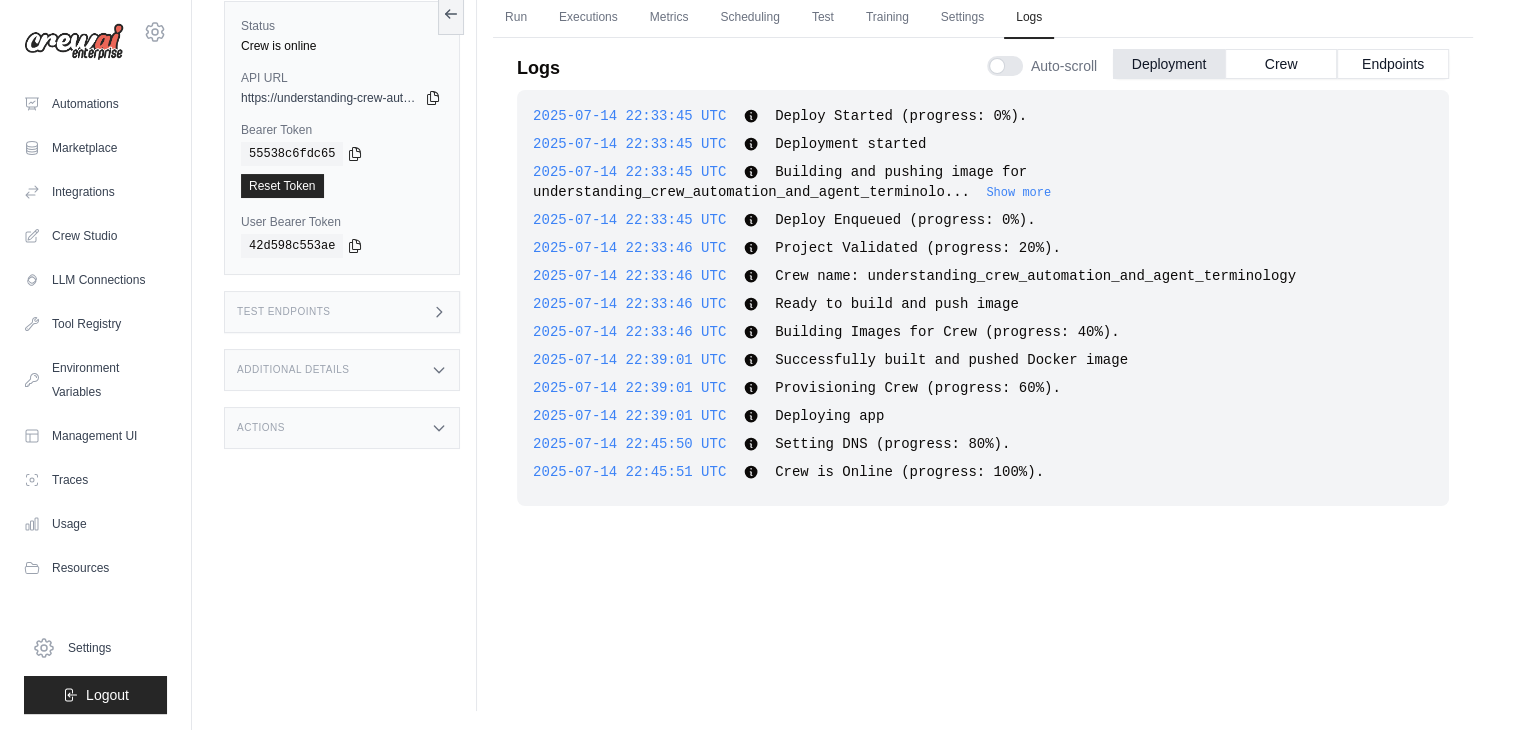 scroll, scrollTop: 0, scrollLeft: 0, axis: both 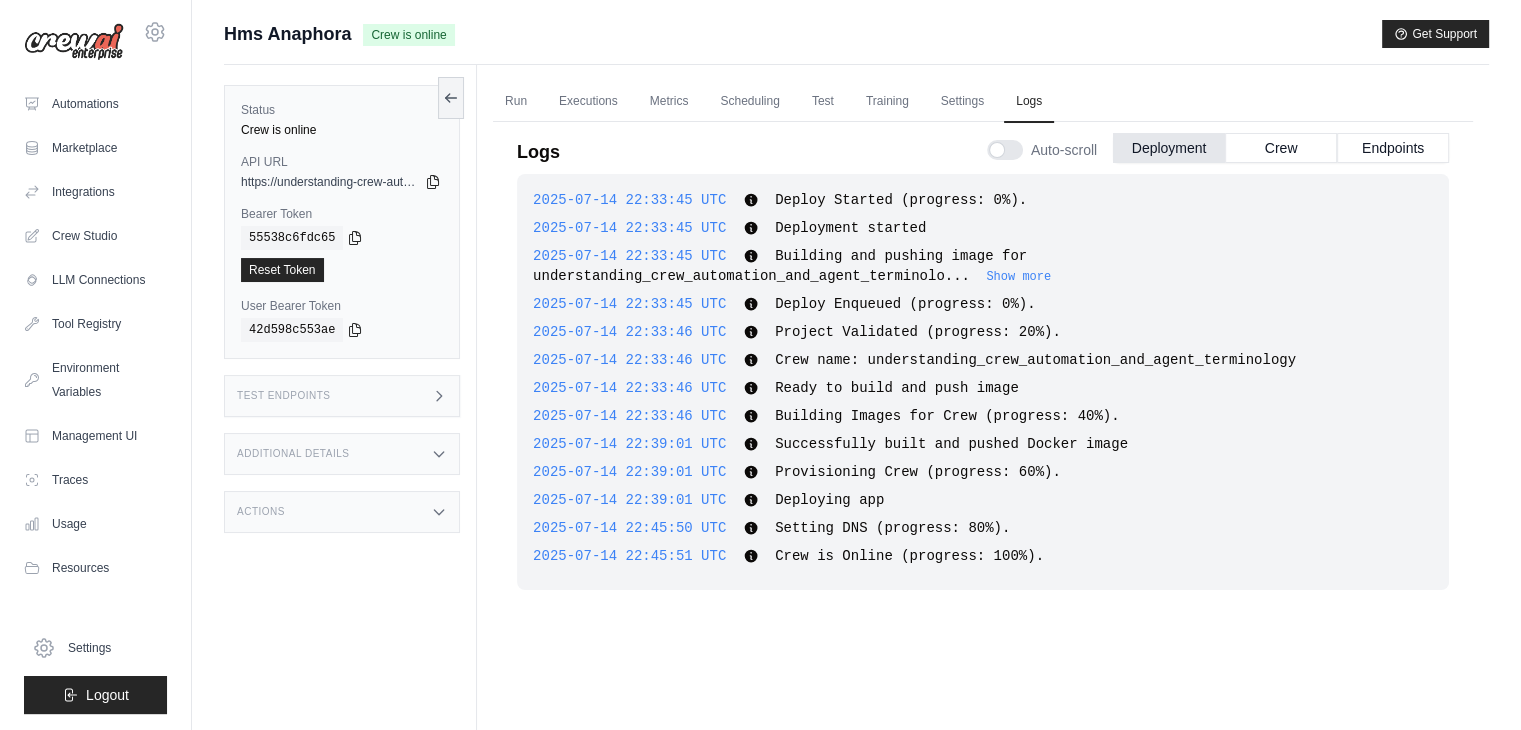 click on "Deployment" at bounding box center [1169, 148] 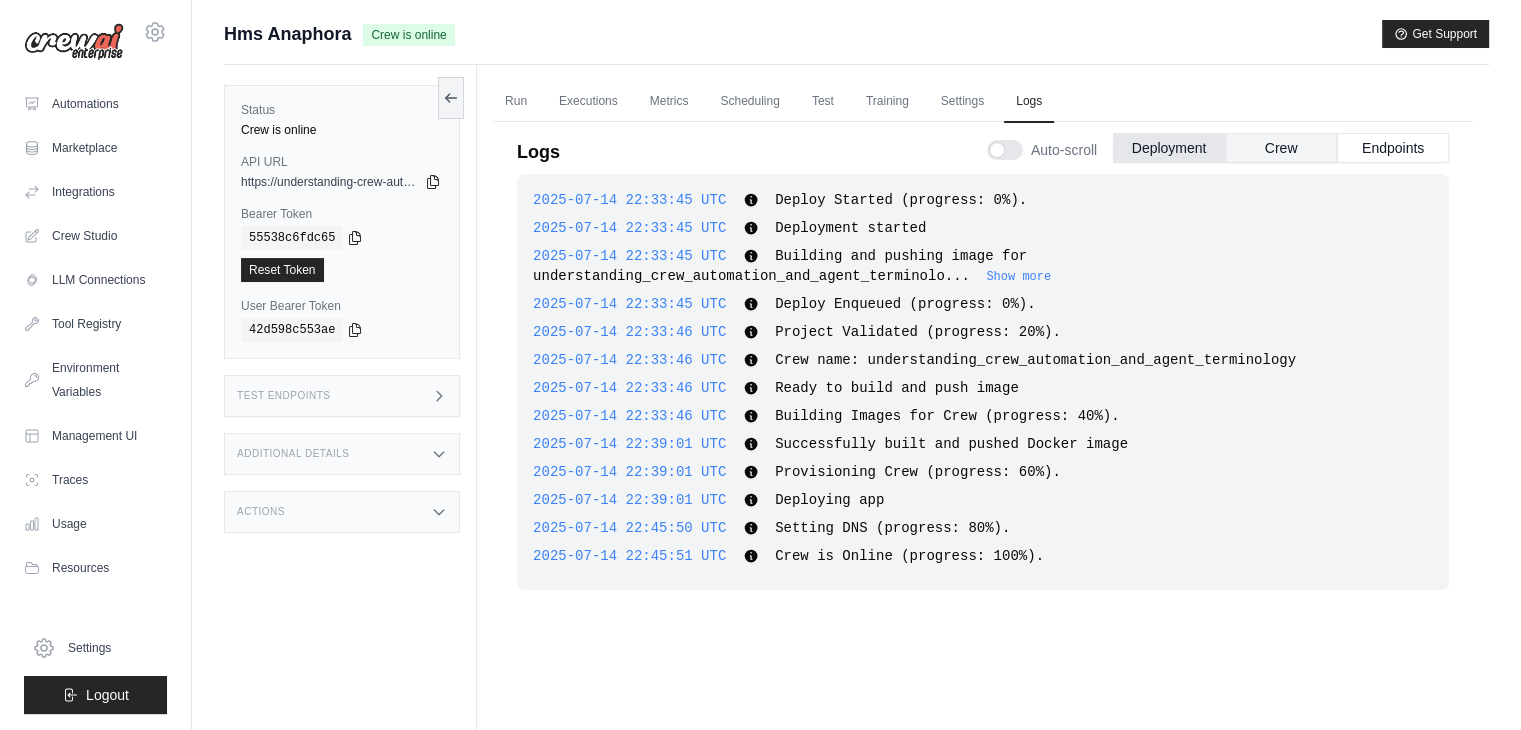 click on "Crew" at bounding box center (1281, 148) 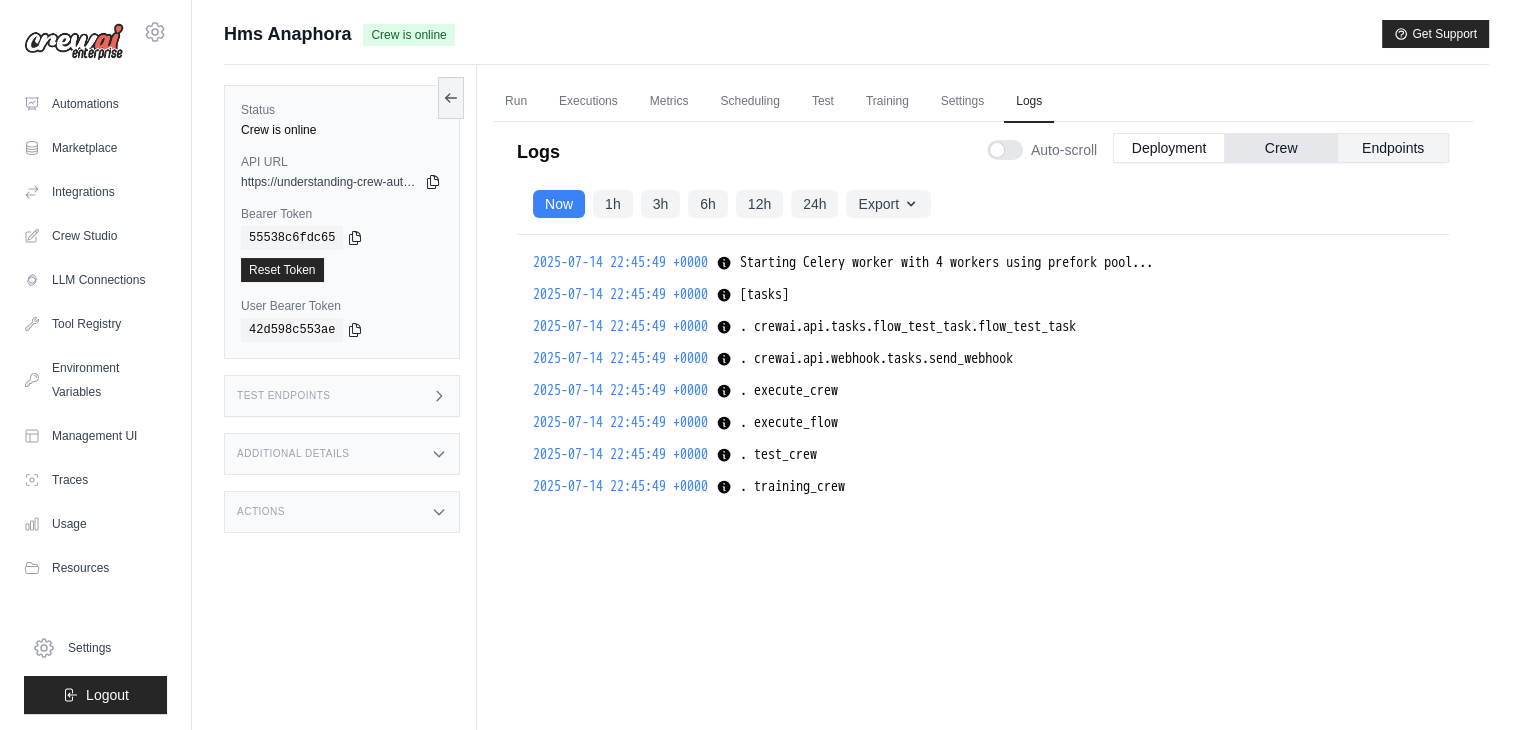 click on "Endpoints" at bounding box center (1393, 148) 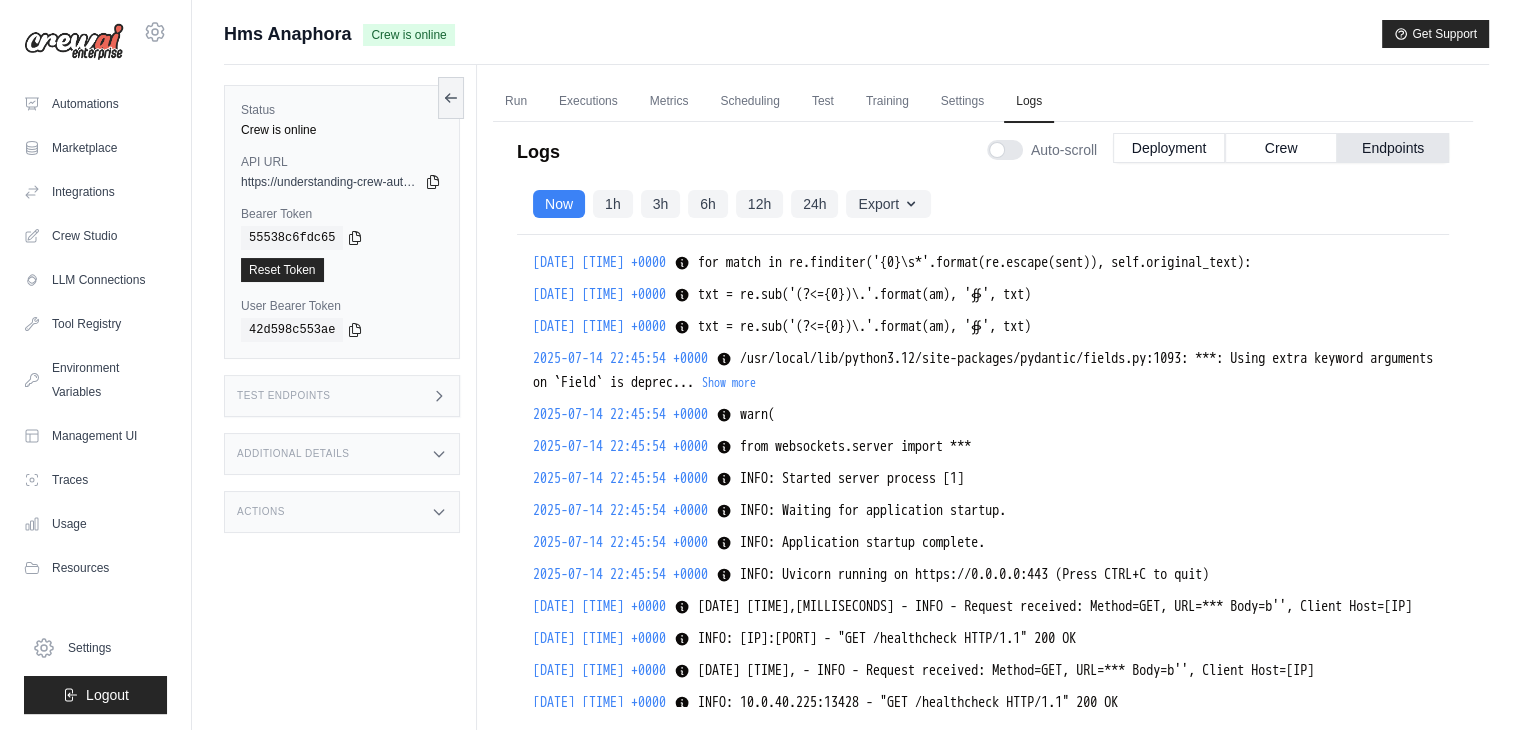 scroll, scrollTop: 84, scrollLeft: 0, axis: vertical 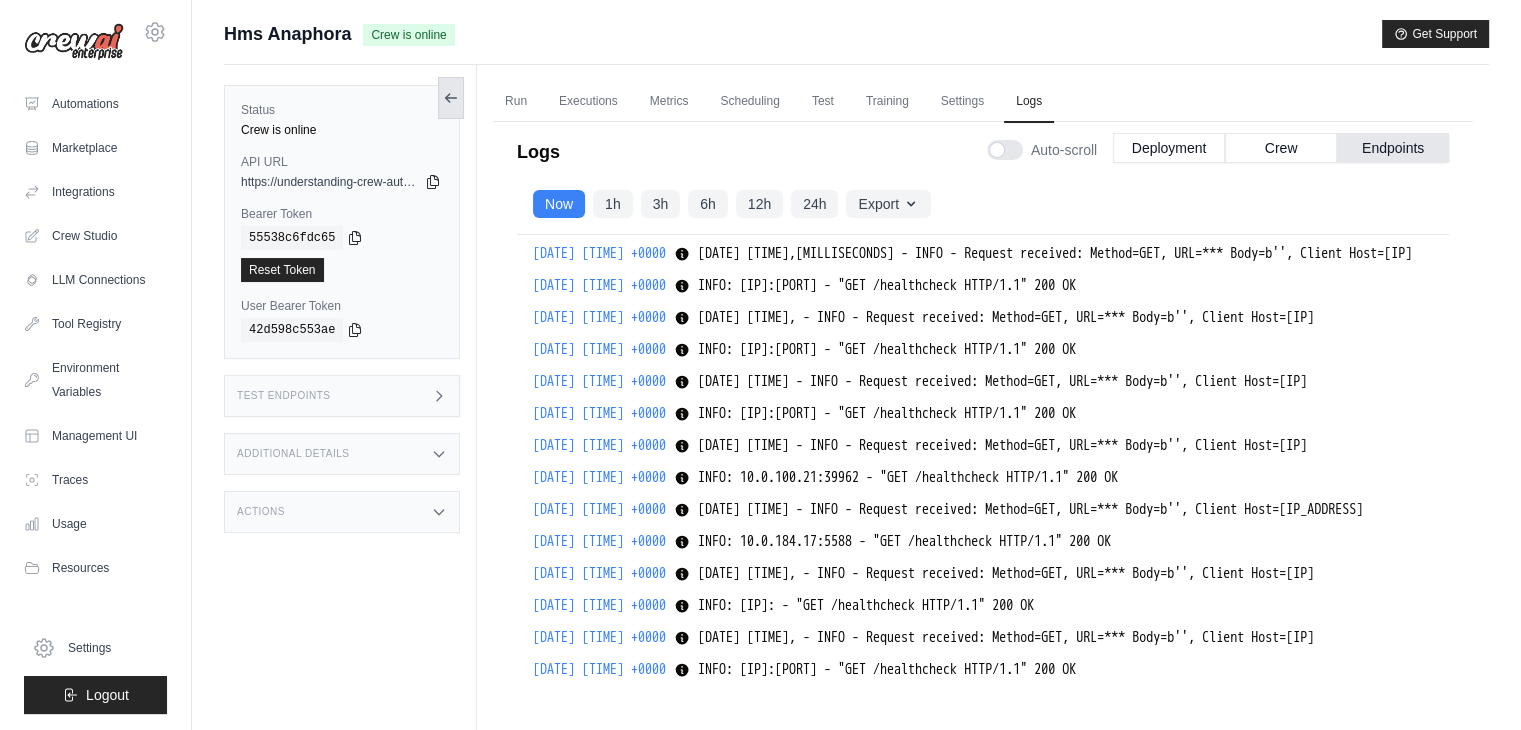 click 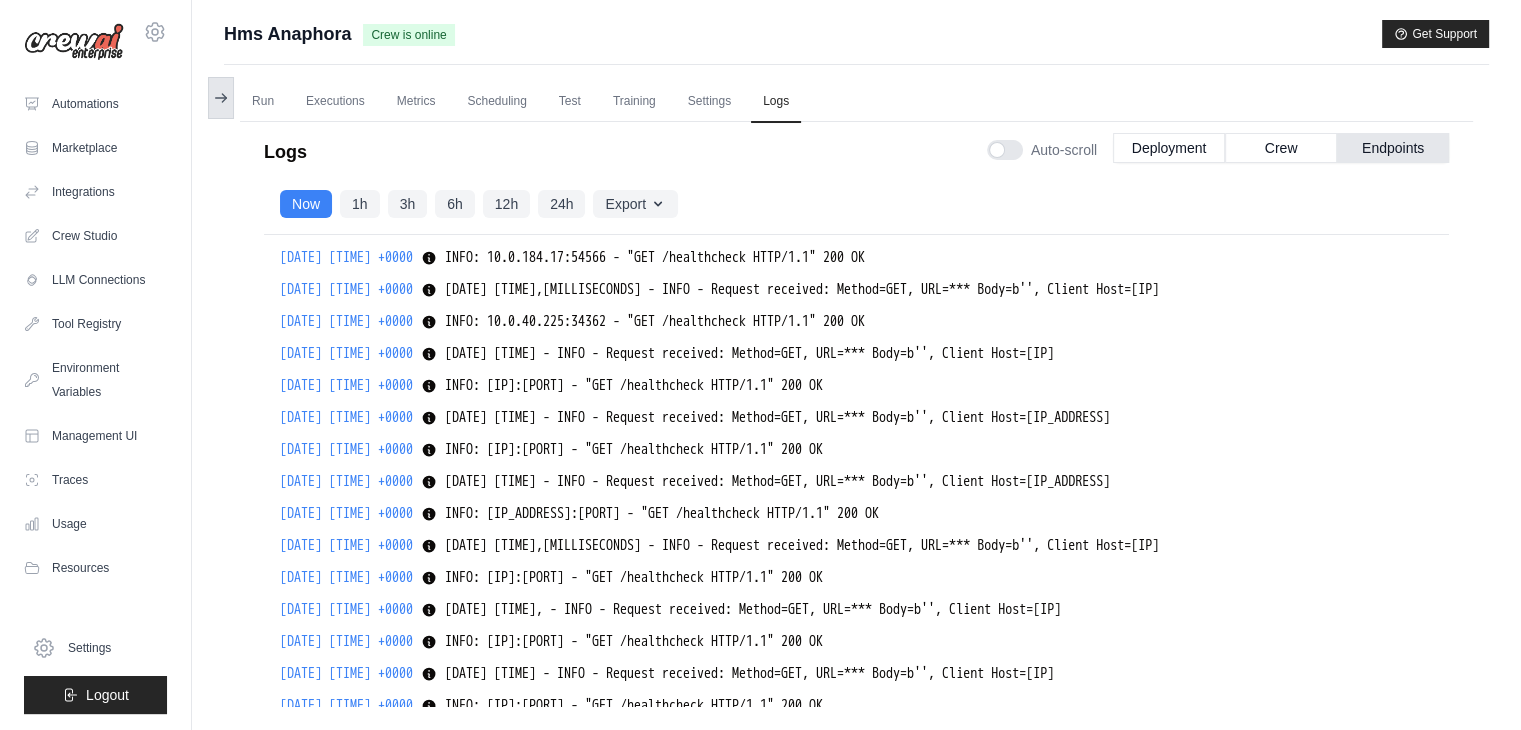 click at bounding box center [221, 98] 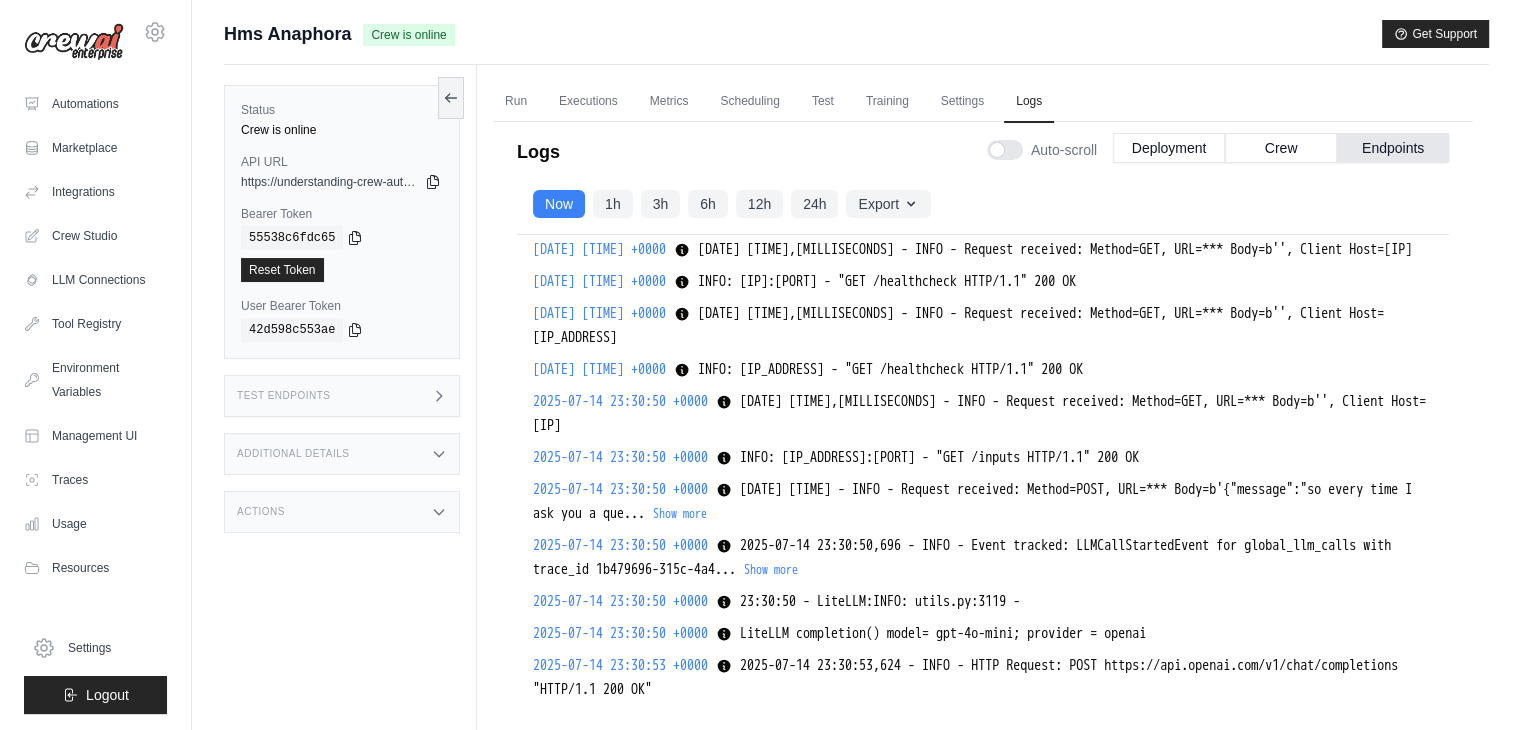 scroll, scrollTop: 40685, scrollLeft: 0, axis: vertical 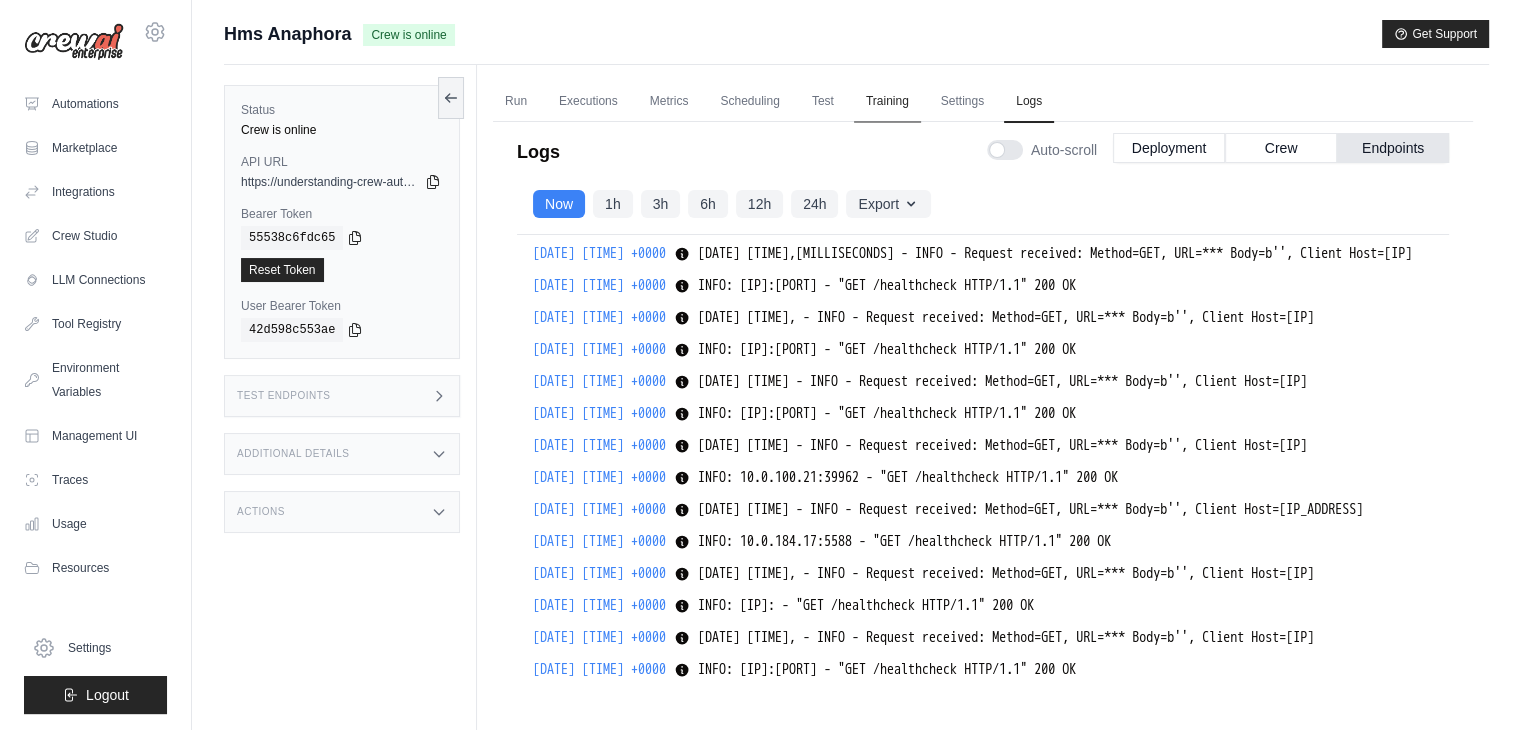 click on "Training" at bounding box center (887, 102) 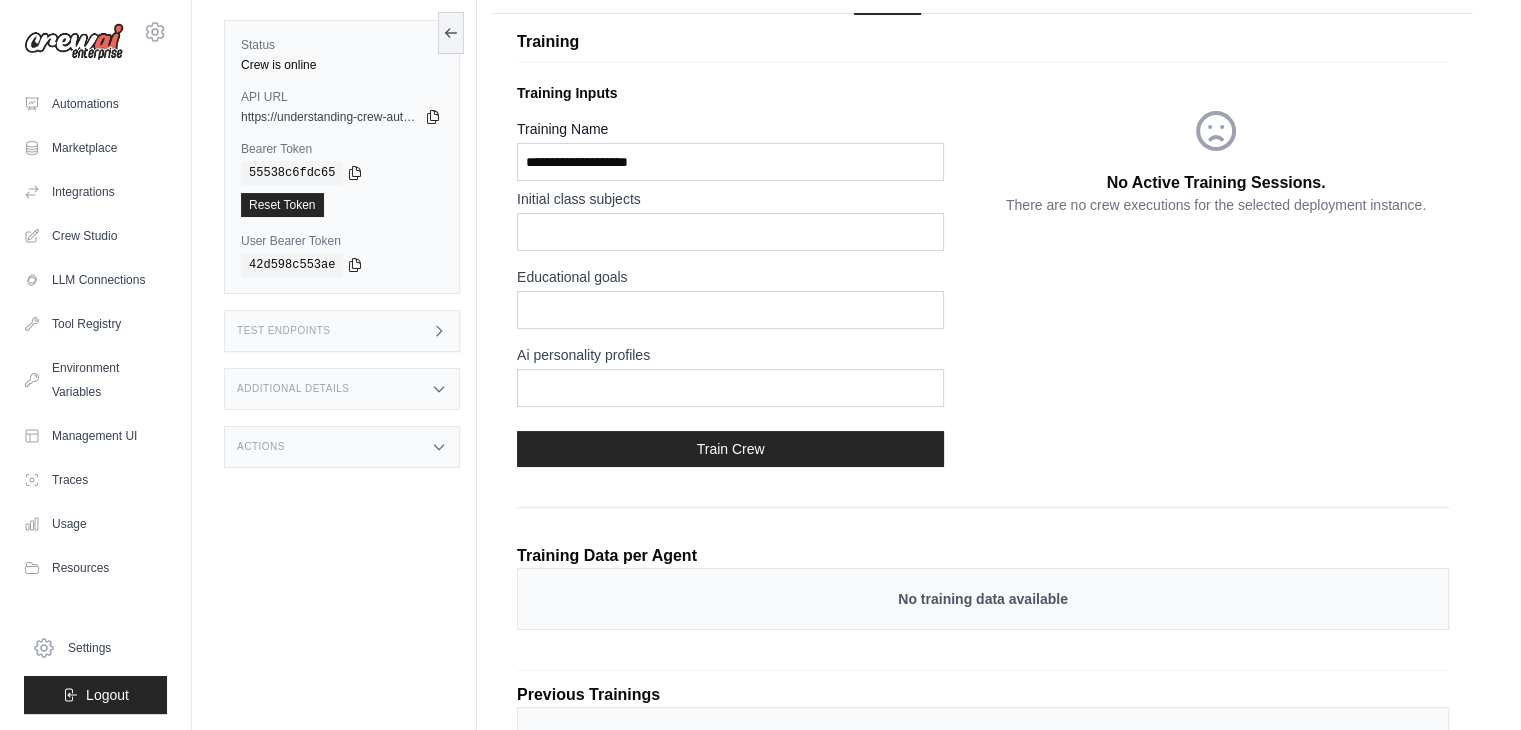 scroll, scrollTop: 0, scrollLeft: 0, axis: both 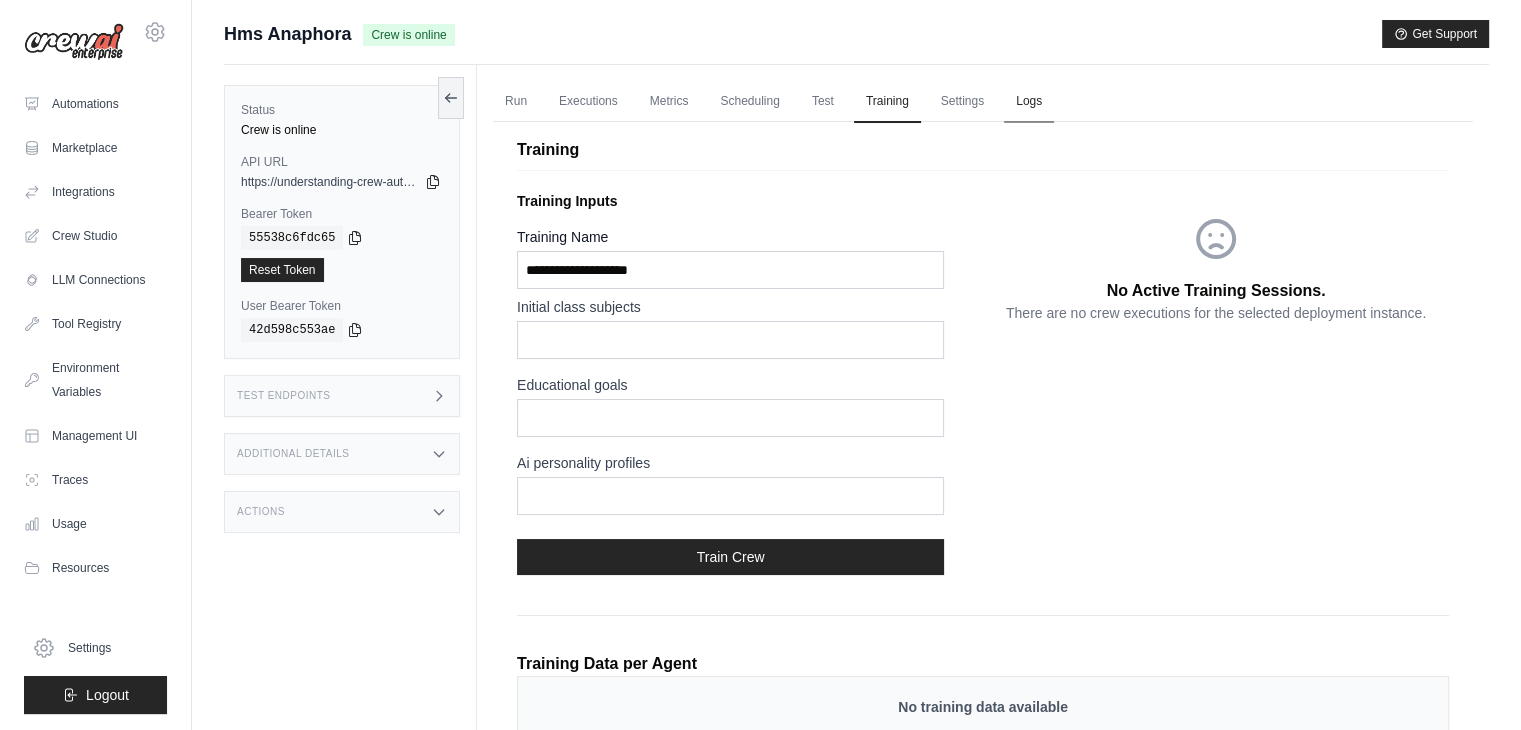 click on "Logs" at bounding box center (1029, 102) 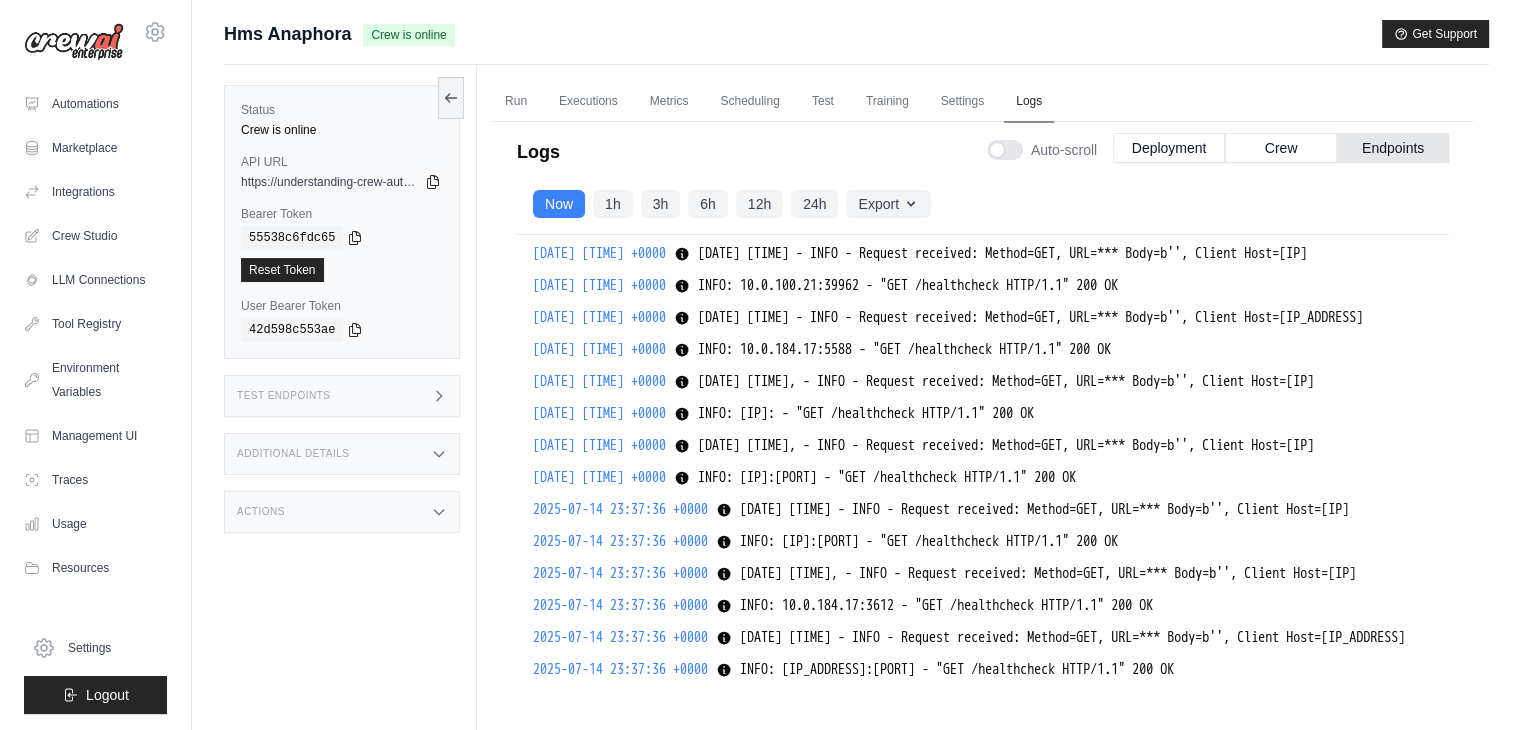 scroll, scrollTop: 40973, scrollLeft: 0, axis: vertical 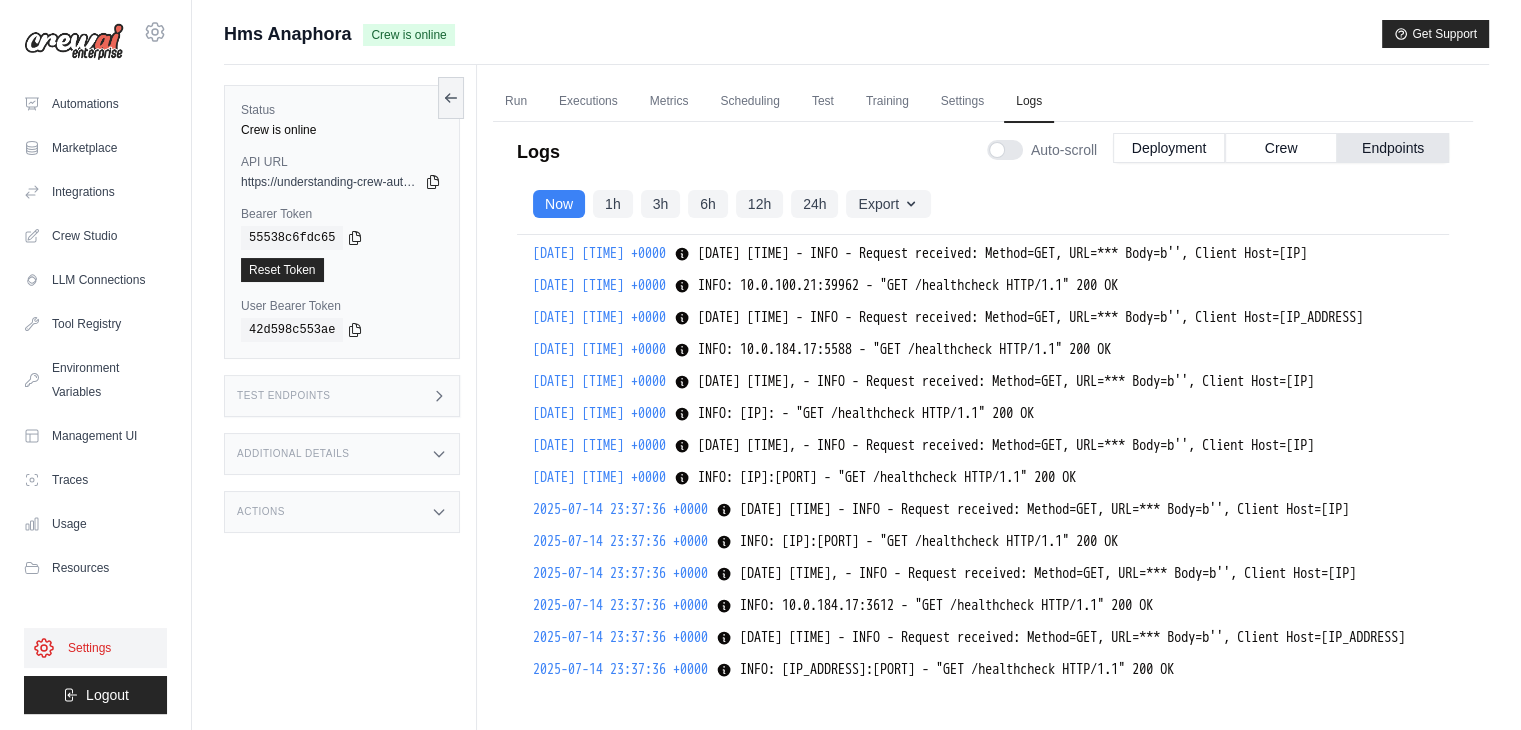 click on "Settings" at bounding box center [95, 648] 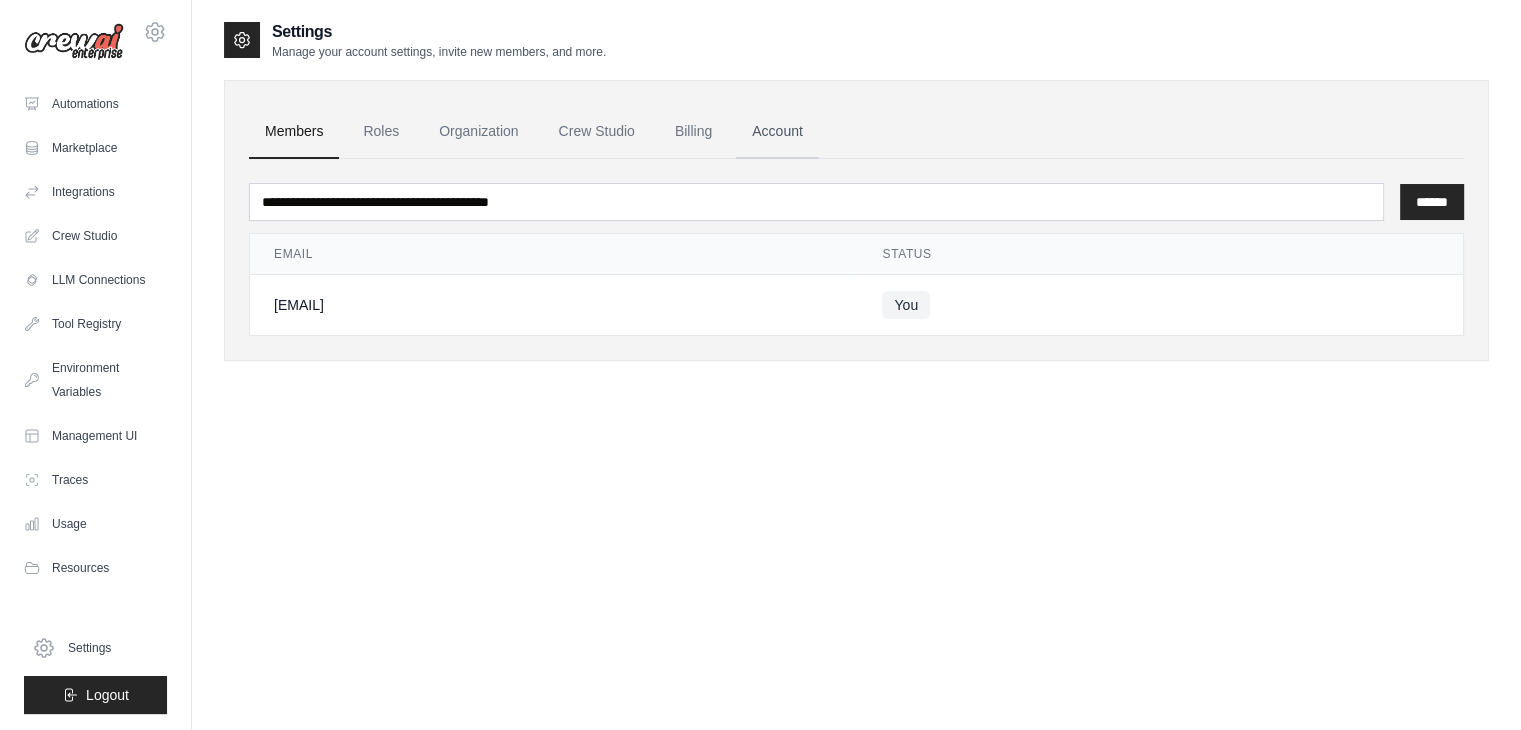 click on "Account" at bounding box center [777, 132] 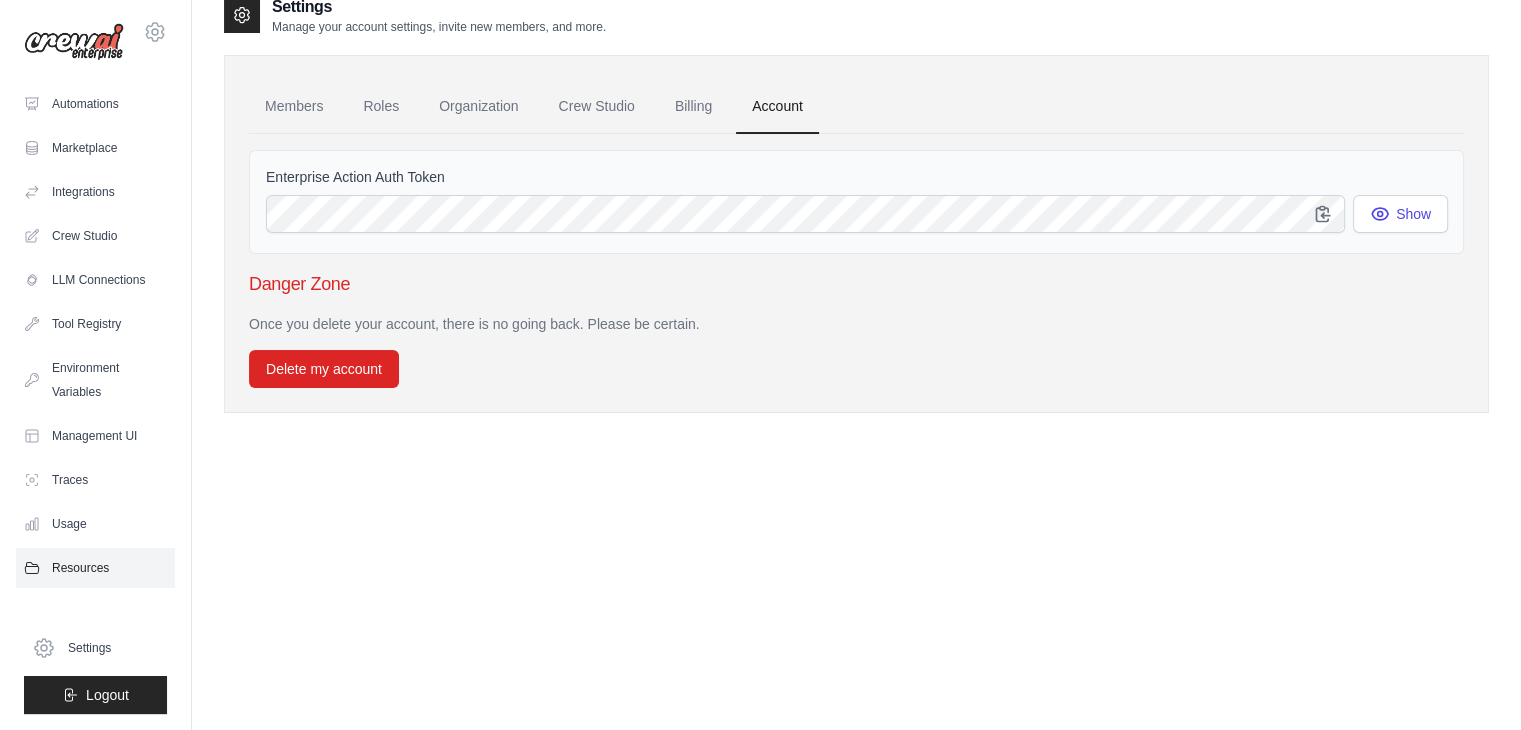 scroll, scrollTop: 40, scrollLeft: 0, axis: vertical 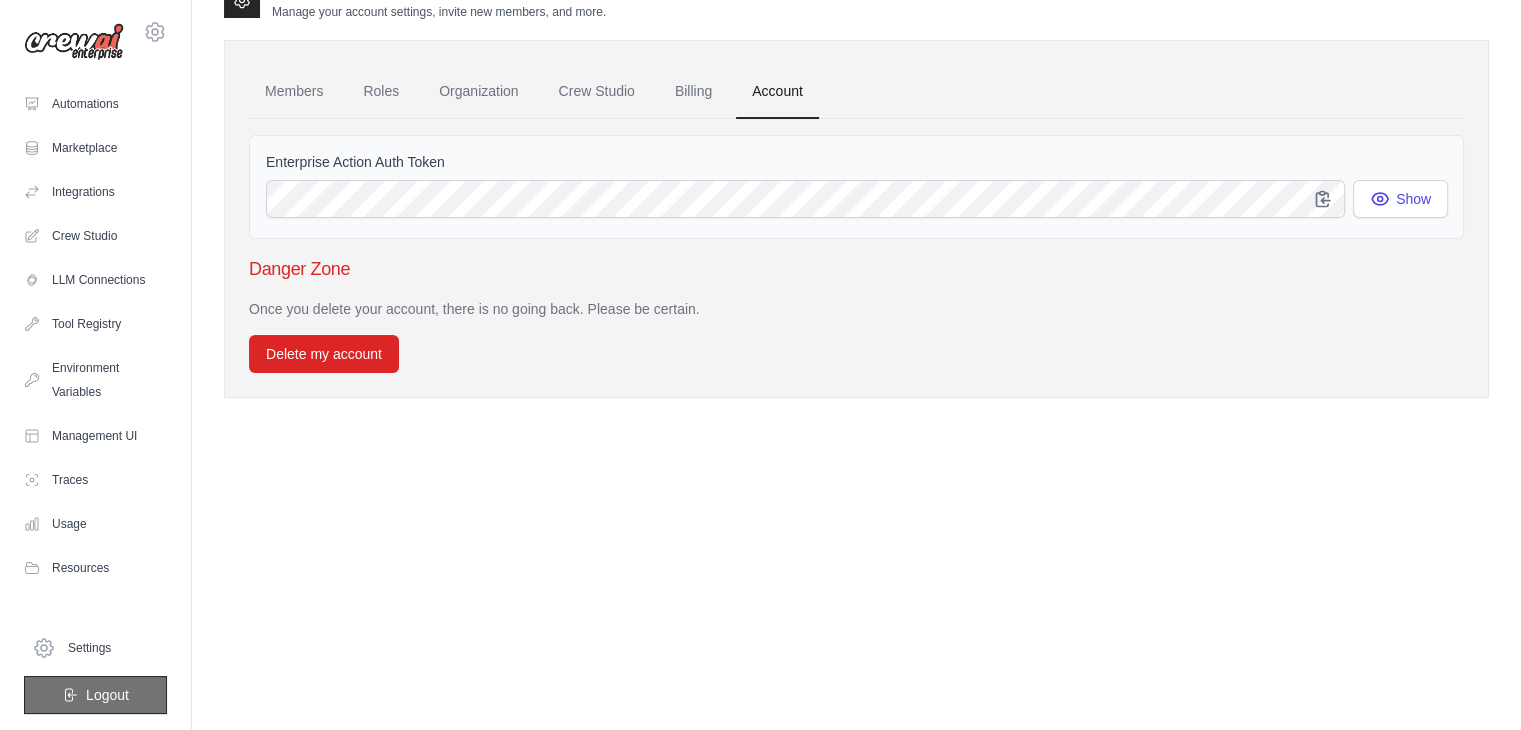 click on "Logout" at bounding box center [107, 695] 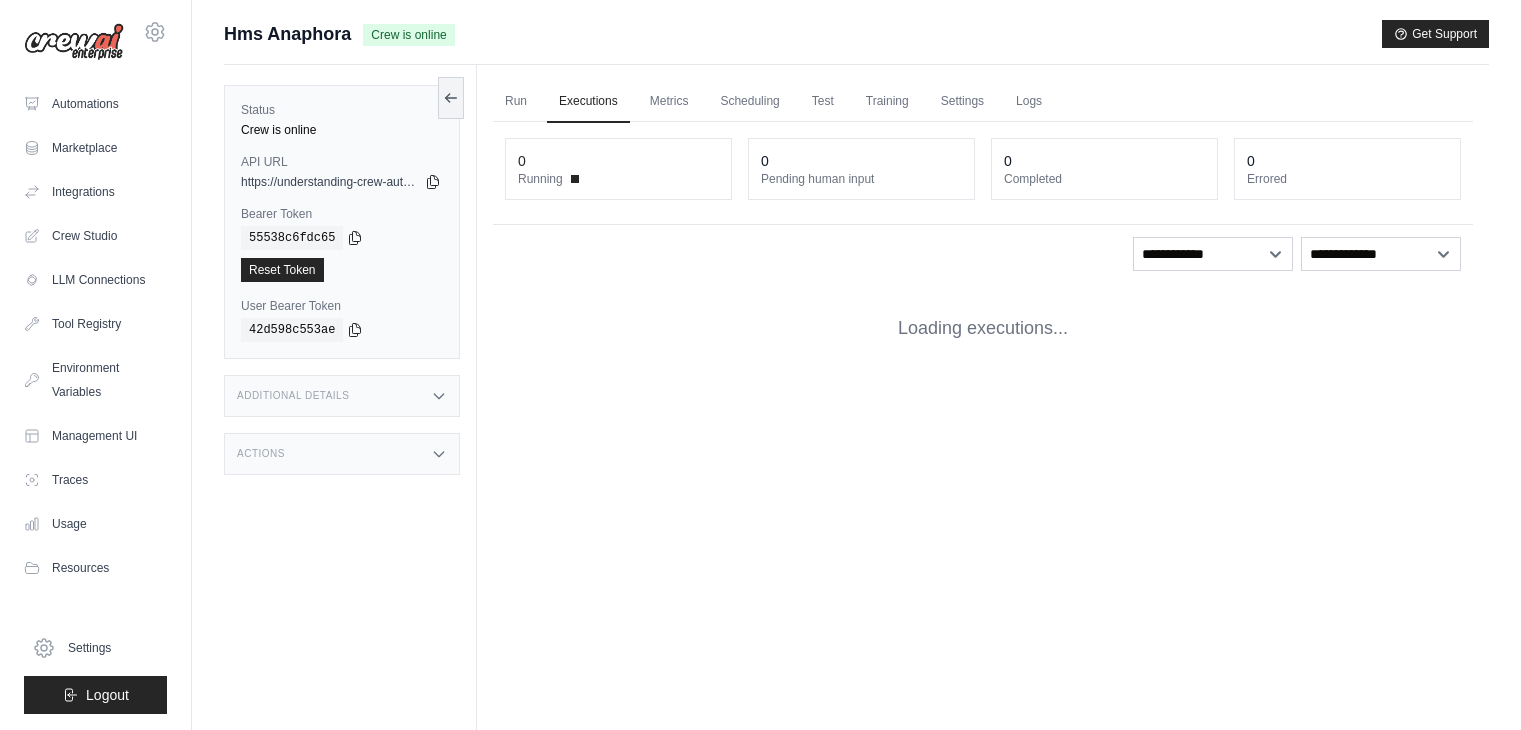 scroll, scrollTop: 0, scrollLeft: 0, axis: both 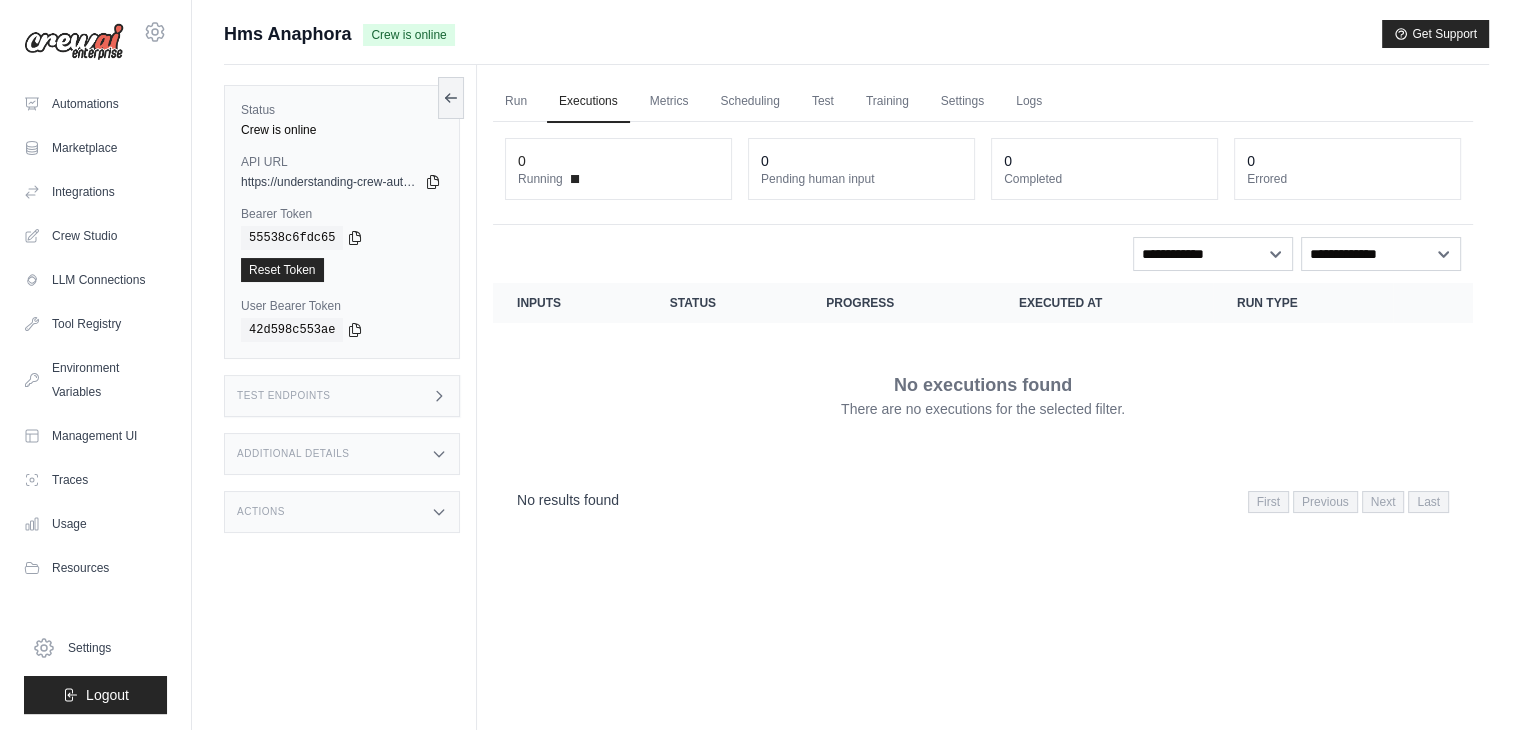 click on "Test Endpoints" at bounding box center [284, 396] 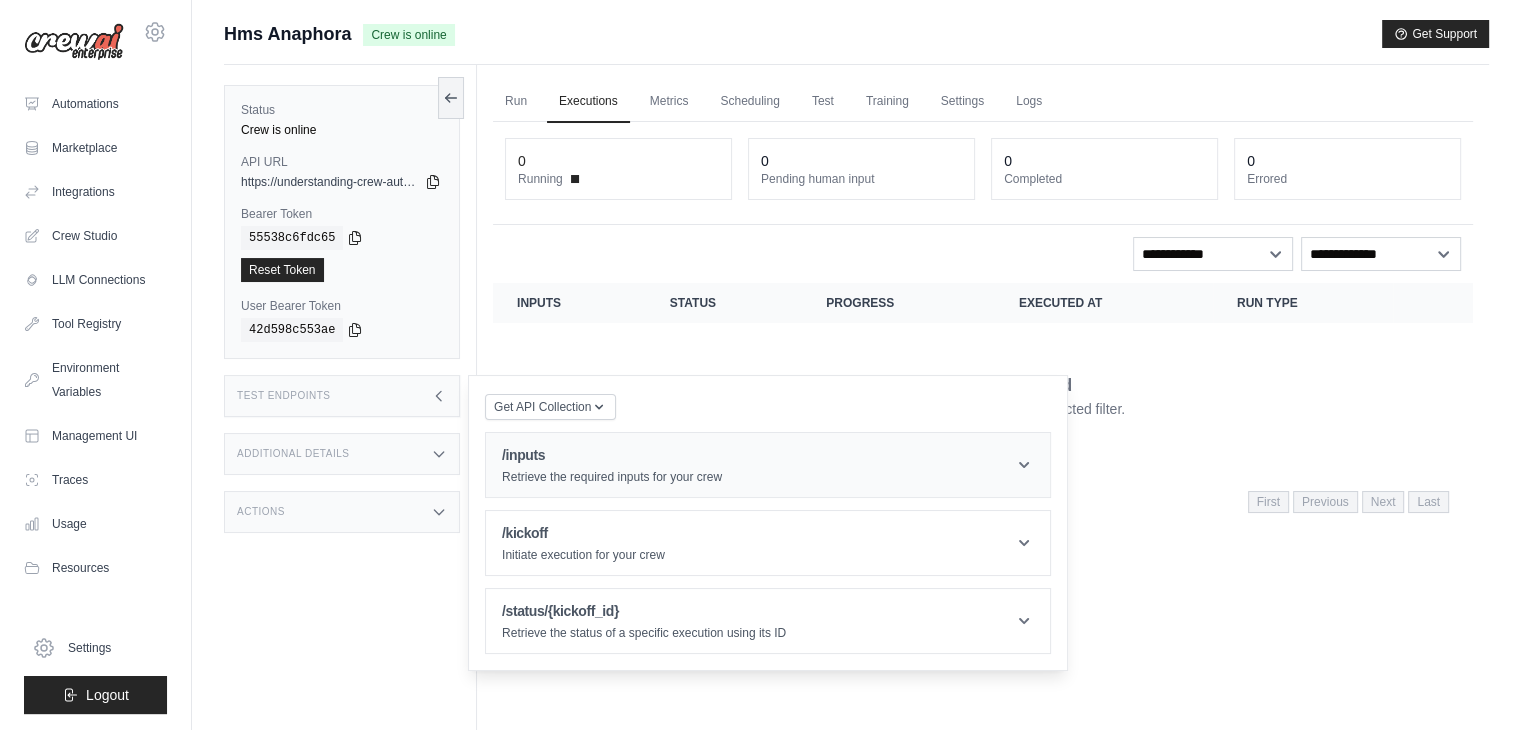 click 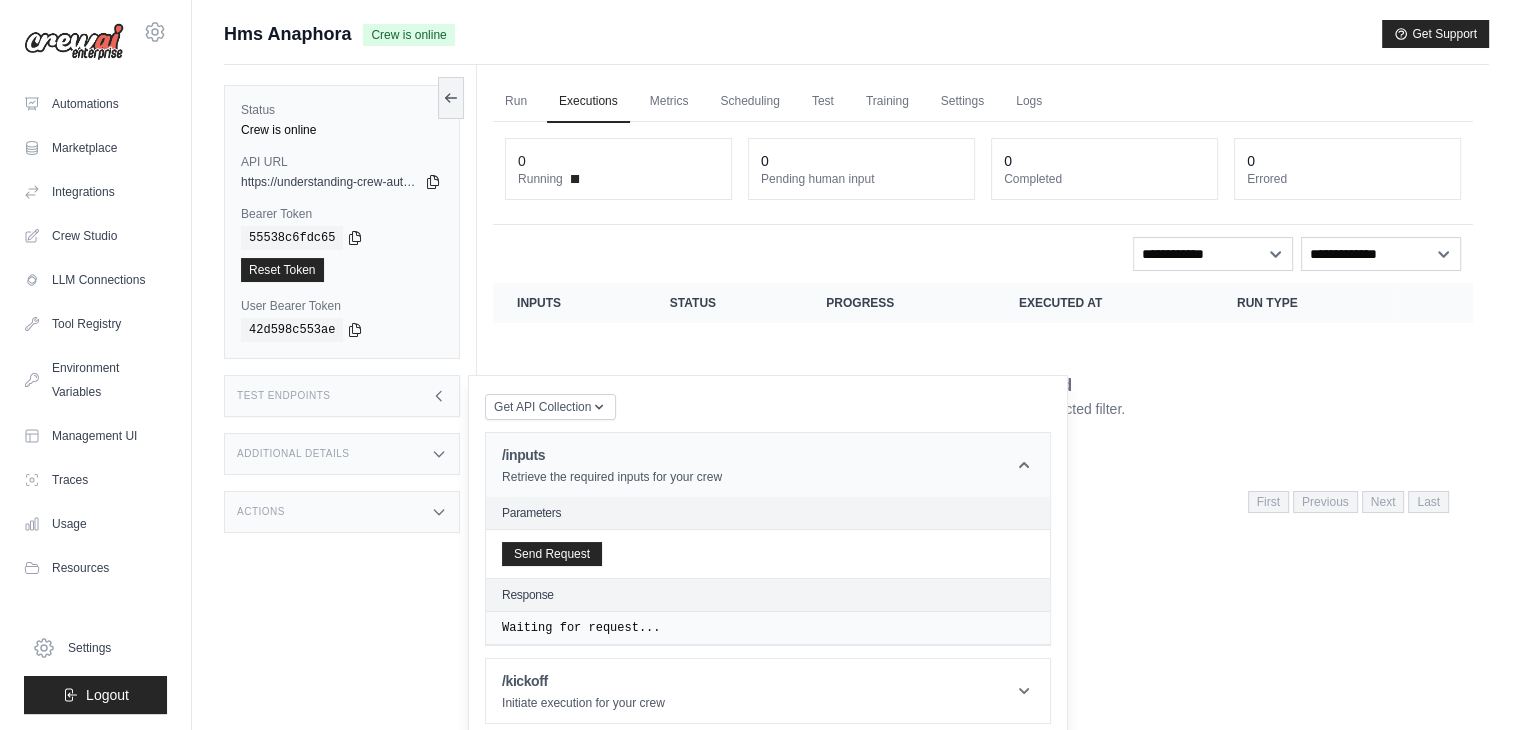 scroll, scrollTop: 86, scrollLeft: 0, axis: vertical 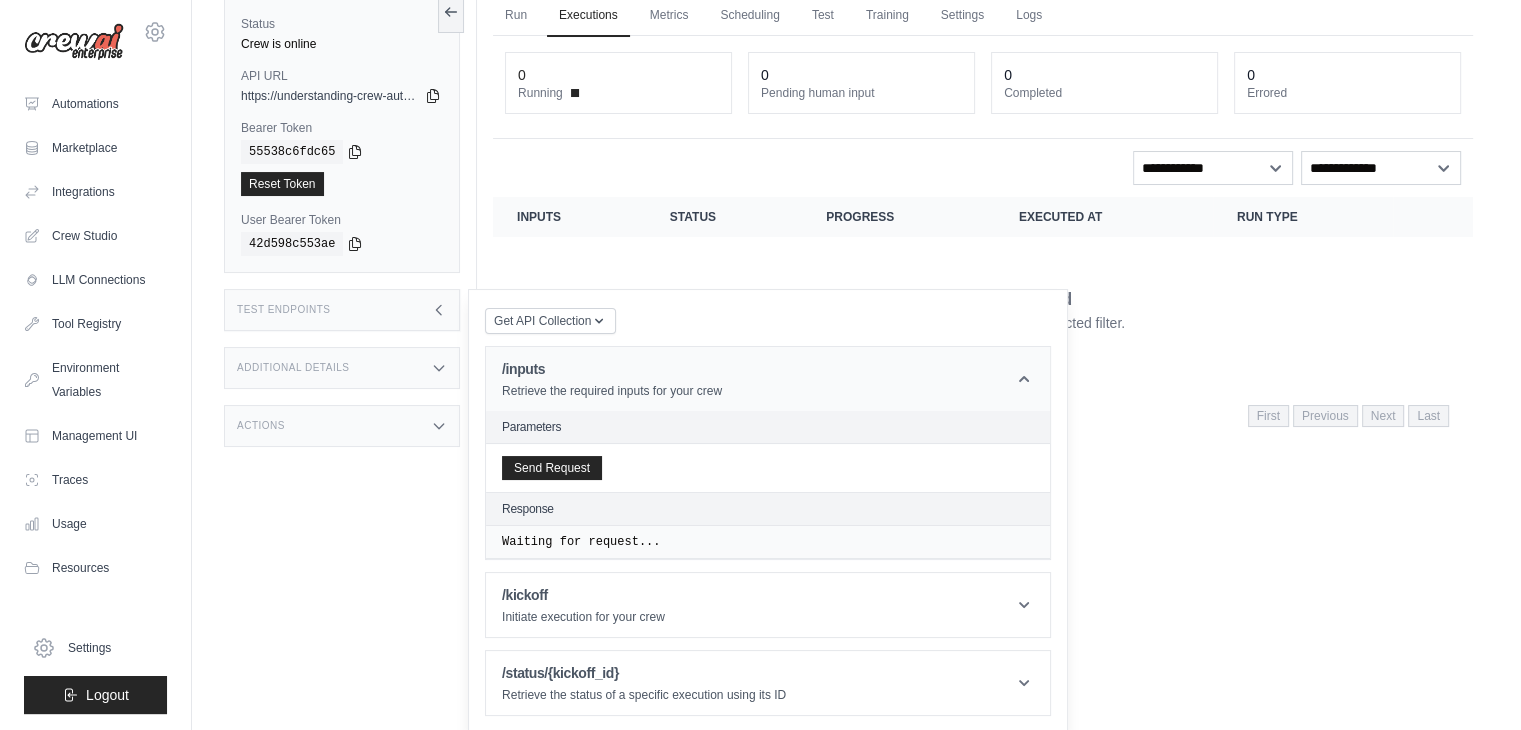 click 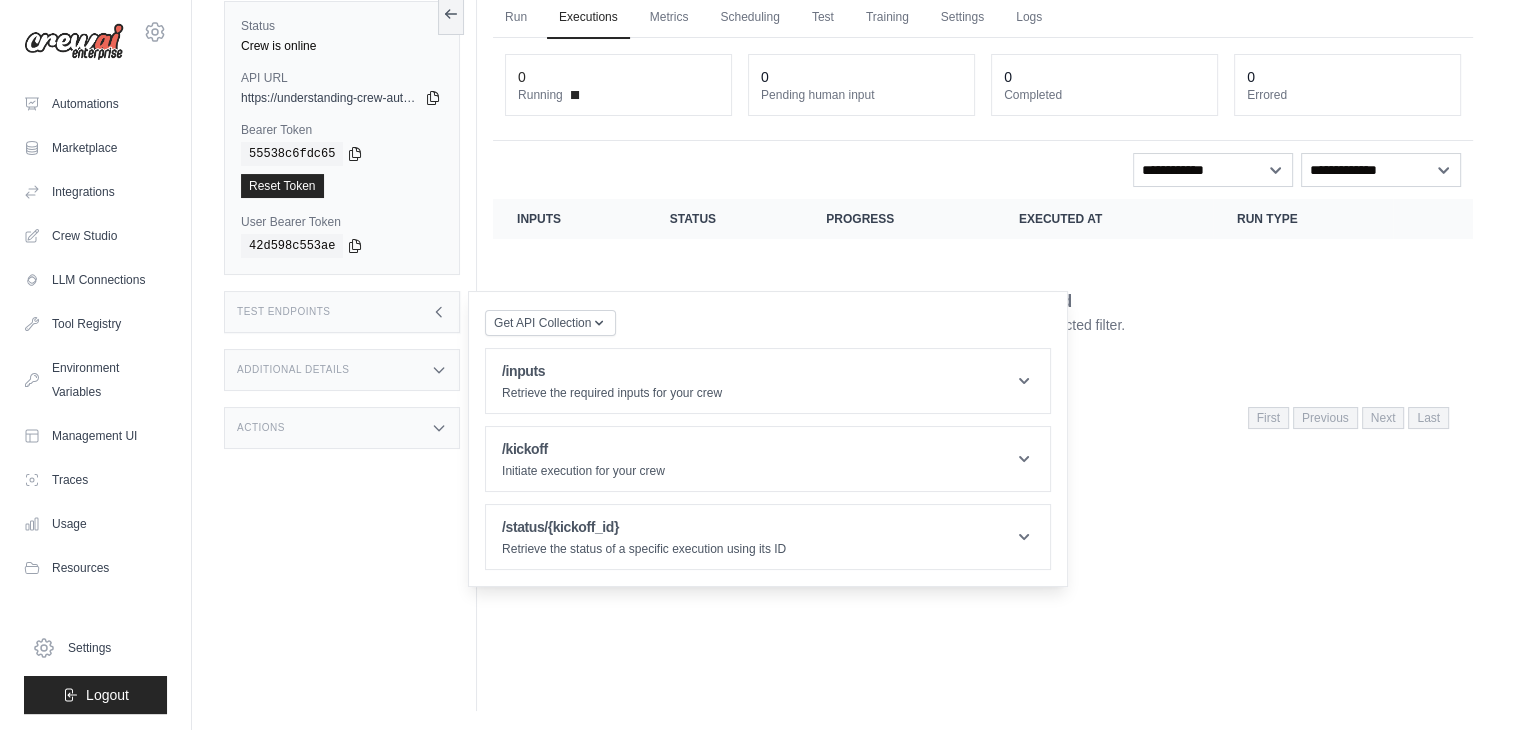 scroll, scrollTop: 0, scrollLeft: 0, axis: both 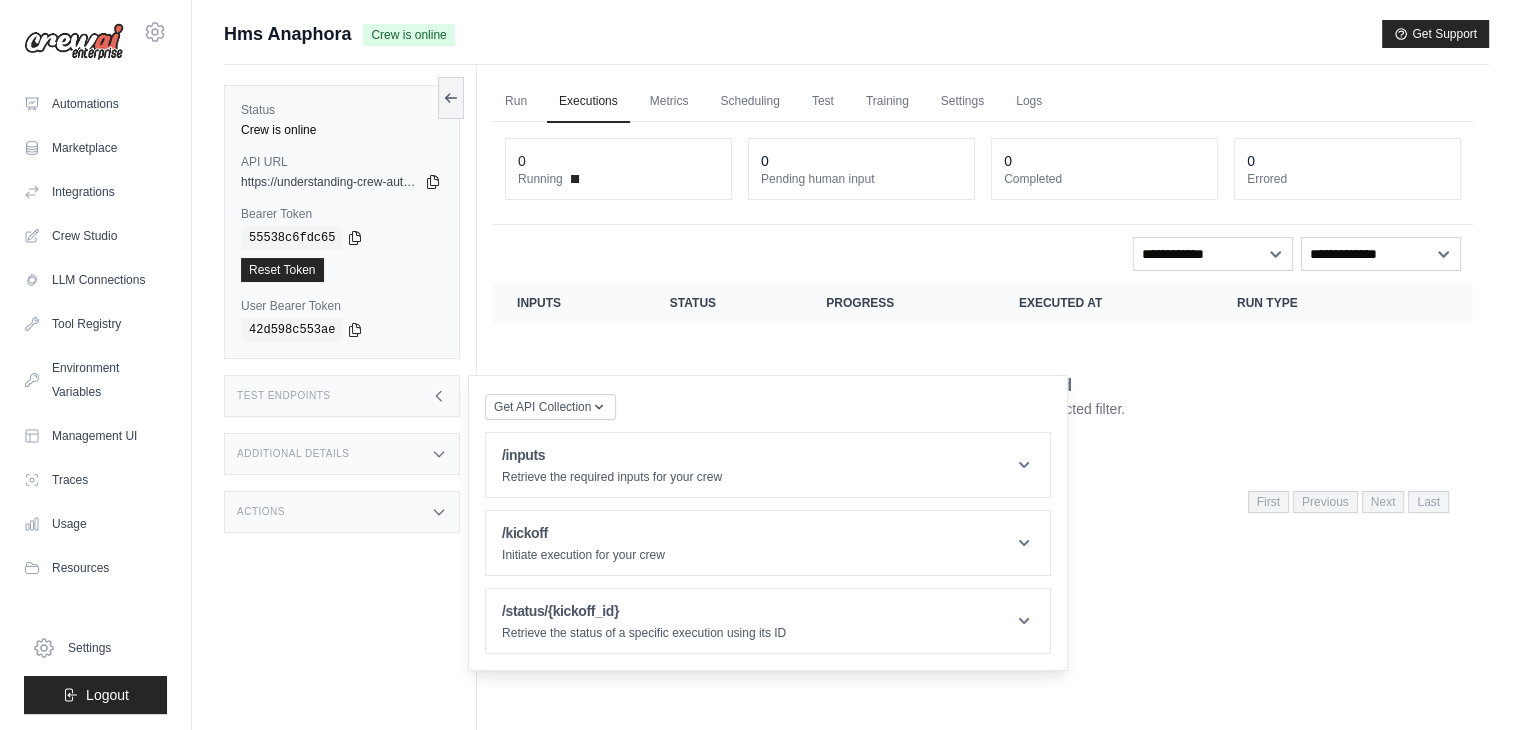 click on "0" at bounding box center [861, 161] 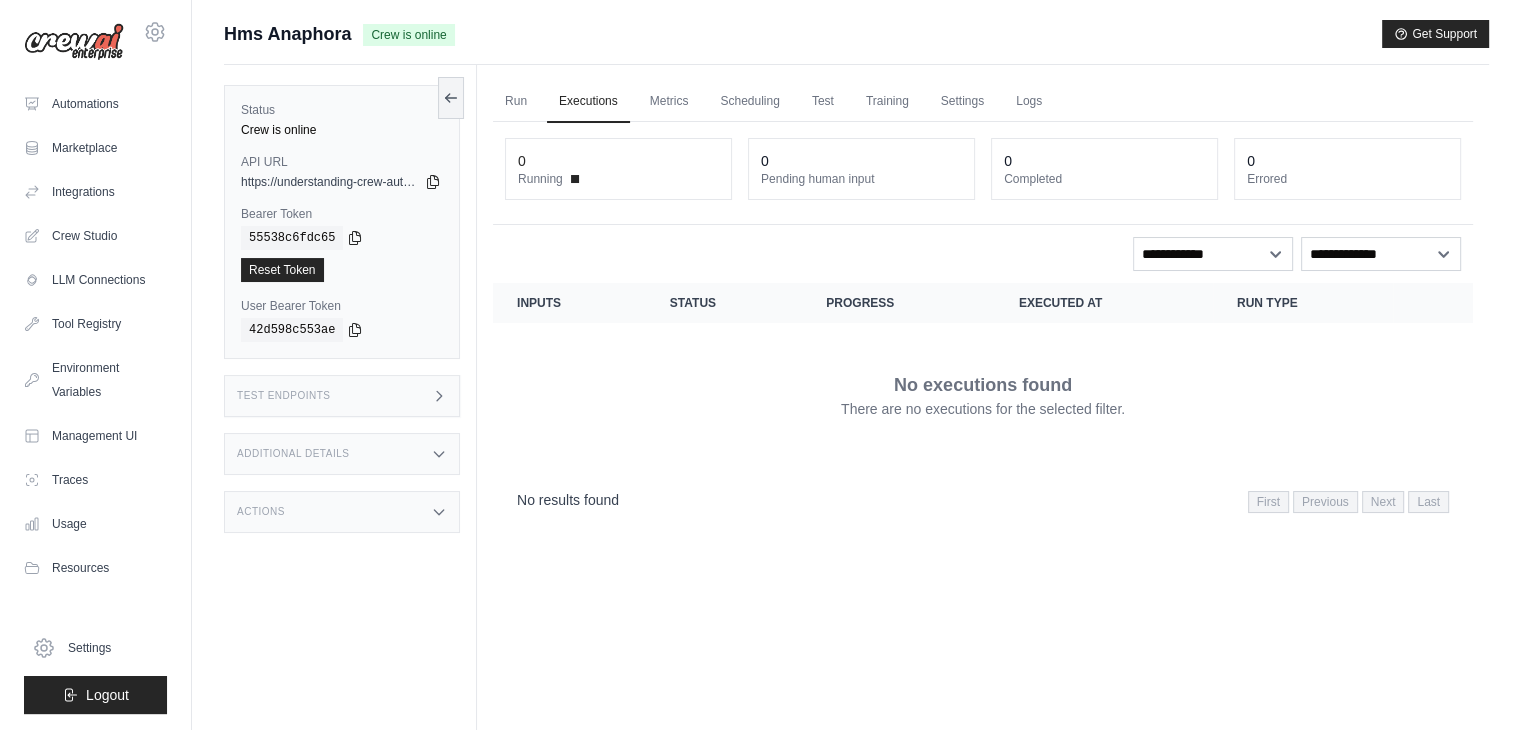 click on "Additional Details" at bounding box center (342, 454) 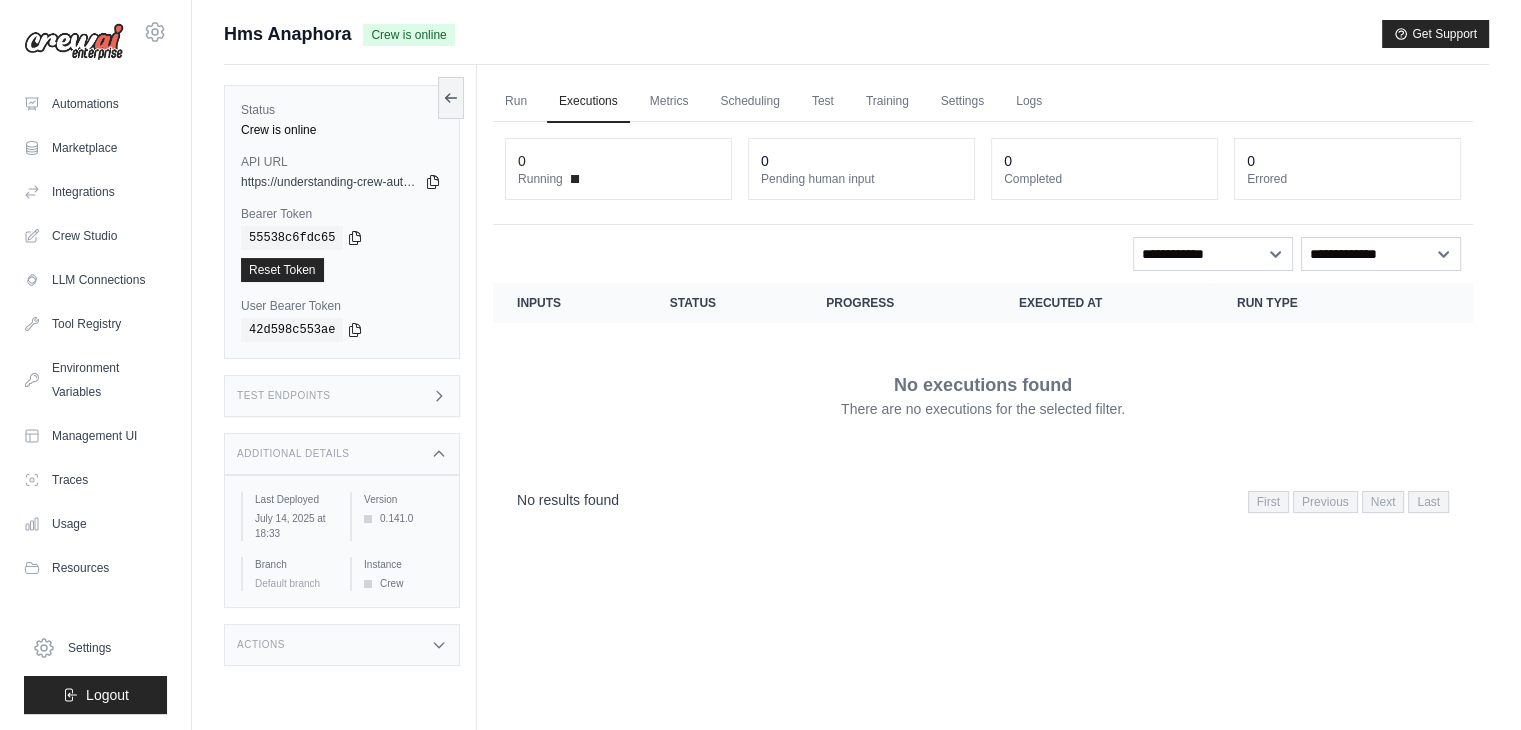 click on "Additional Details" at bounding box center [342, 454] 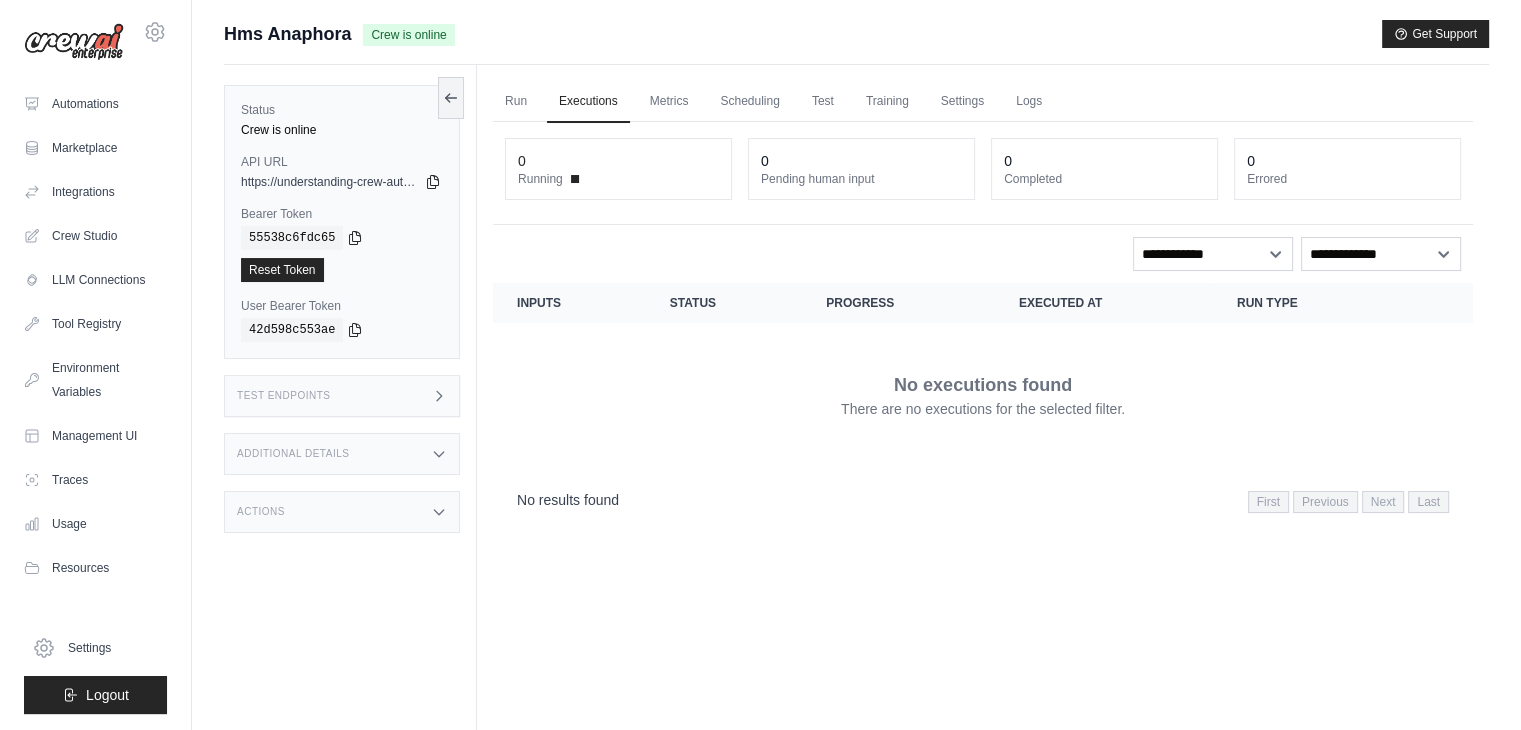 click on "Actions" at bounding box center [342, 512] 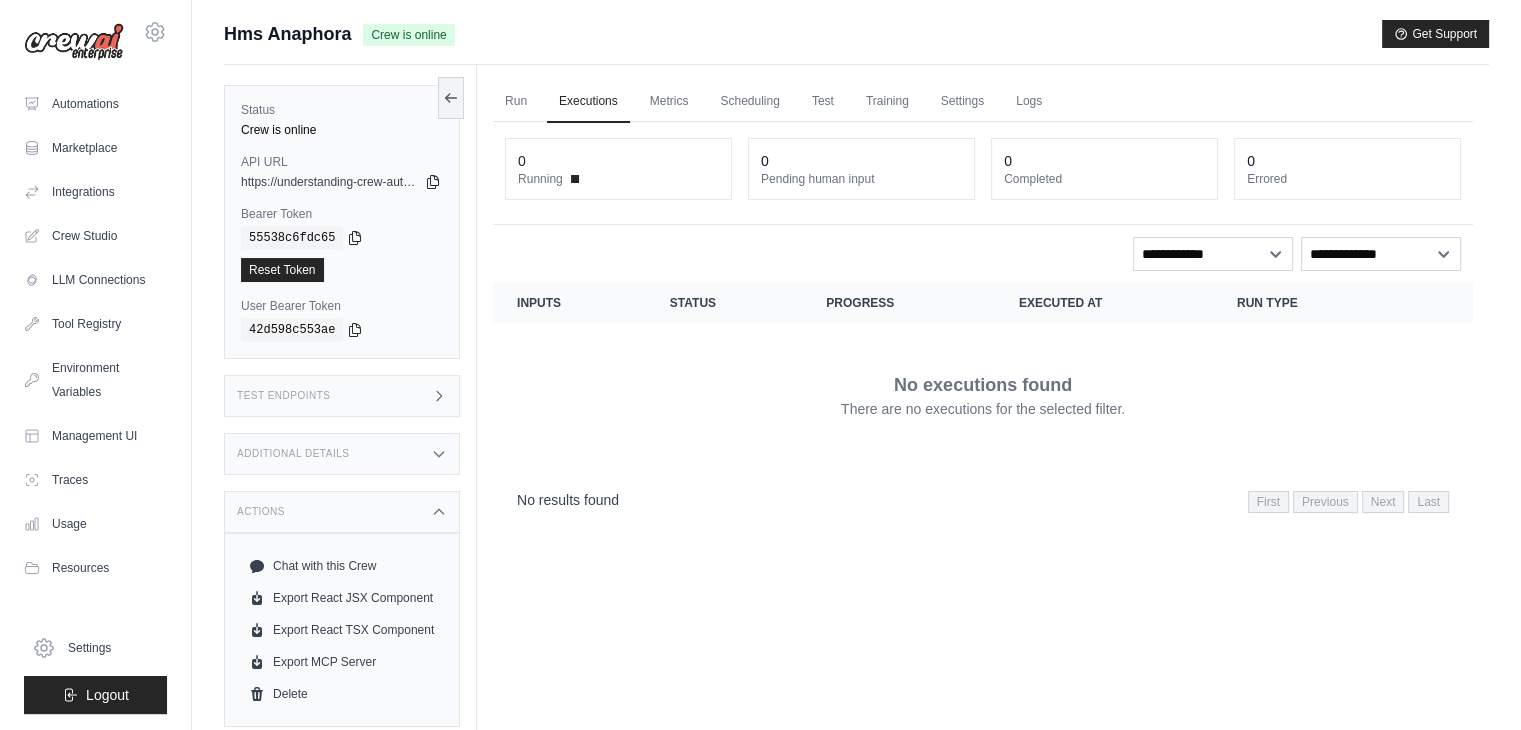 click on "Actions" at bounding box center [342, 512] 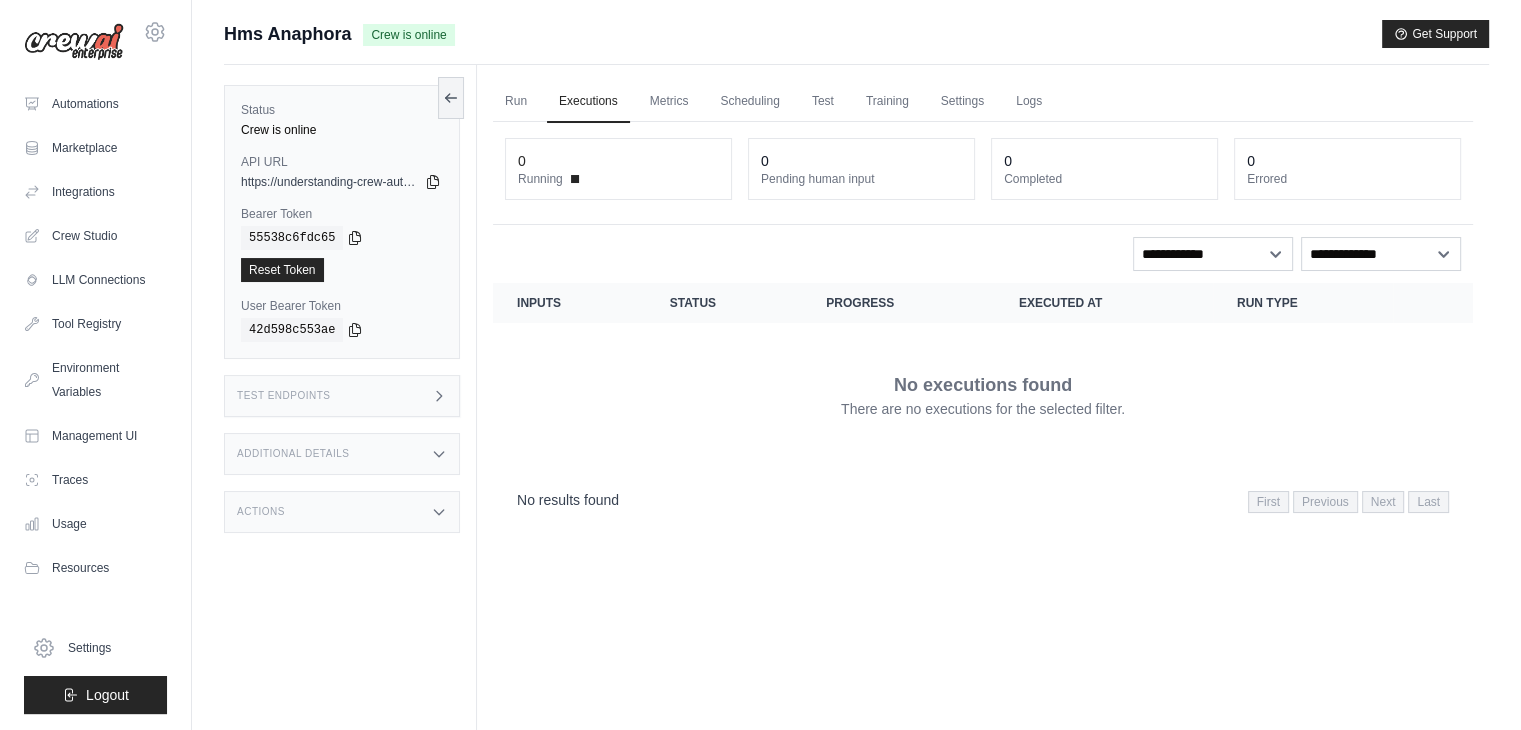 click on "Crew is online" at bounding box center (408, 35) 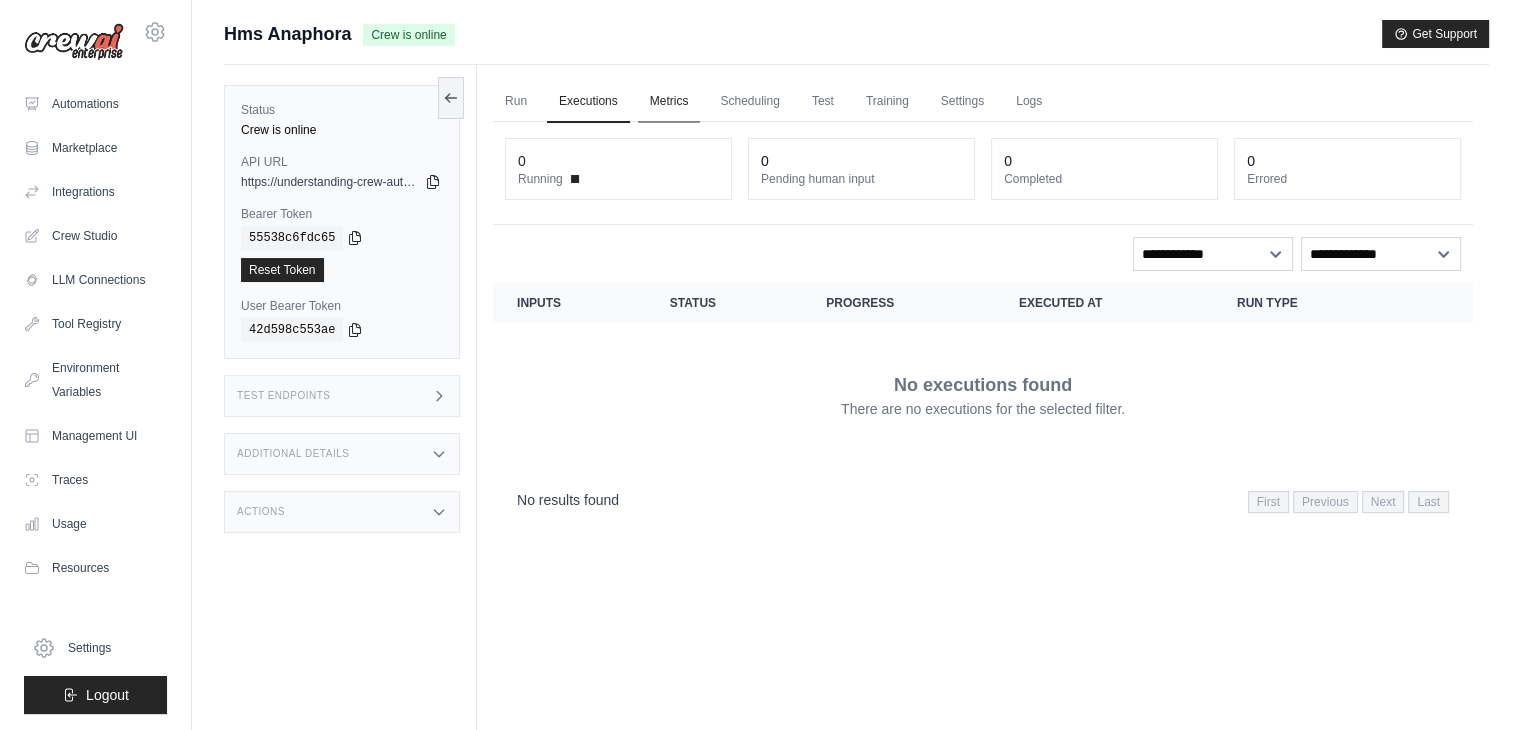 click on "Metrics" at bounding box center (669, 102) 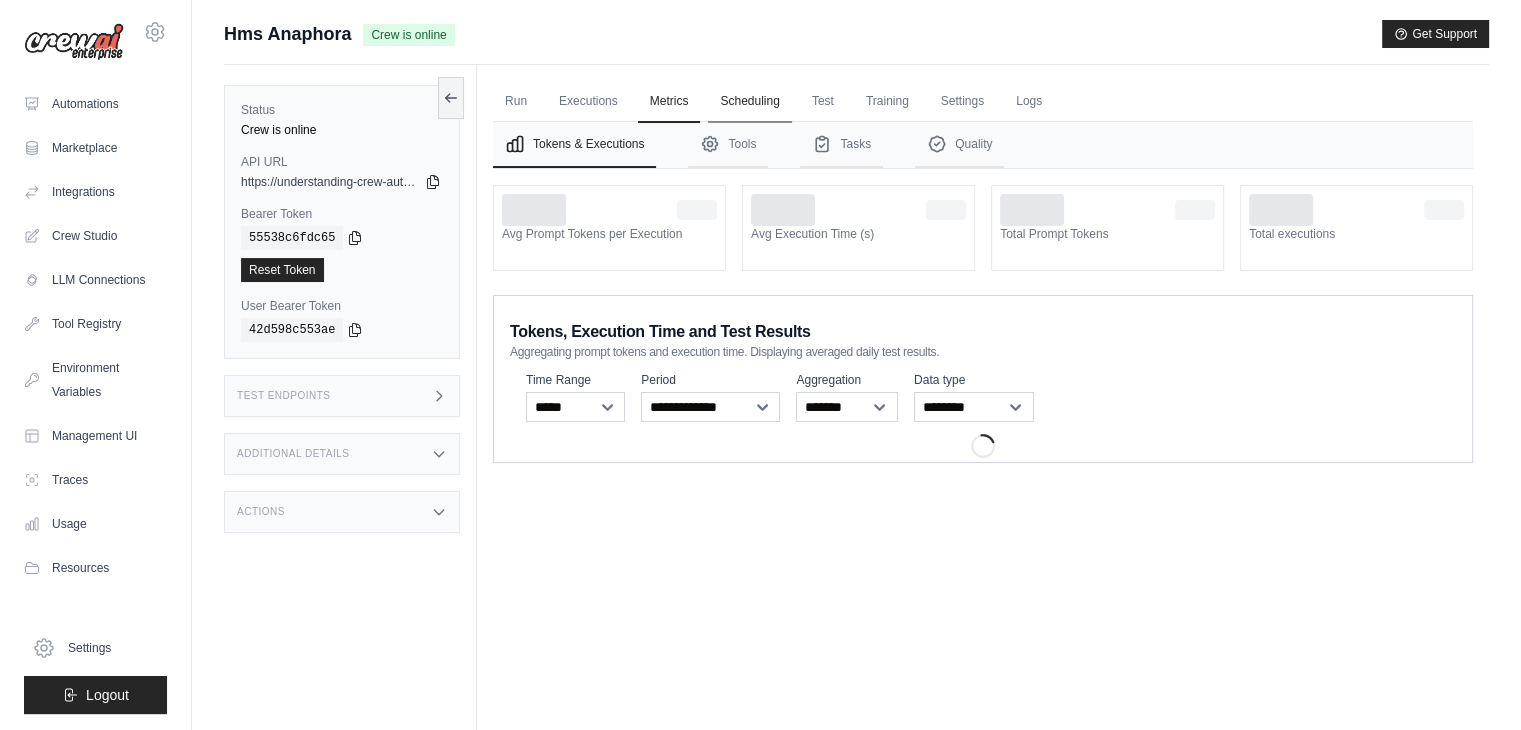 click on "Scheduling" at bounding box center (749, 102) 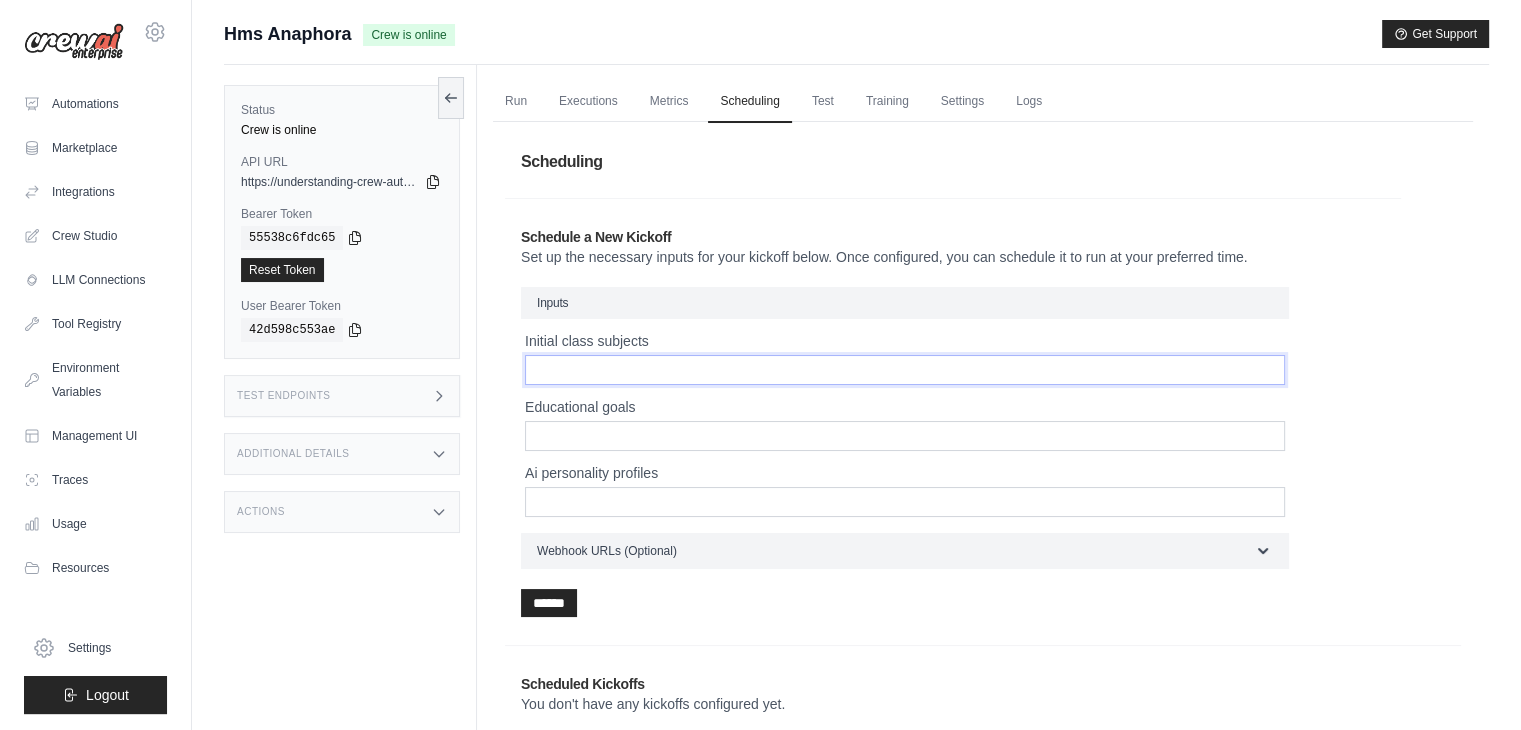 click on "Initial class subjects" at bounding box center [905, 370] 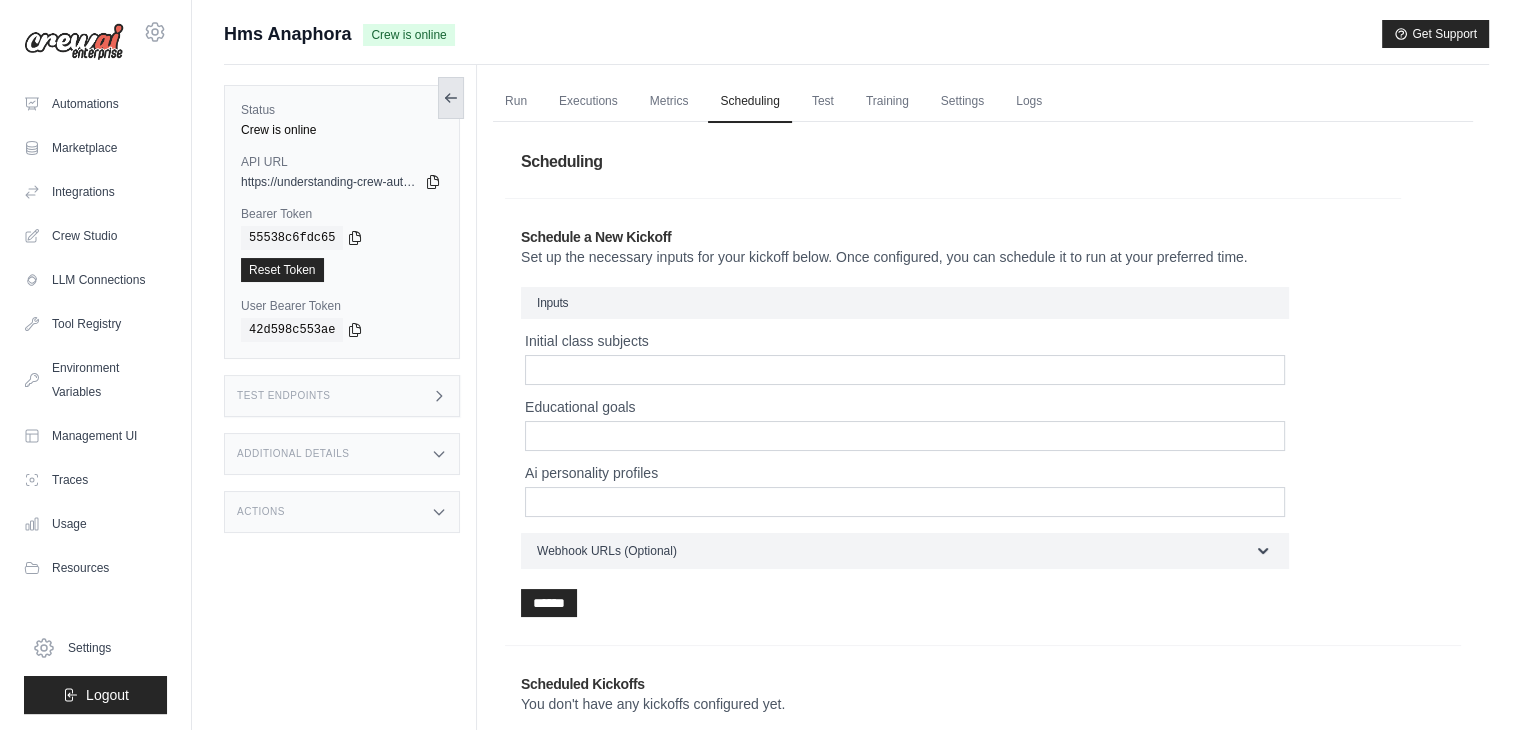 click 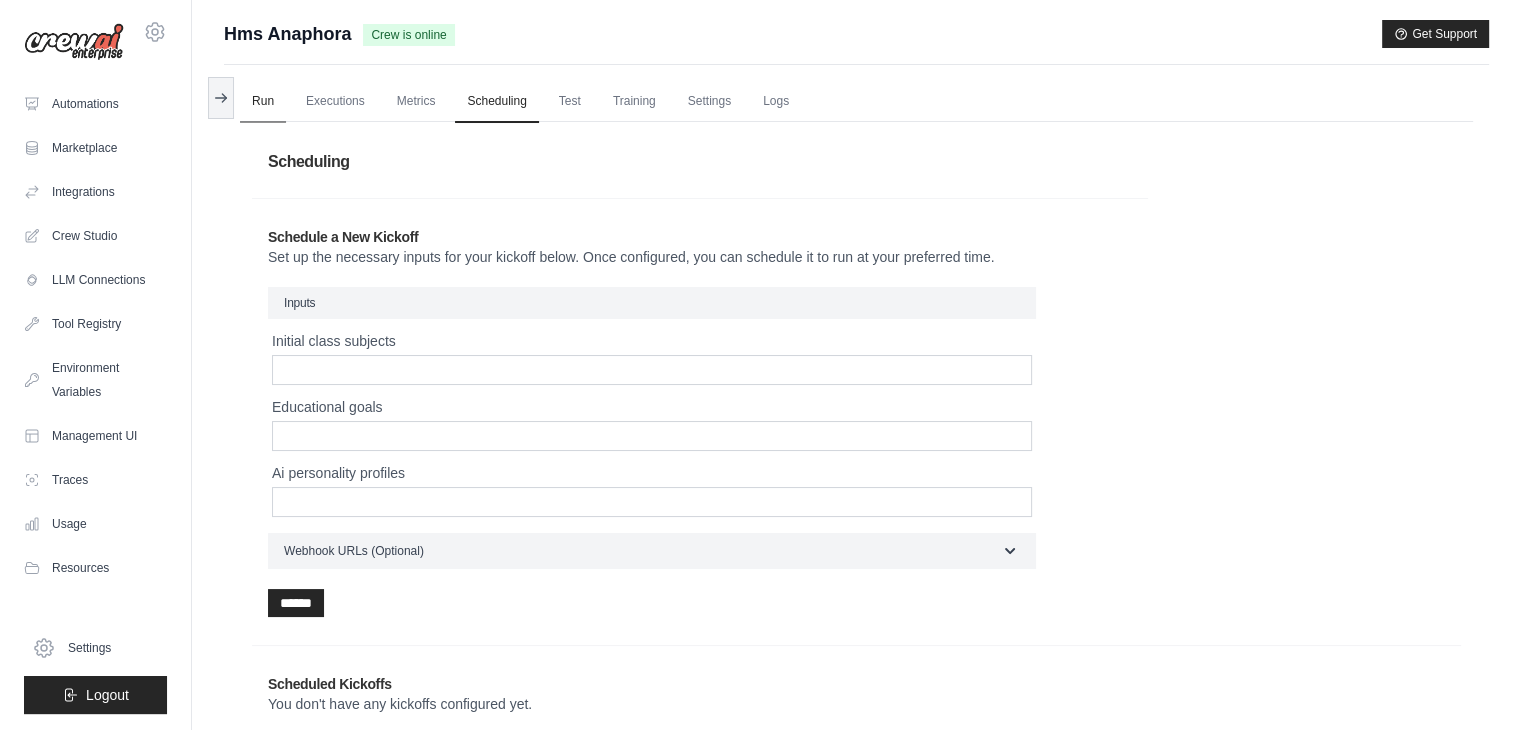 click on "Run" at bounding box center [263, 102] 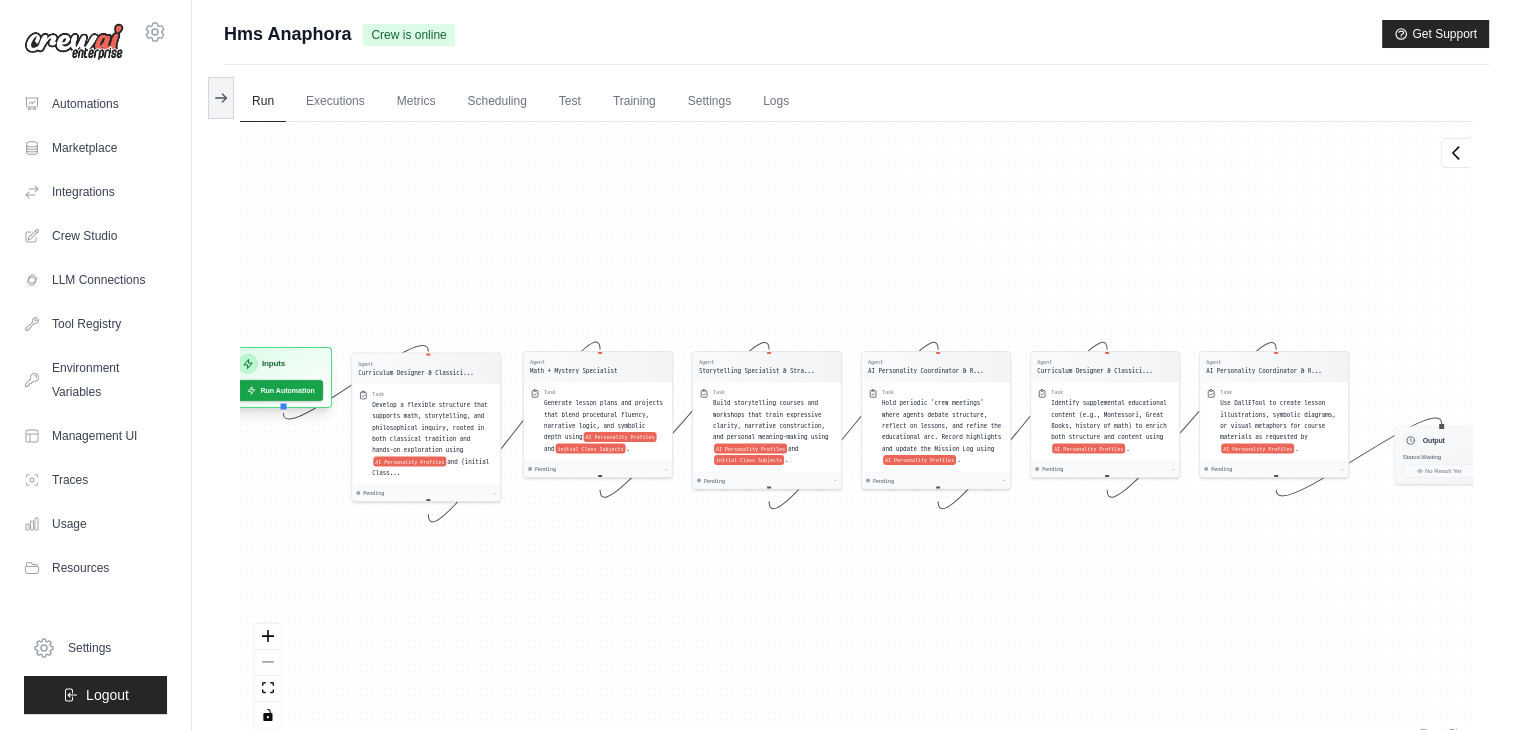 click on "Inputs" at bounding box center (280, 364) 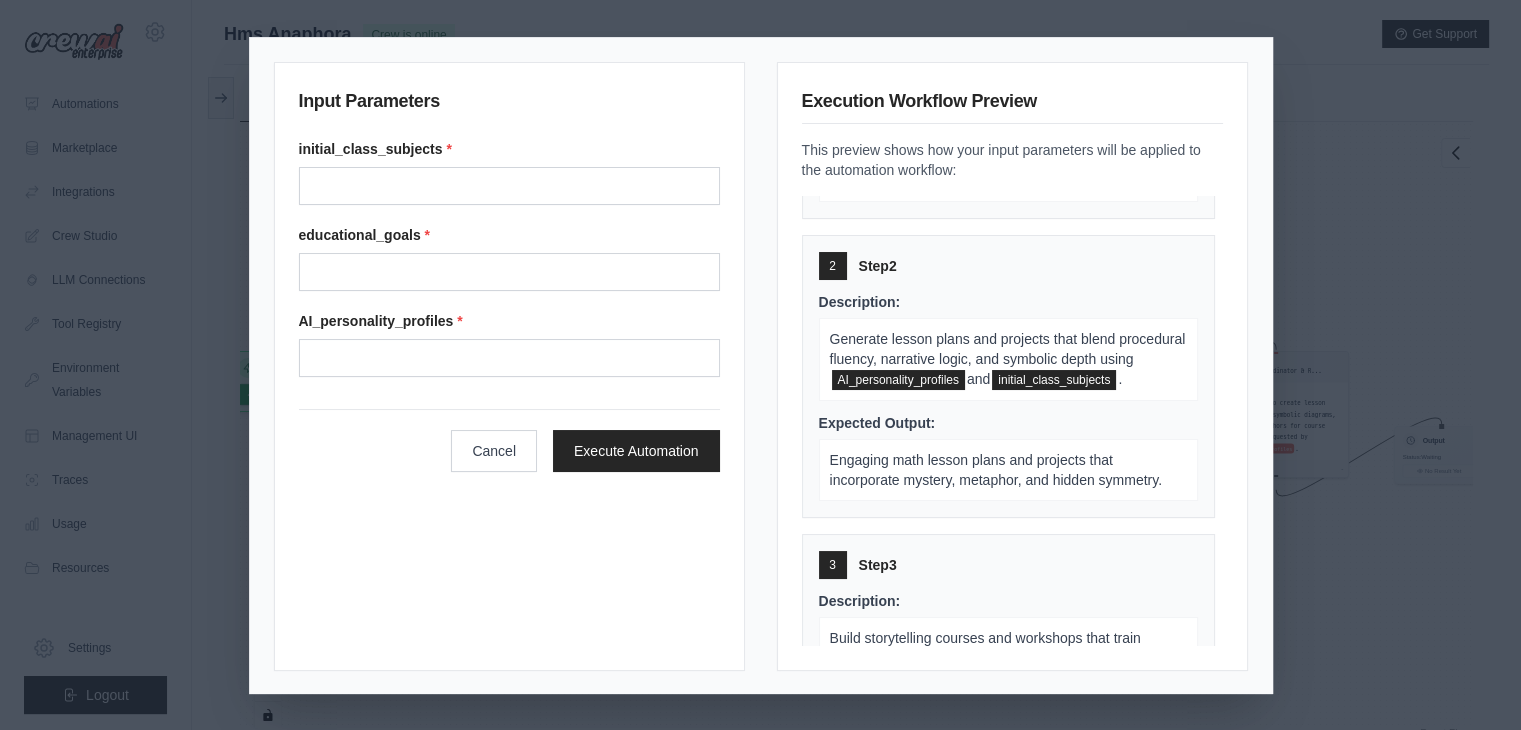 scroll, scrollTop: 0, scrollLeft: 0, axis: both 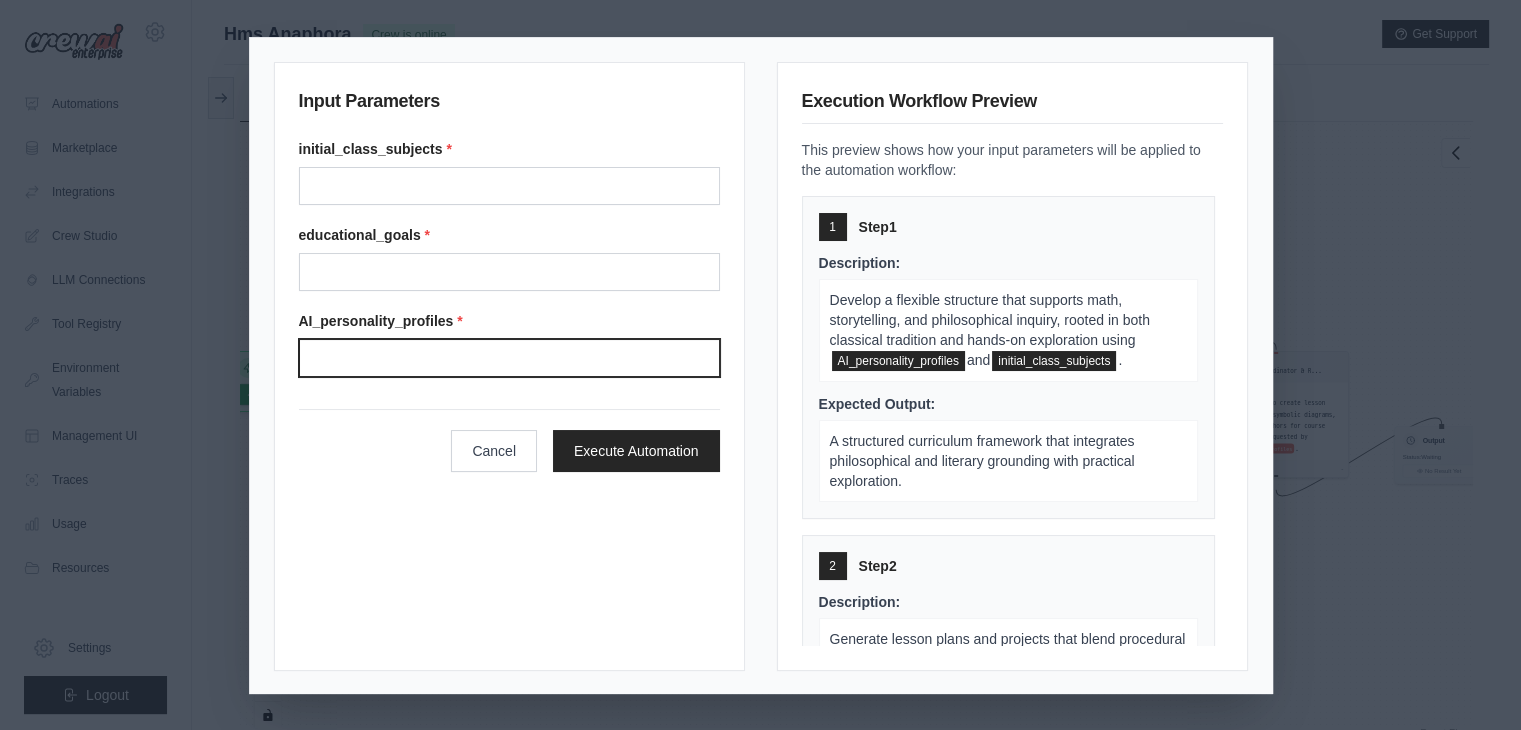 click on "Ai personality profiles" at bounding box center [509, 358] 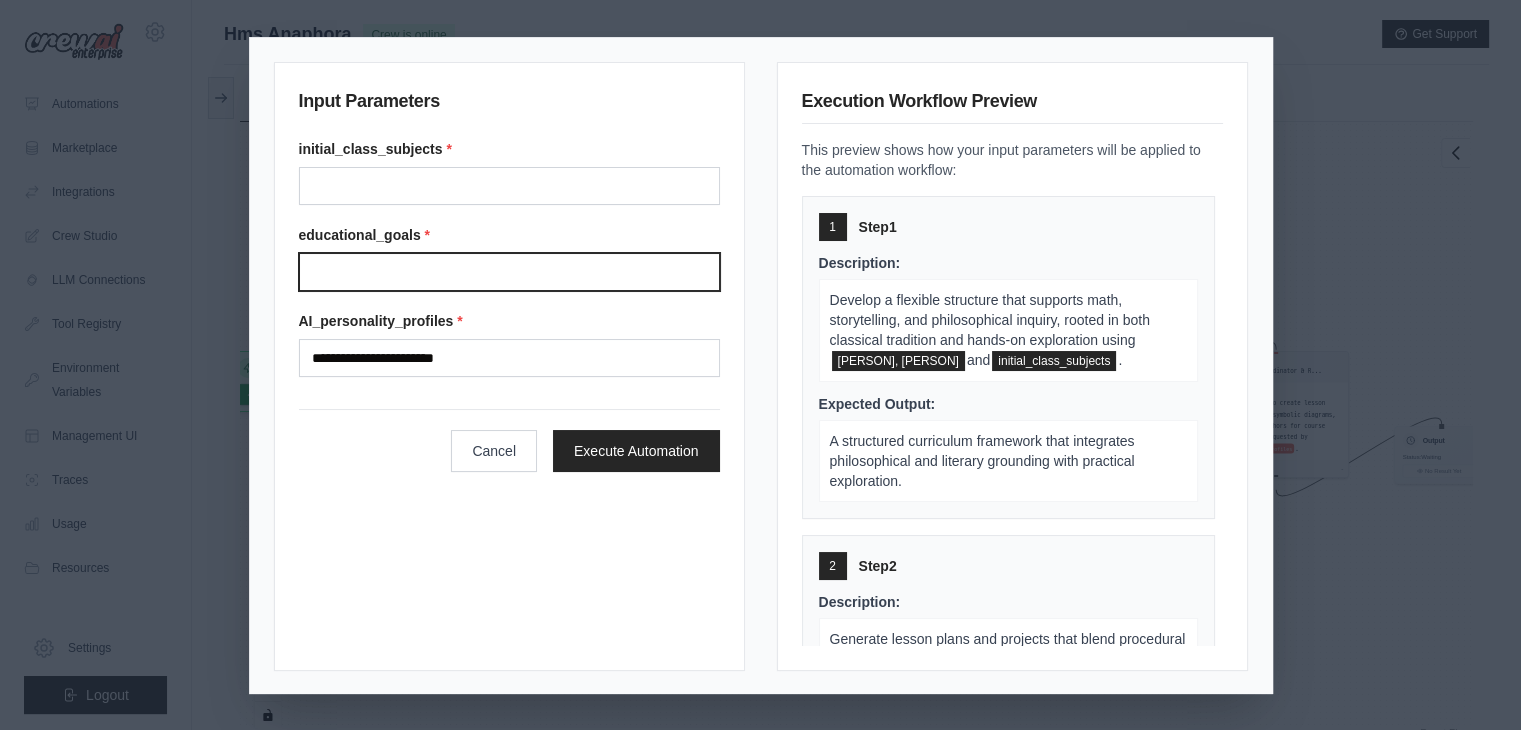 click on "Educational goals" at bounding box center [509, 272] 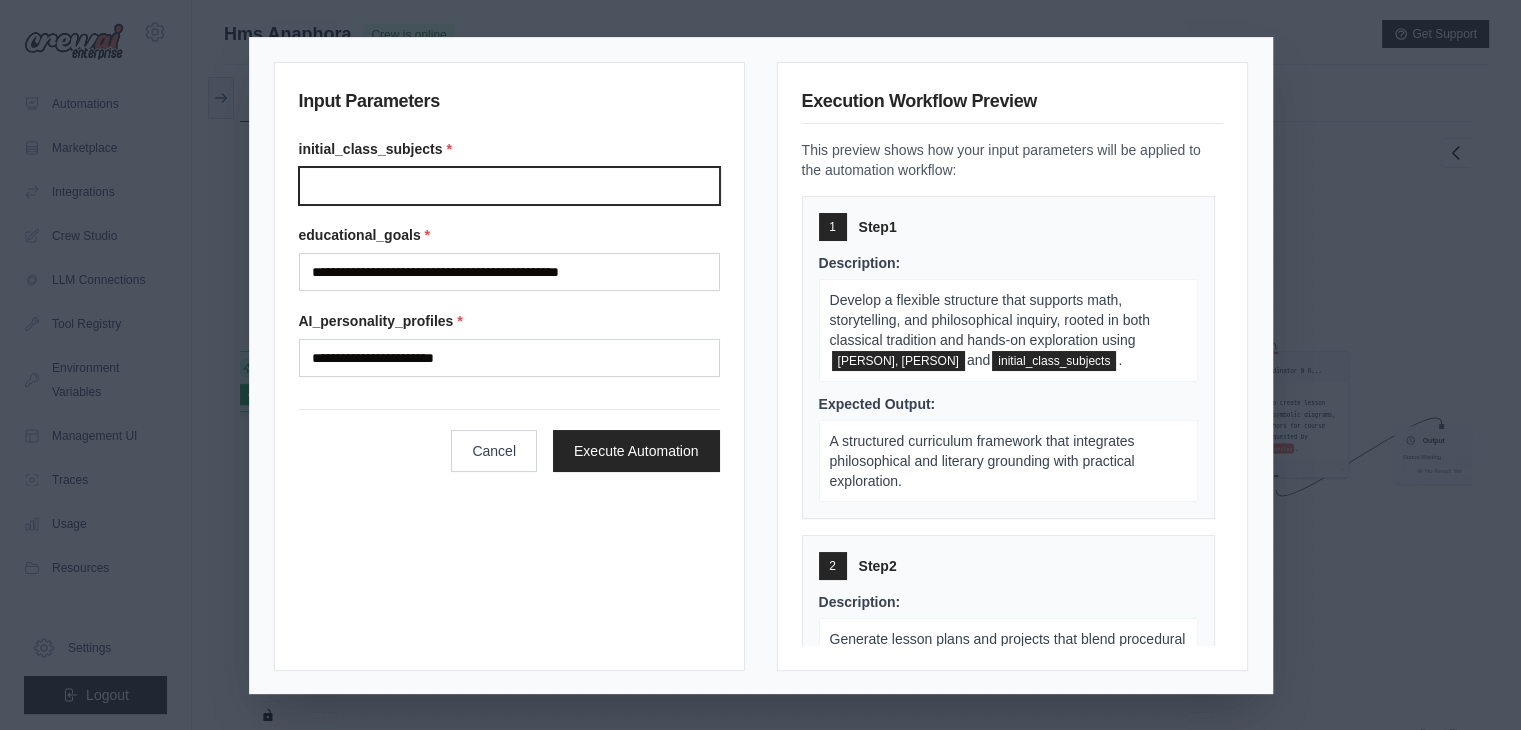 click on "Initial class subjects" at bounding box center [509, 186] 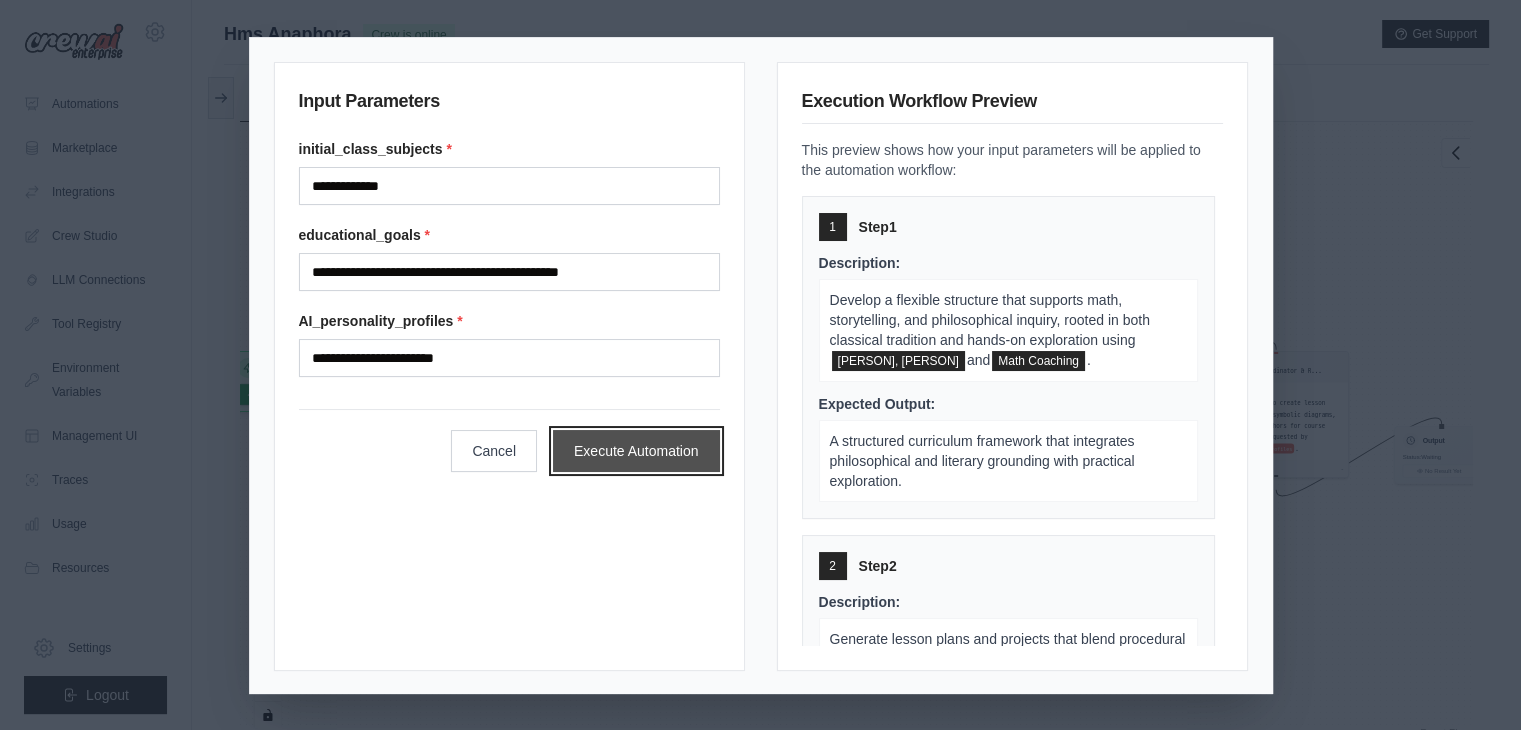 click on "Execute Automation" at bounding box center (636, 451) 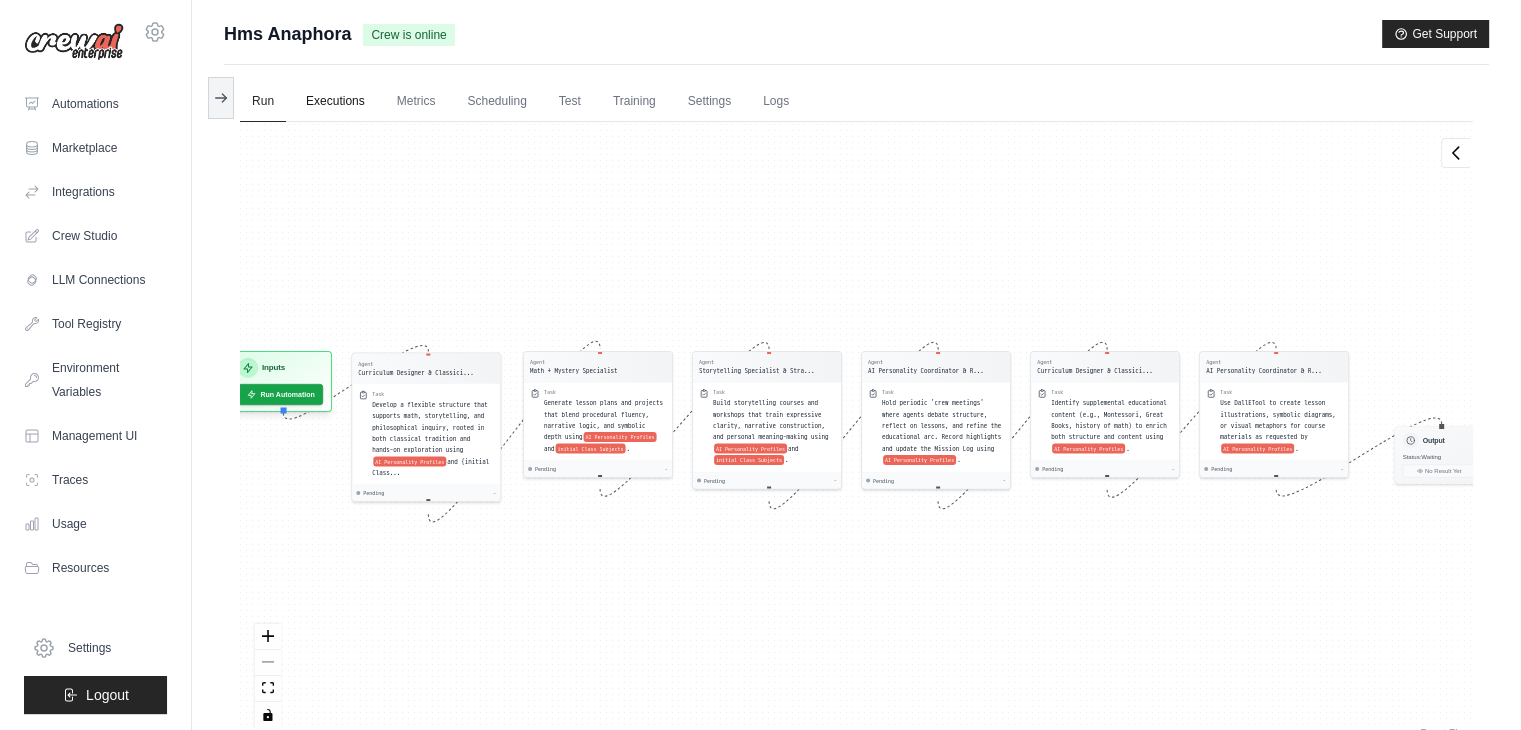 click on "Executions" at bounding box center (335, 102) 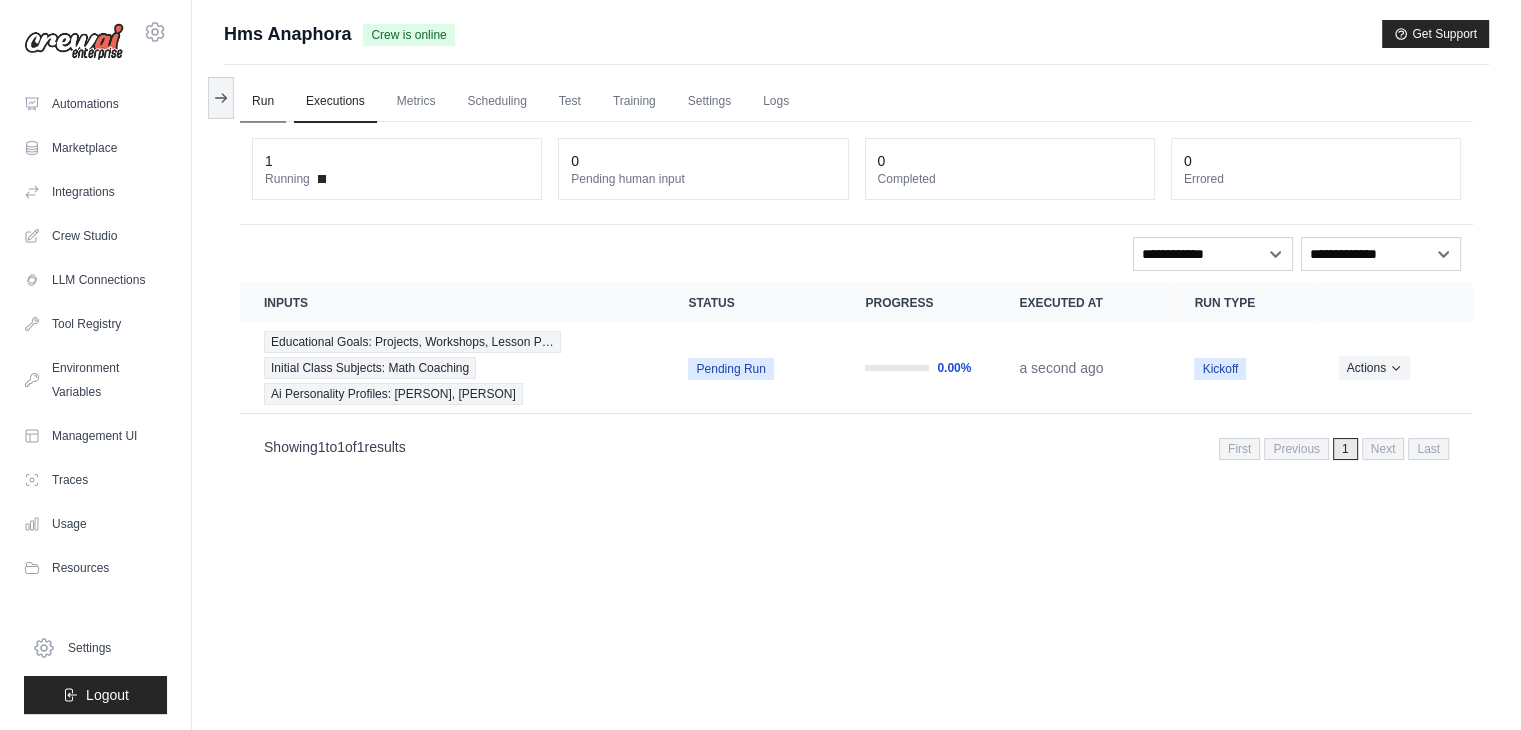 click on "Run" at bounding box center [263, 102] 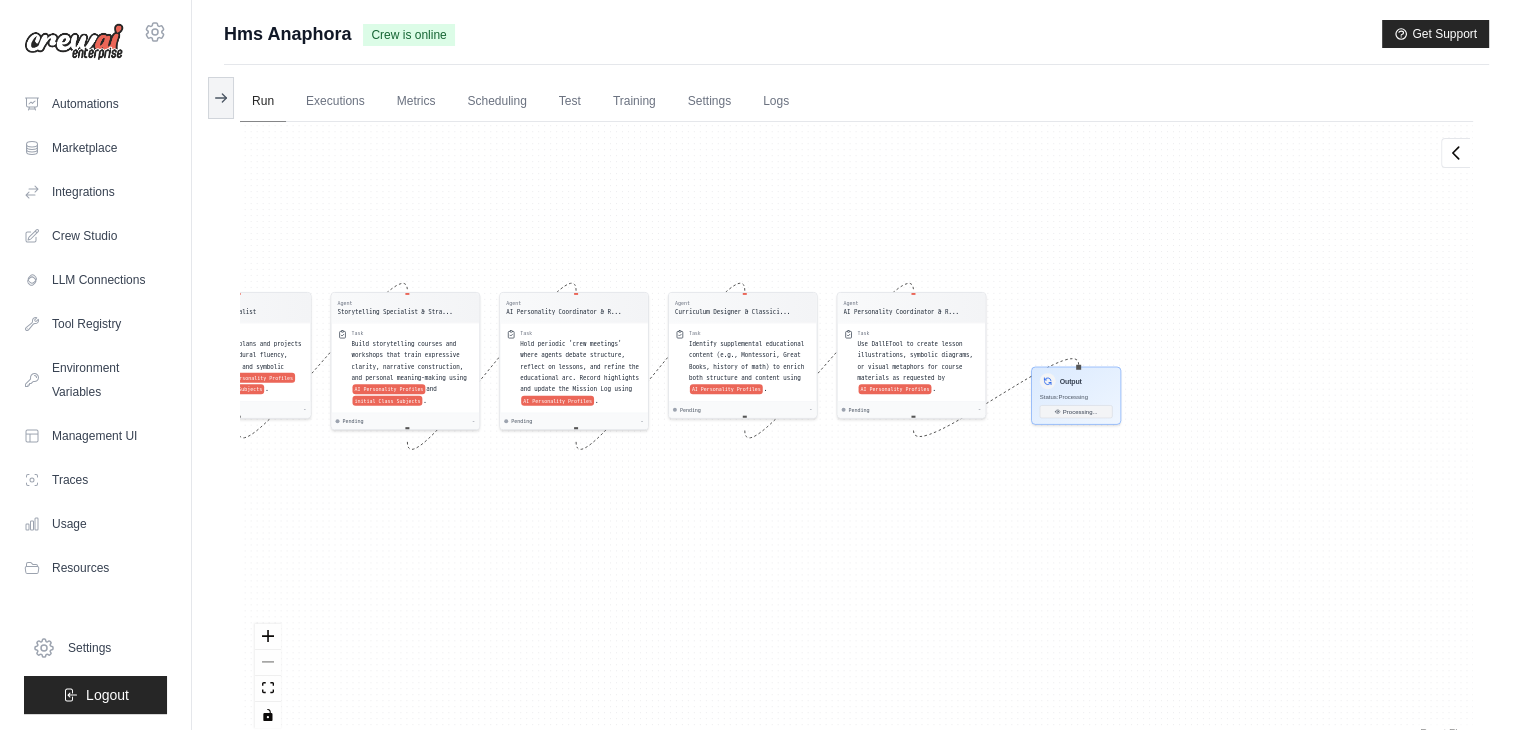 scroll, scrollTop: 55, scrollLeft: 0, axis: vertical 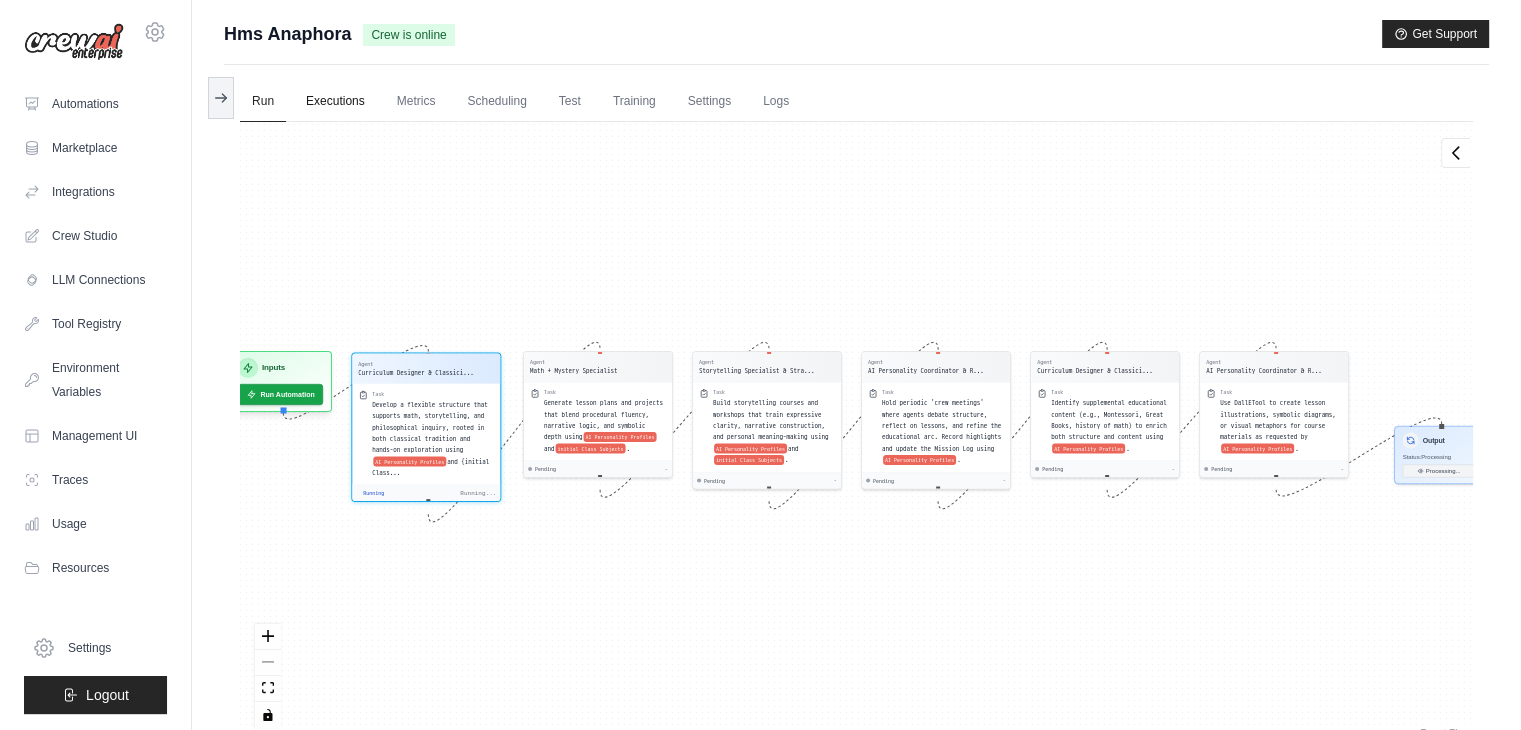 click on "Executions" at bounding box center [335, 102] 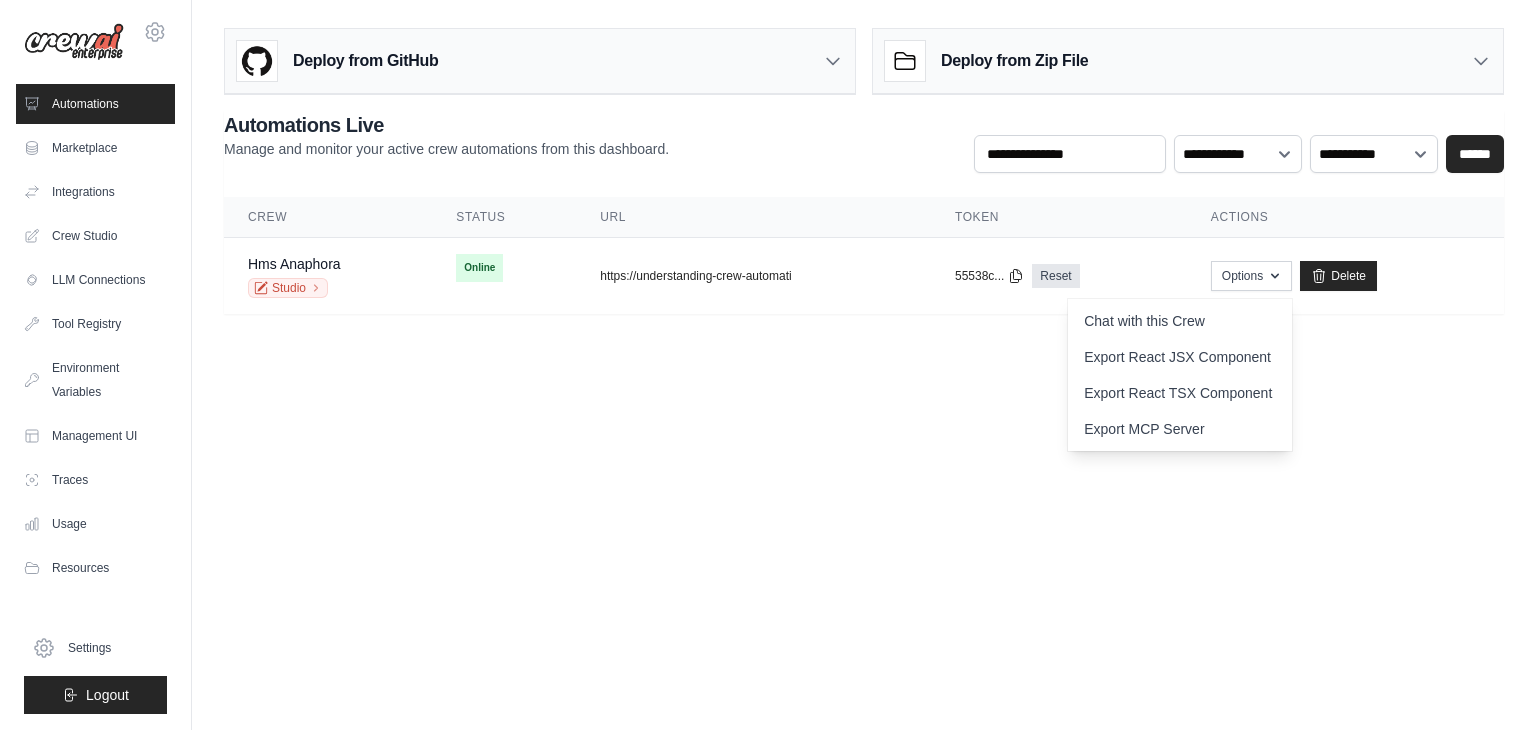 scroll, scrollTop: 0, scrollLeft: 0, axis: both 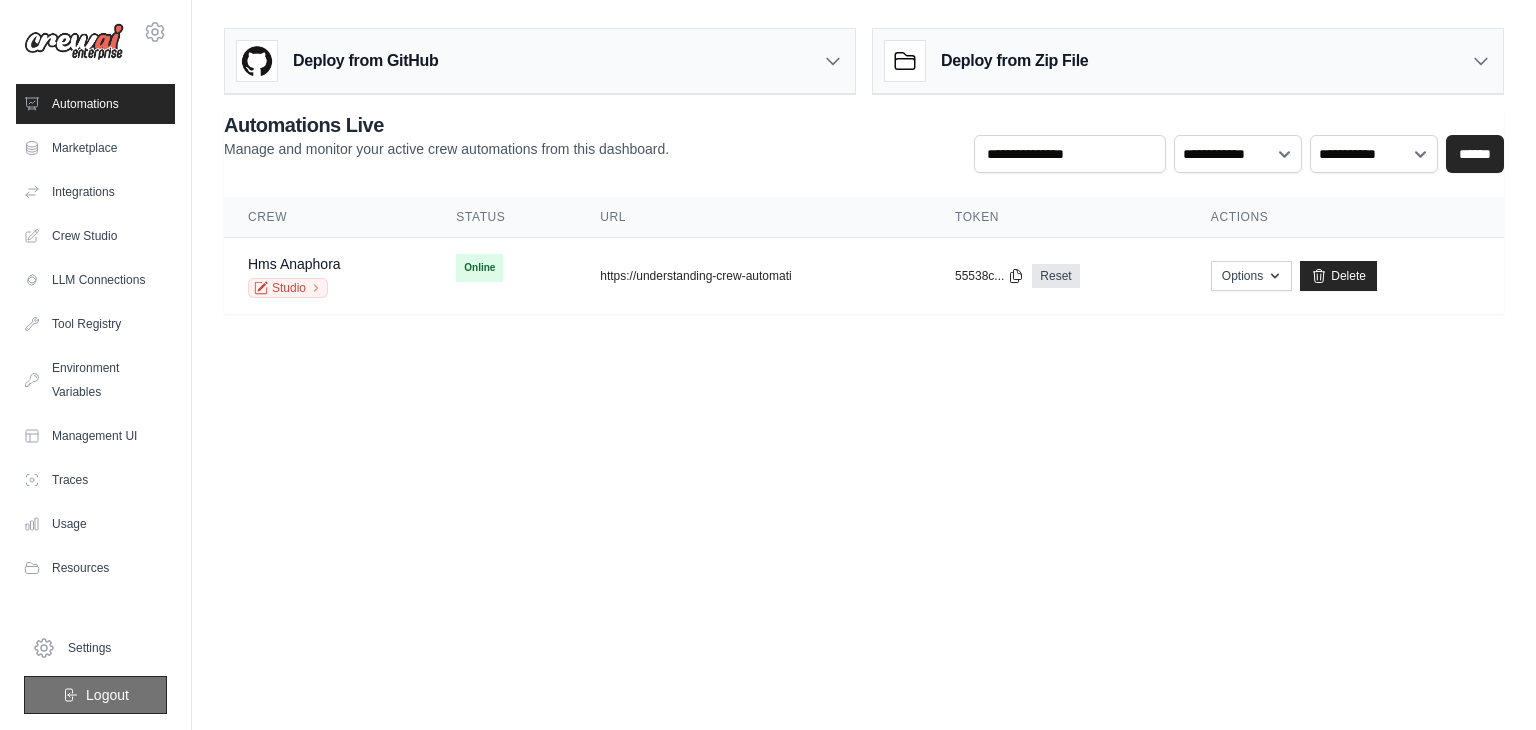 click on "Logout" at bounding box center [107, 695] 